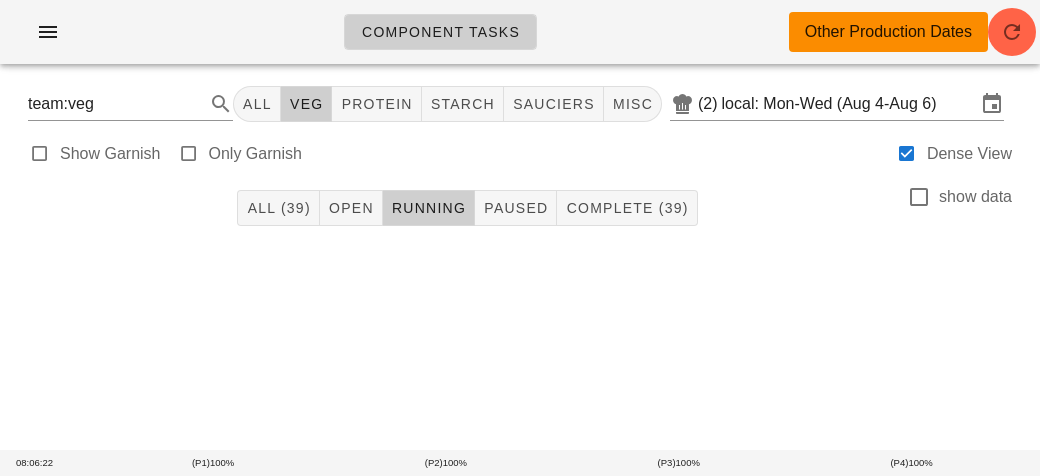 scroll, scrollTop: 0, scrollLeft: 0, axis: both 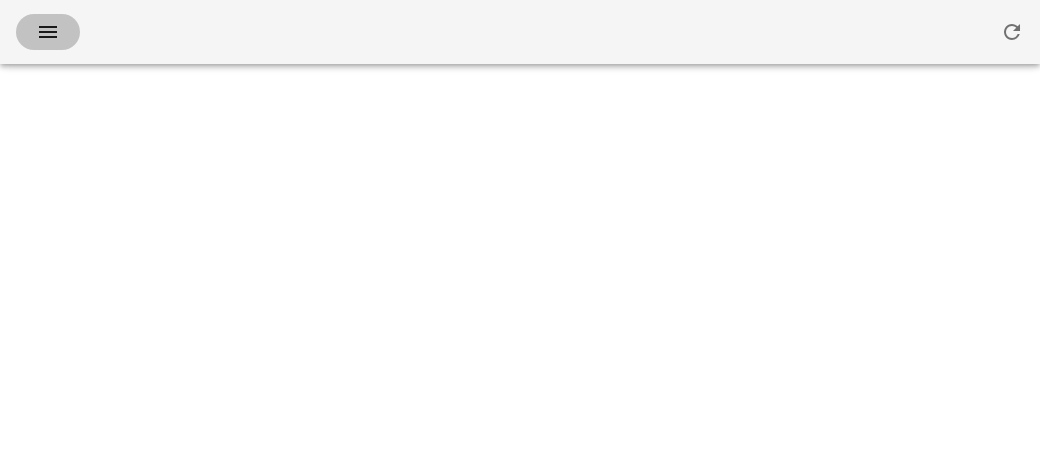 click at bounding box center (48, 32) 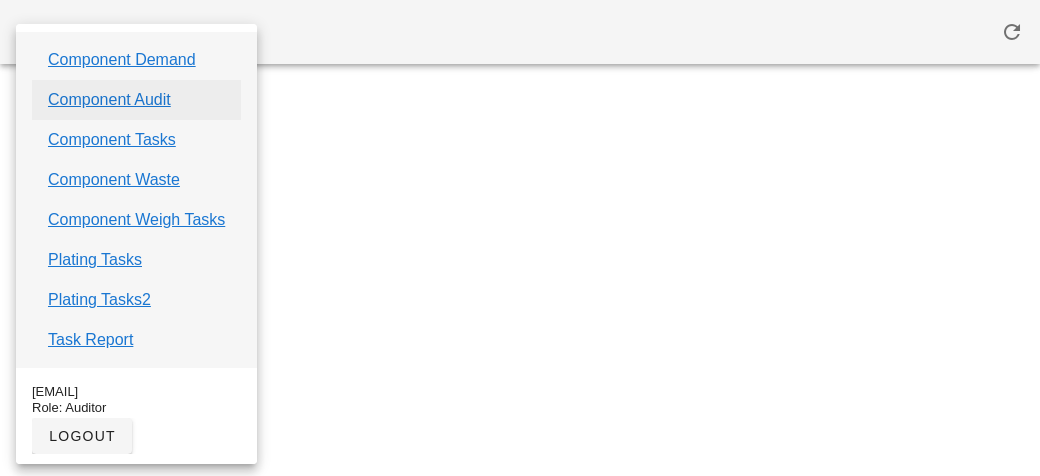 click on "Component Audit" at bounding box center [109, 100] 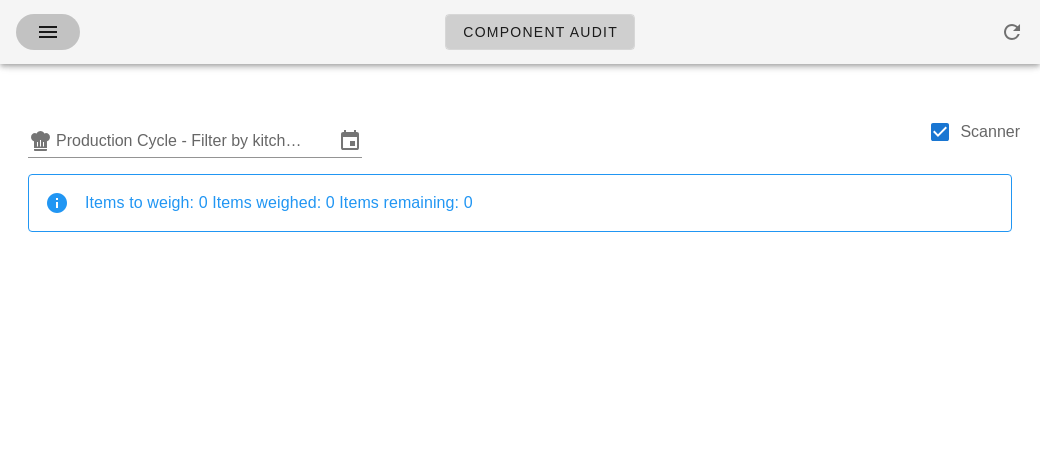 click at bounding box center [48, 32] 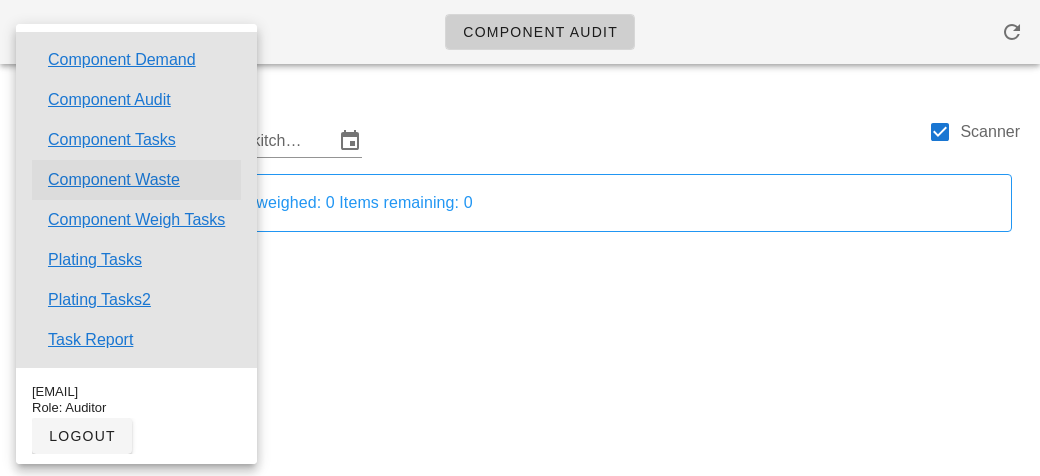 click on "Component Waste" at bounding box center (114, 180) 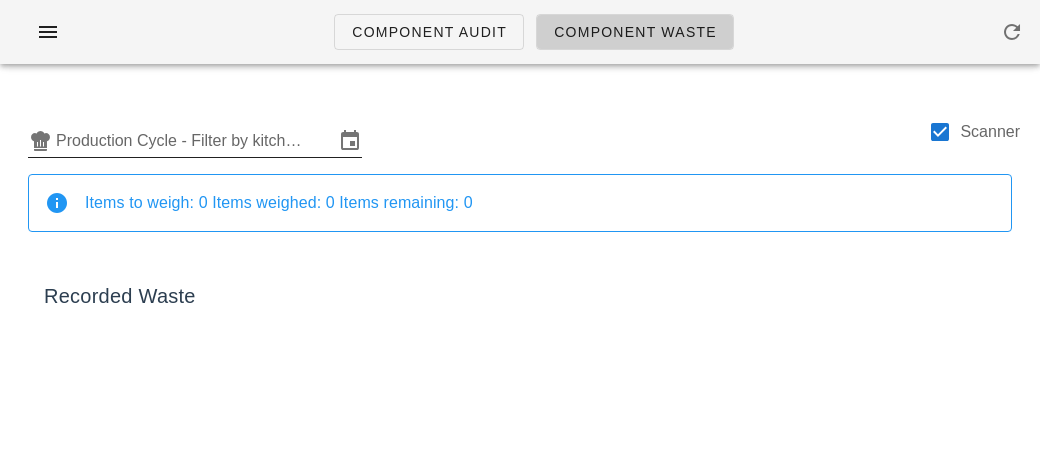 click on "Production Cycle - Filter by kitchen production schedules" at bounding box center [195, 141] 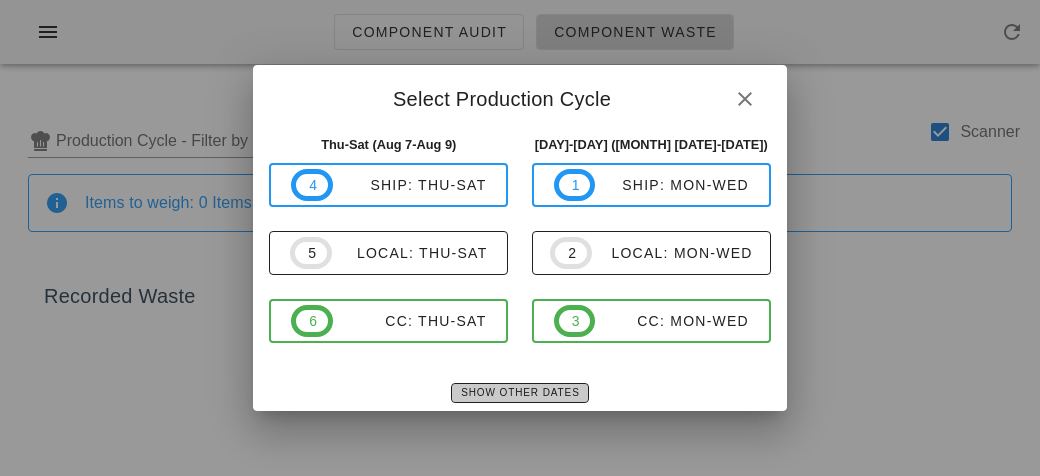 click on "Show Other Dates" at bounding box center [519, 392] 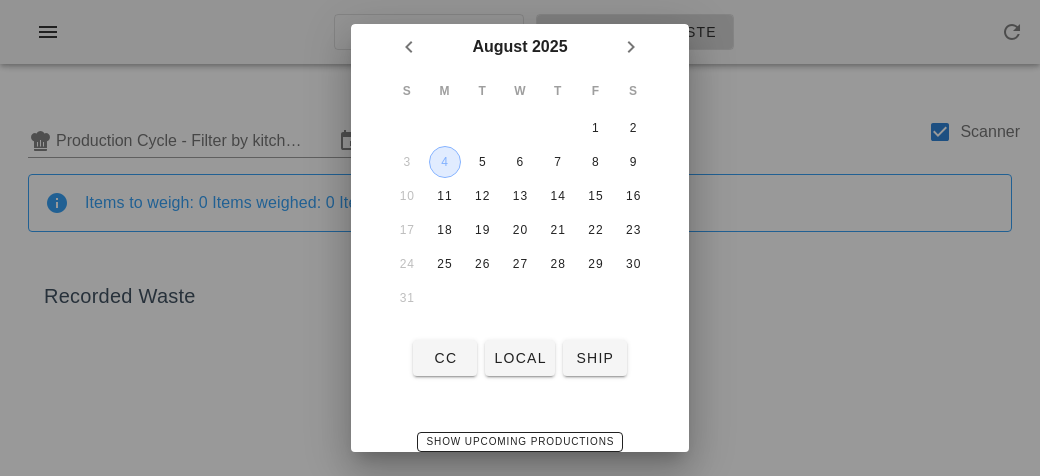 click on "4" at bounding box center [445, 162] 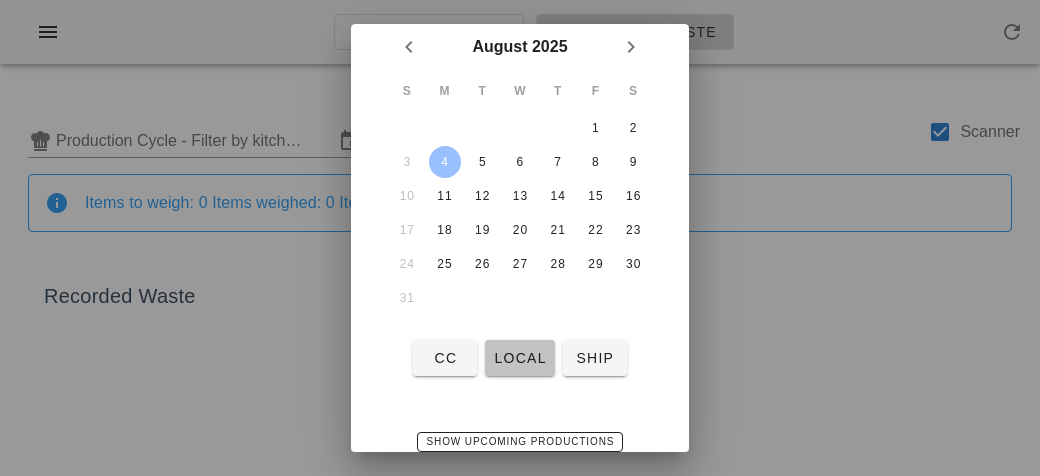 click on "local" at bounding box center [519, 358] 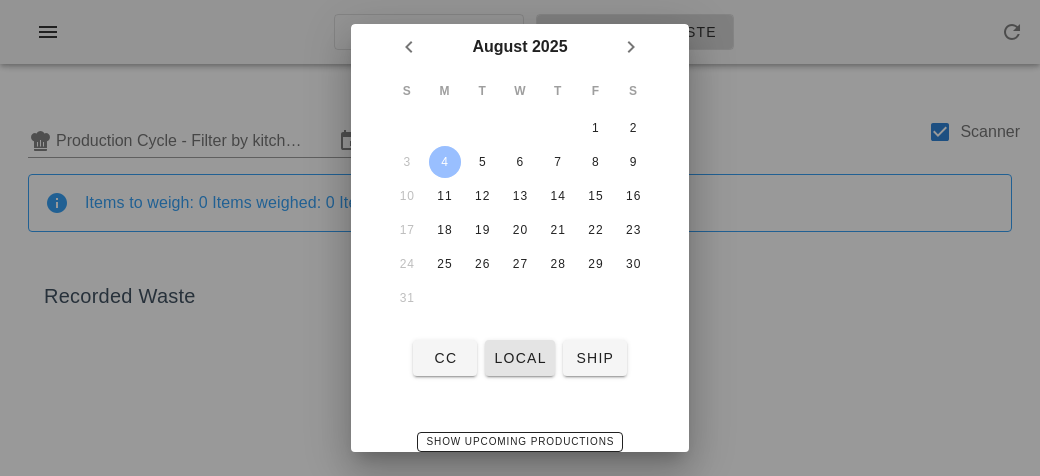 type on "local: Mon-Wed (Aug 4-Aug 6)" 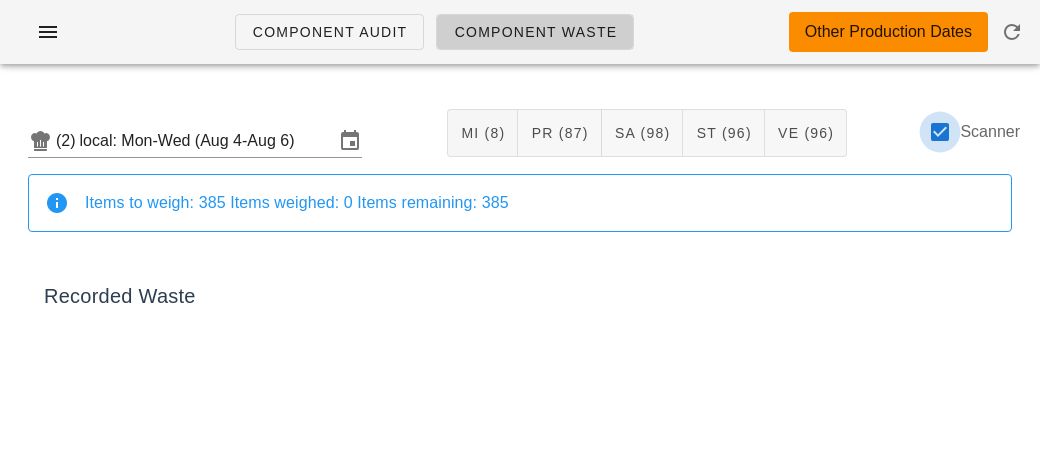 click at bounding box center [940, 132] 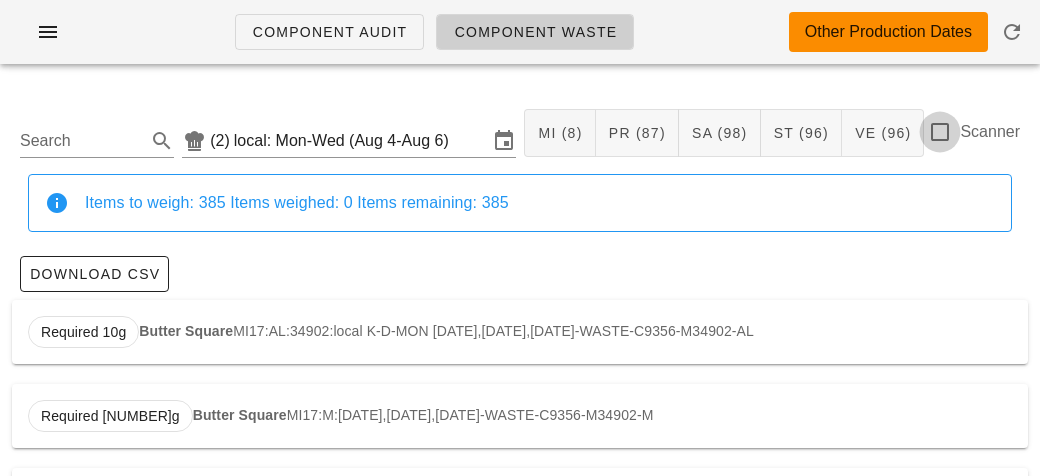 checkbox on "false" 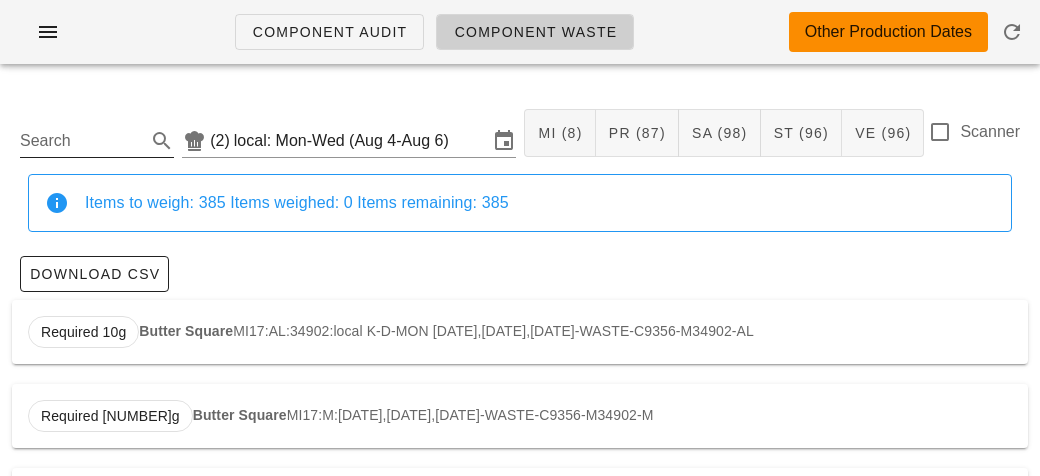 click on "Search" at bounding box center [81, 141] 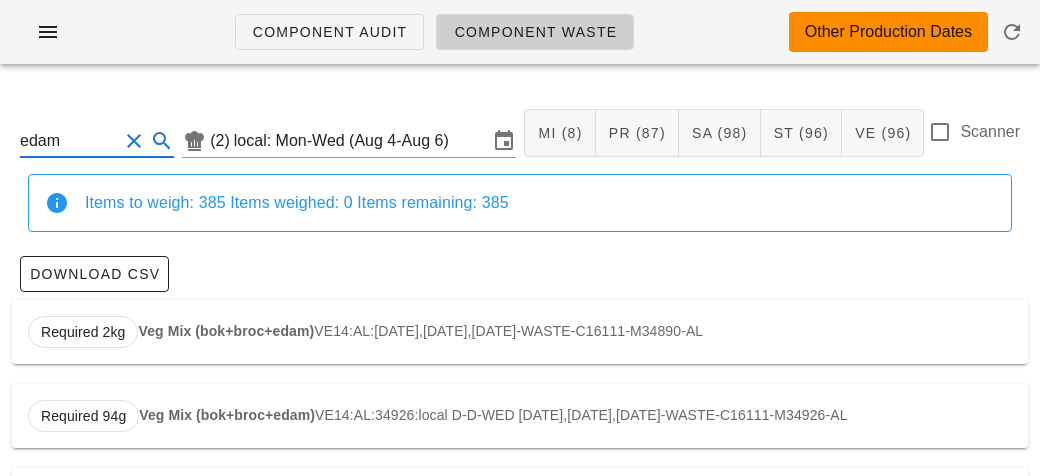 click on "Required 2kg Veg Mix (bok+broc+edam)  VE14:AL:34890:local LC-D-WED [DATE],[DATE],[DATE]-WASTE-C16111-M34890-AL" at bounding box center [520, 332] 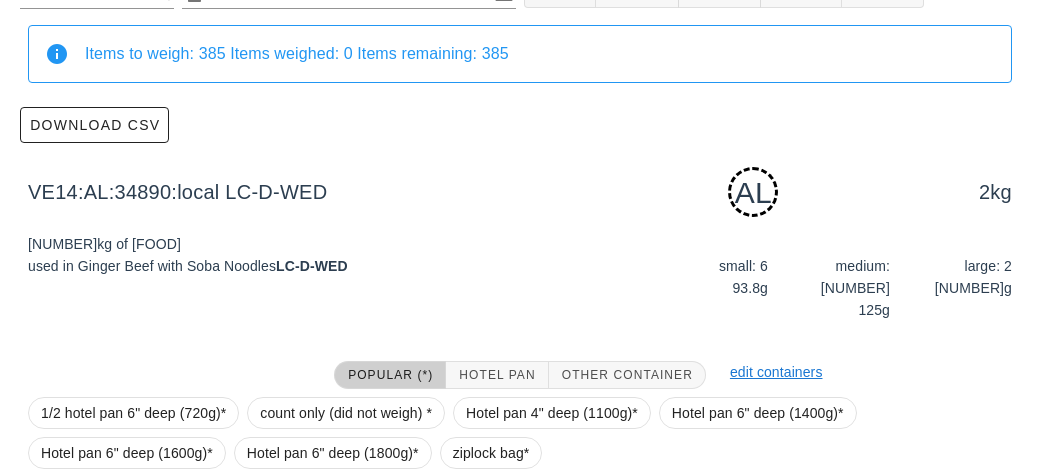 scroll, scrollTop: 302, scrollLeft: 0, axis: vertical 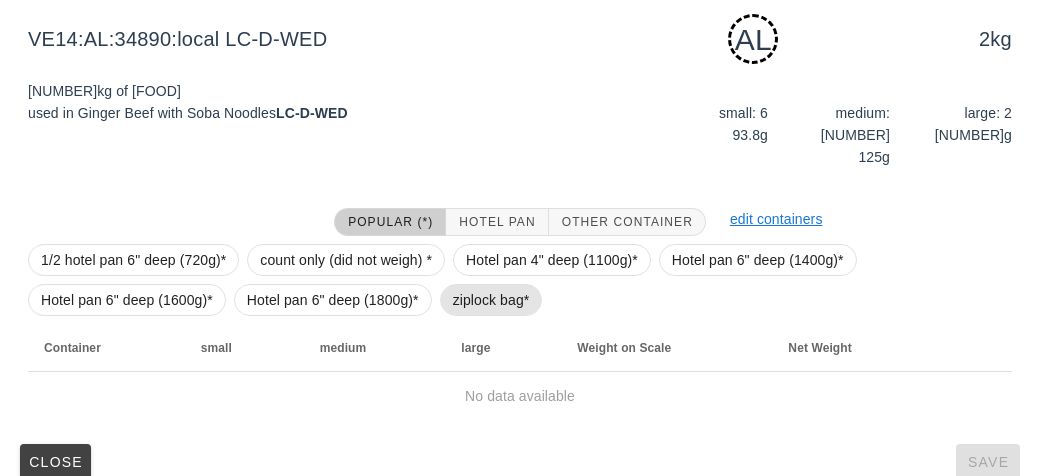 click on "ziplock bag*" at bounding box center [491, 300] 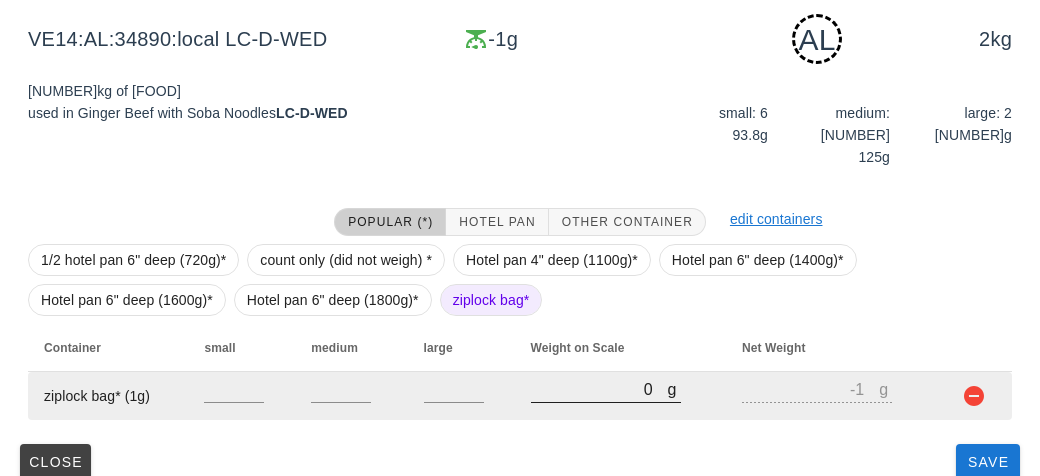 click on "0" at bounding box center (599, 389) 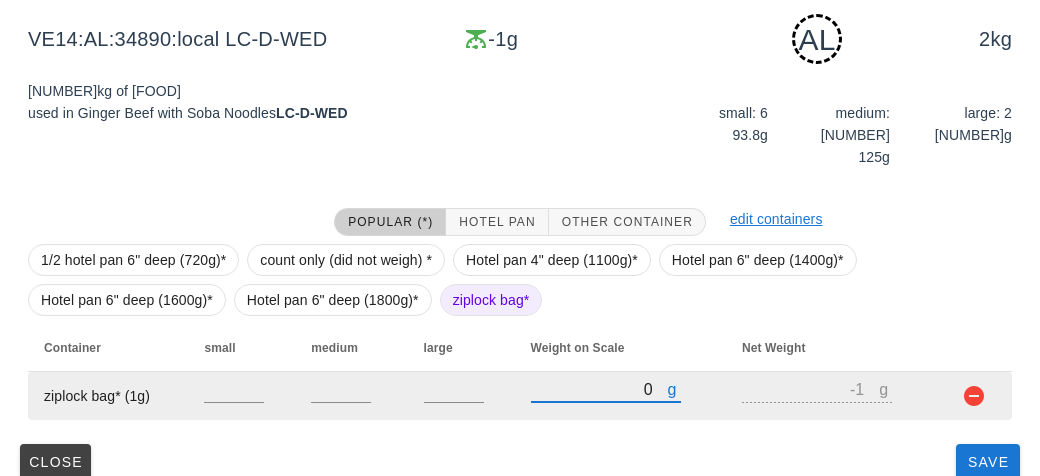 type on "20" 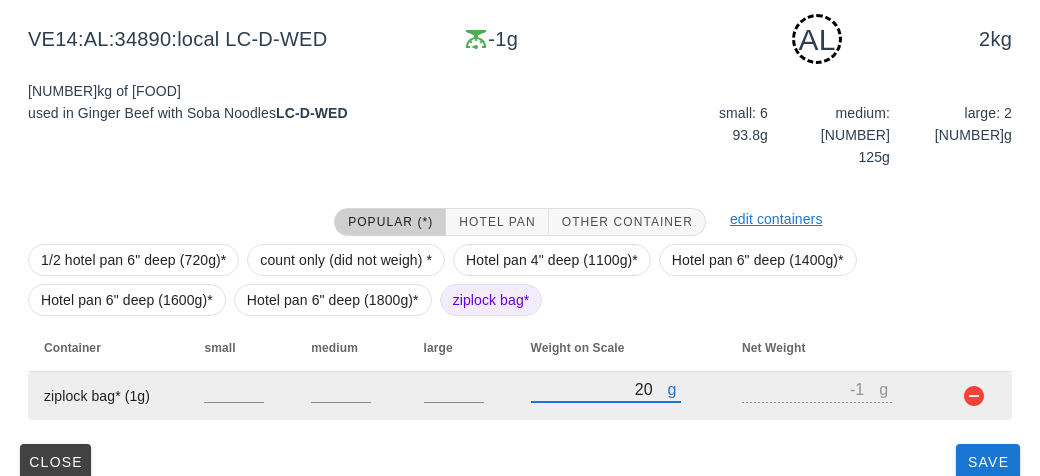 type on "19" 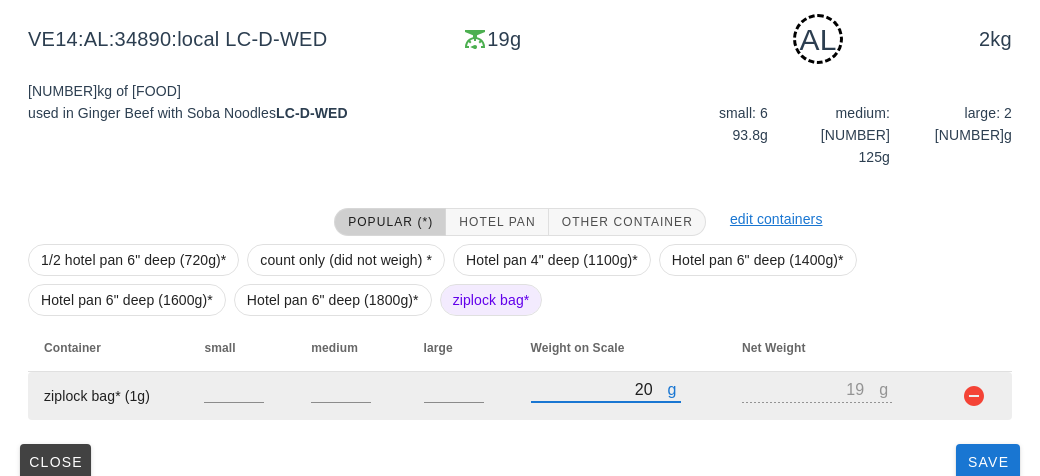 type on "280" 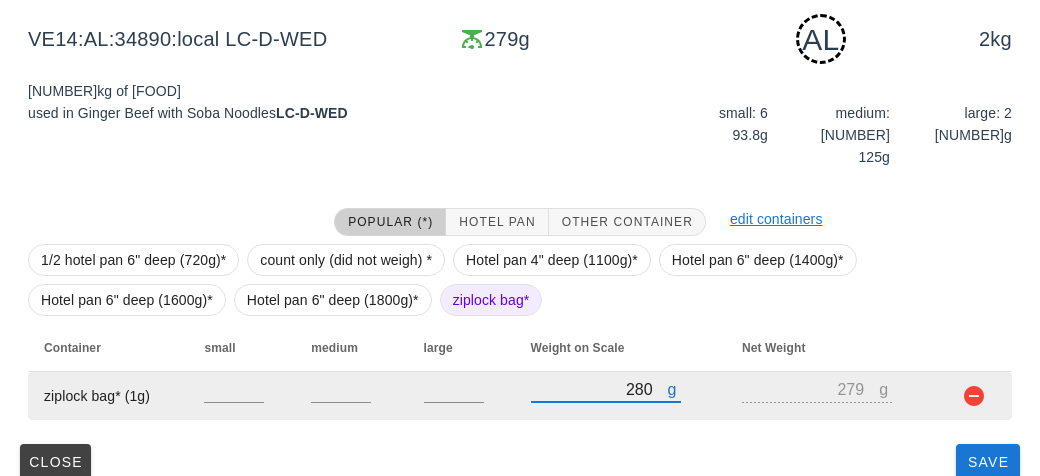 type on "2870" 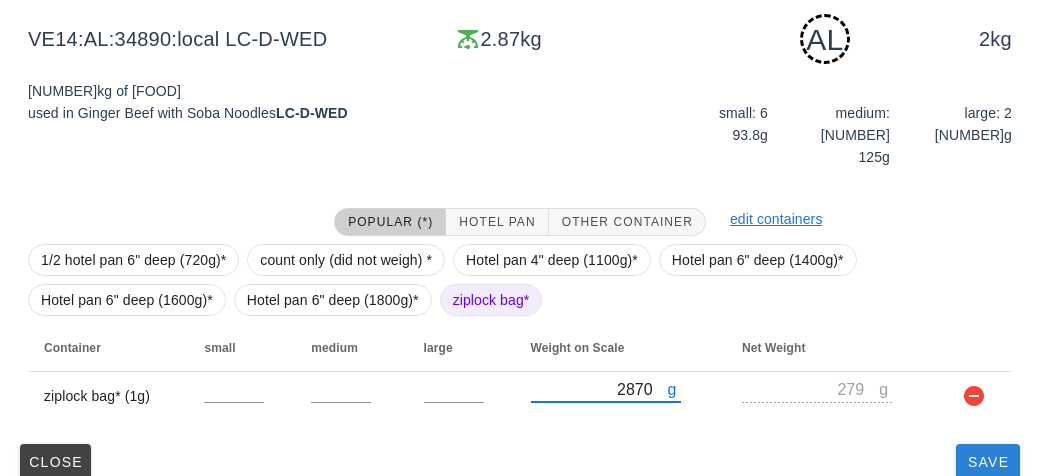 type on "2870" 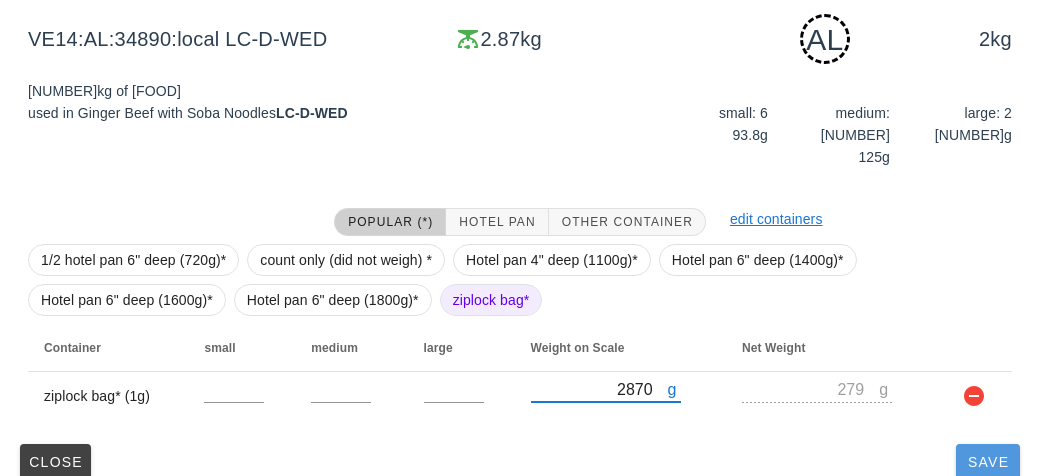 click on "Save" at bounding box center [988, 462] 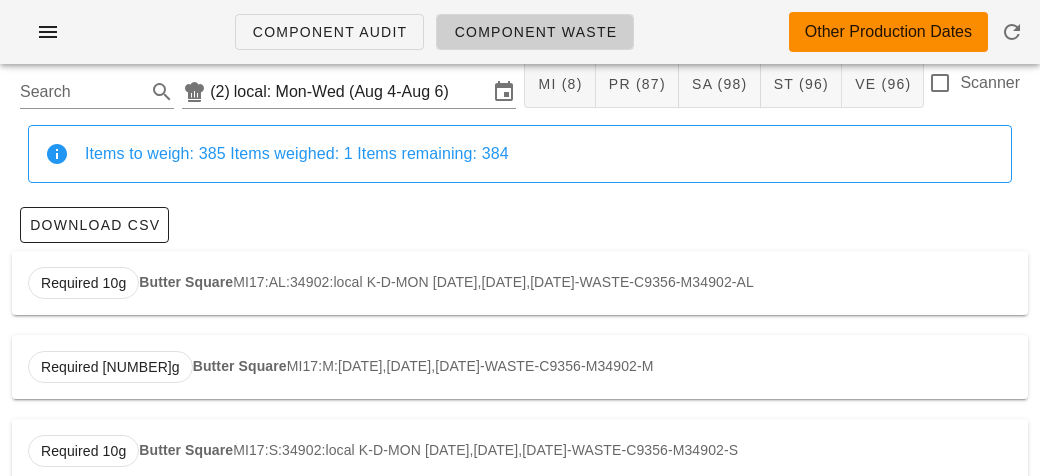 scroll, scrollTop: 0, scrollLeft: 0, axis: both 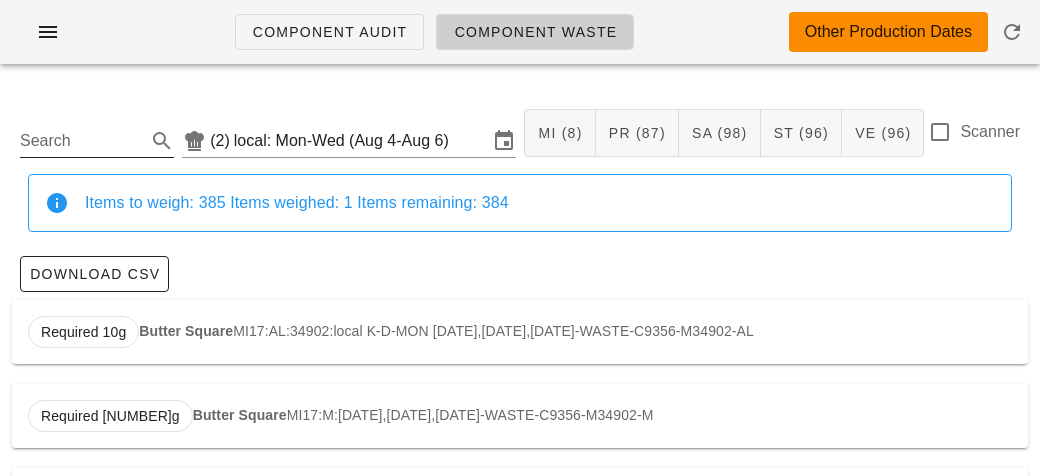click on "Search" at bounding box center (81, 141) 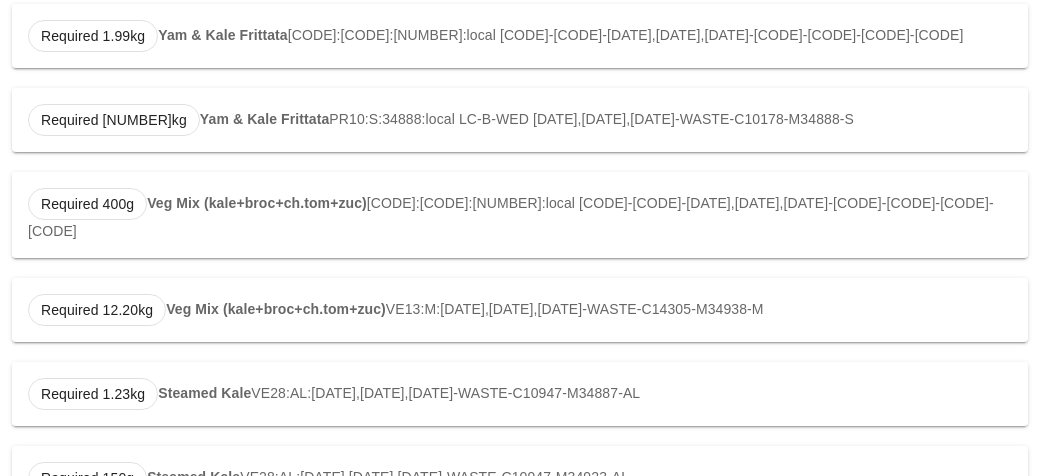 scroll, scrollTop: 498, scrollLeft: 0, axis: vertical 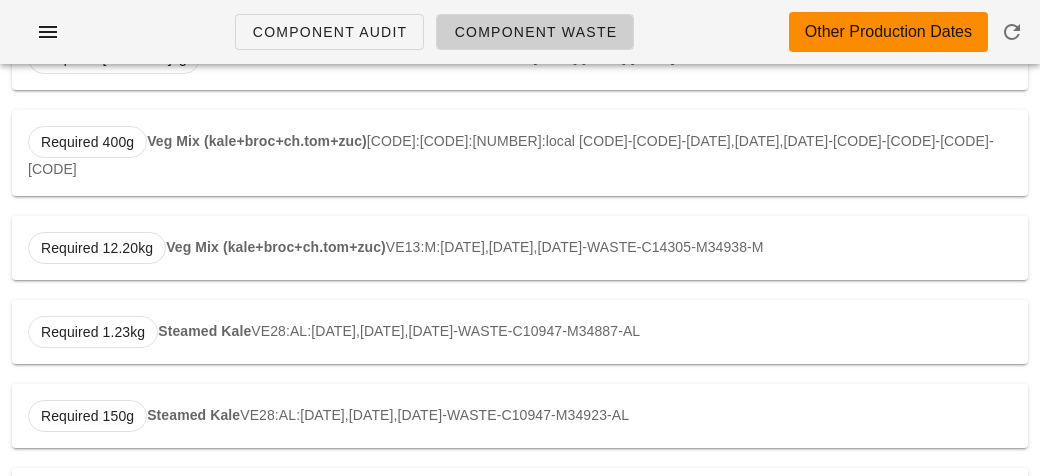 click on "Steamed Kale" at bounding box center (204, 331) 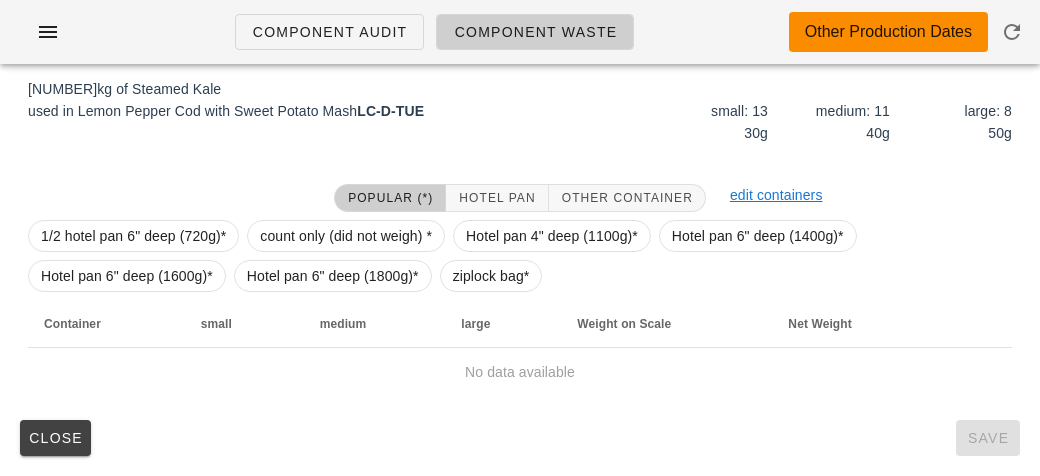 scroll, scrollTop: 302, scrollLeft: 0, axis: vertical 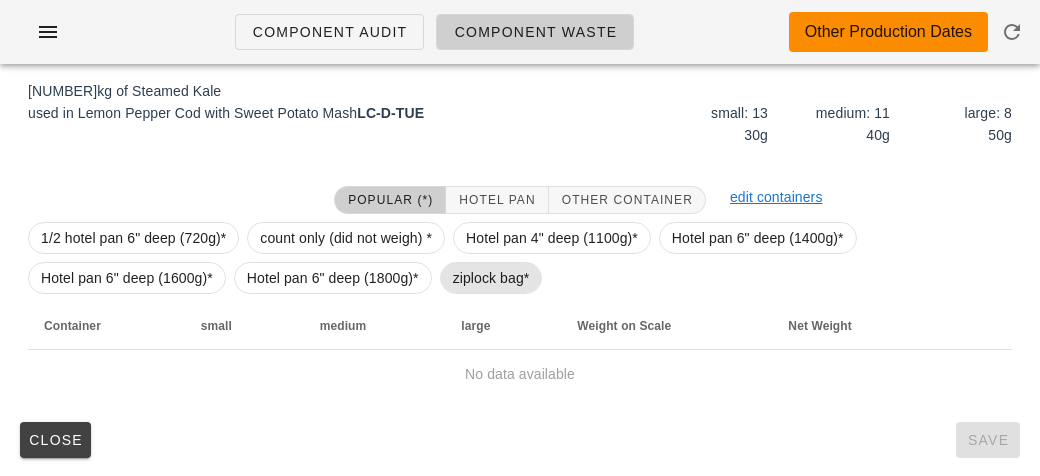click on "ziplock bag*" at bounding box center (491, 278) 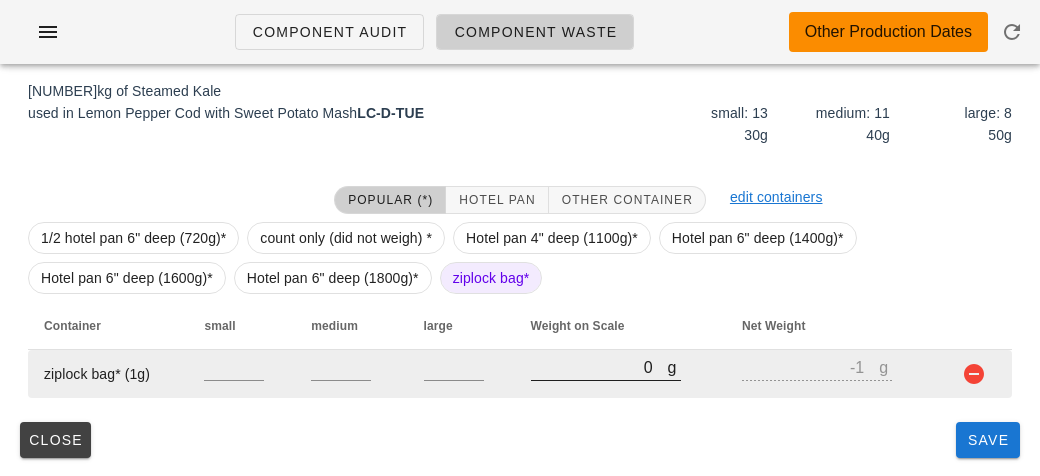 click on "0" at bounding box center [599, 367] 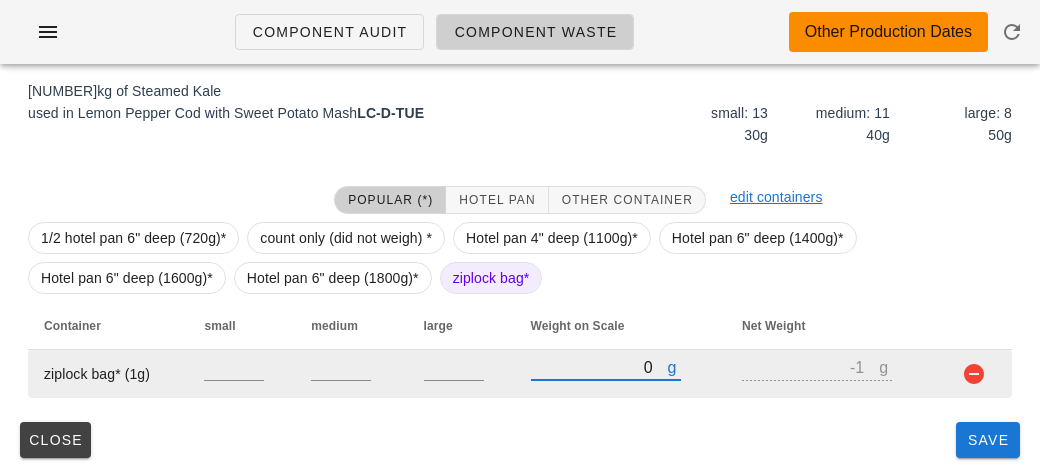 type on "10" 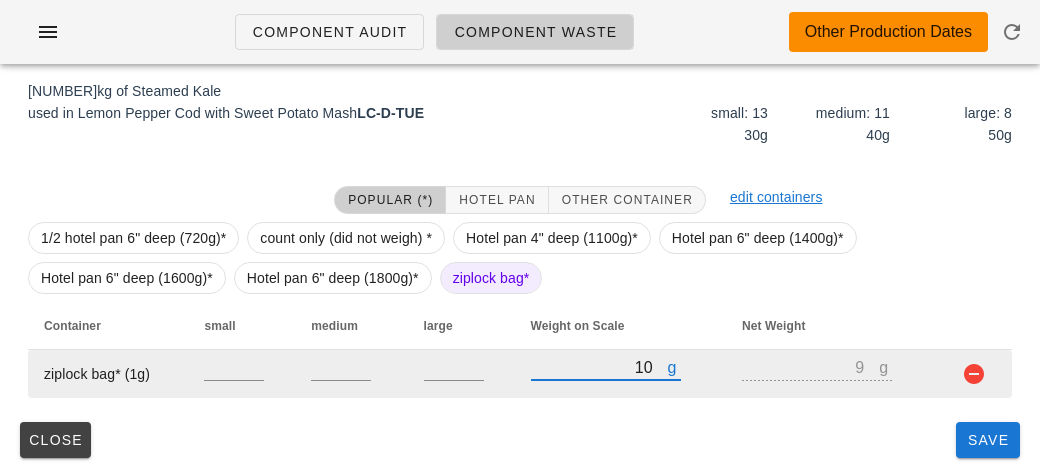 type on "140" 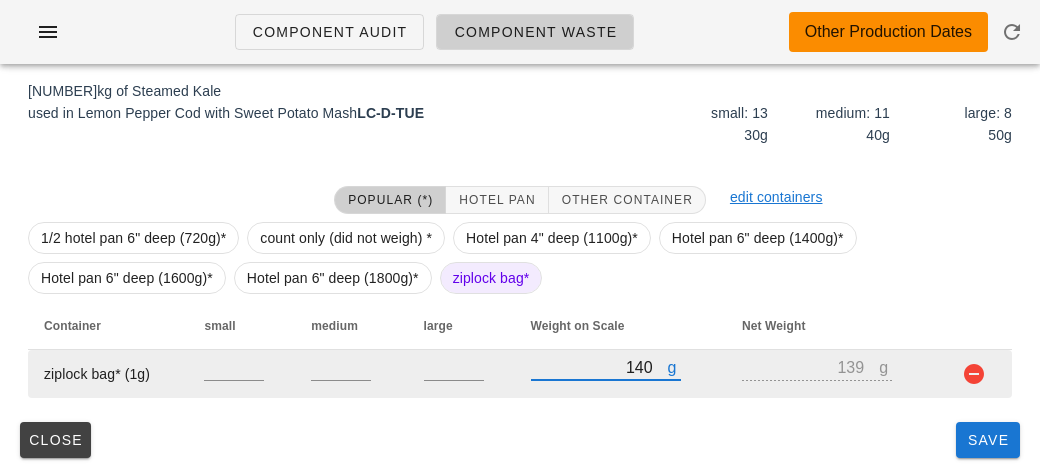 type on "1400" 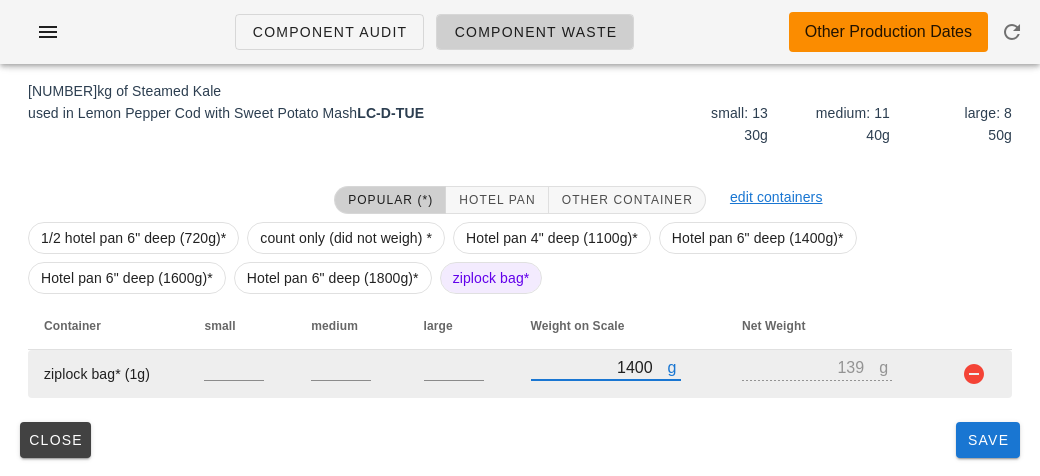 type on "1399" 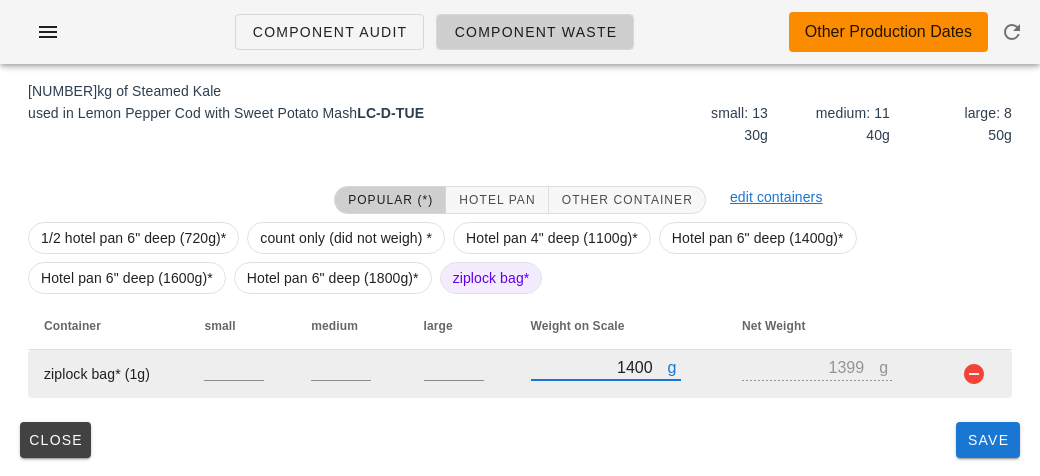 type on "1400" 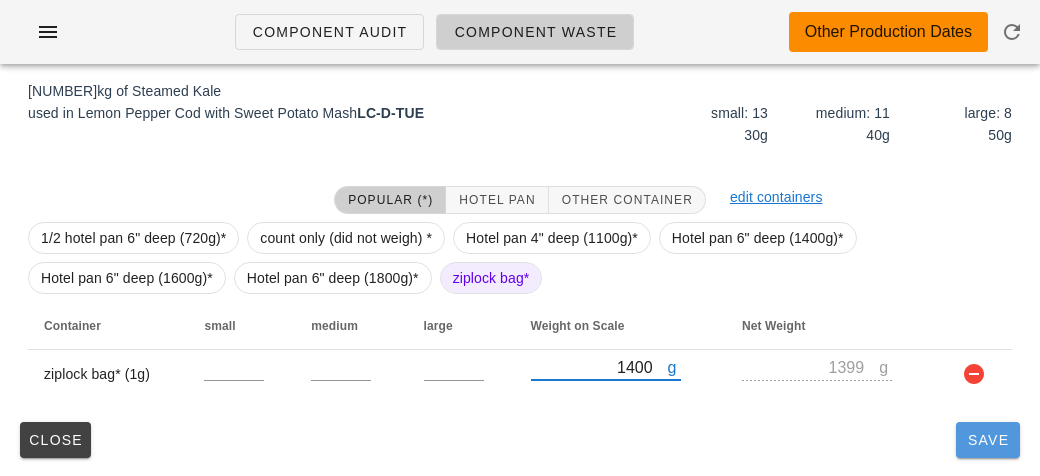 click on "Save" at bounding box center (988, 440) 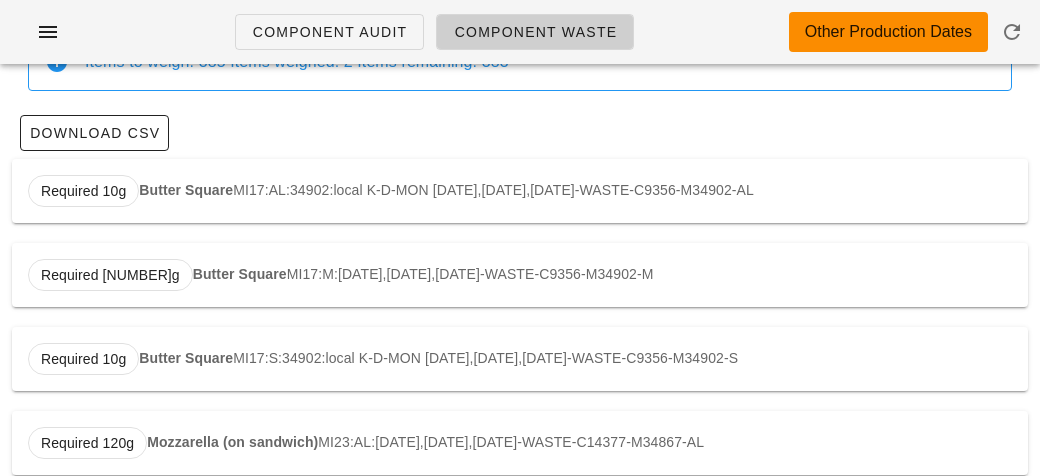 scroll, scrollTop: 0, scrollLeft: 0, axis: both 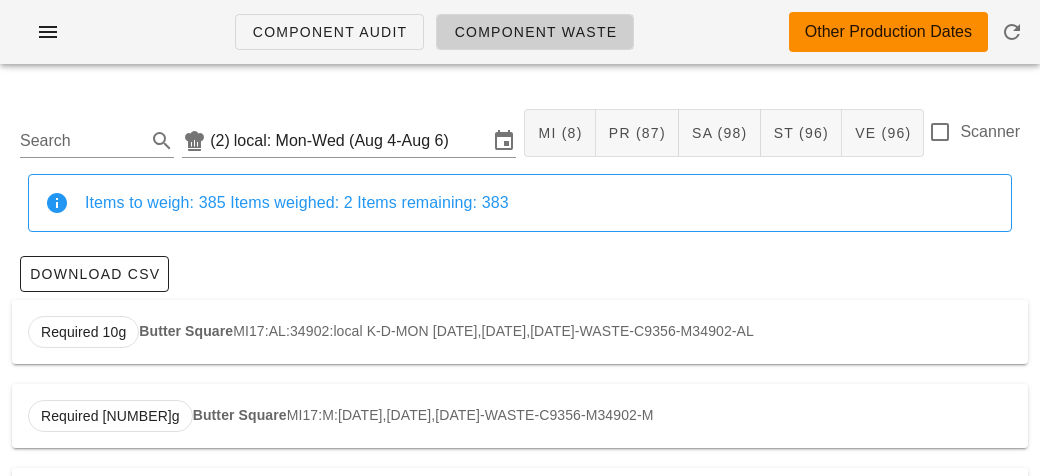 type on "VE28:AL:34887:local" 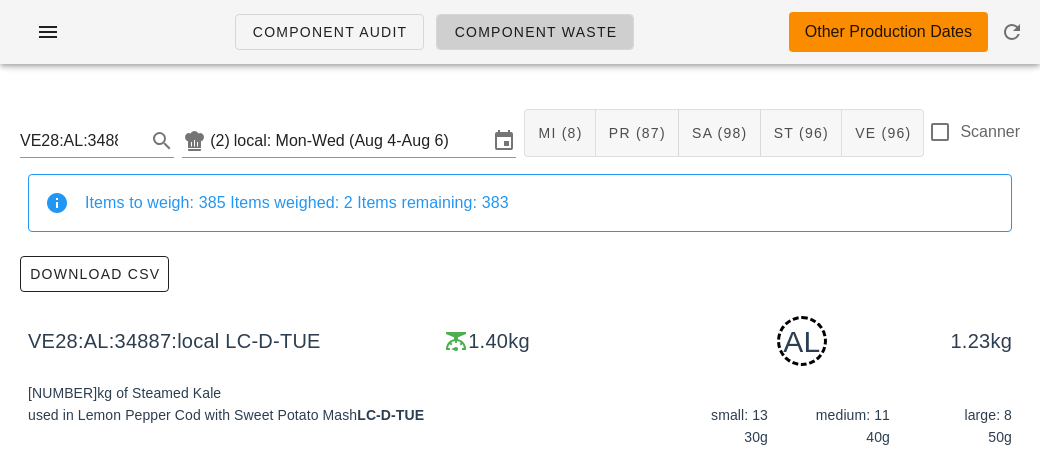 scroll, scrollTop: 302, scrollLeft: 0, axis: vertical 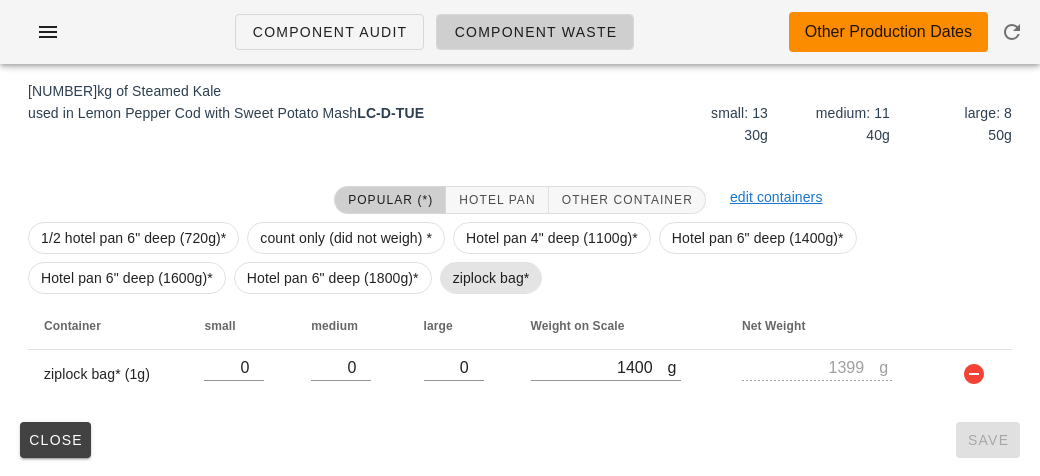 click on "ziplock bag*" at bounding box center [491, 278] 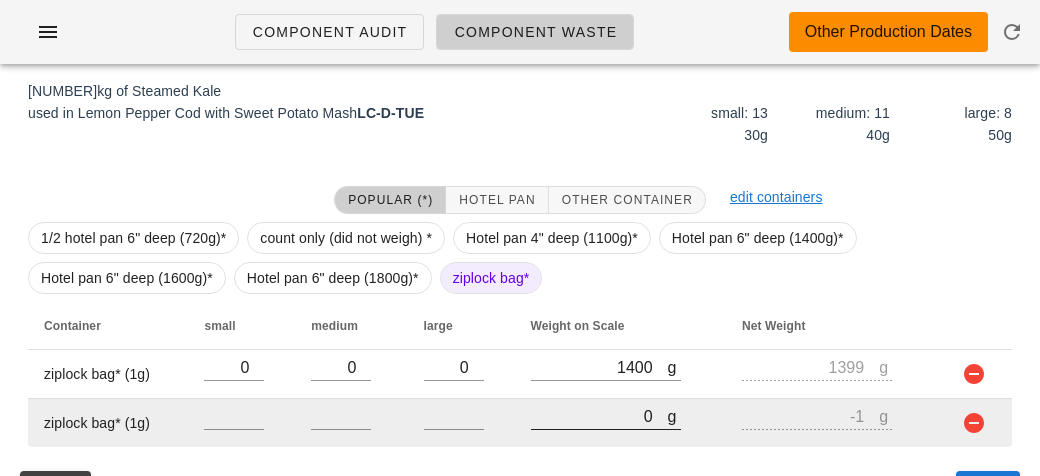 click on "0" at bounding box center (599, 416) 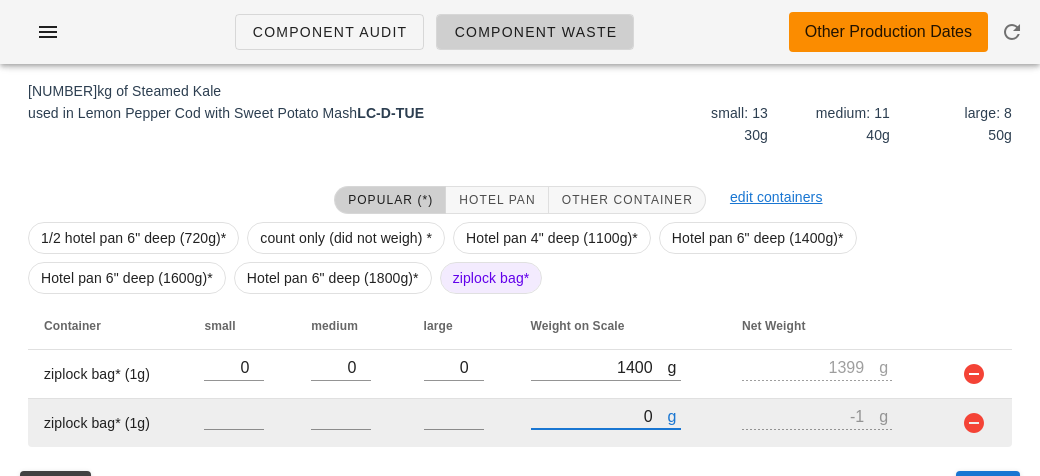 type on "10" 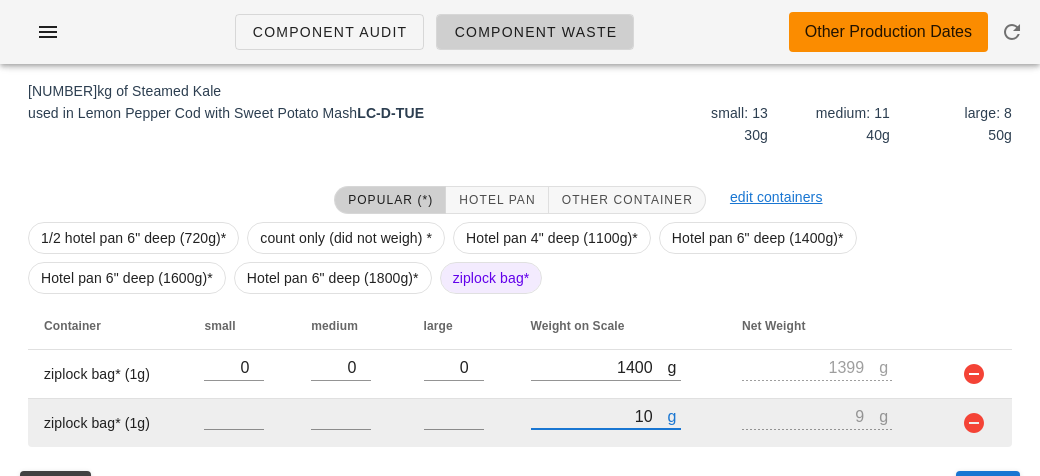 type on "140" 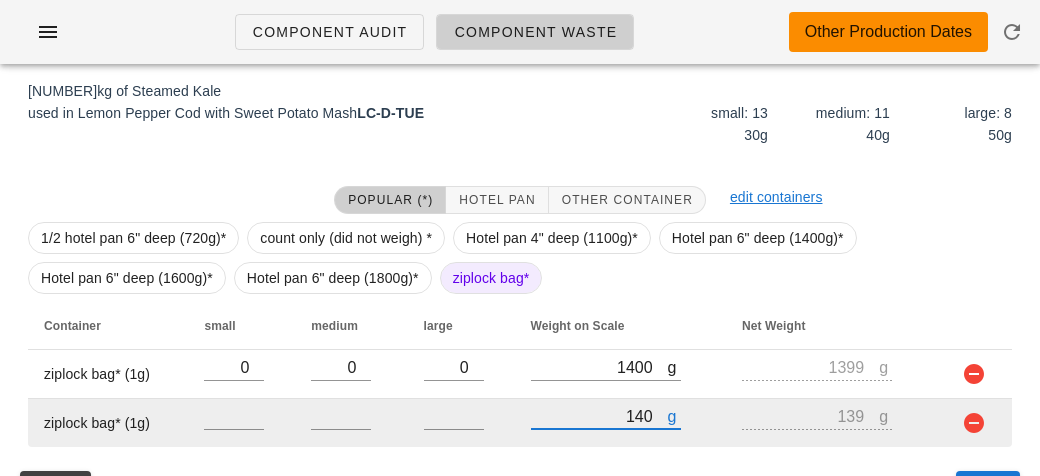 type on "[NUMBER]" 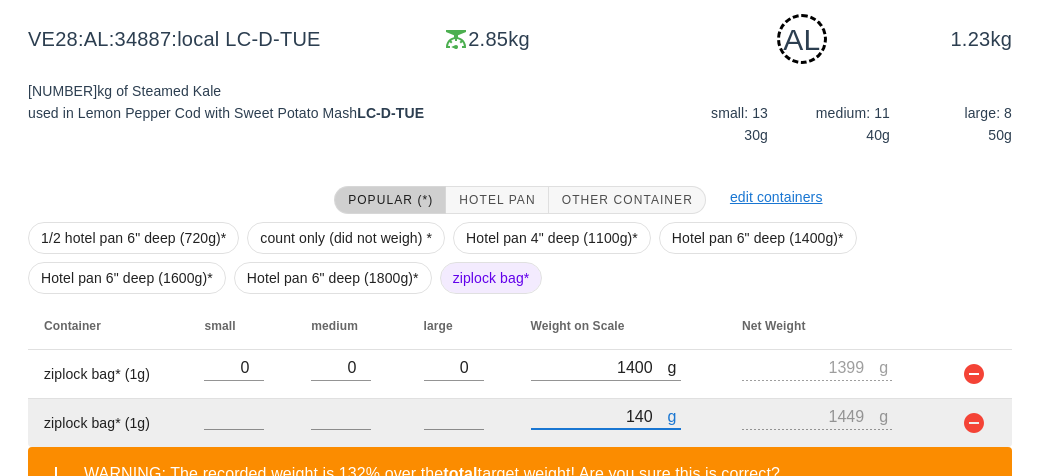 scroll, scrollTop: 443, scrollLeft: 0, axis: vertical 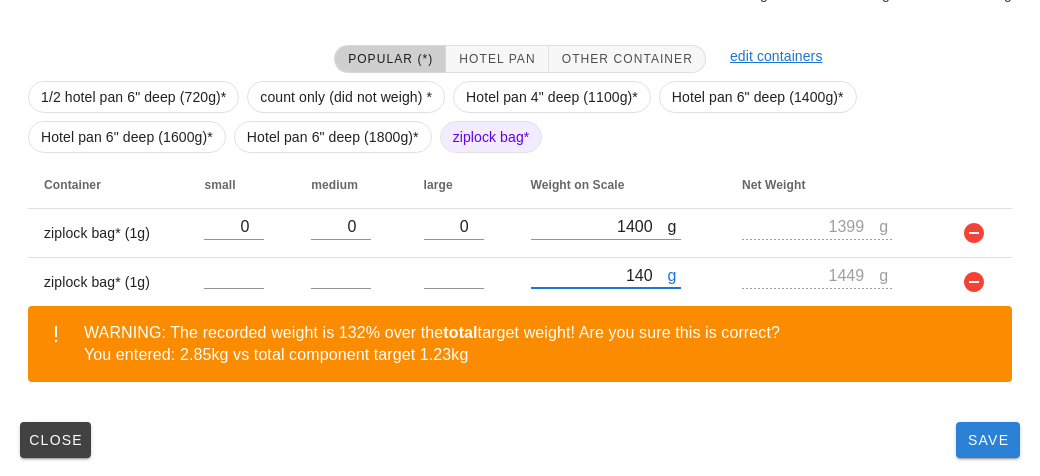 type on "[NUMBER]" 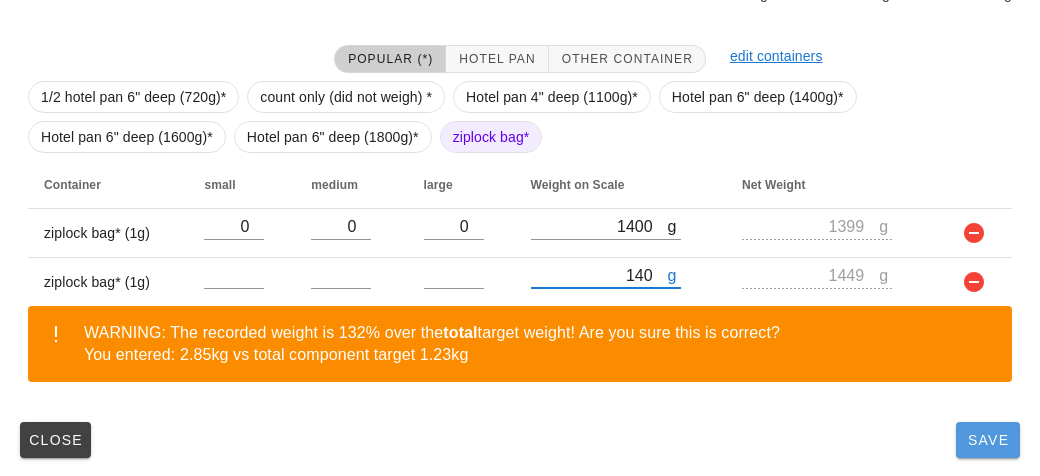 click on "Save" at bounding box center [988, 440] 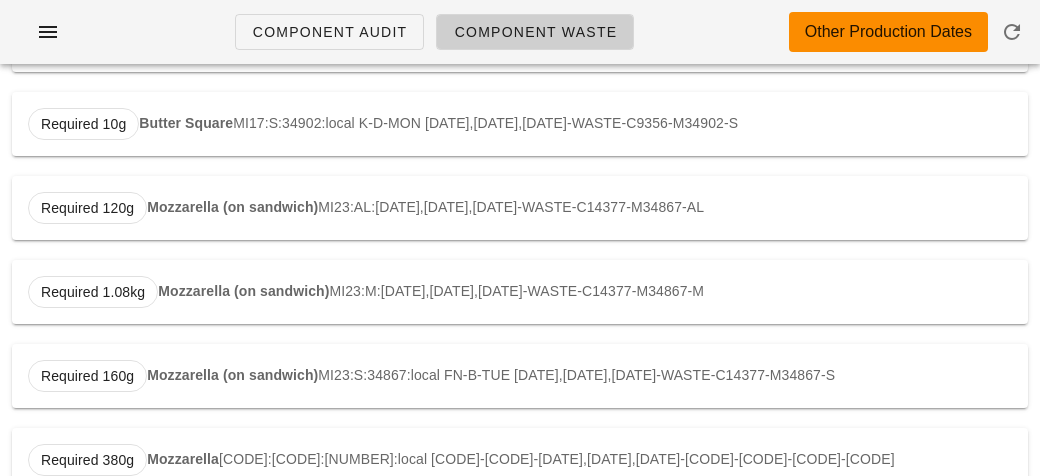 scroll, scrollTop: 0, scrollLeft: 0, axis: both 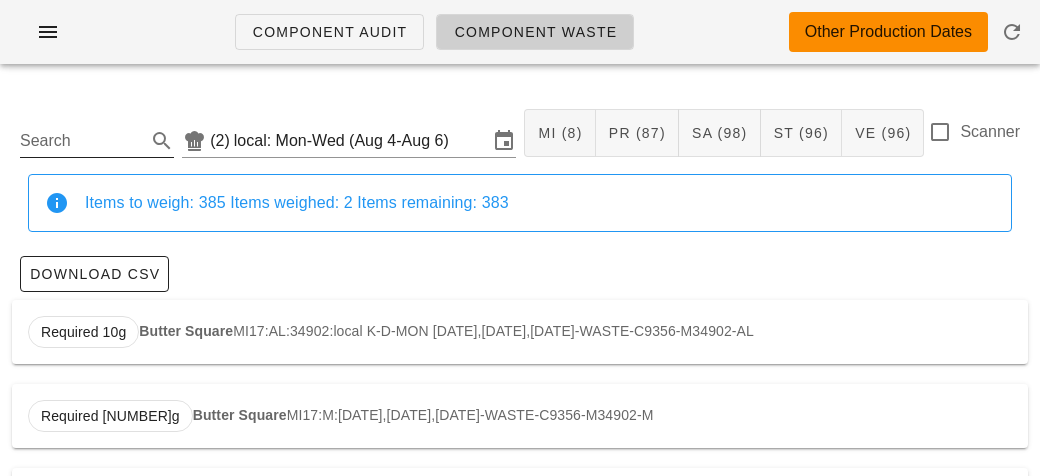 click on "Search" at bounding box center [81, 141] 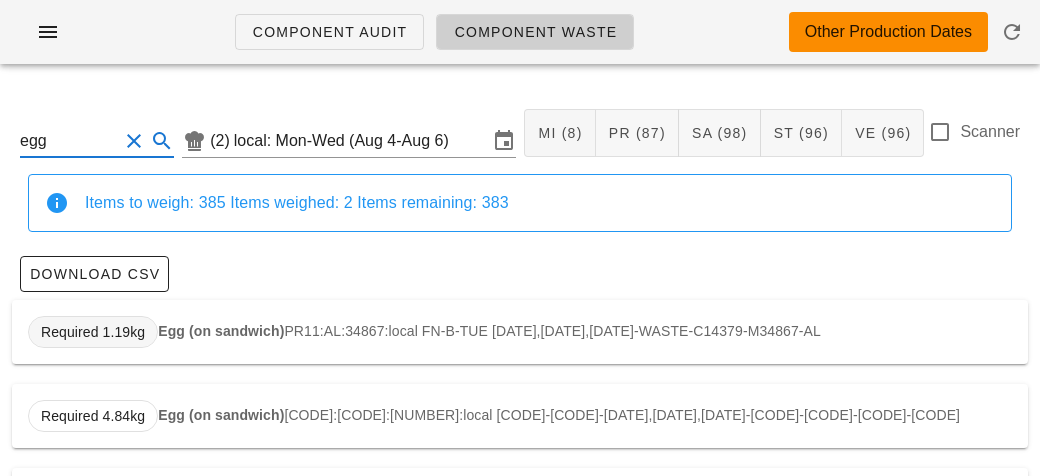 click on "Required 1.19kg" at bounding box center (93, 332) 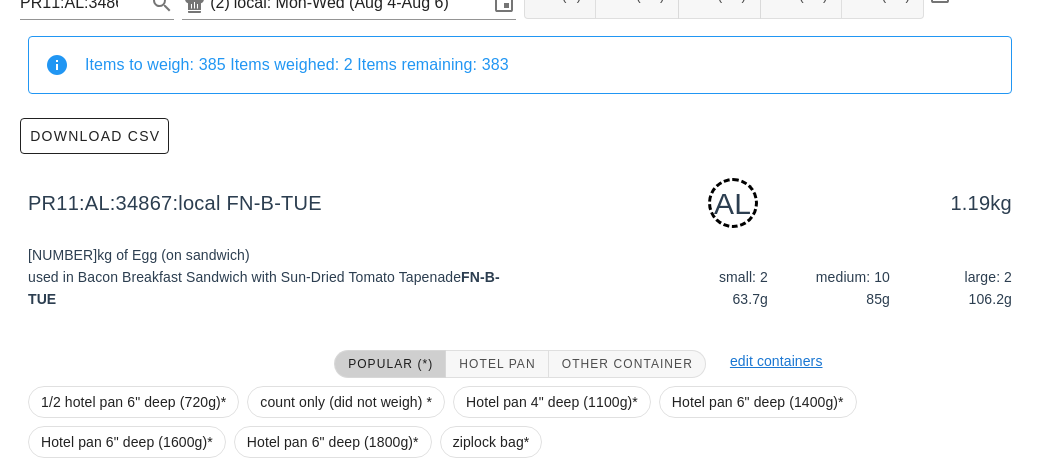 scroll, scrollTop: 302, scrollLeft: 0, axis: vertical 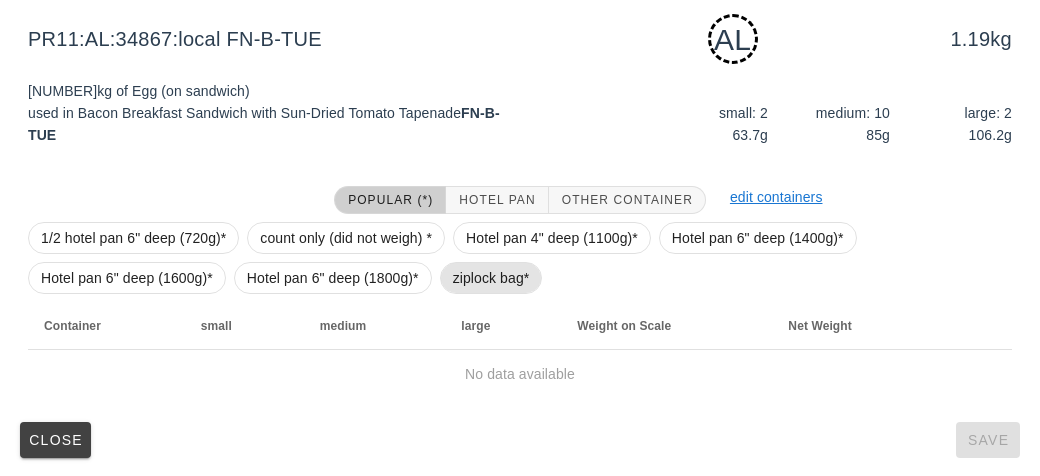 click on "ziplock bag*" at bounding box center (491, 278) 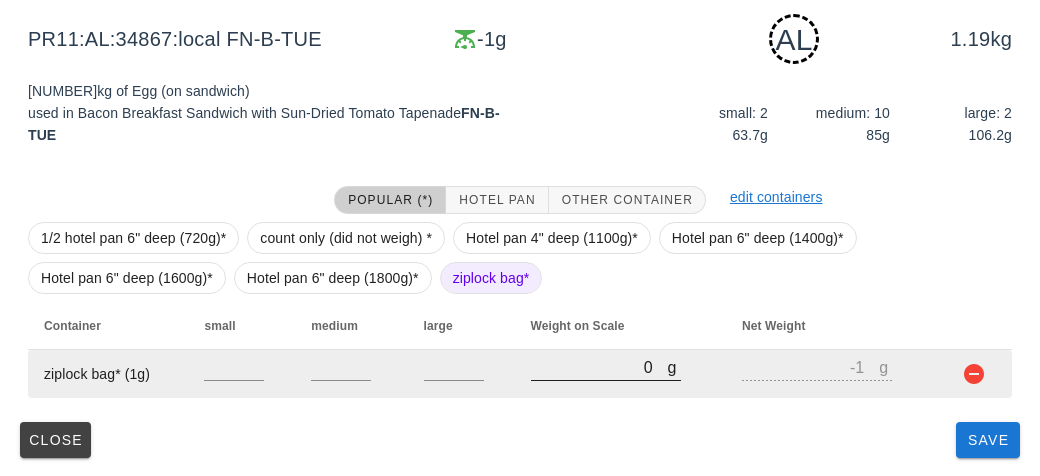 click on "0" at bounding box center (599, 367) 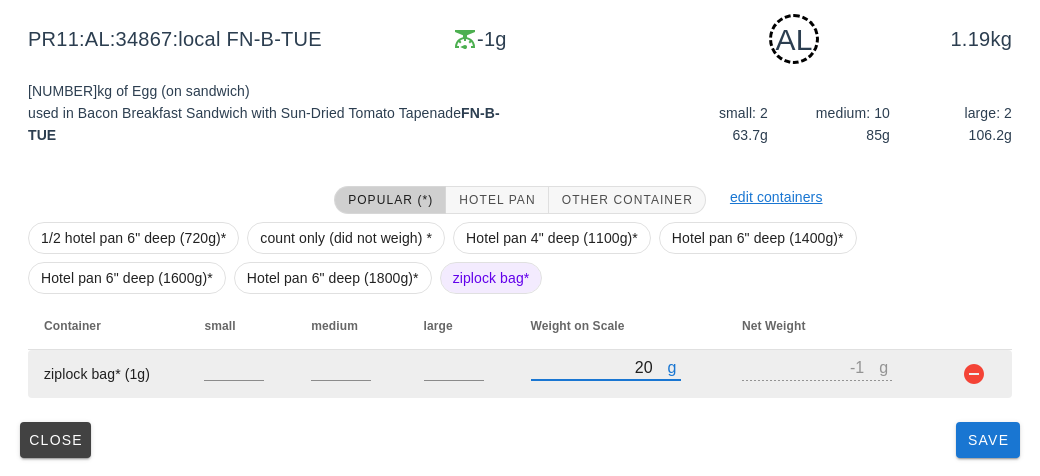 type on "230" 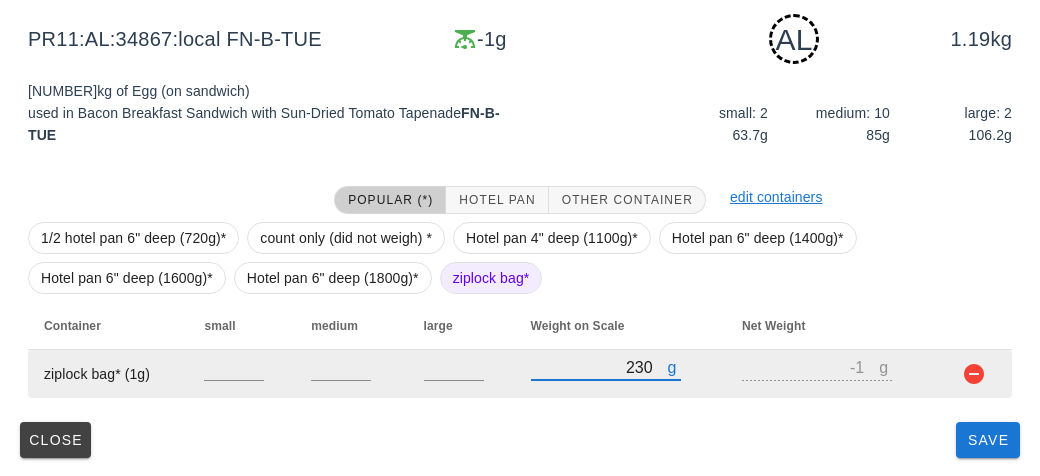 type on "229" 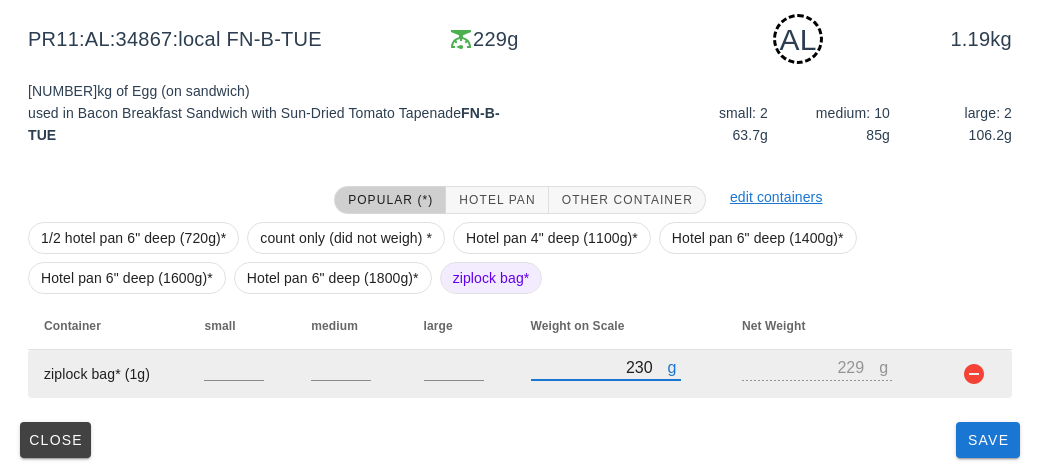type on "230" 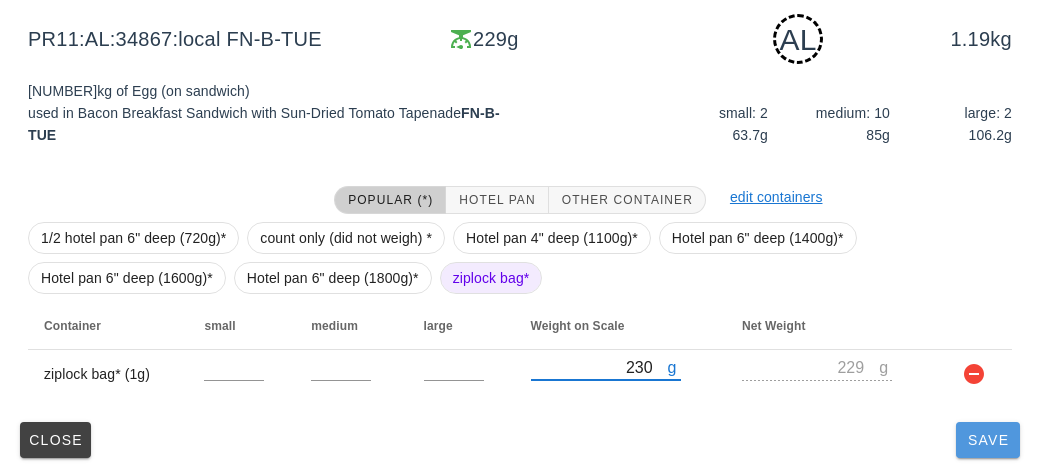 click on "Save" at bounding box center [988, 440] 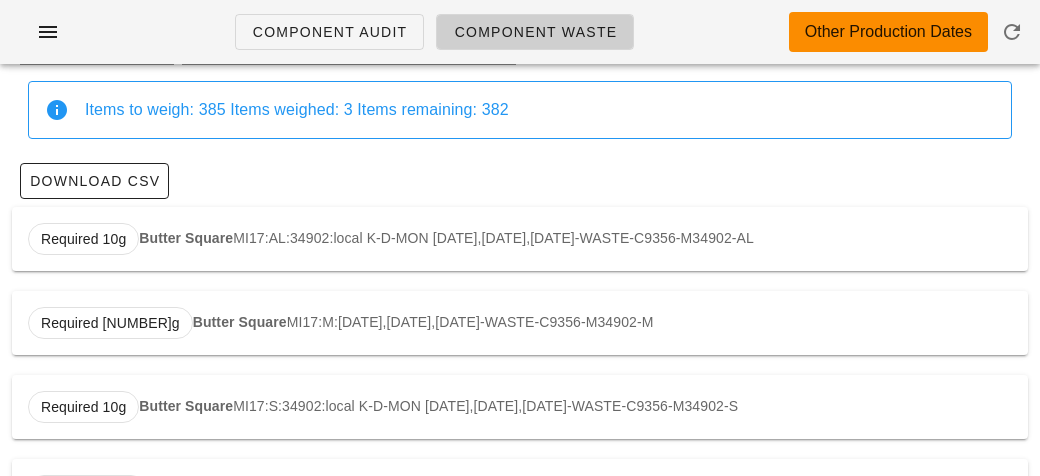scroll, scrollTop: 0, scrollLeft: 0, axis: both 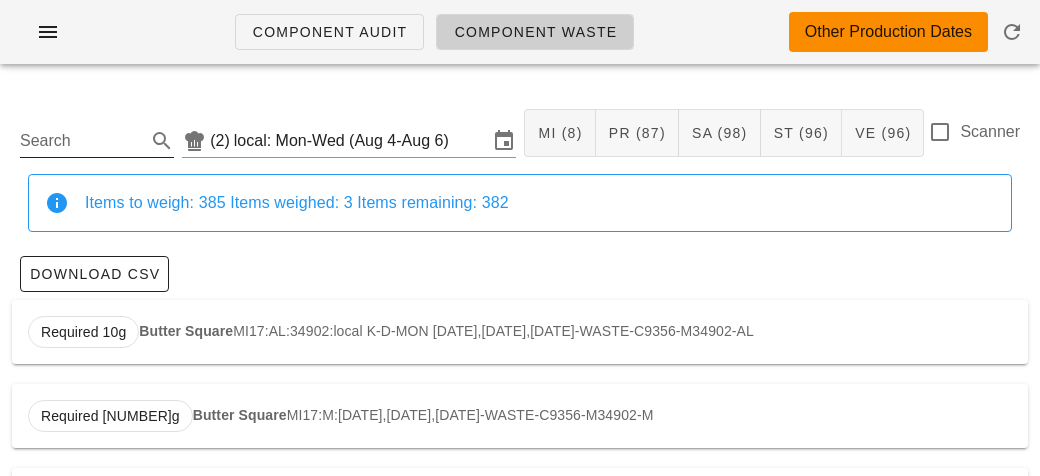 click on "Search" at bounding box center [81, 141] 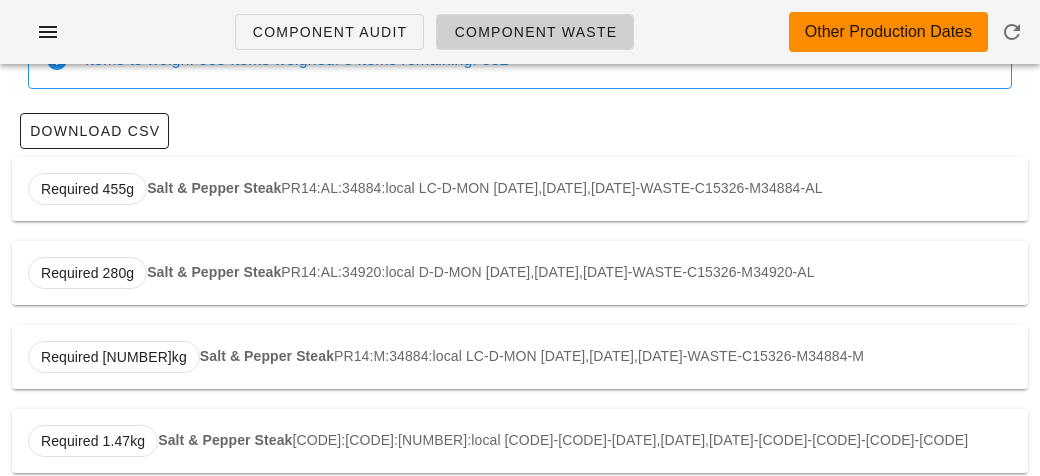 scroll, scrollTop: 0, scrollLeft: 0, axis: both 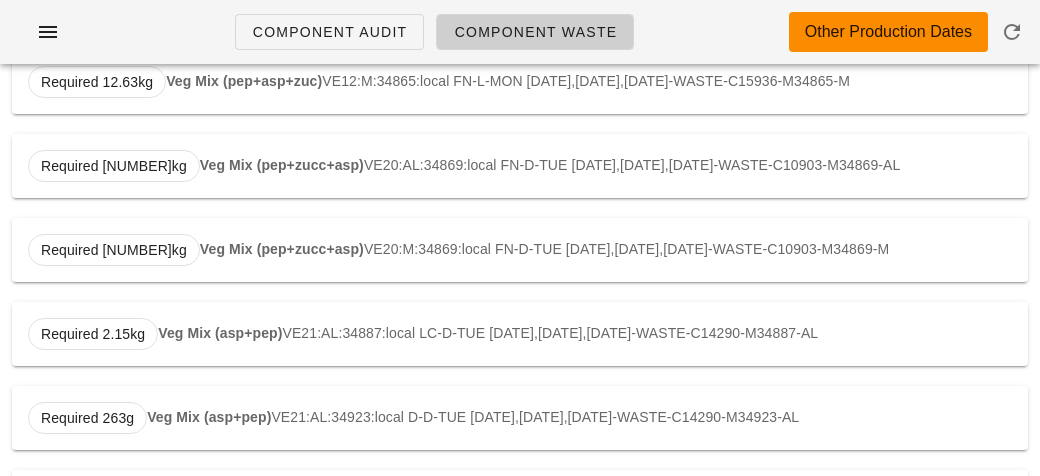 click on "Veg Mix (asp+pep)" at bounding box center (220, 333) 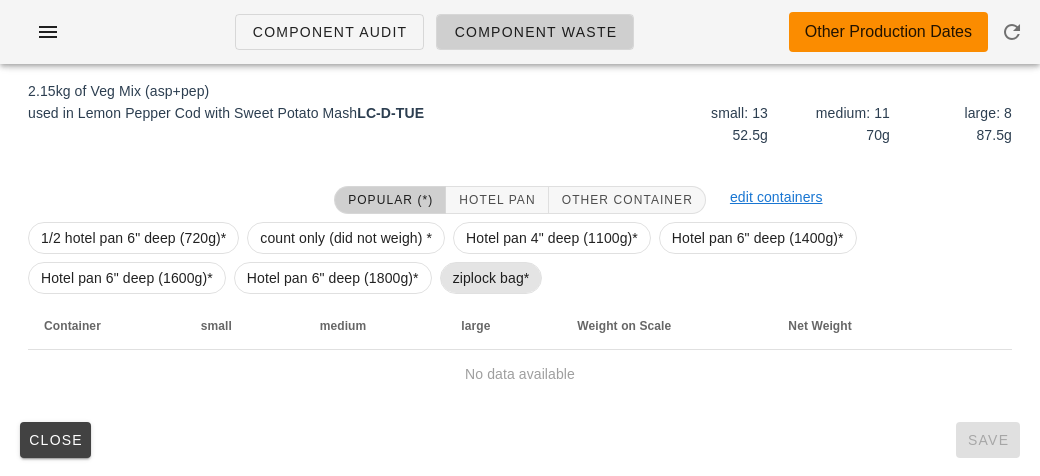 click on "ziplock bag*" at bounding box center [491, 278] 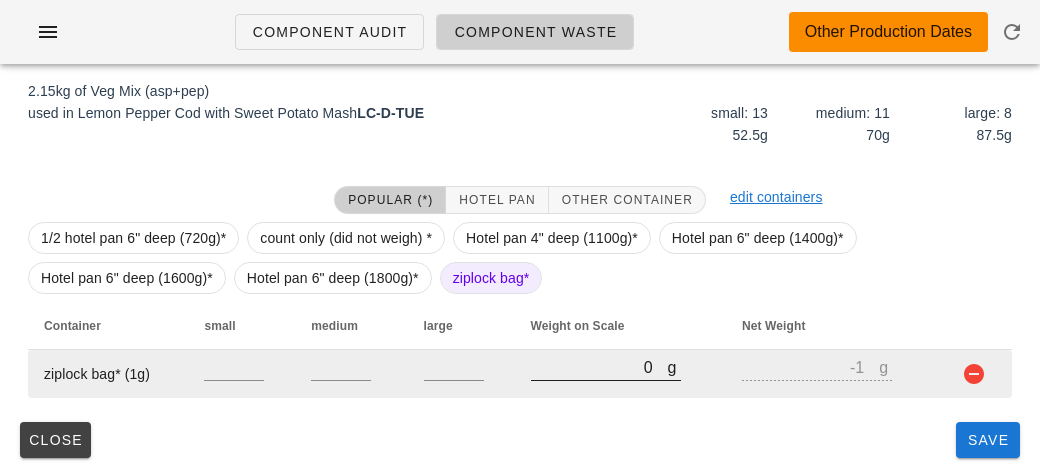 click on "0" at bounding box center (599, 367) 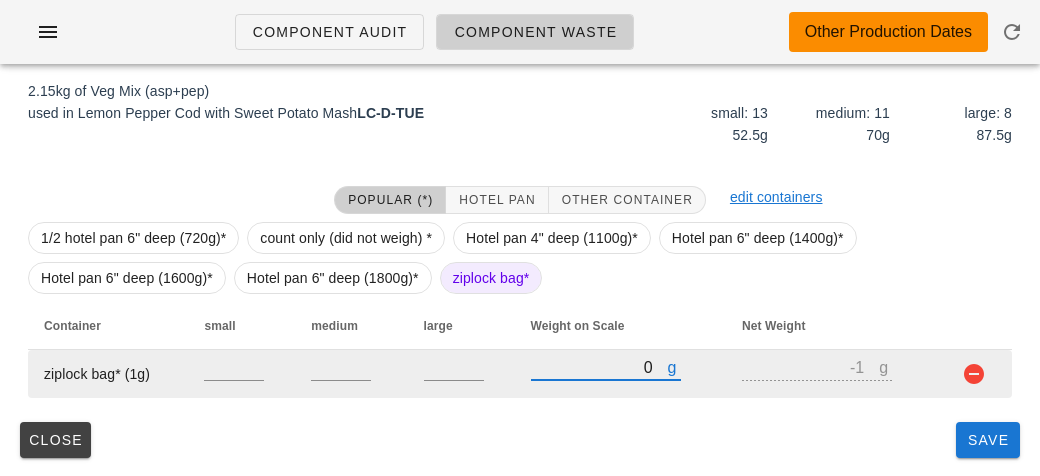 type on "10" 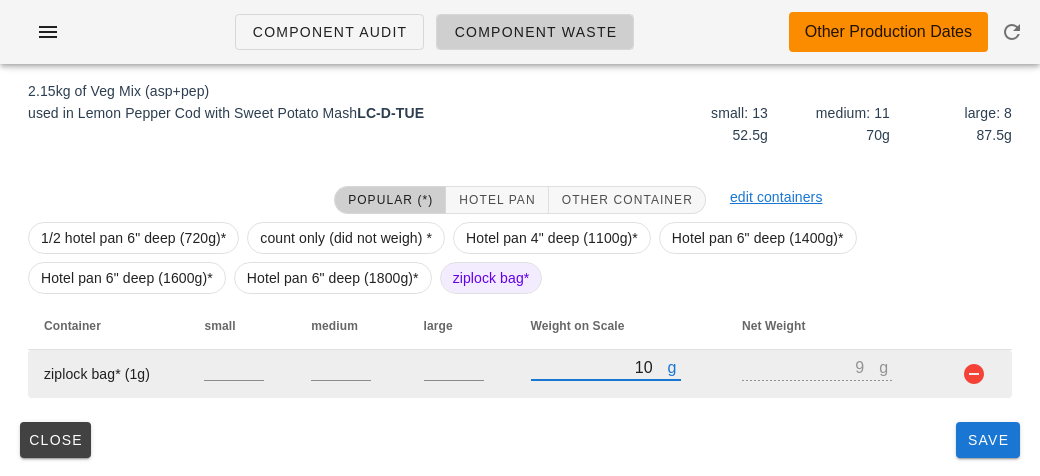 type on "160" 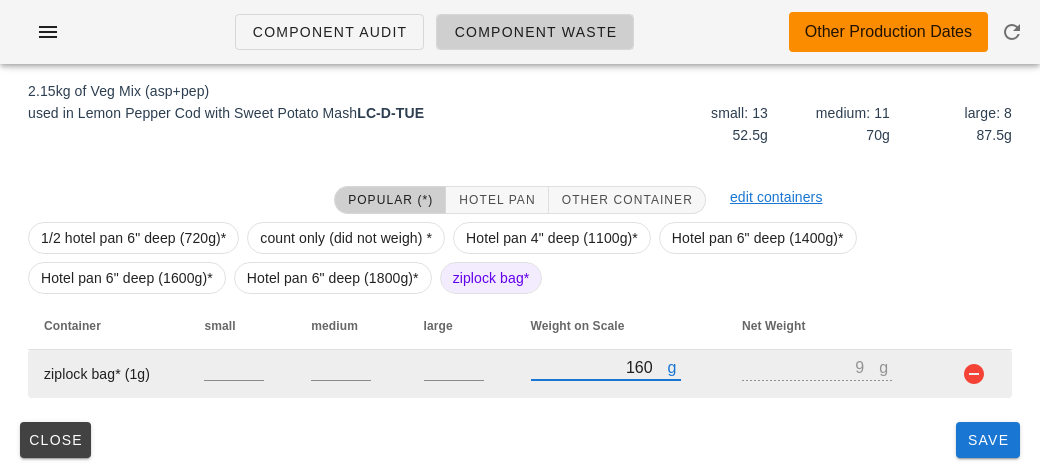 type on "159" 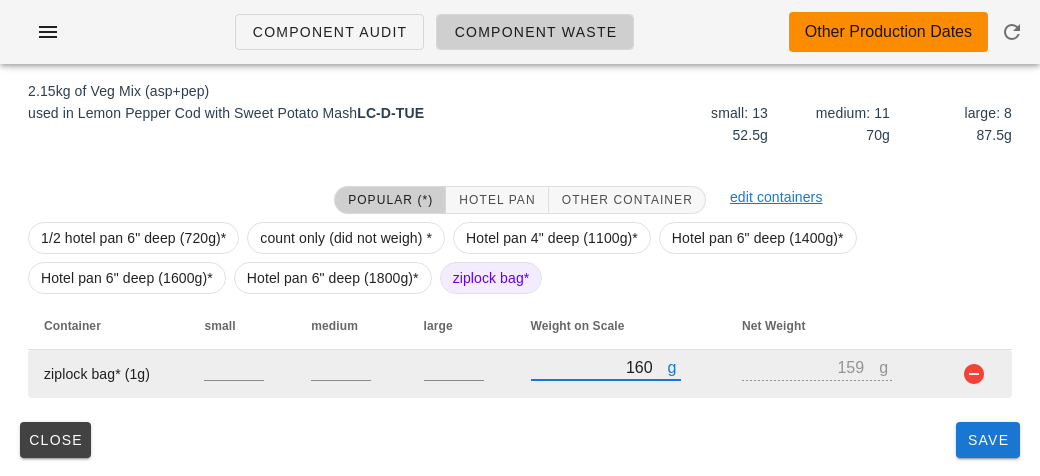 type on "1670" 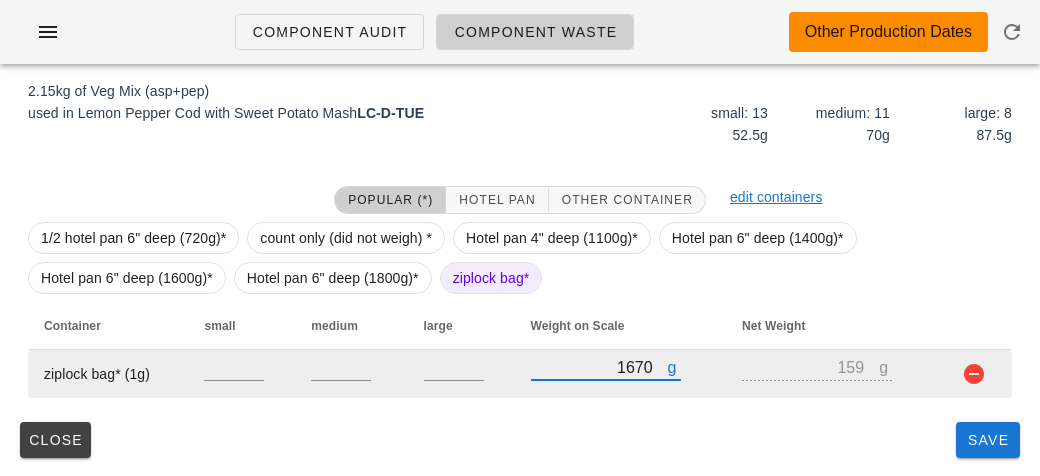 type on "1669" 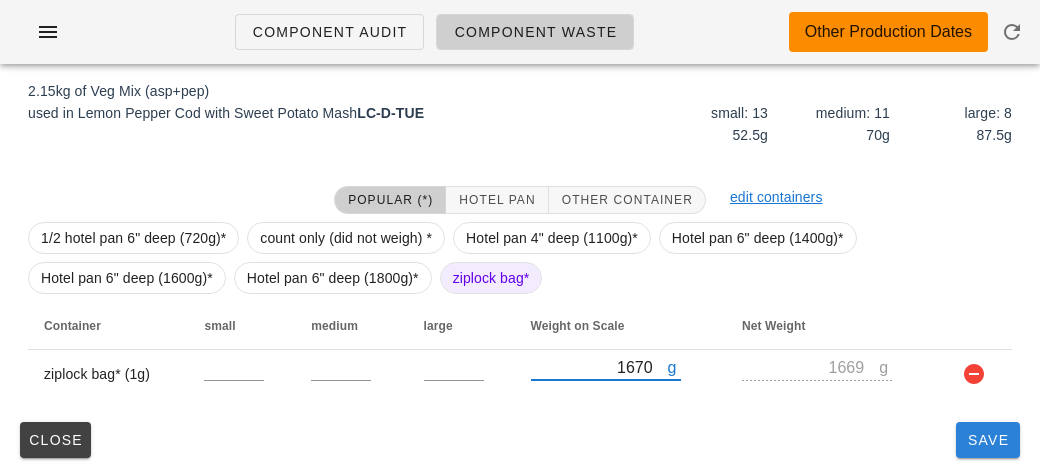 type on "1670" 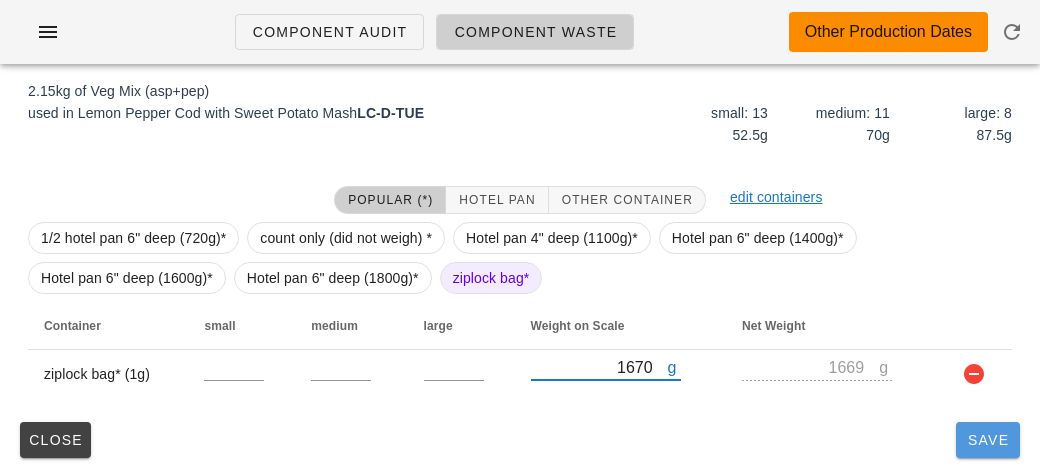 click on "Save" at bounding box center (988, 440) 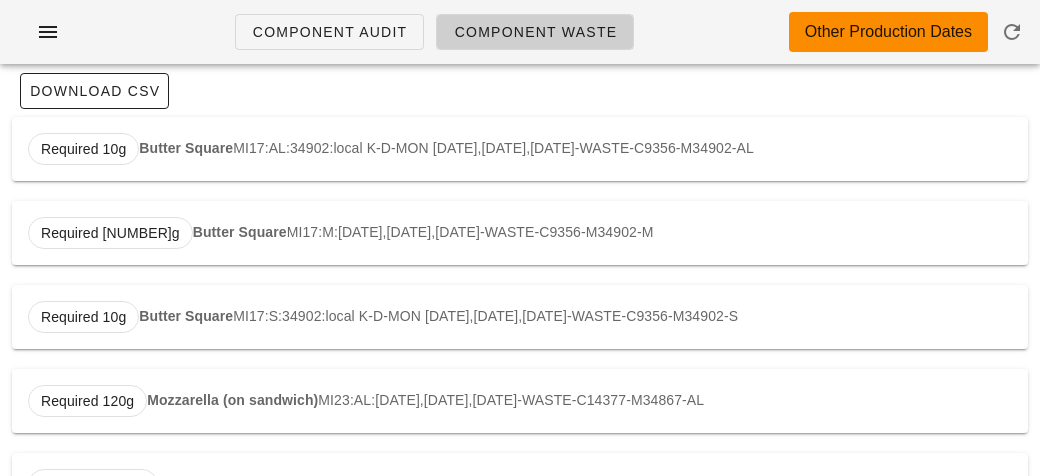 scroll, scrollTop: 0, scrollLeft: 0, axis: both 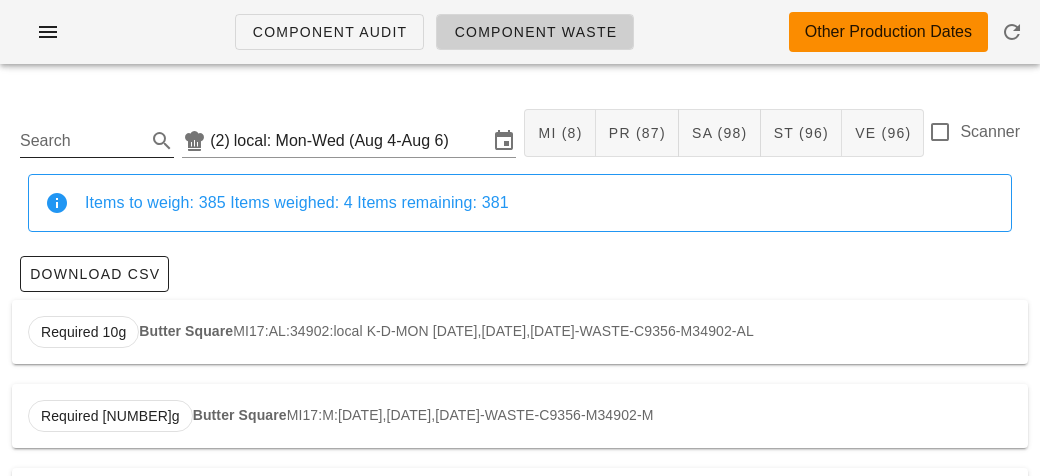 click on "Search" at bounding box center (81, 141) 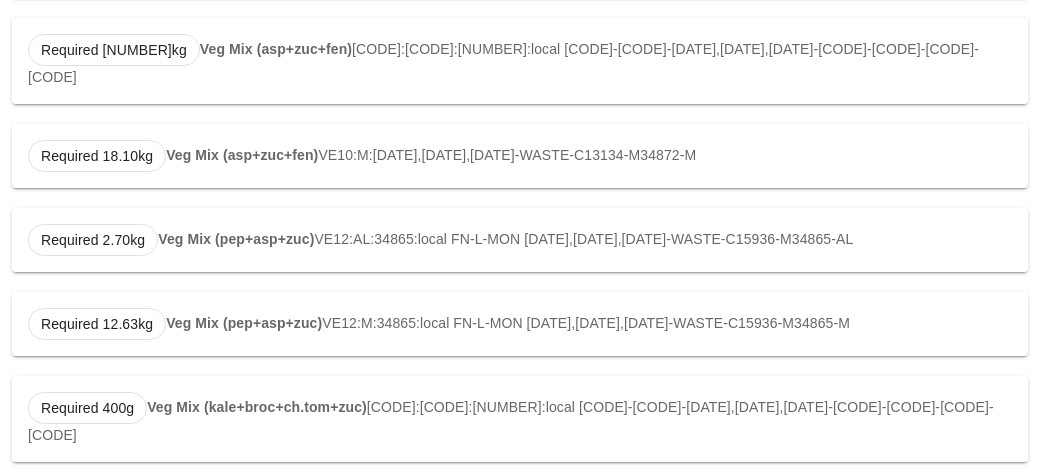 scroll, scrollTop: 454, scrollLeft: 0, axis: vertical 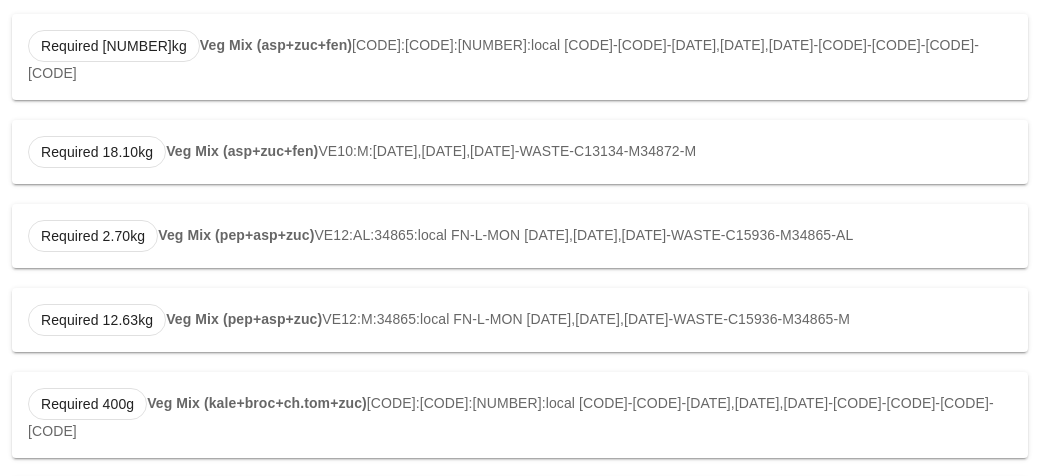 click on "Veg Mix (kale+broc+ch.tom+zuc)" at bounding box center [257, 403] 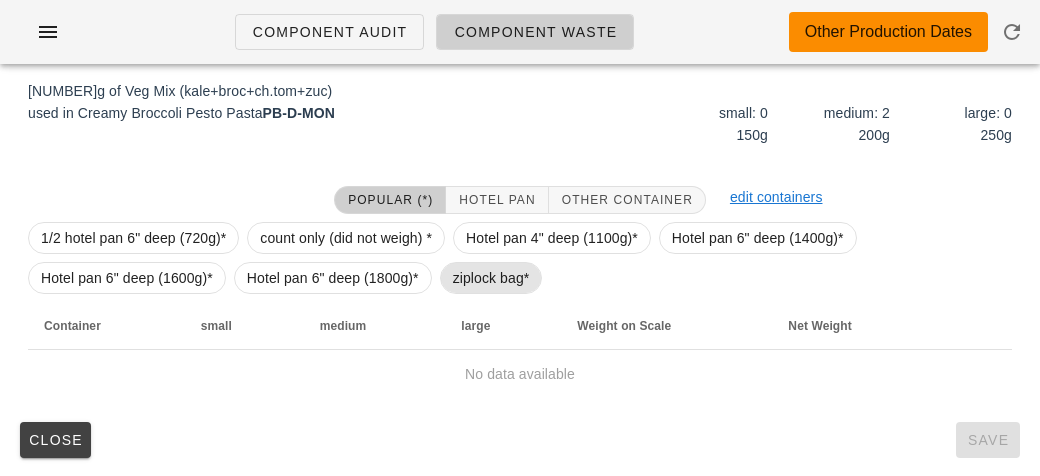click on "ziplock bag*" at bounding box center (491, 278) 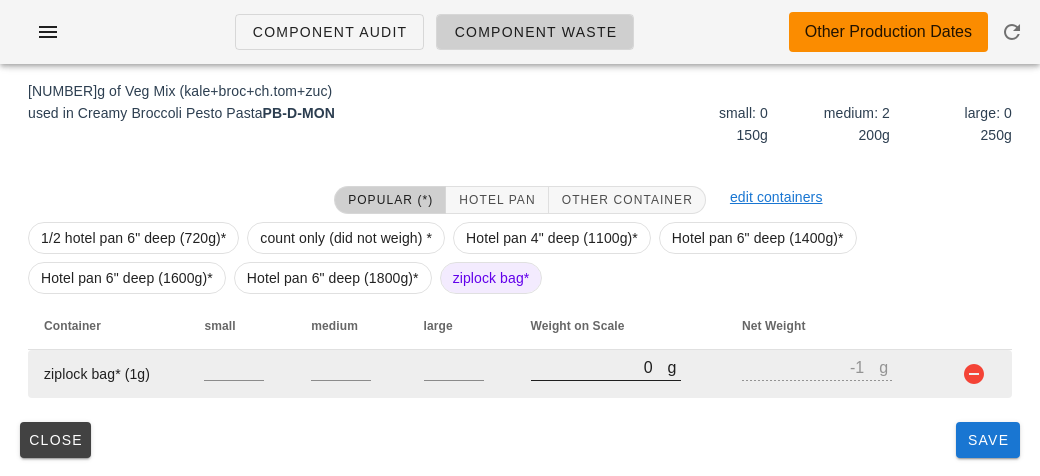 click on "0" at bounding box center (599, 367) 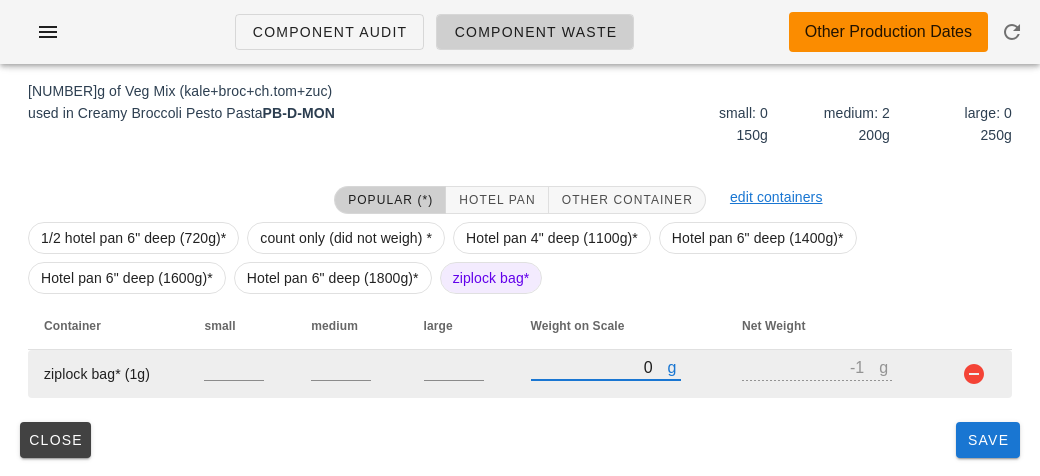 type on "40" 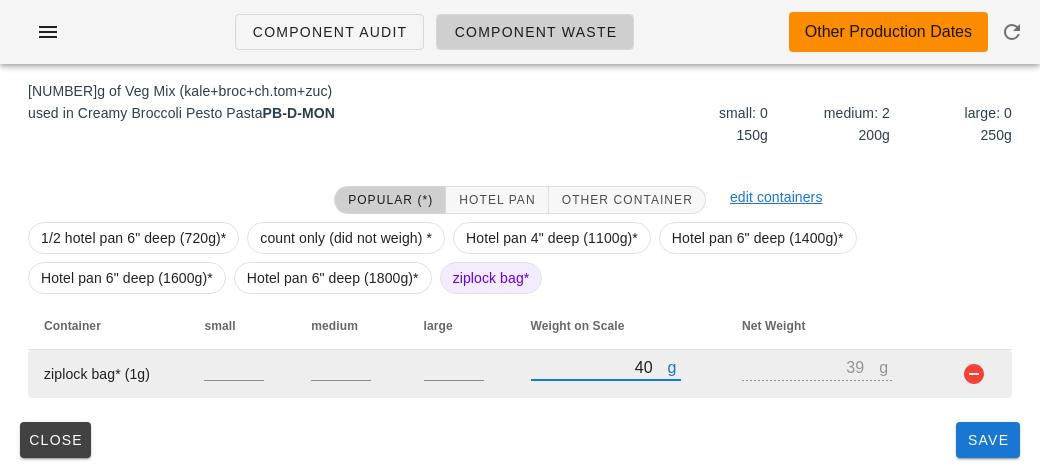 type on "440" 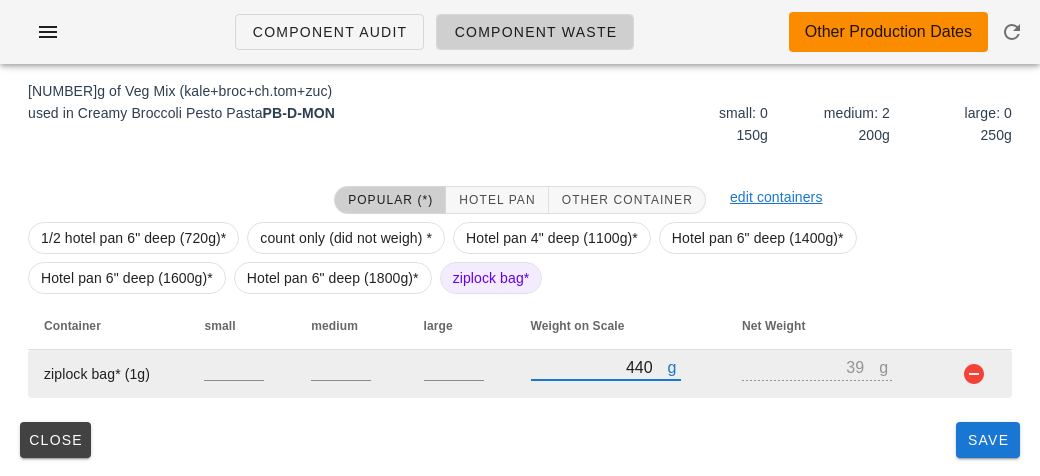 type on "440" 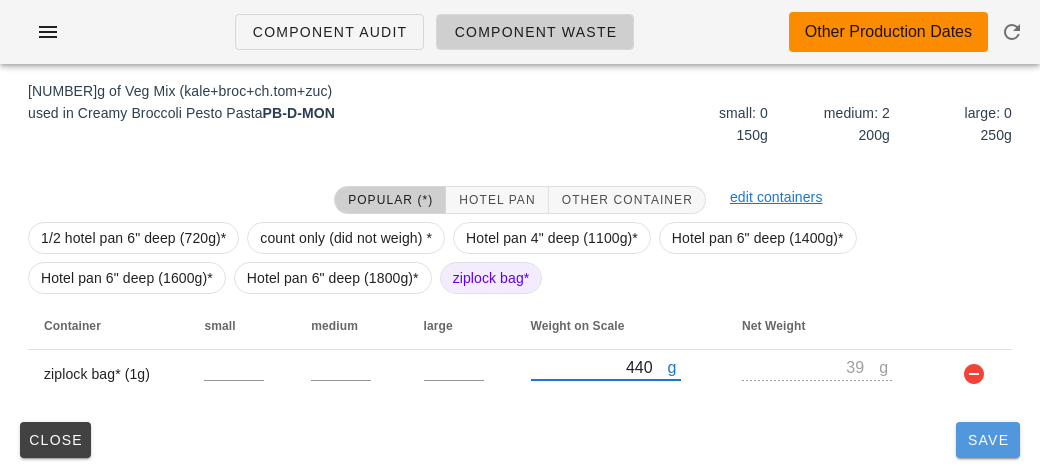 click on "Save" at bounding box center [988, 440] 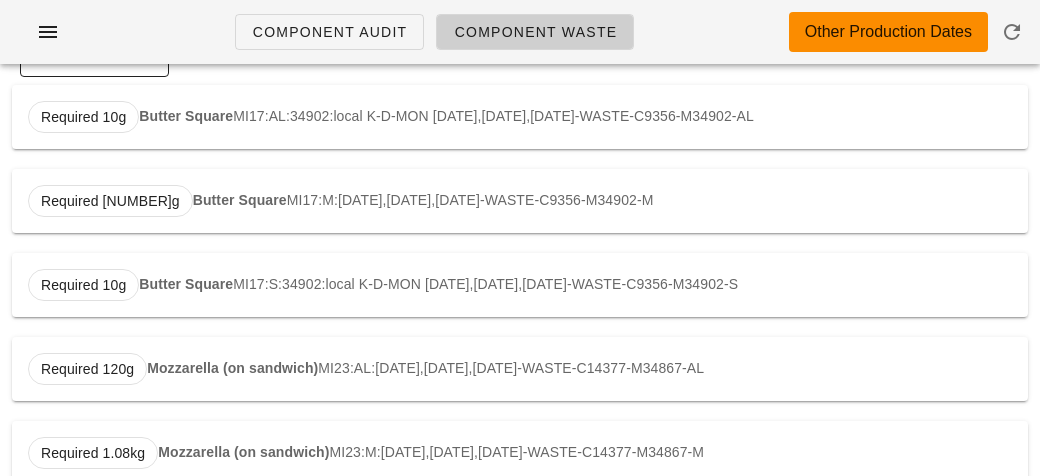 scroll, scrollTop: 0, scrollLeft: 0, axis: both 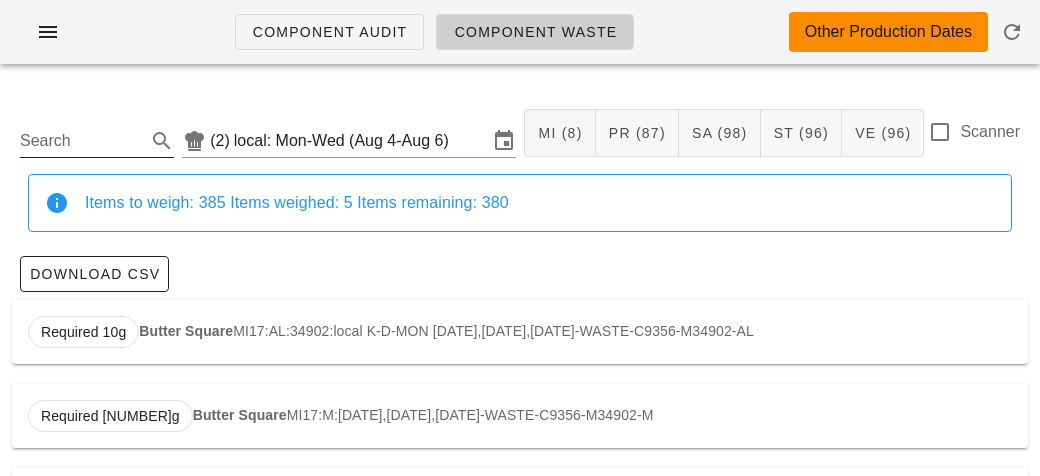 click on "Search" at bounding box center [81, 141] 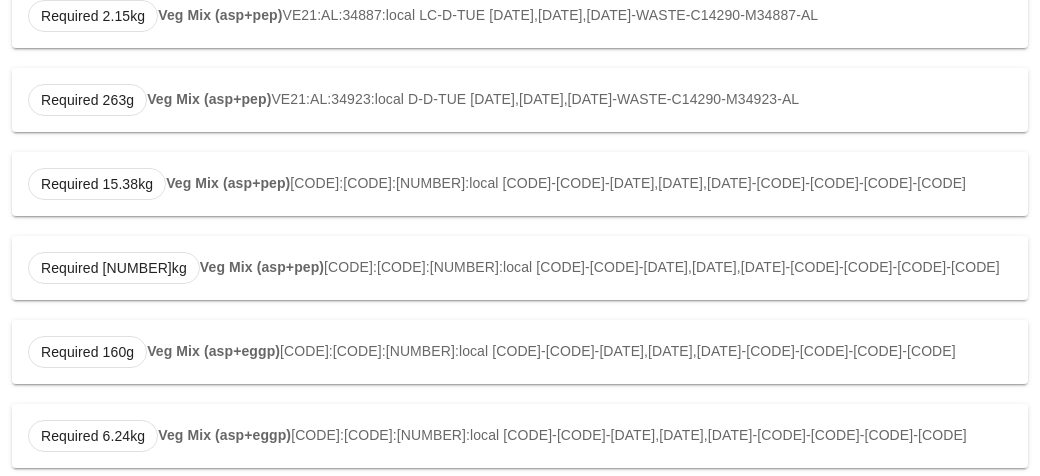 click on "Veg Mix (asp+eggp)" at bounding box center [213, 351] 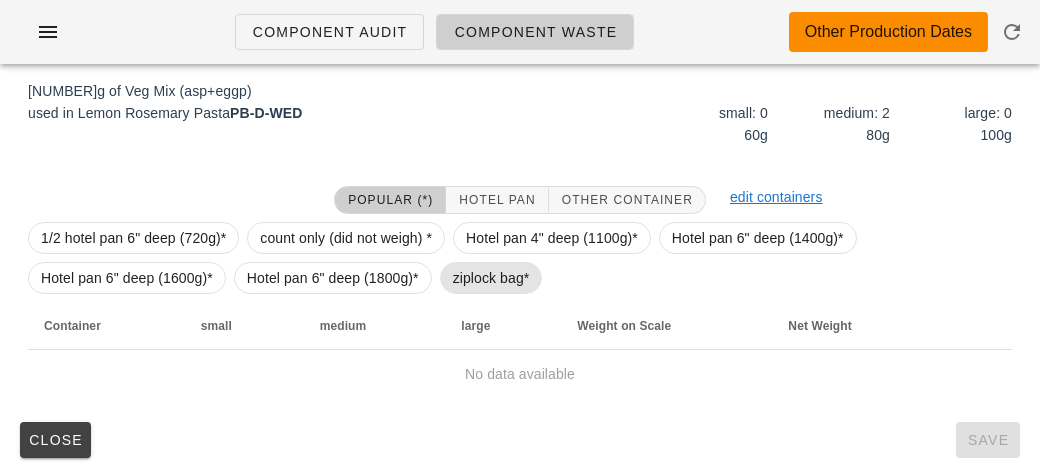 click on "ziplock bag*" at bounding box center (491, 278) 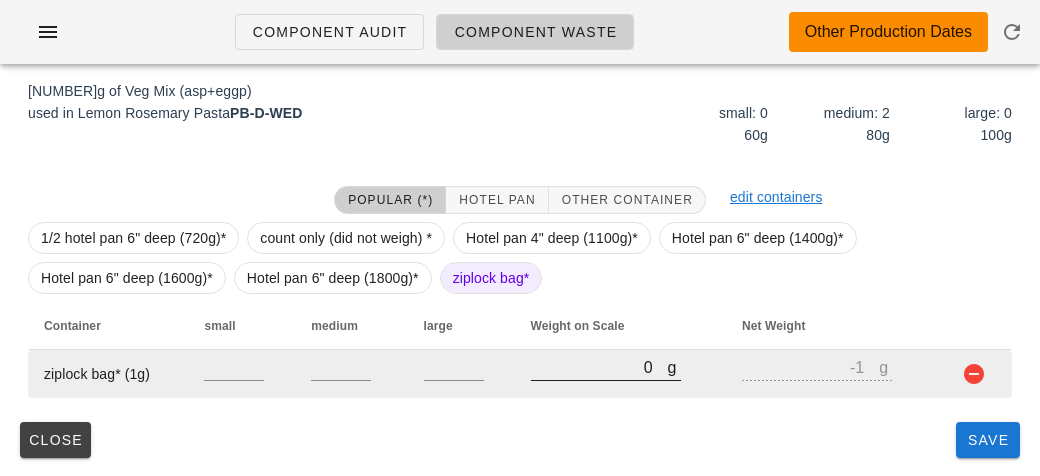 click on "0" at bounding box center [599, 367] 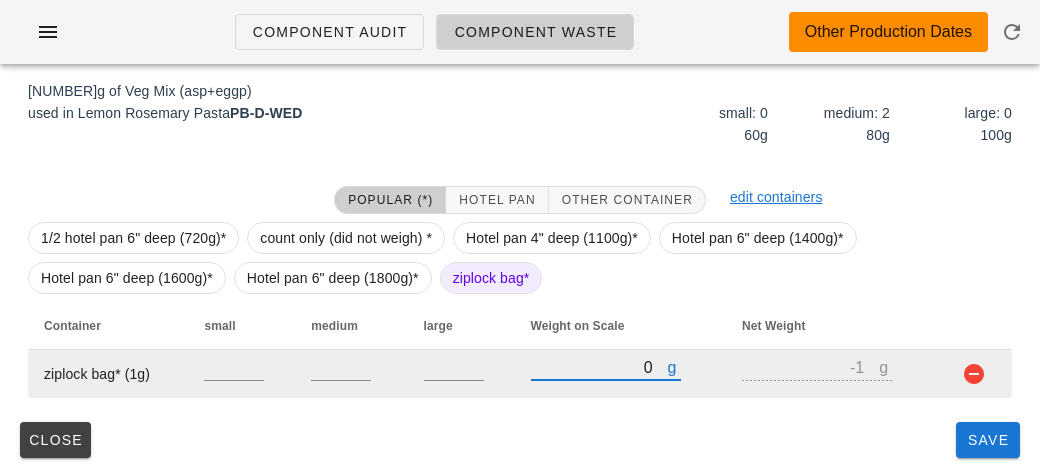 type on "30" 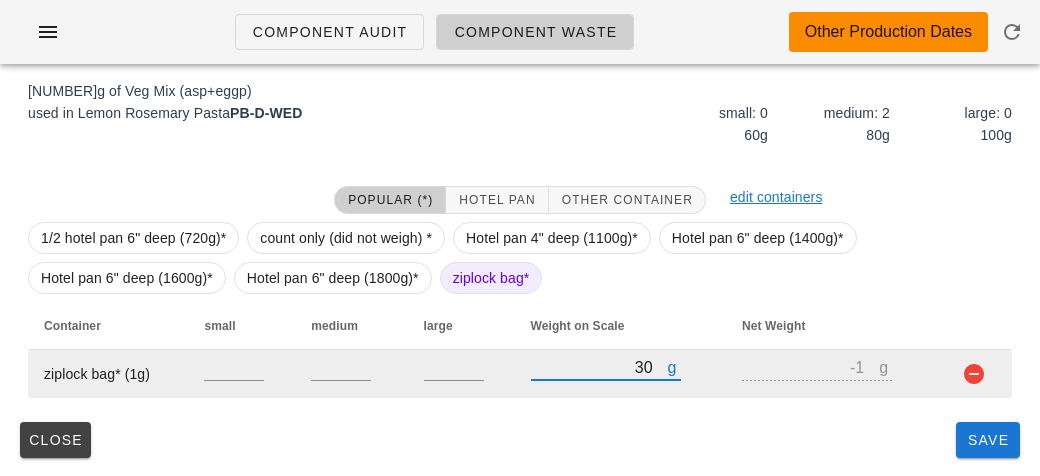 type on "29" 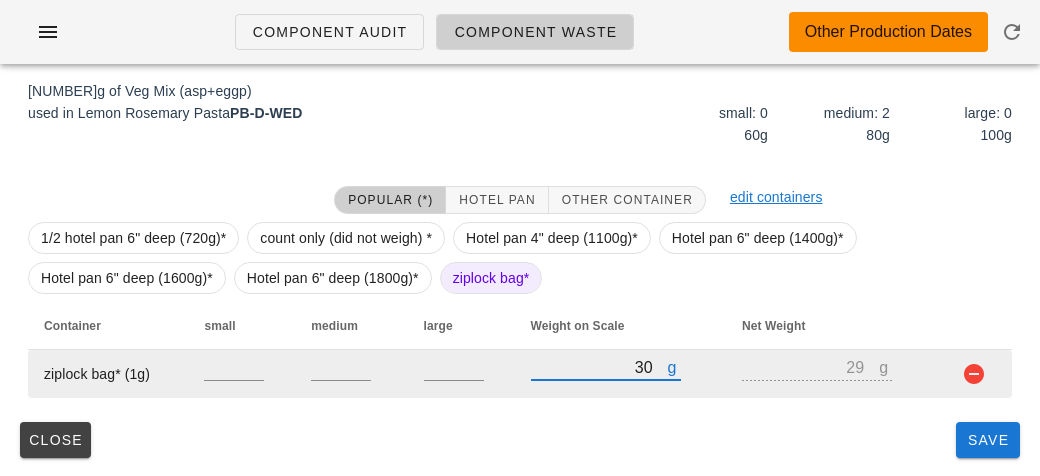type on "370" 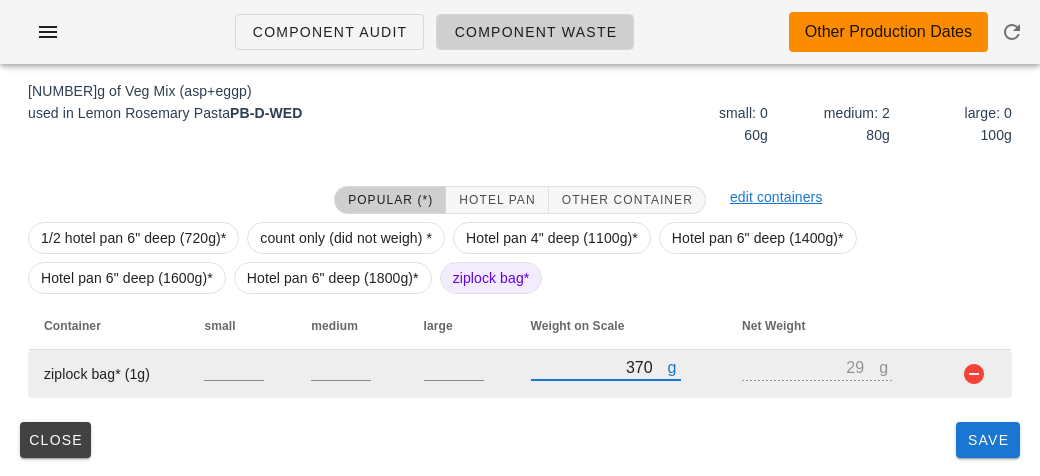 type on "369" 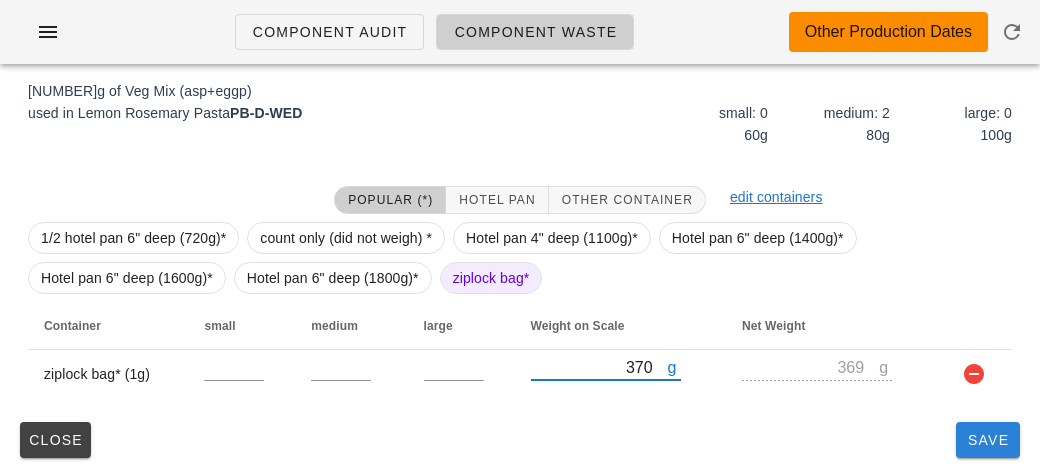 type on "370" 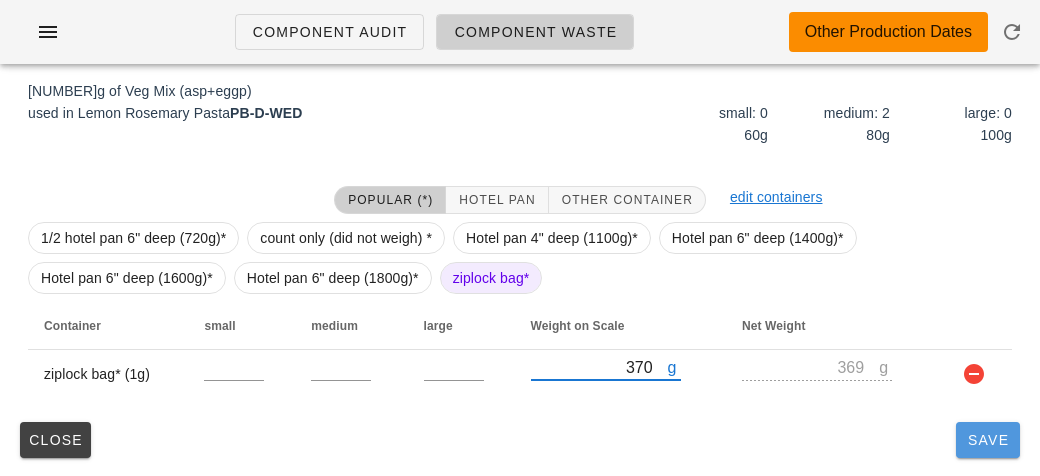 click on "Save" at bounding box center (988, 440) 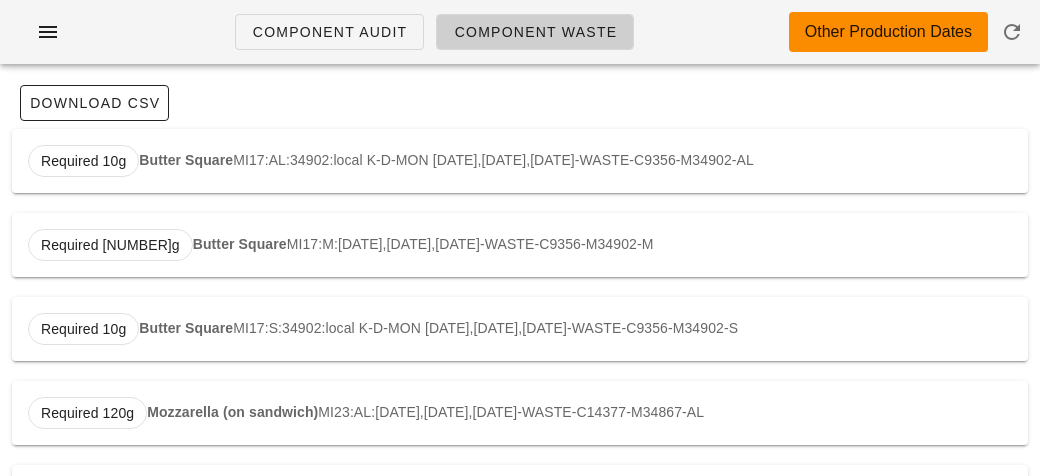 scroll, scrollTop: 0, scrollLeft: 0, axis: both 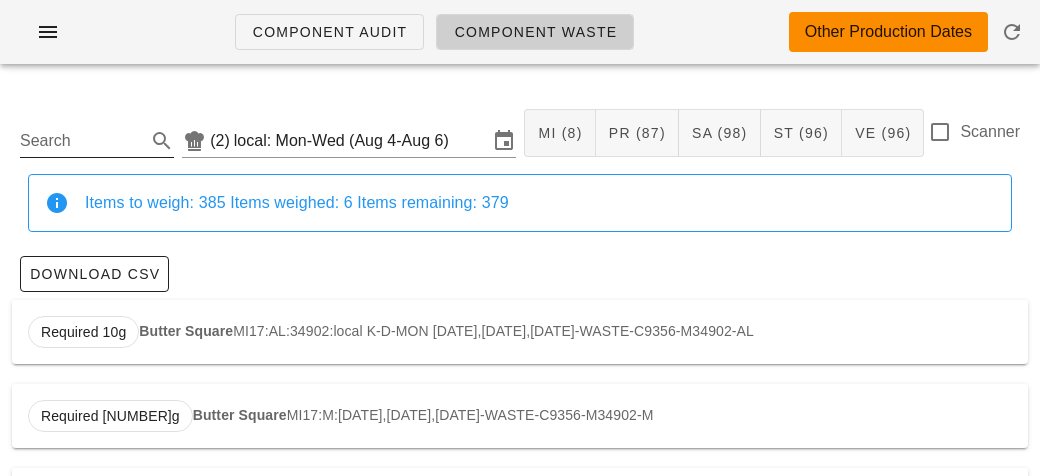 click on "Search" at bounding box center [81, 141] 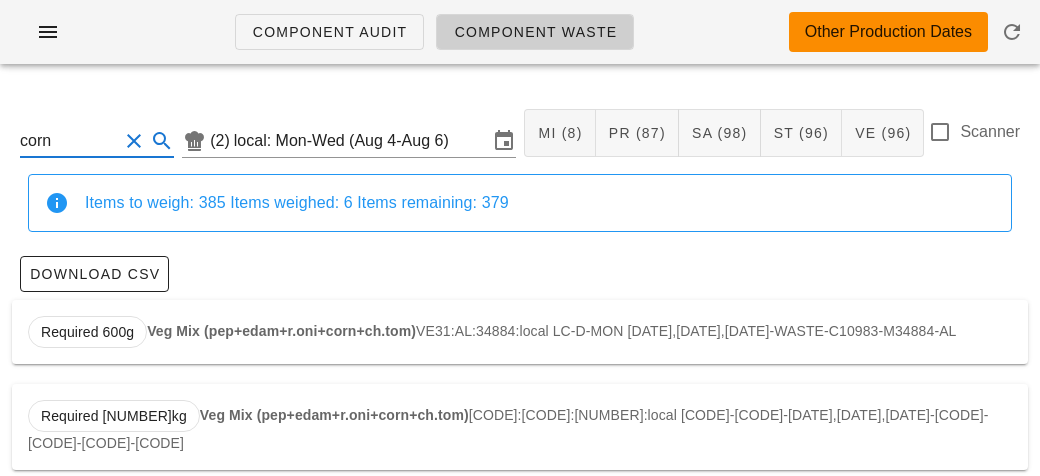 click on "Veg Mix (pep+edam+r.oni+corn+ch.tom)" at bounding box center (281, 331) 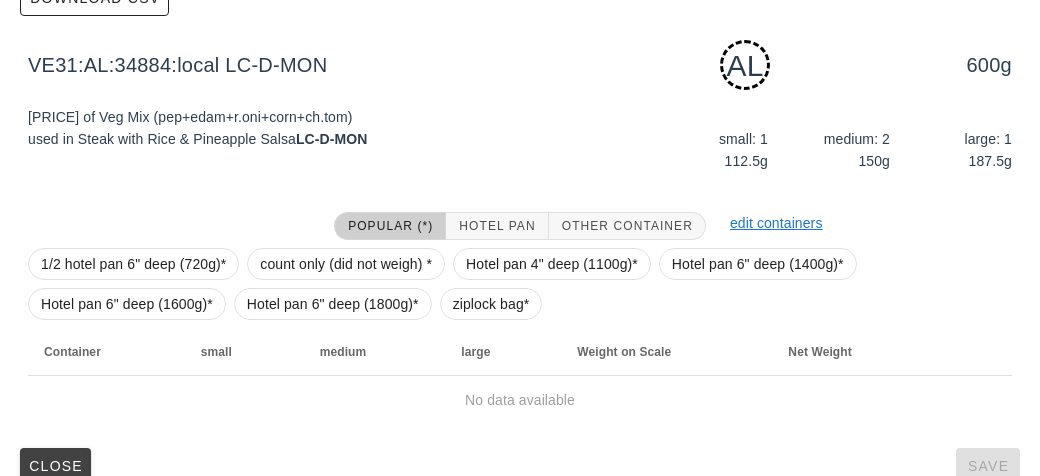 scroll, scrollTop: 302, scrollLeft: 0, axis: vertical 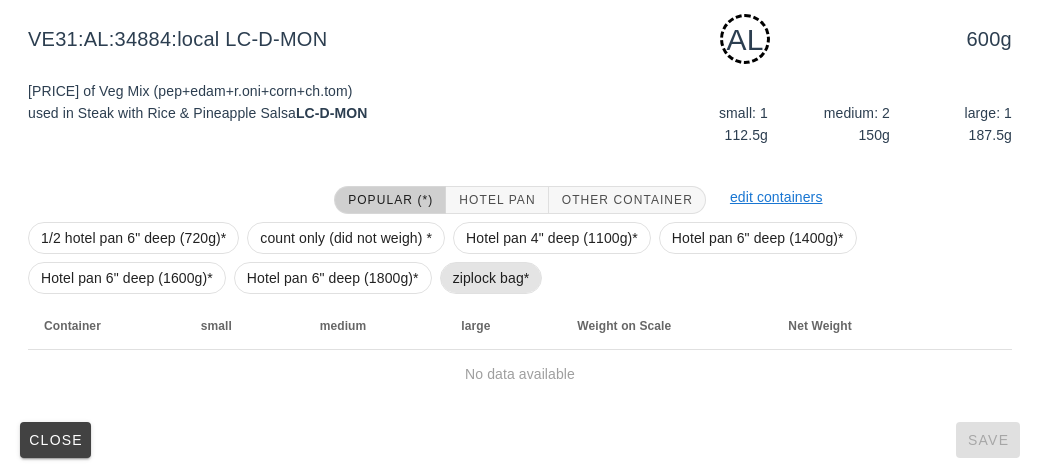 click on "ziplock bag*" at bounding box center (491, 278) 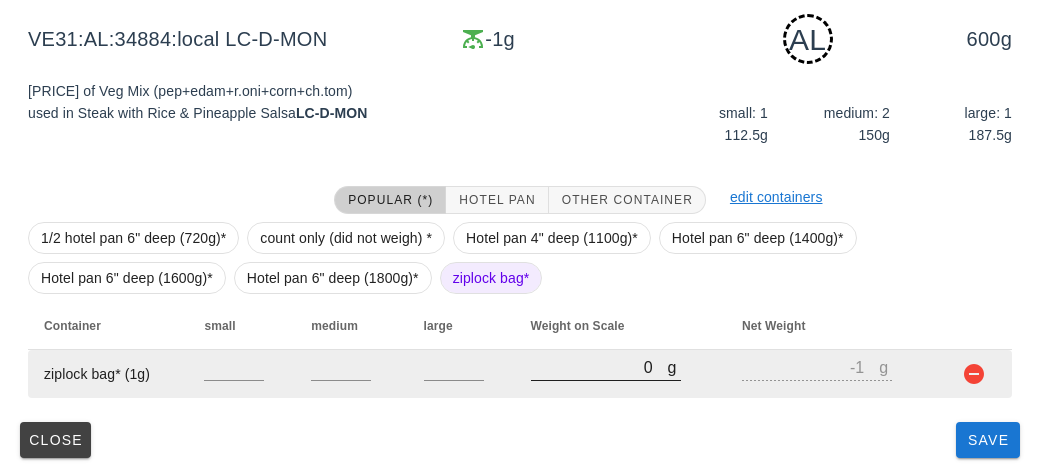 click on "0" at bounding box center [599, 367] 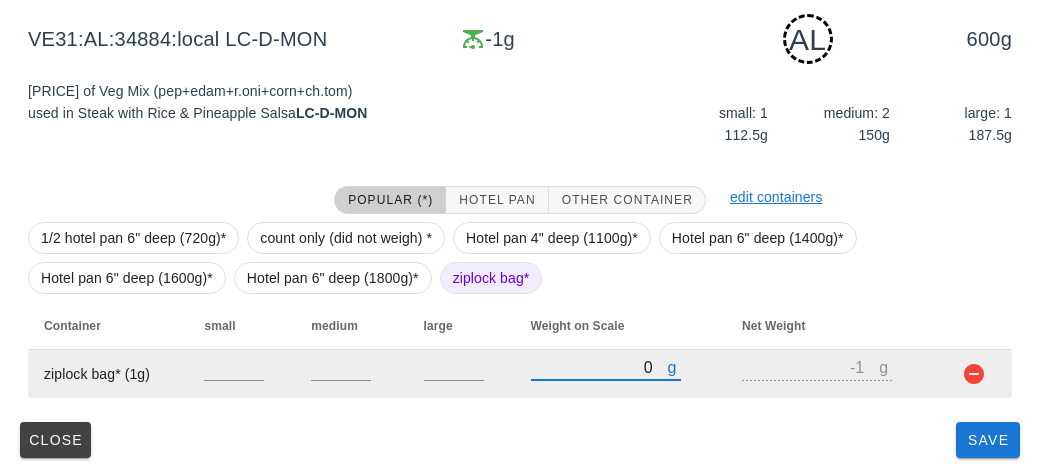 type on "60" 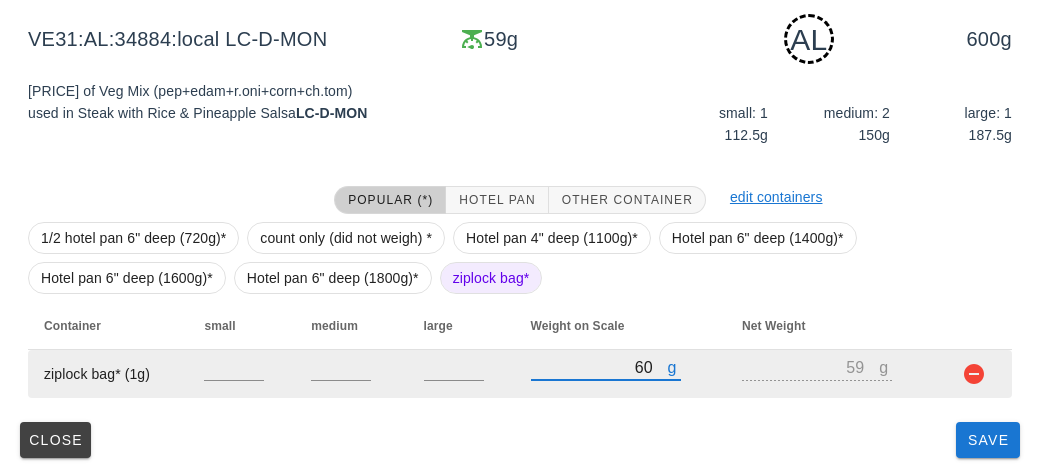 type on "690" 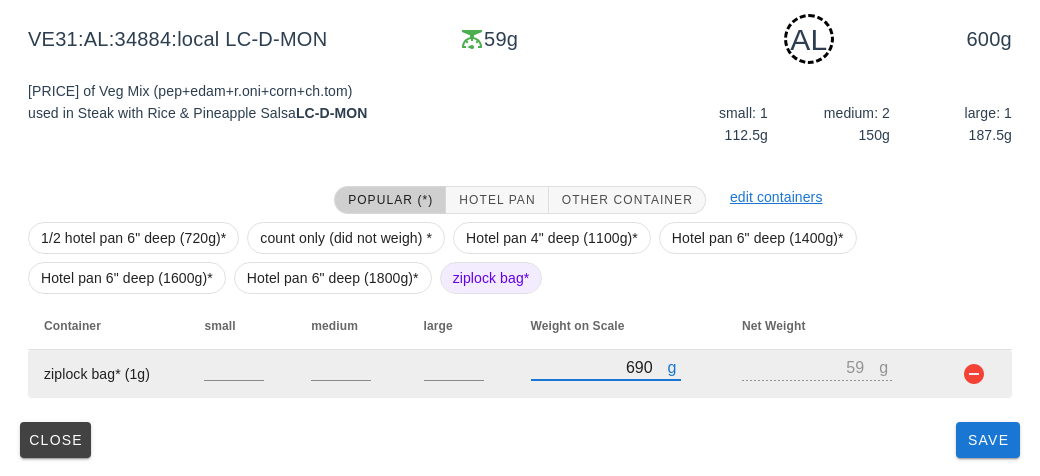 type on "689" 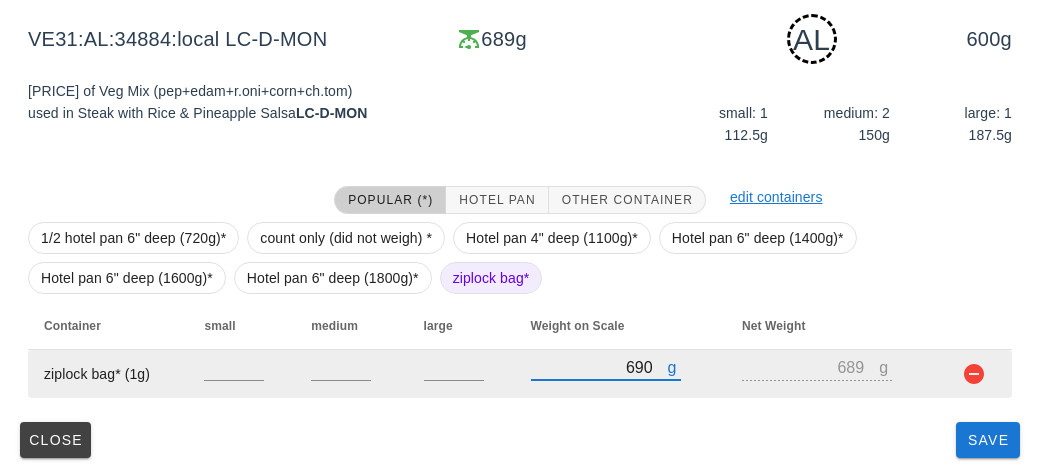 type on "690" 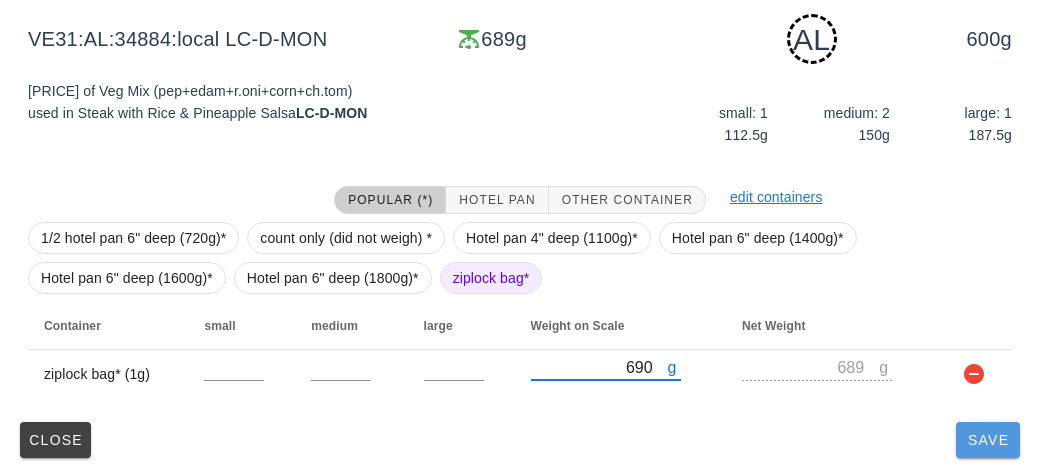 click on "Save" at bounding box center [988, 440] 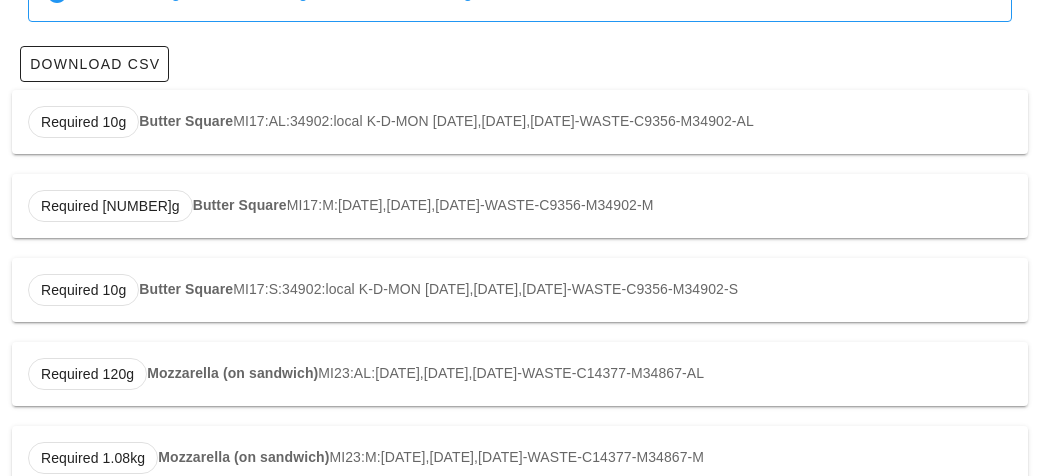 scroll, scrollTop: 0, scrollLeft: 0, axis: both 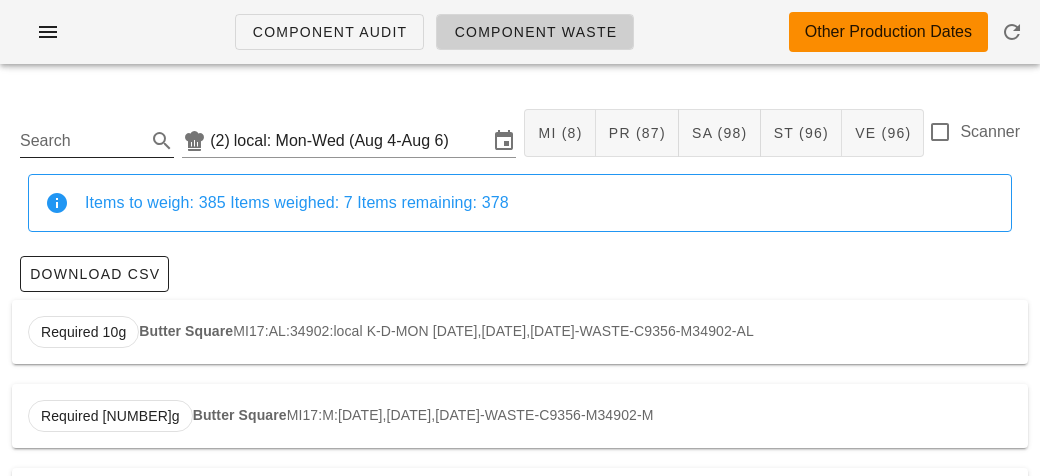 click on "Search" at bounding box center [81, 141] 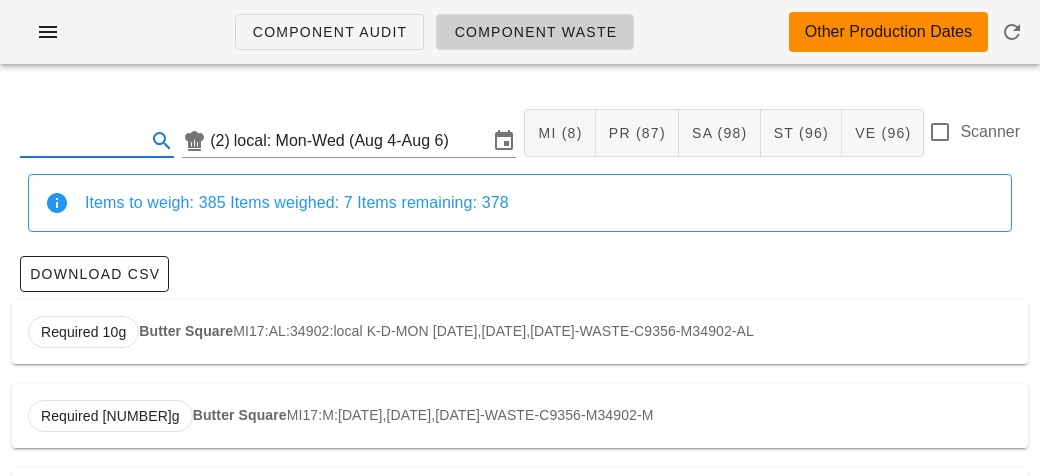 type on "v" 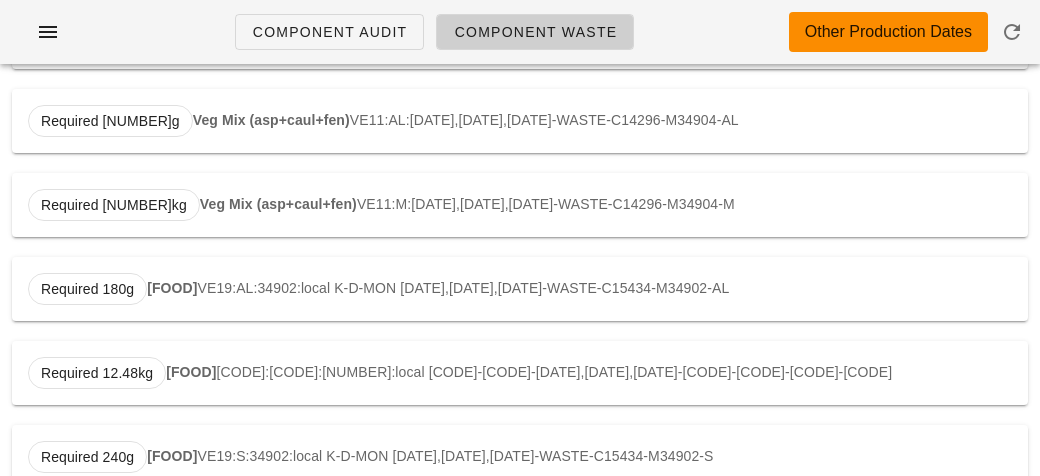 scroll, scrollTop: 376, scrollLeft: 0, axis: vertical 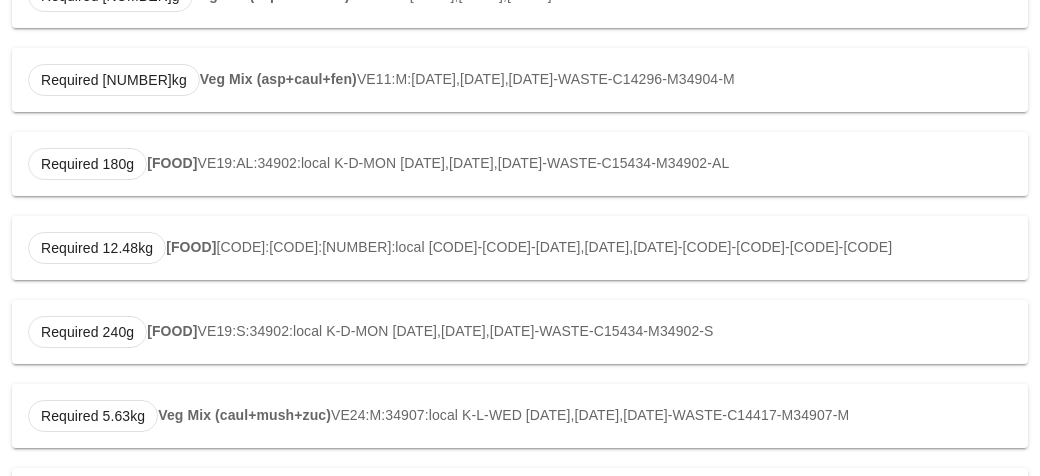 click on "Required [NUMBER]g [FOOD]  [CODE]:[CODE]:[NUMBER]:local [CODE]-[CODE]-[DATE],[DATE],[DATE]-[CODE]-[CODE]-[CODE]-[CODE]" at bounding box center [520, 332] 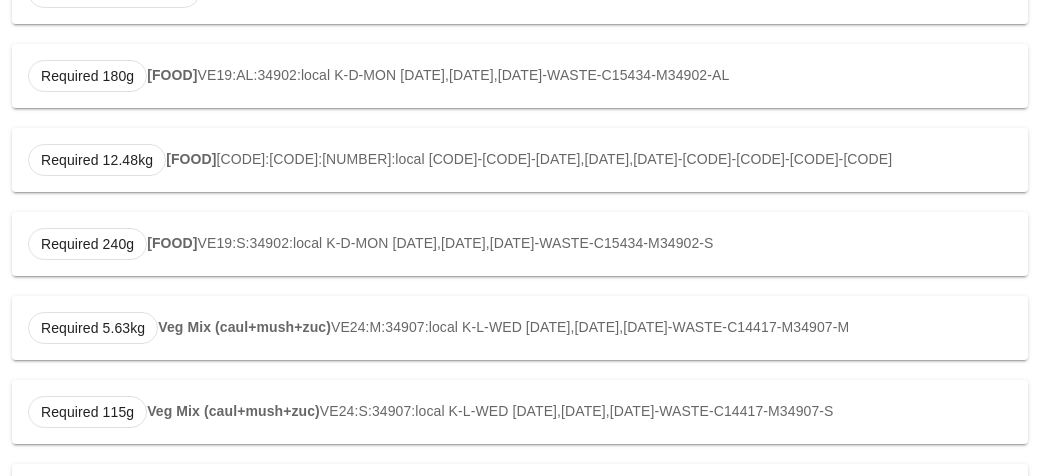 click on "Required [NUMBER]kg [FOOD]  [CODE]:[CODE]:[NUMBER]:local [CODE]-[CODE]-[DATE],[DATE],[DATE]-[CODE]-[CODE]-[CODE]-[CODE]" at bounding box center [520, 328] 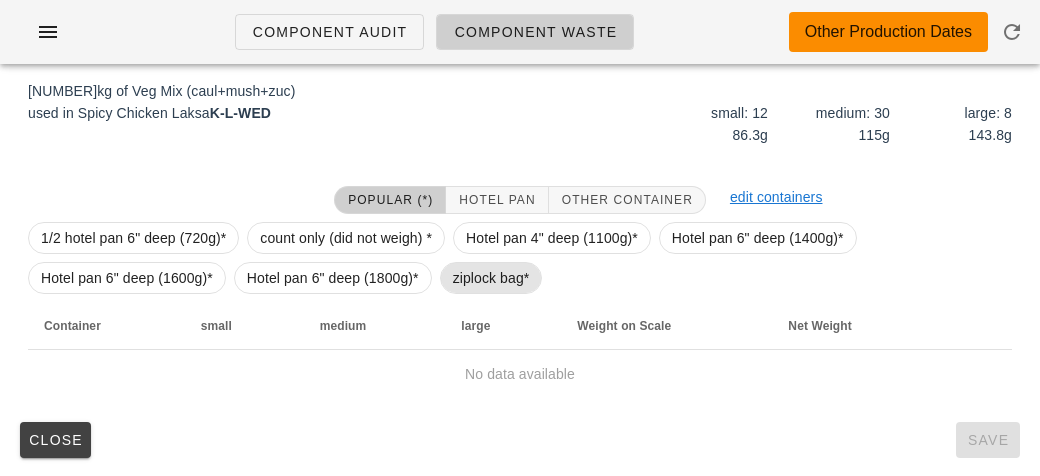 click on "ziplock bag*" at bounding box center [491, 278] 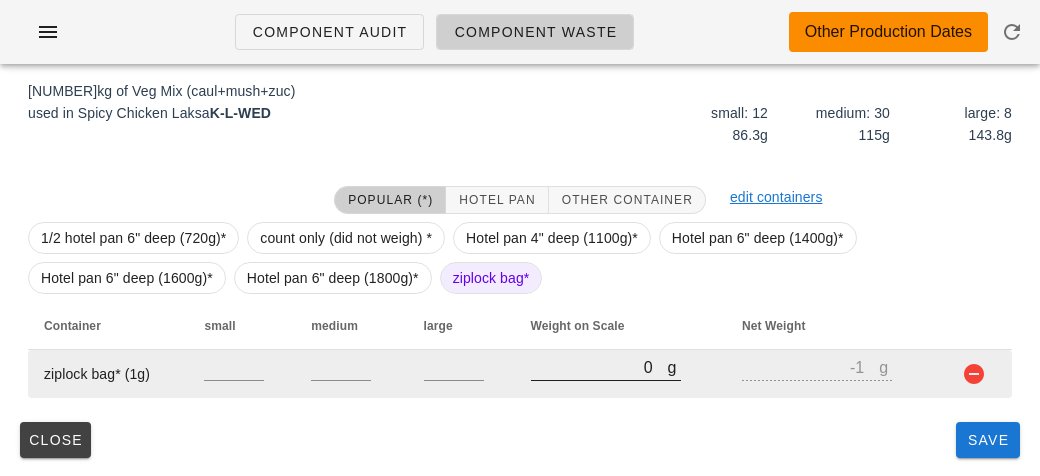 click on "0" at bounding box center (599, 367) 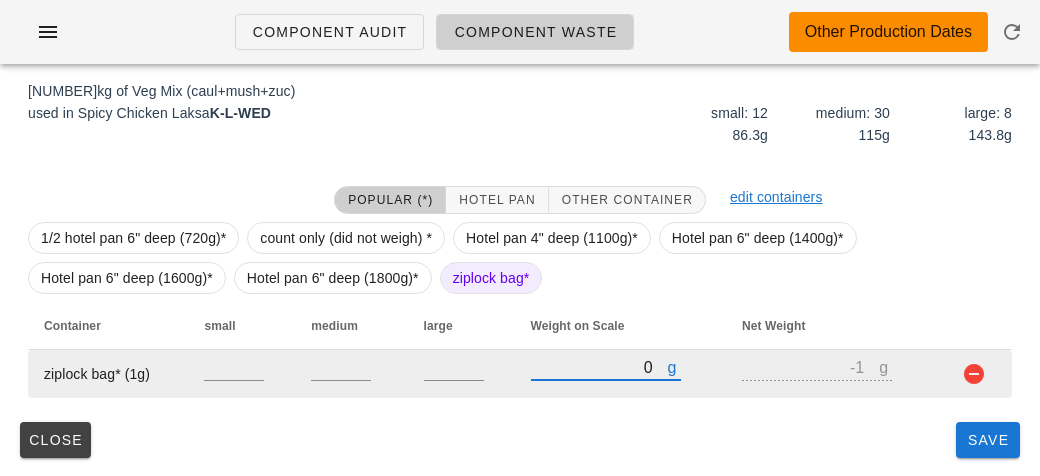 type on "40" 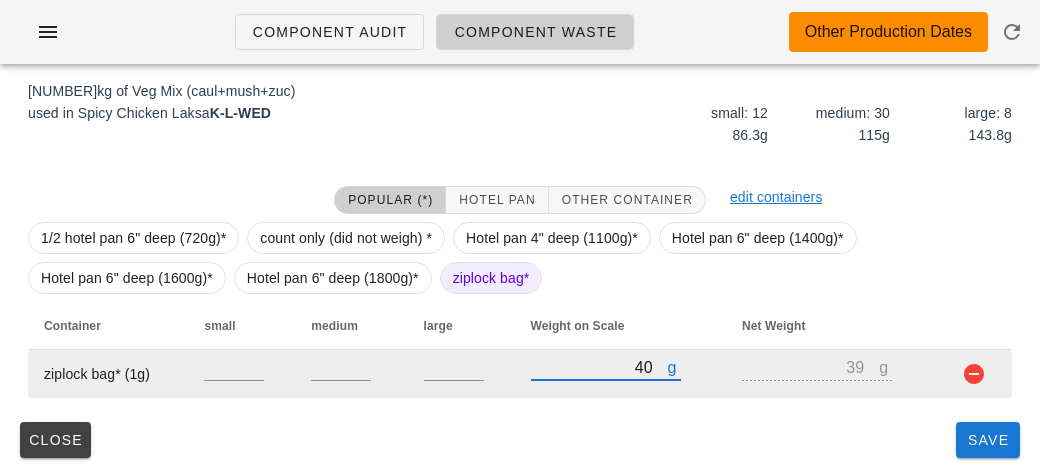 type on "460" 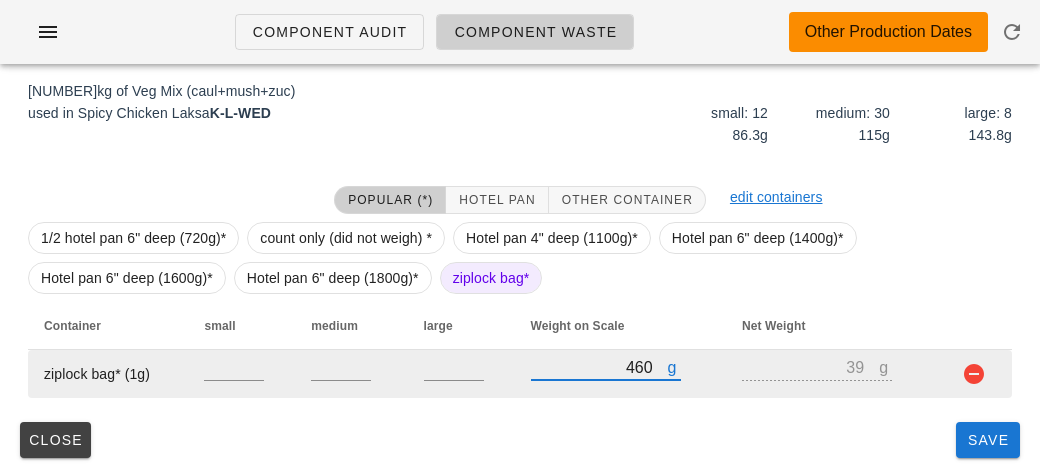 type on "459" 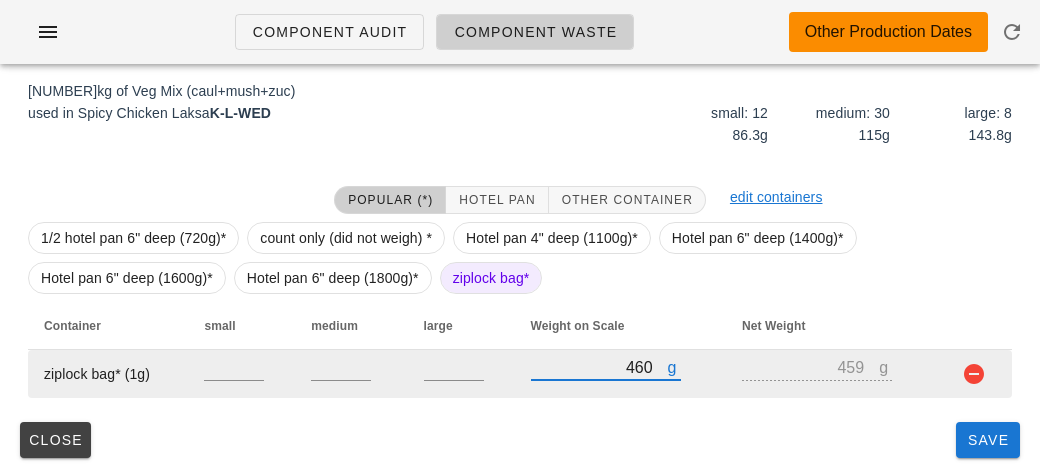 type on "460" 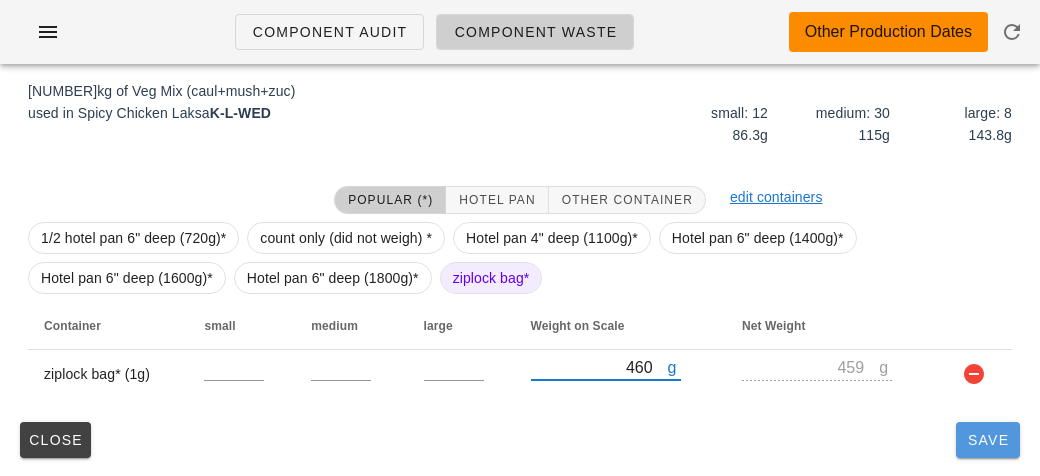 click on "Save" at bounding box center (988, 440) 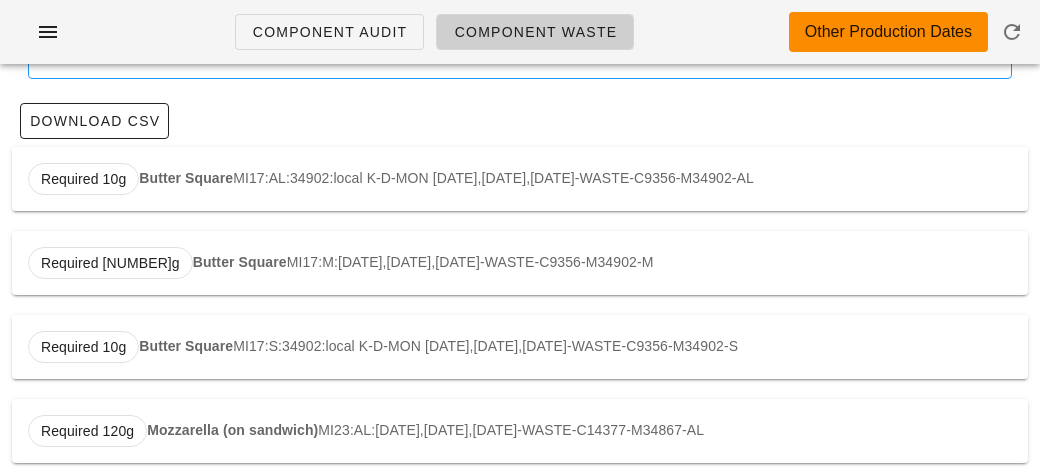 scroll, scrollTop: 0, scrollLeft: 0, axis: both 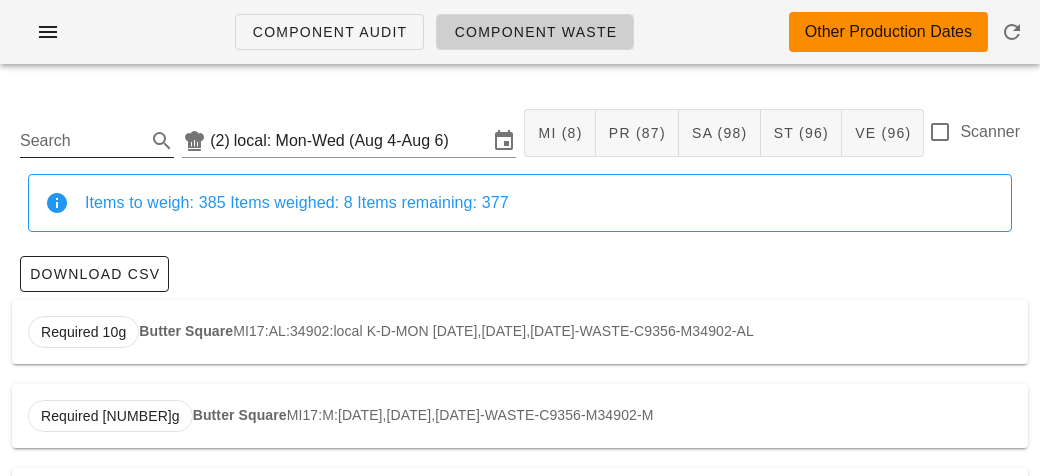click on "Search" at bounding box center (81, 141) 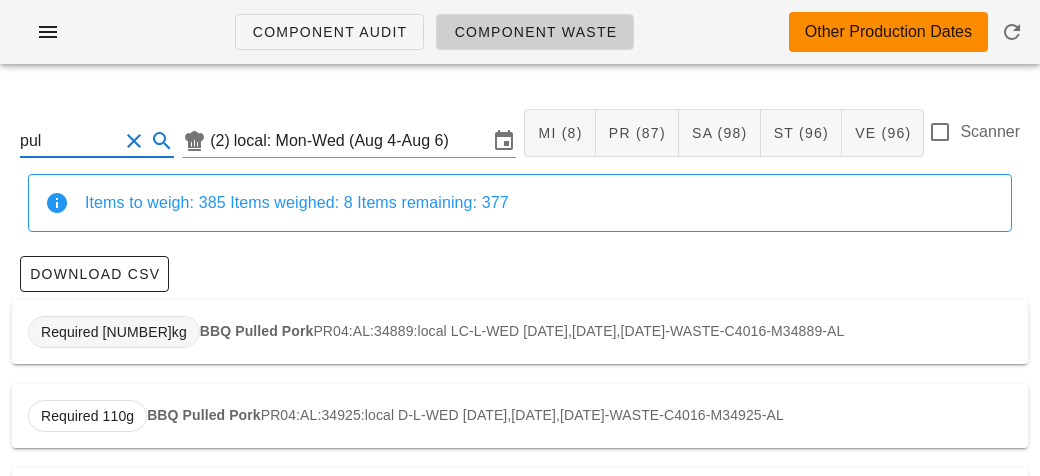 click on "Required [NUMBER]kg" at bounding box center [114, 332] 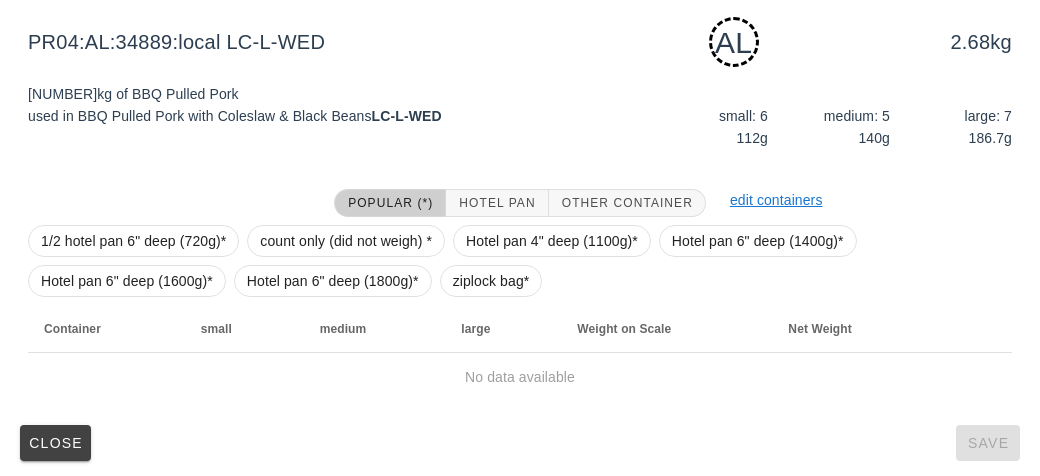 scroll, scrollTop: 302, scrollLeft: 0, axis: vertical 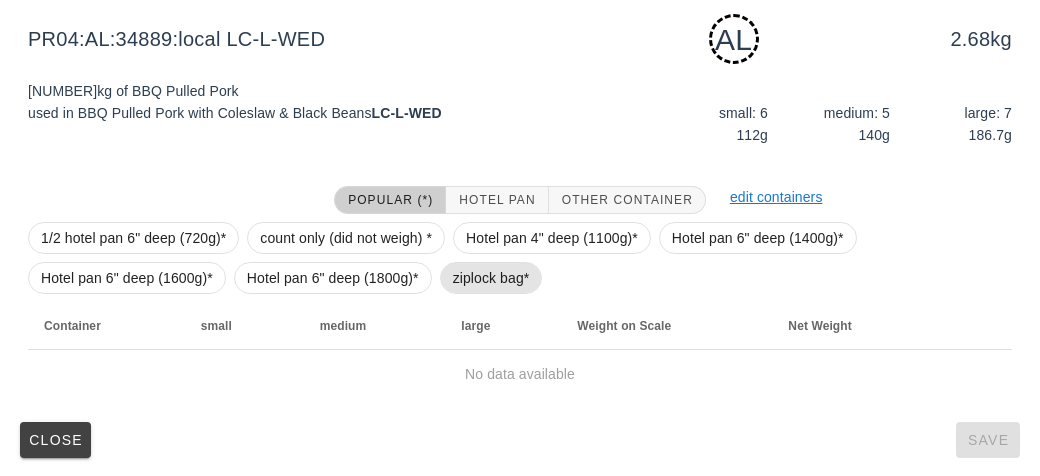 click on "ziplock bag*" at bounding box center [491, 278] 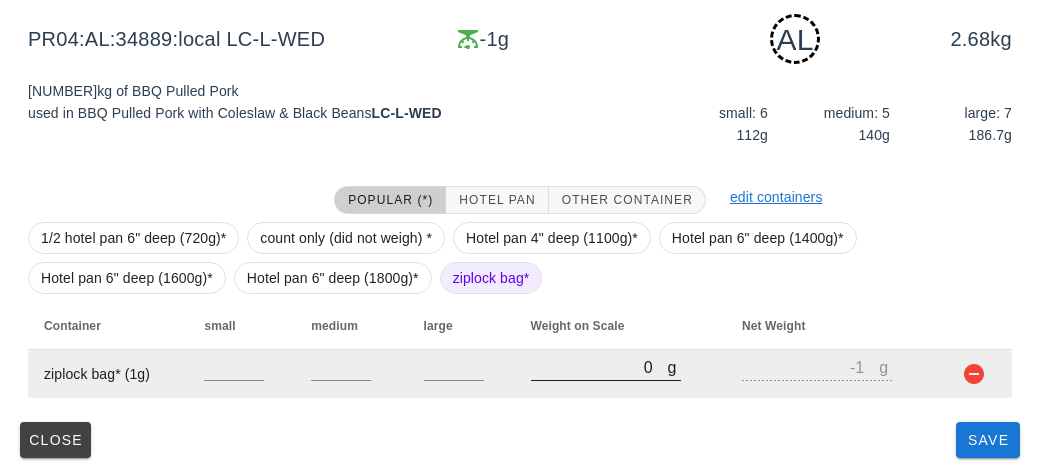 click on "0" at bounding box center [599, 367] 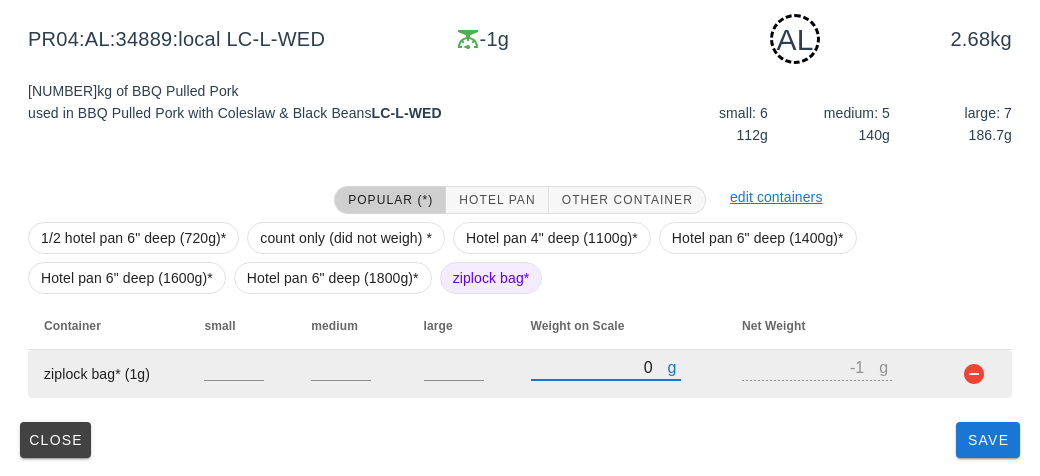 type on "10" 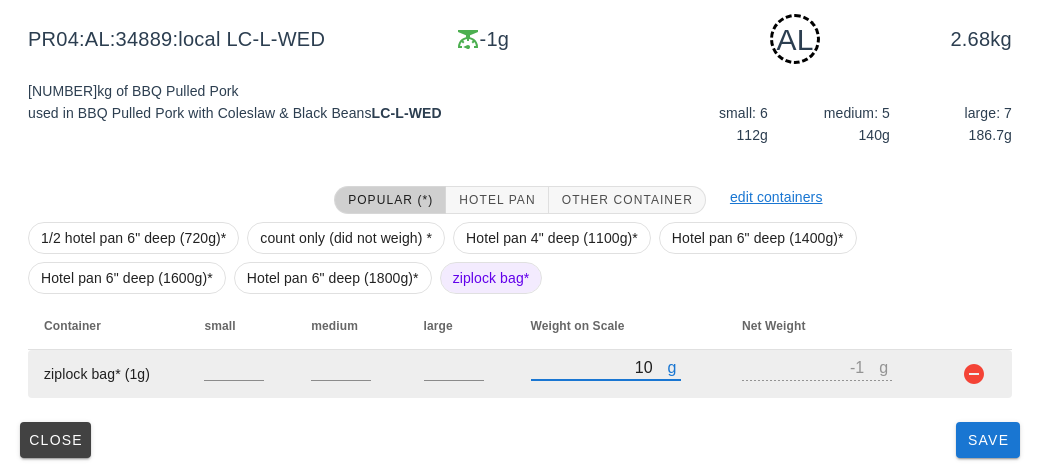 type on "9" 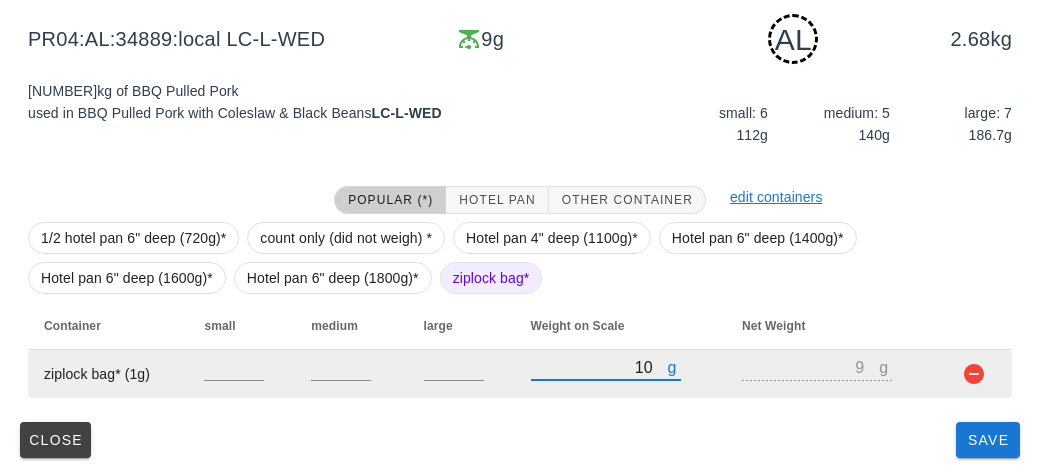 type on "180" 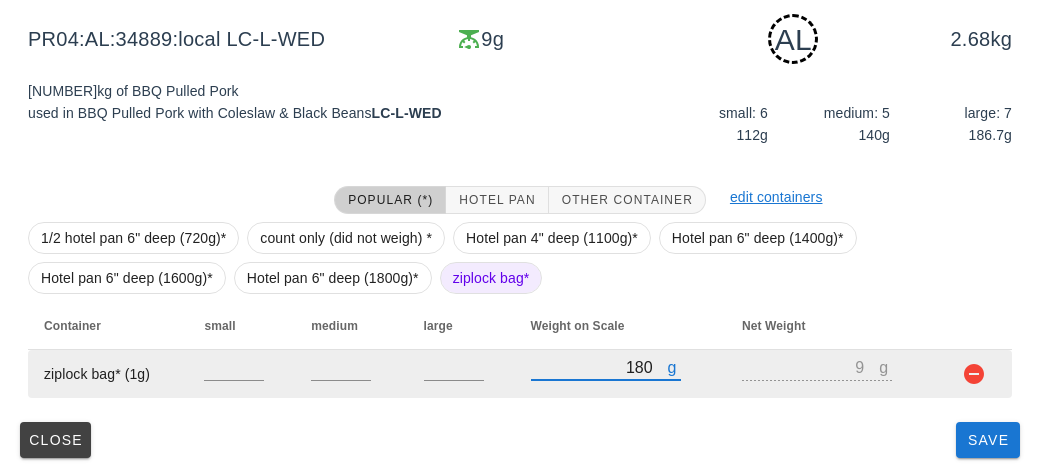type on "179" 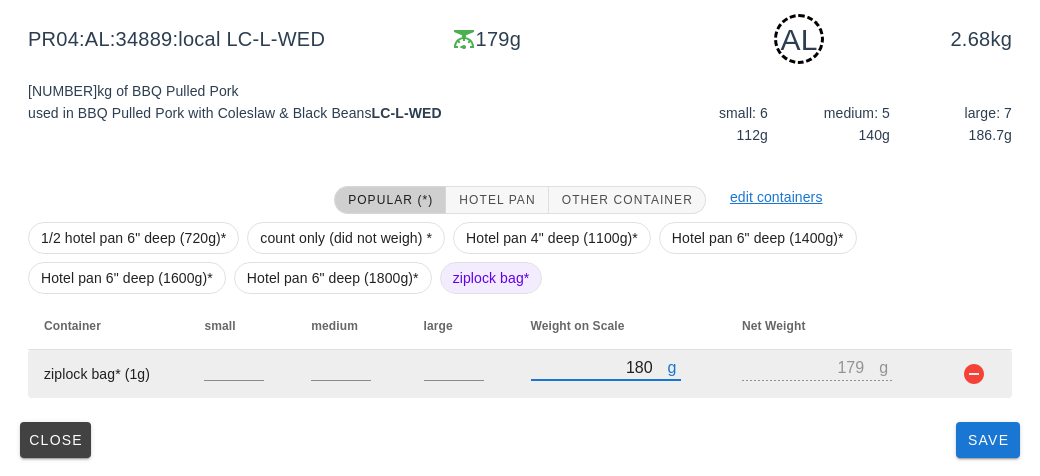 type on "180" 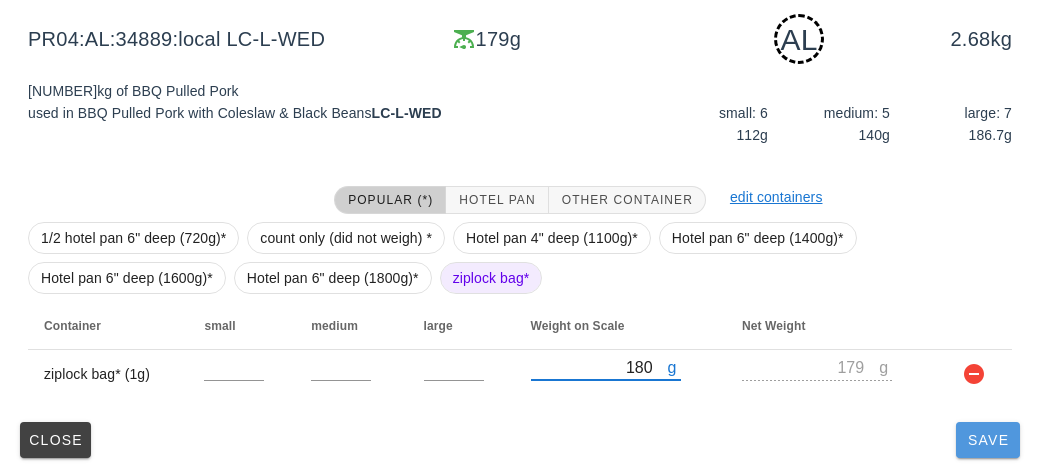 click on "Save" at bounding box center [988, 440] 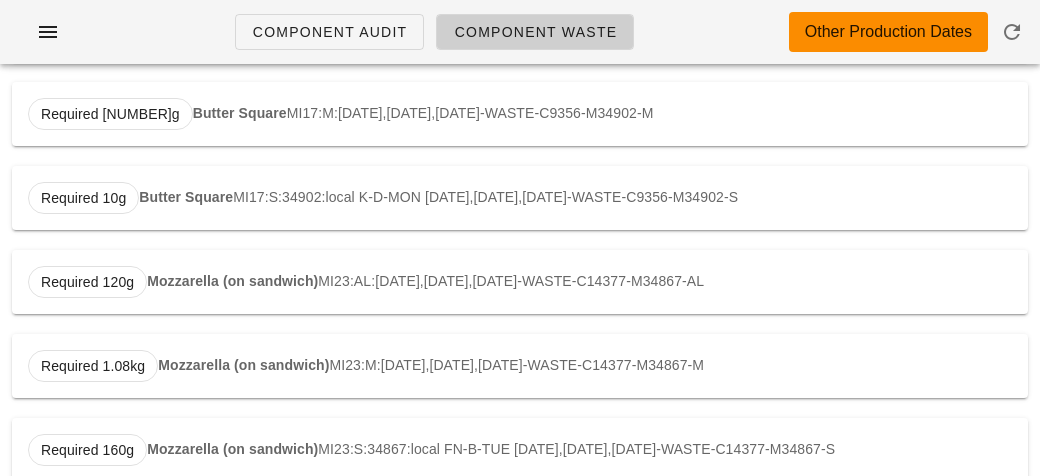 scroll, scrollTop: 0, scrollLeft: 0, axis: both 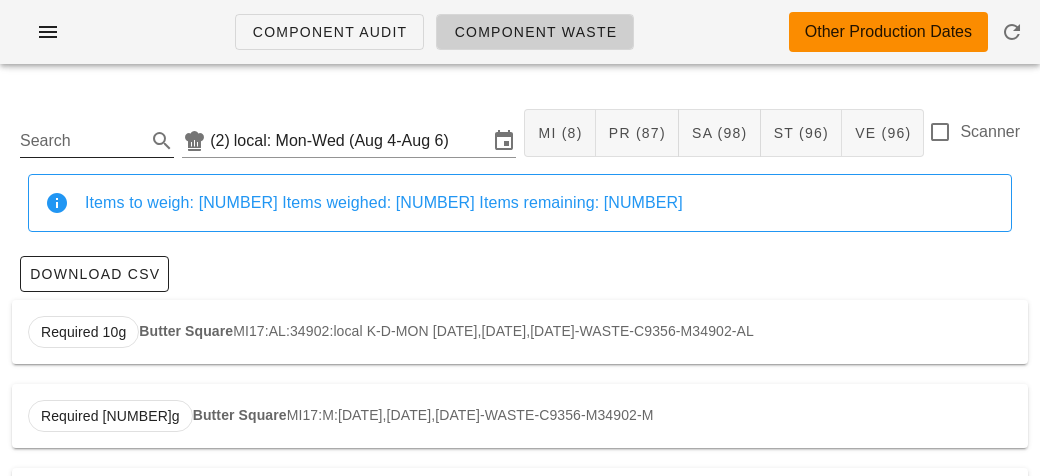 click on "Search" at bounding box center [81, 141] 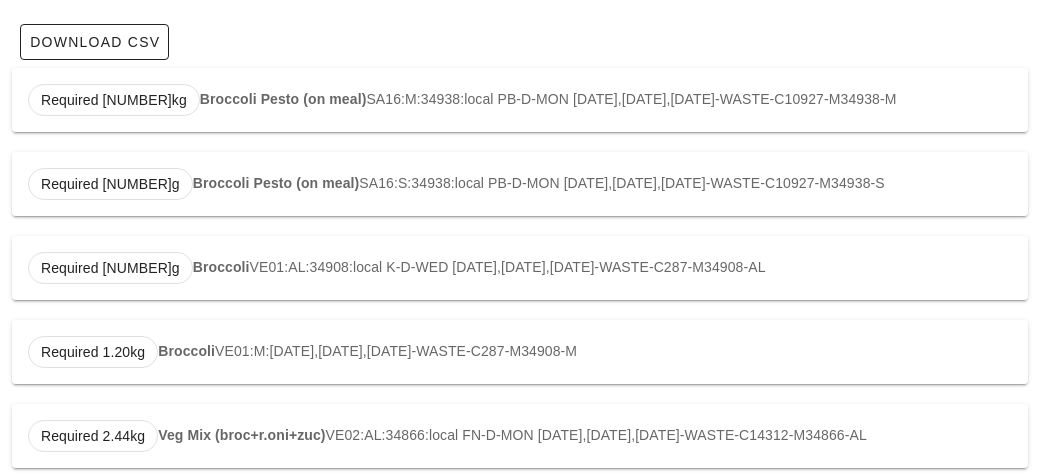 scroll, scrollTop: 264, scrollLeft: 0, axis: vertical 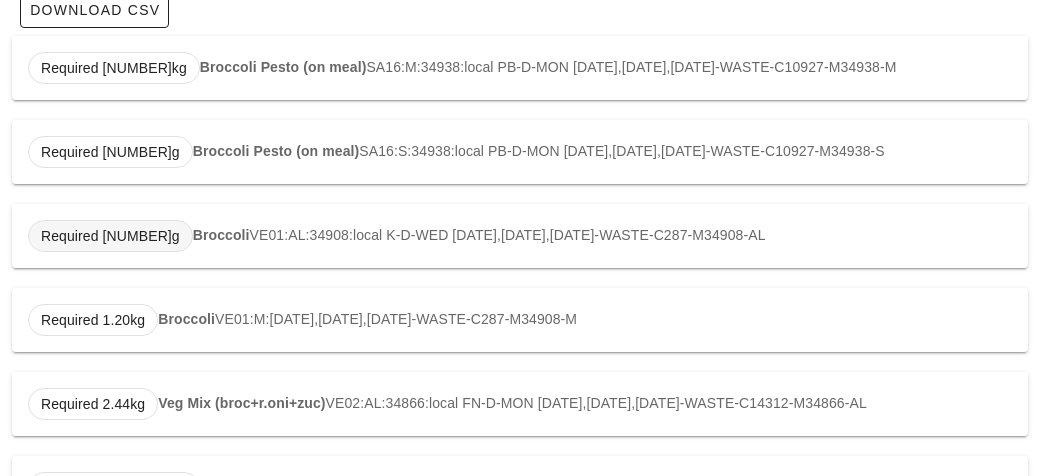 click on "Required [NUMBER]g" at bounding box center (110, 236) 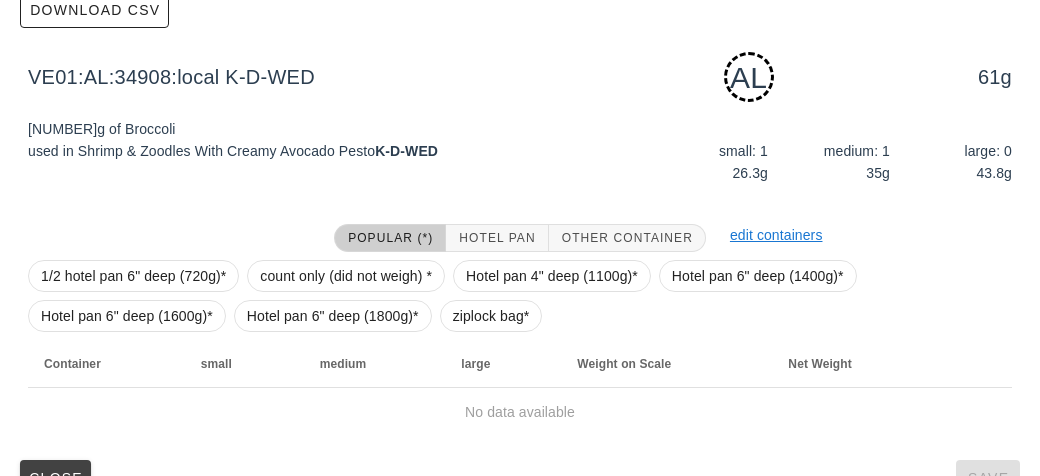 click on "1/2 hotel pan 6" deep (720g)*   count only (did not weigh) *   Hotel pan 4" deep (1100g)*   Hotel pan 6" deep (1400g)*   Hotel pan 6" deep (1600g)*   Hotel pan 6" deep (1800g)*   ziplock bag*" at bounding box center (520, 296) 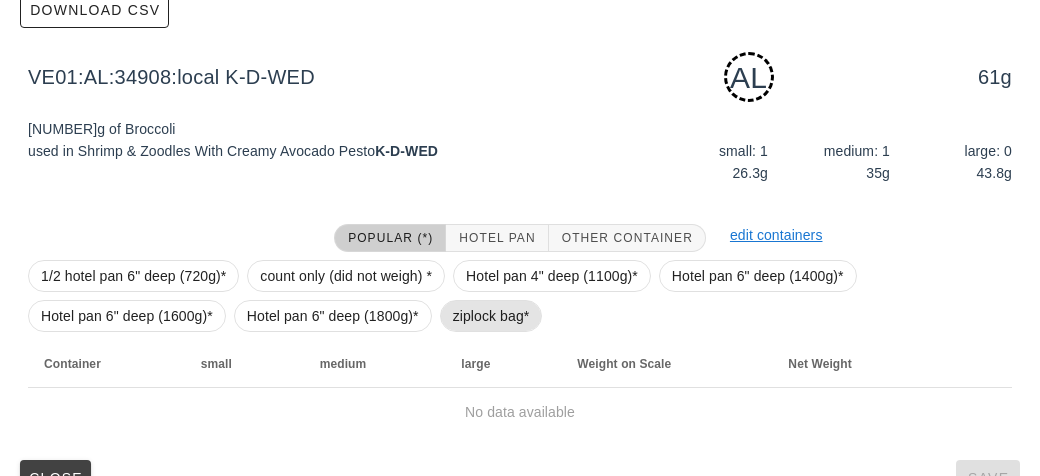 click on "ziplock bag*" at bounding box center [491, 316] 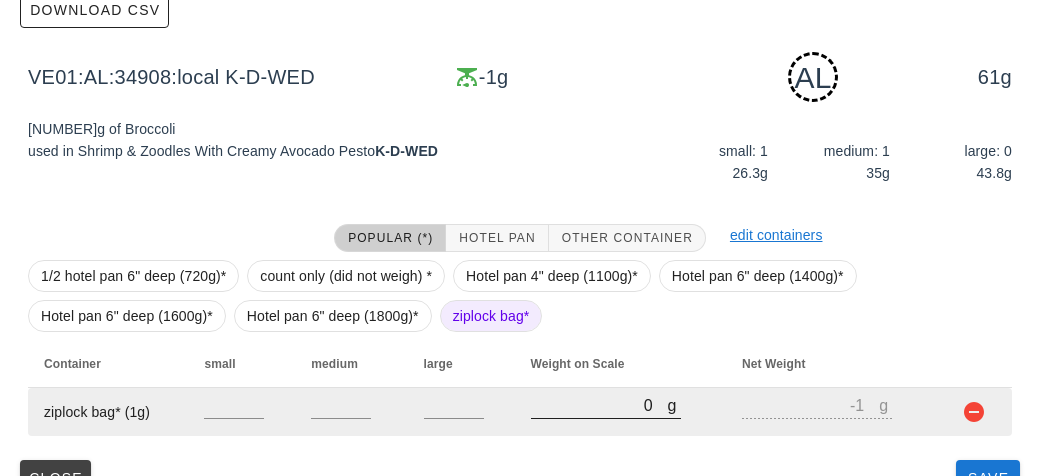 click on "0" at bounding box center (599, 405) 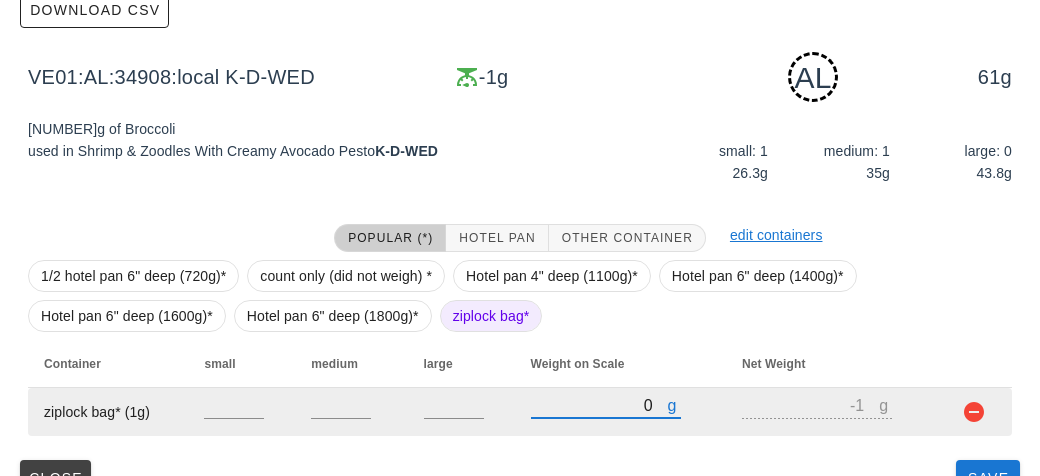 type on "50" 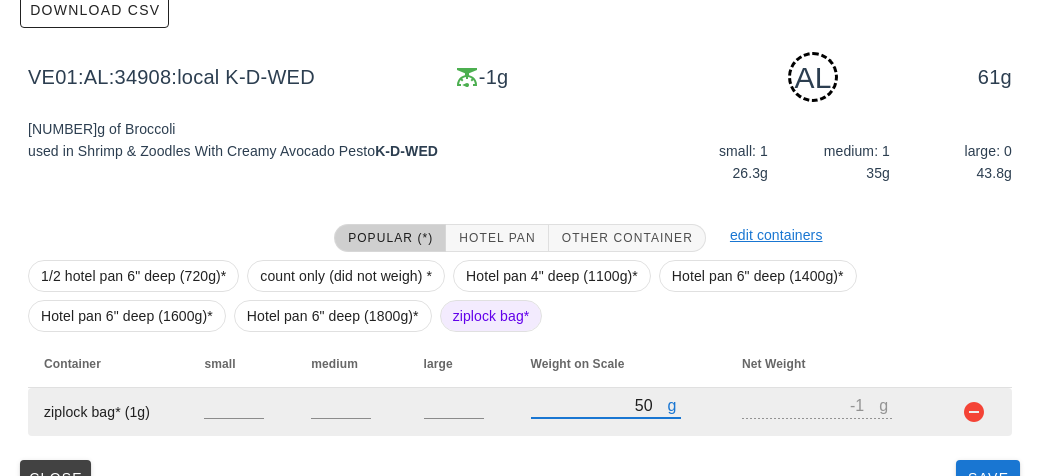 type on "49" 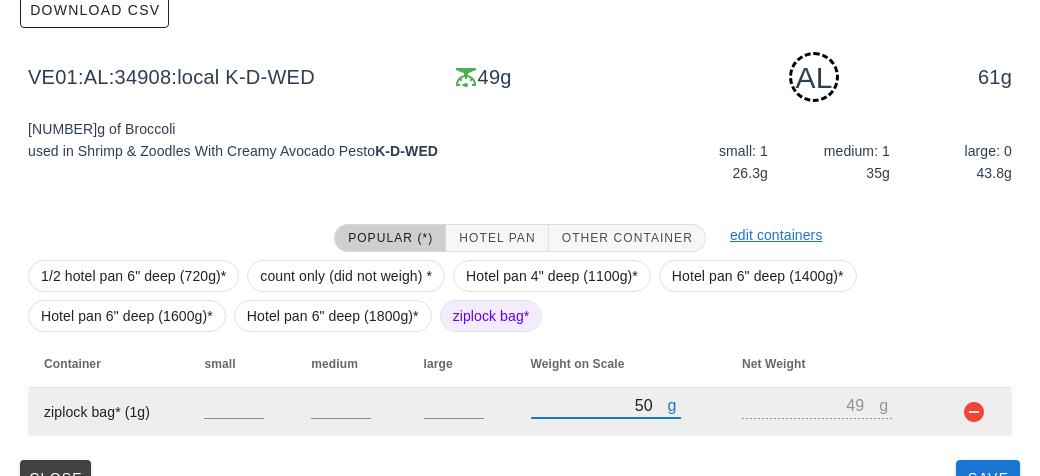 type on "500" 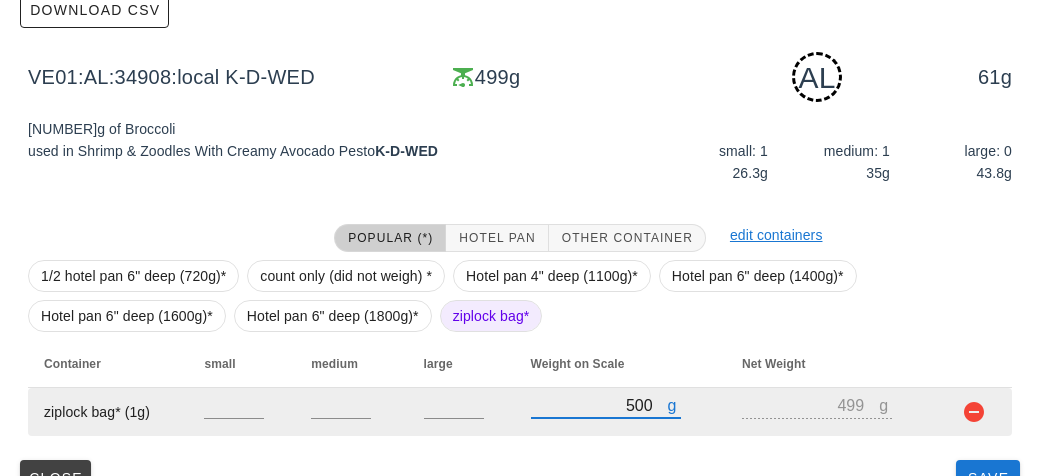scroll, scrollTop: 302, scrollLeft: 0, axis: vertical 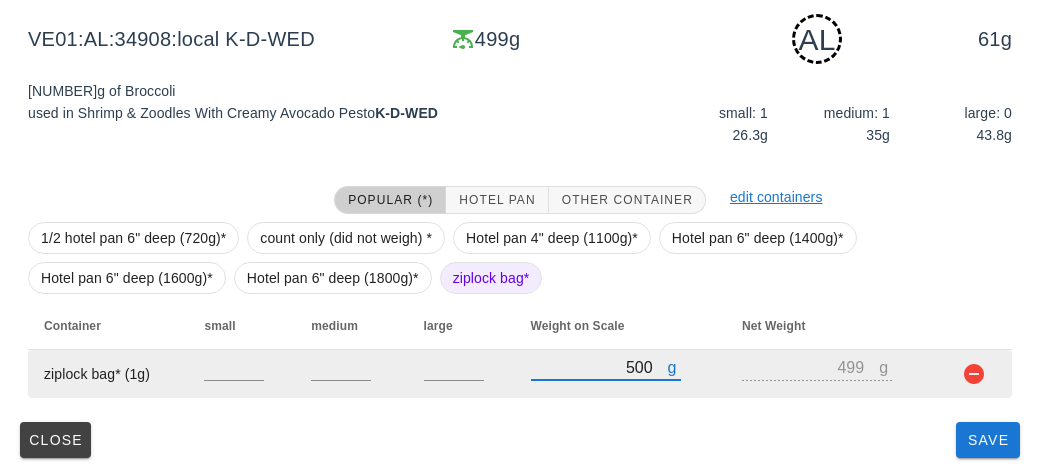 type on "500" 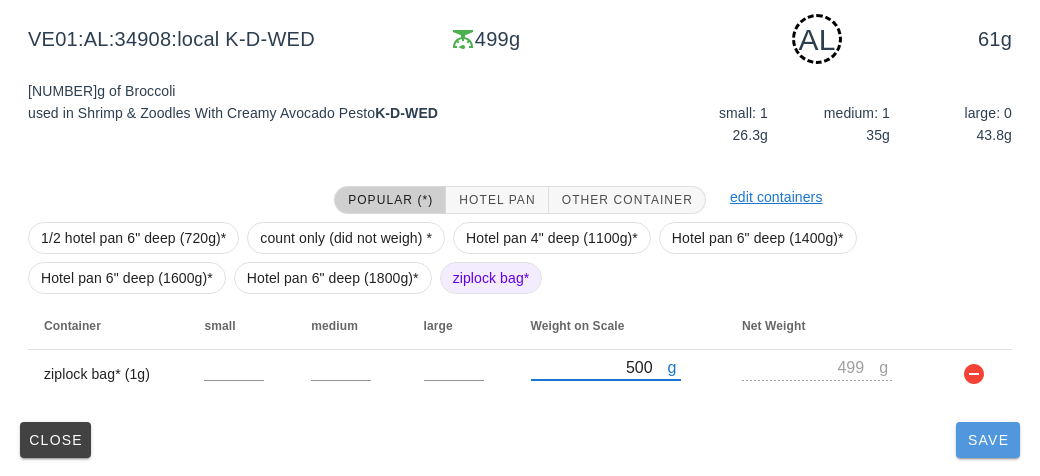 click on "Save" at bounding box center [988, 440] 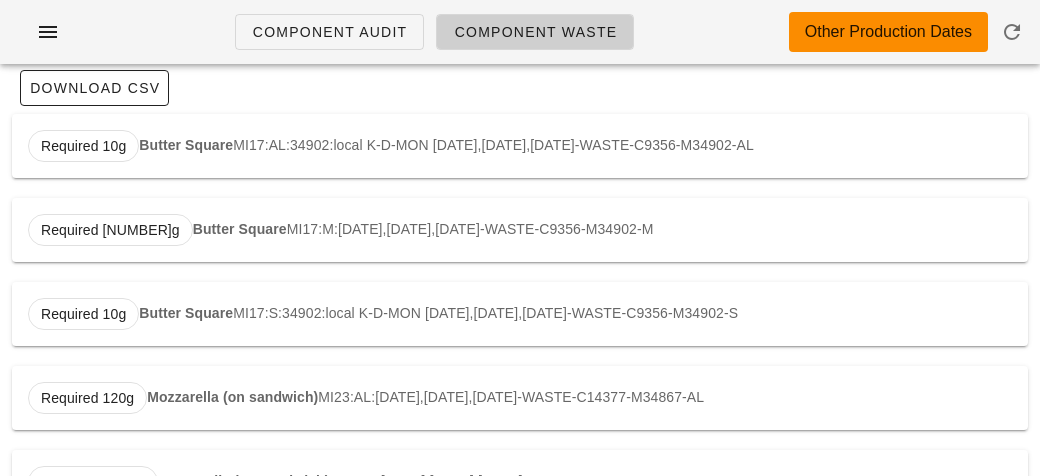 scroll, scrollTop: 0, scrollLeft: 0, axis: both 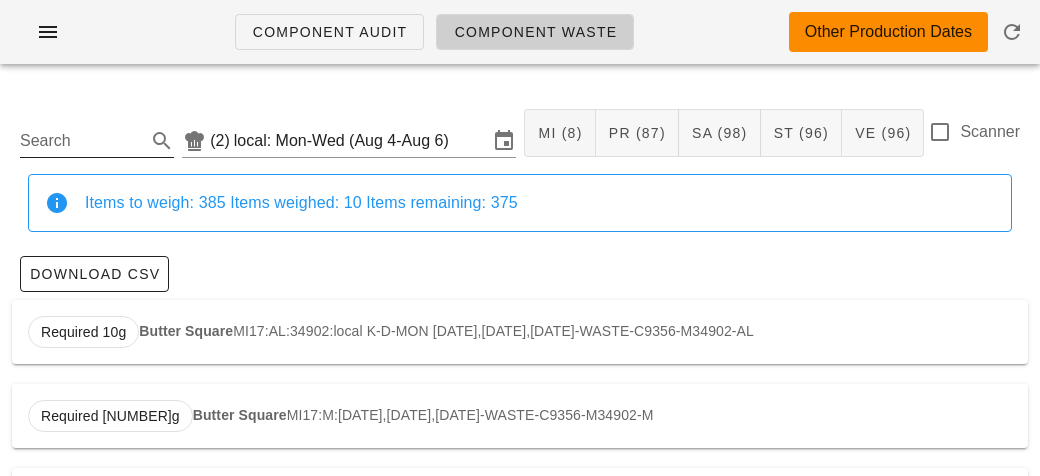 click on "Search" at bounding box center [81, 141] 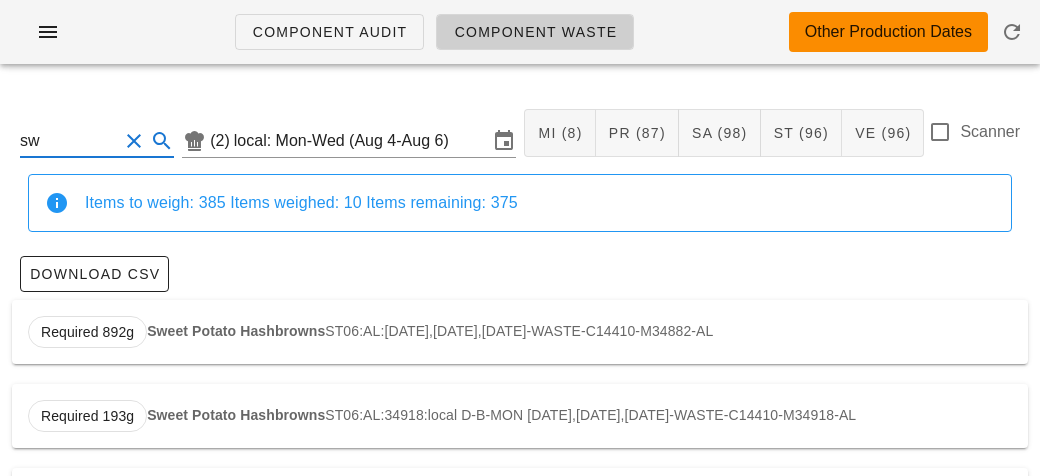 type on "s" 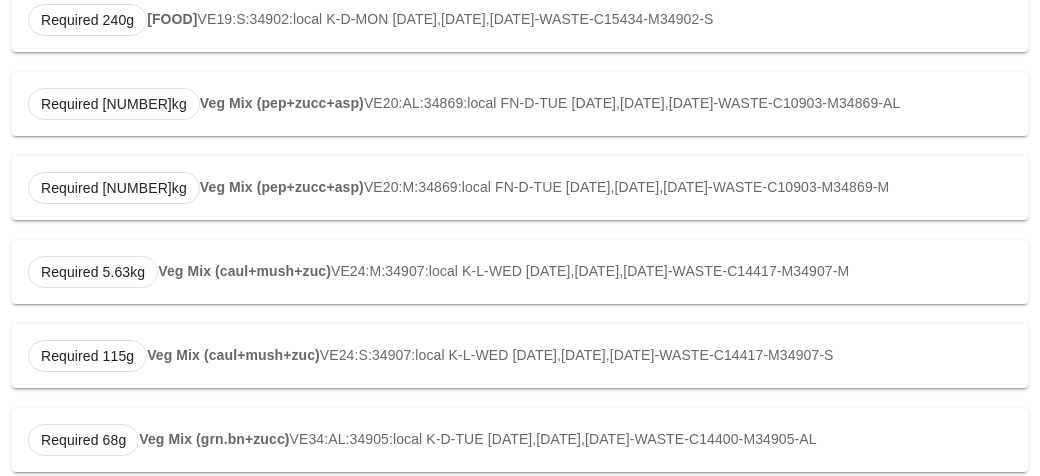 scroll, scrollTop: 1284, scrollLeft: 0, axis: vertical 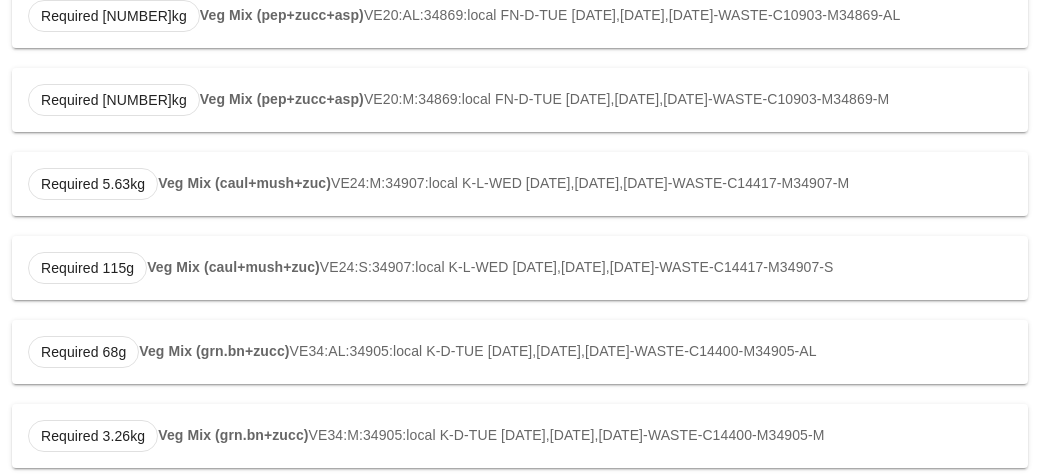 click on "Veg Mix (grn.bn+zucc)" at bounding box center [214, 351] 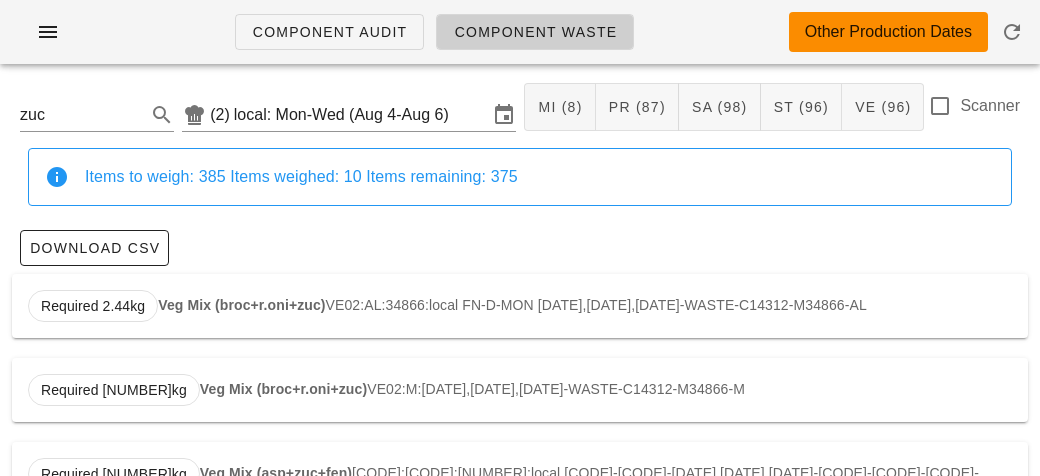 scroll, scrollTop: 0, scrollLeft: 0, axis: both 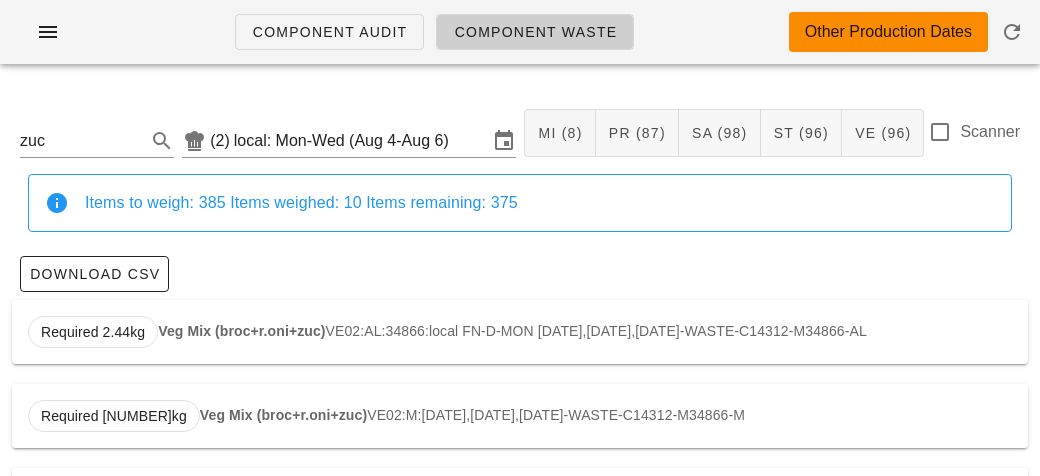 click on "Veg Mix (broc+r.oni+zuc)" at bounding box center (241, 331) 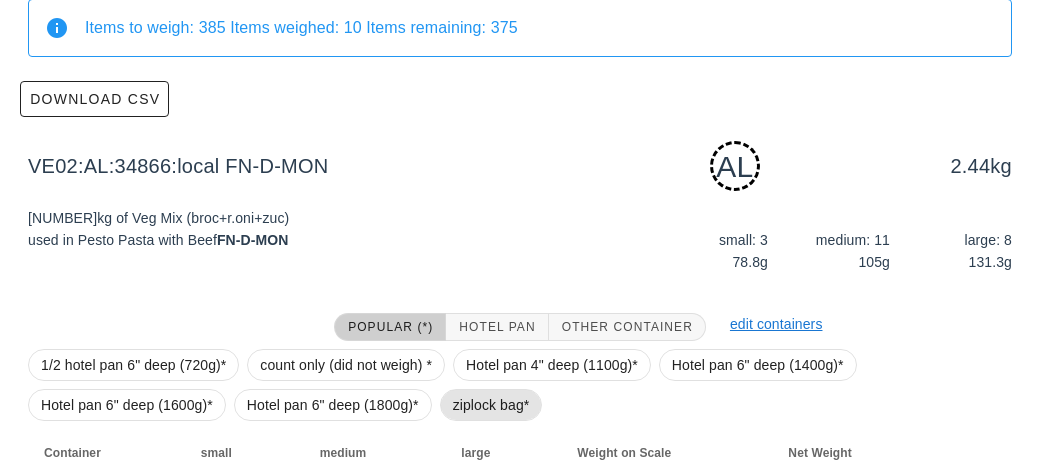 click on "ziplock bag*" at bounding box center (491, 405) 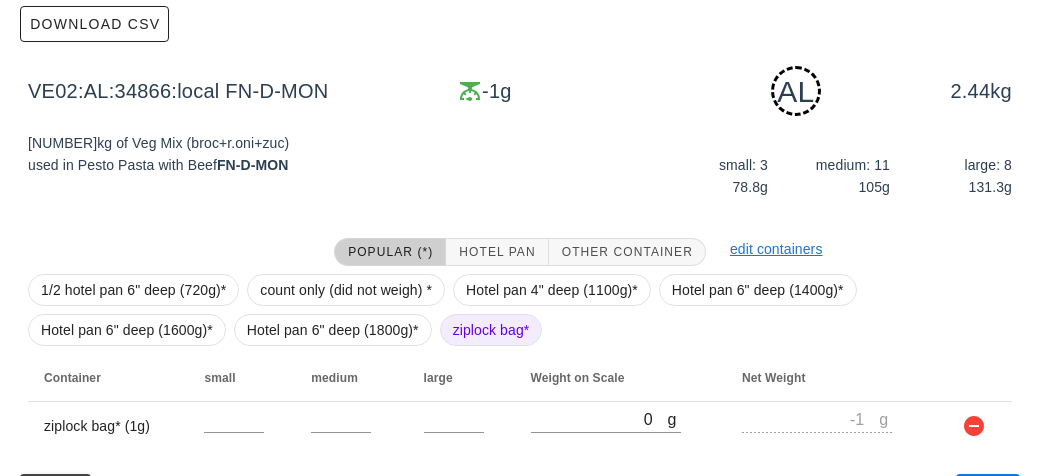 scroll, scrollTop: 302, scrollLeft: 0, axis: vertical 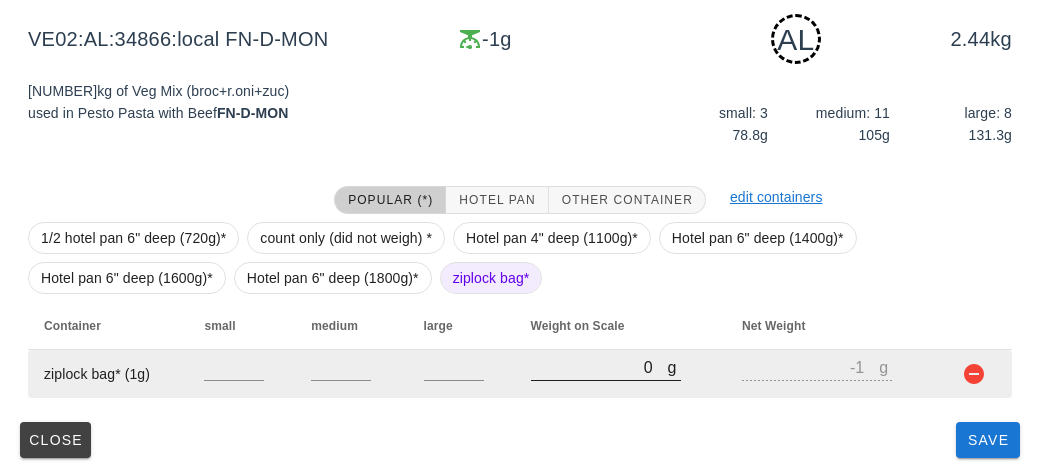 click on "0" at bounding box center (599, 367) 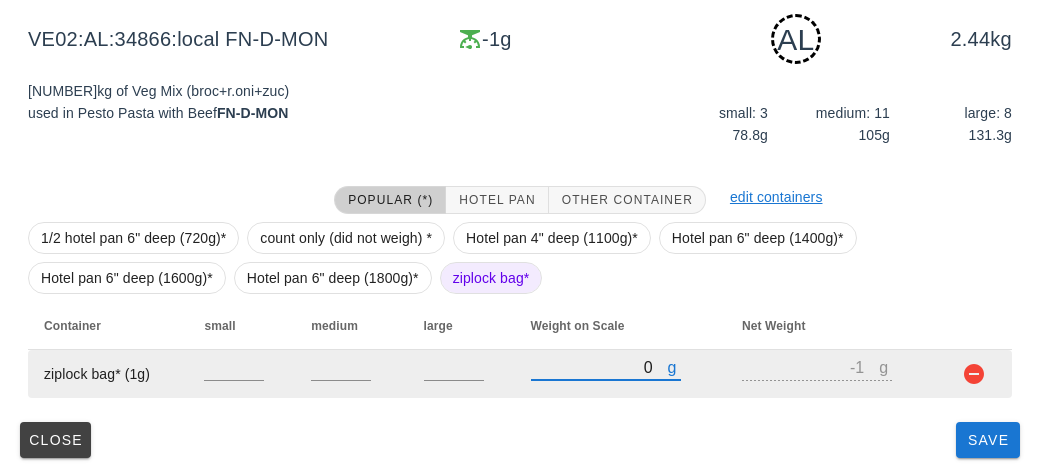 type on "50" 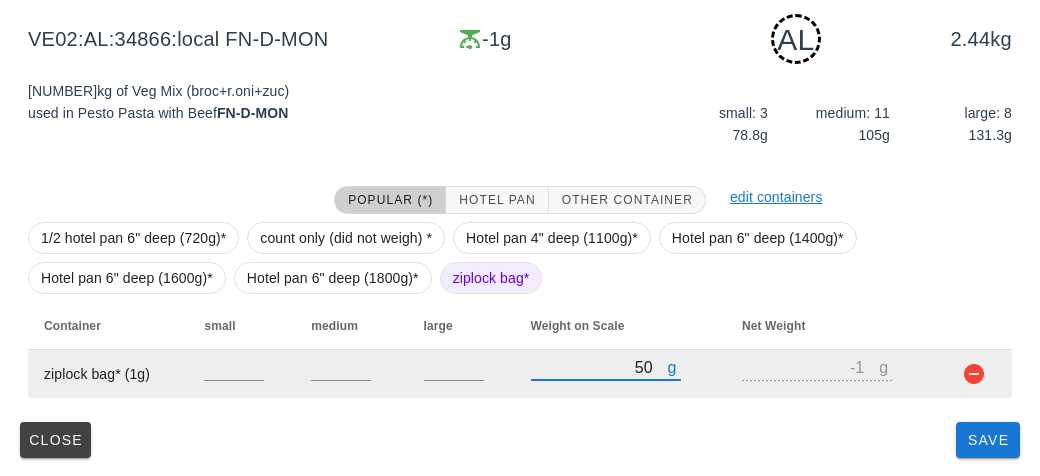 type on "49" 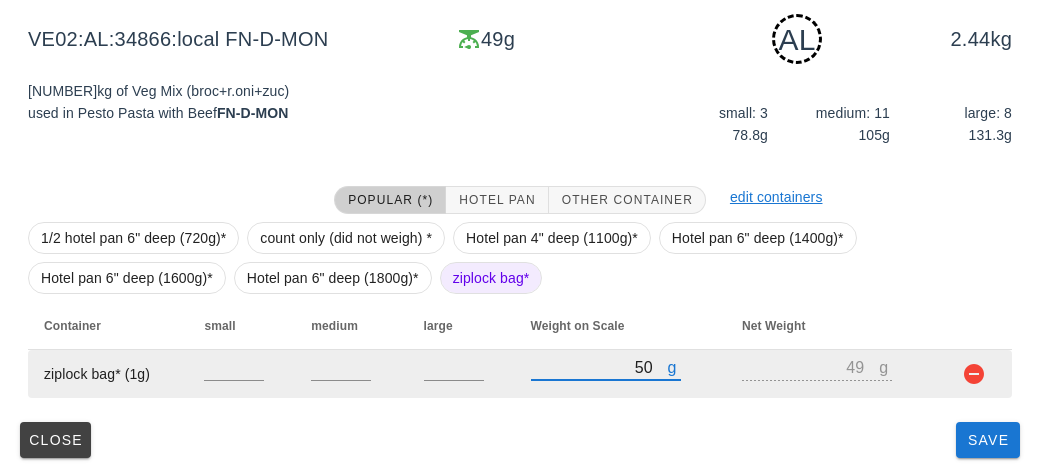 type on "510" 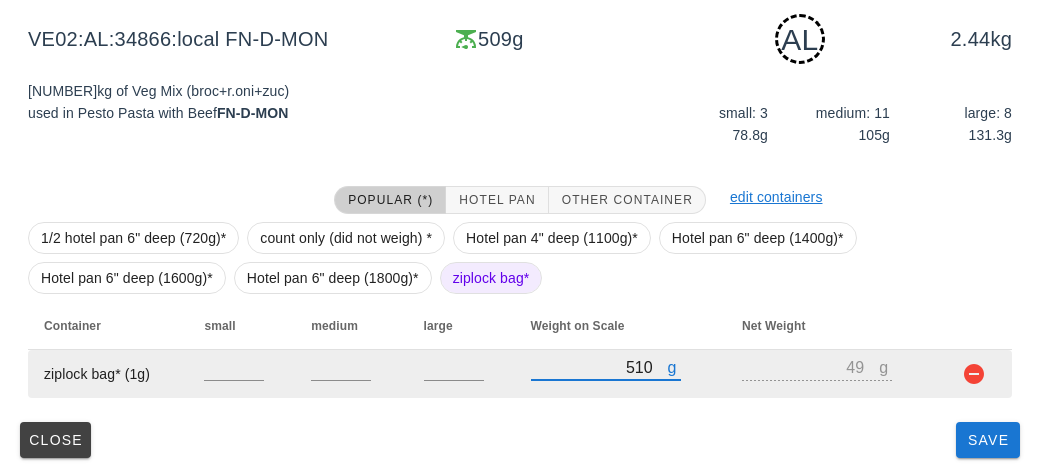 type on "509" 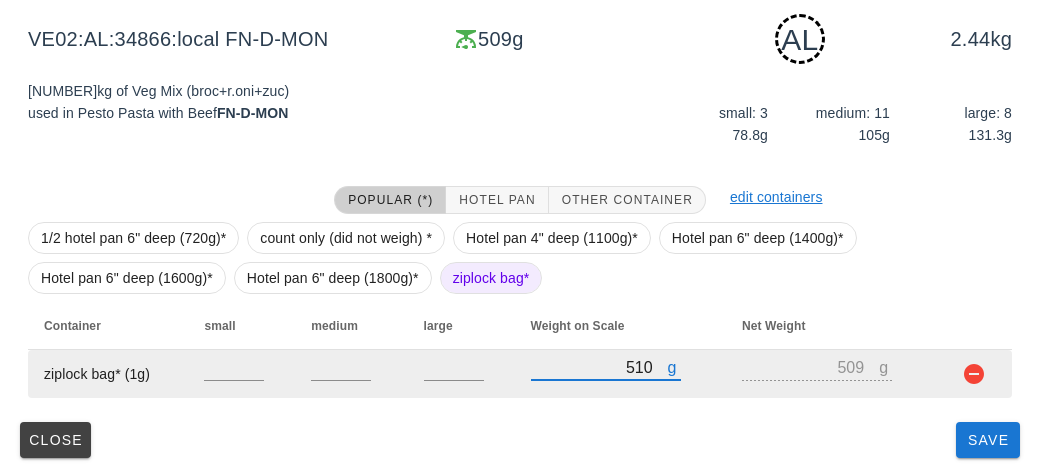 type on "510" 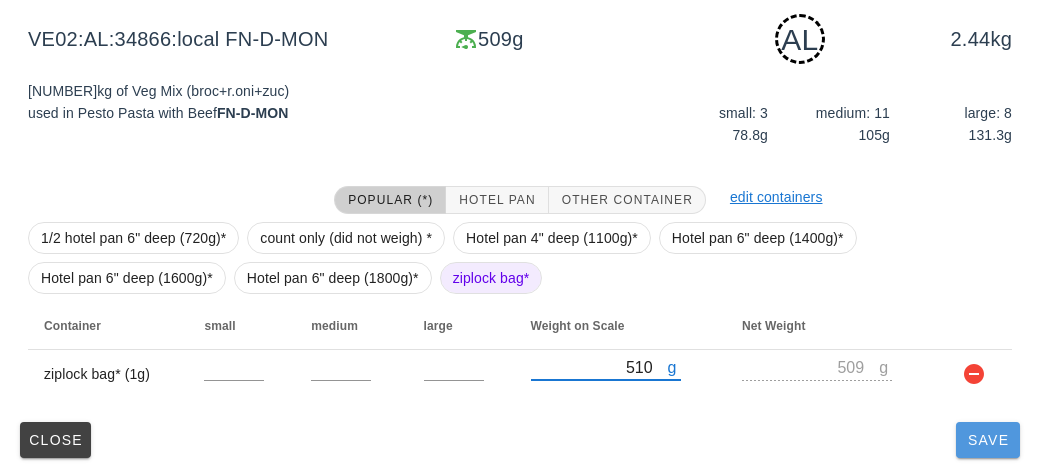 click on "Save" at bounding box center (988, 440) 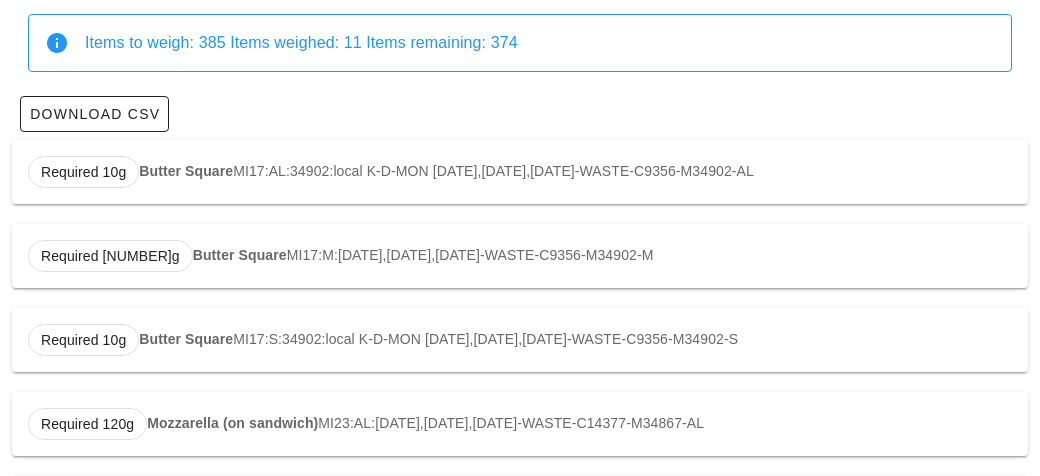 scroll, scrollTop: 0, scrollLeft: 0, axis: both 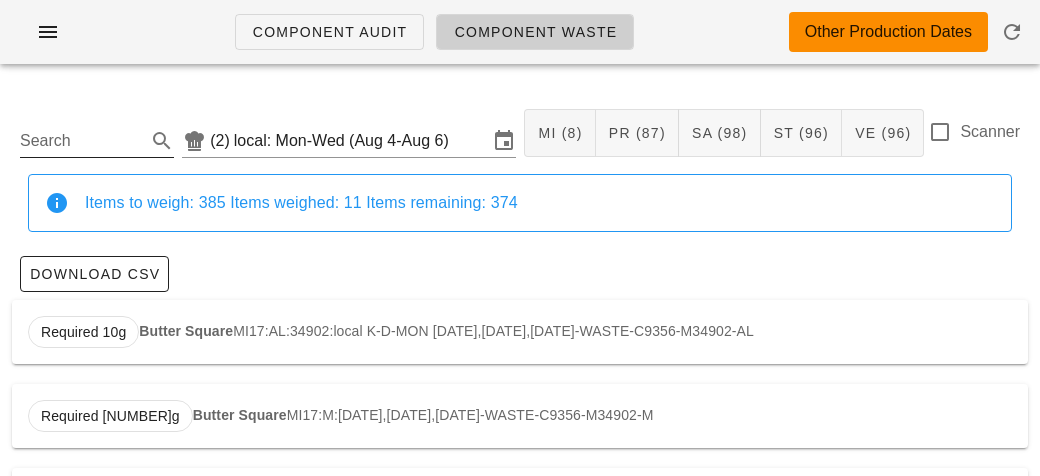 click on "Search" at bounding box center (81, 141) 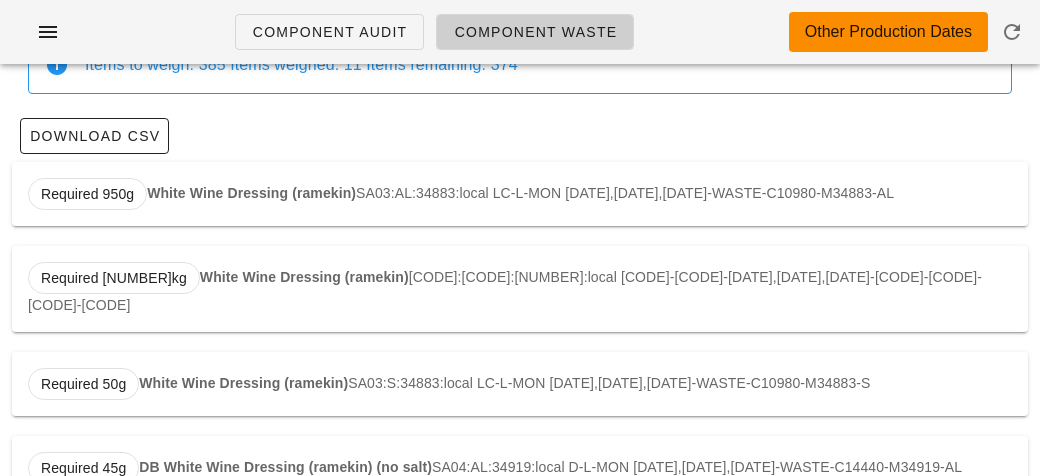scroll, scrollTop: 0, scrollLeft: 0, axis: both 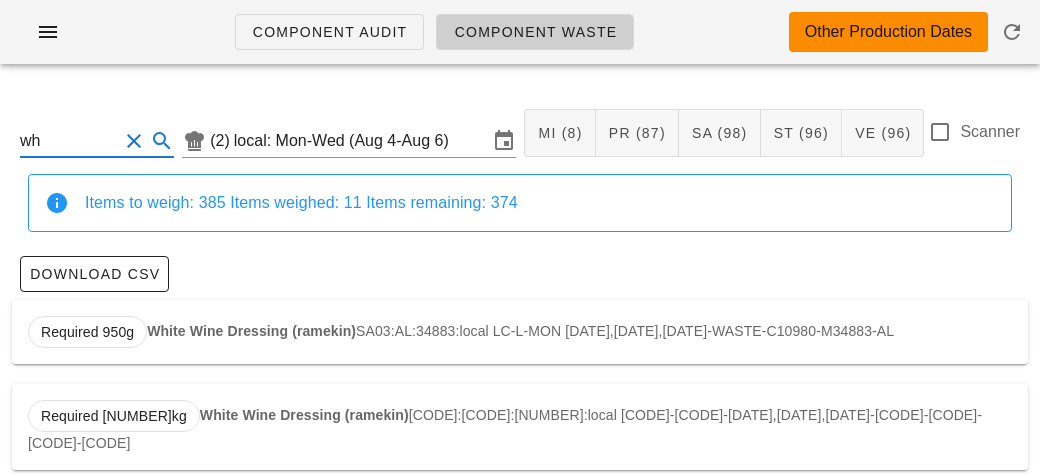 type on "w" 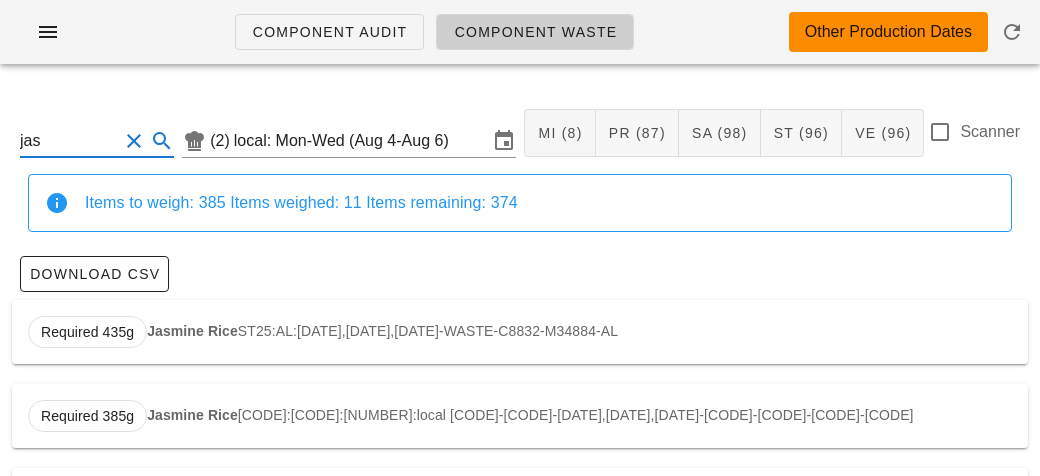 click on "Required 435g Jasmine Rice  ST25:AL:34884:local LC-D-MON [DATE],[DATE],[DATE]-WASTE-C8832-M34884-AL" at bounding box center (520, 332) 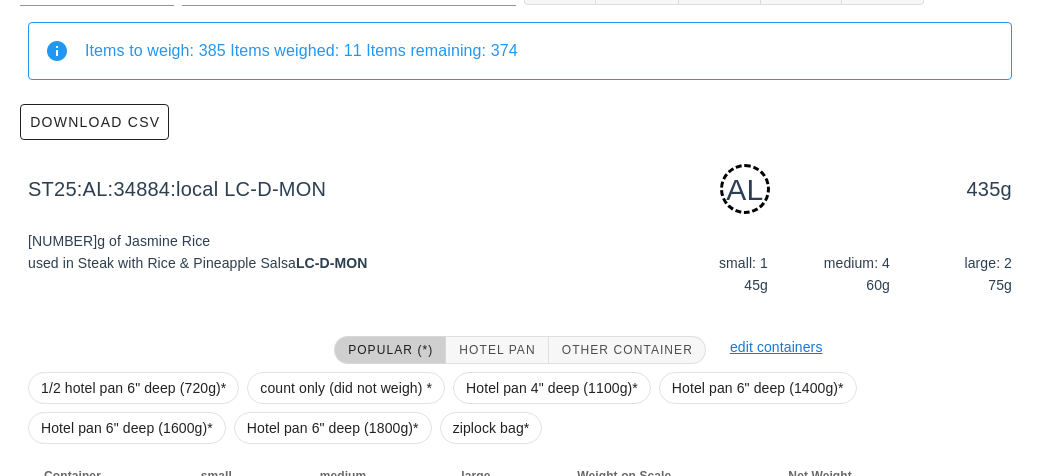 scroll, scrollTop: 302, scrollLeft: 0, axis: vertical 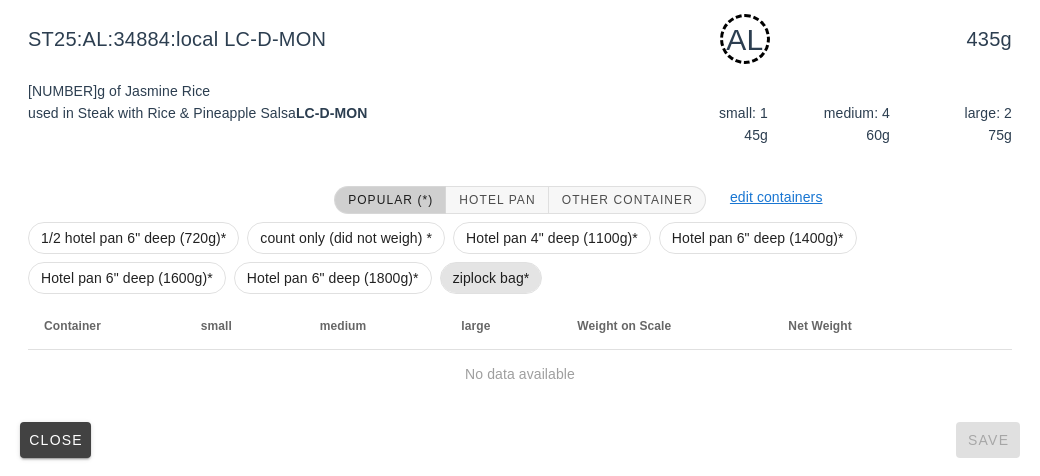 click on "ziplock bag*" at bounding box center [491, 278] 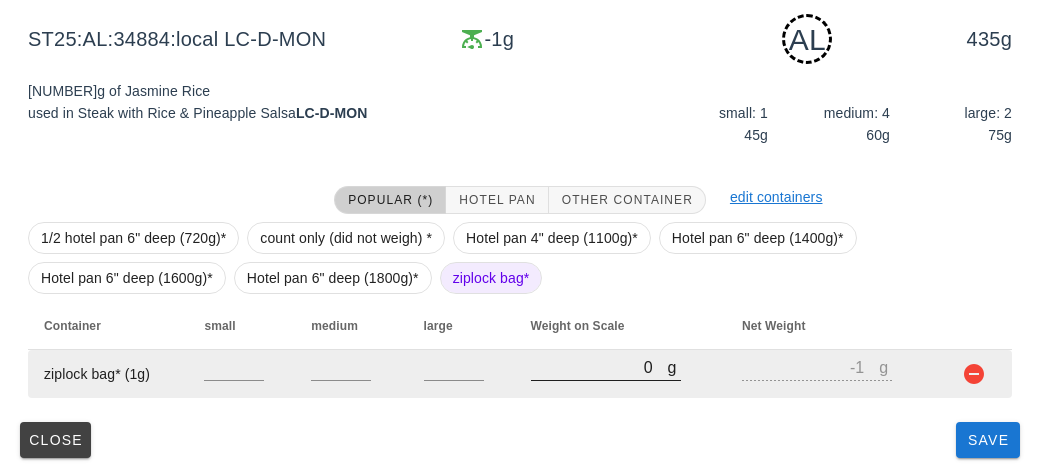 click on "0" at bounding box center (599, 367) 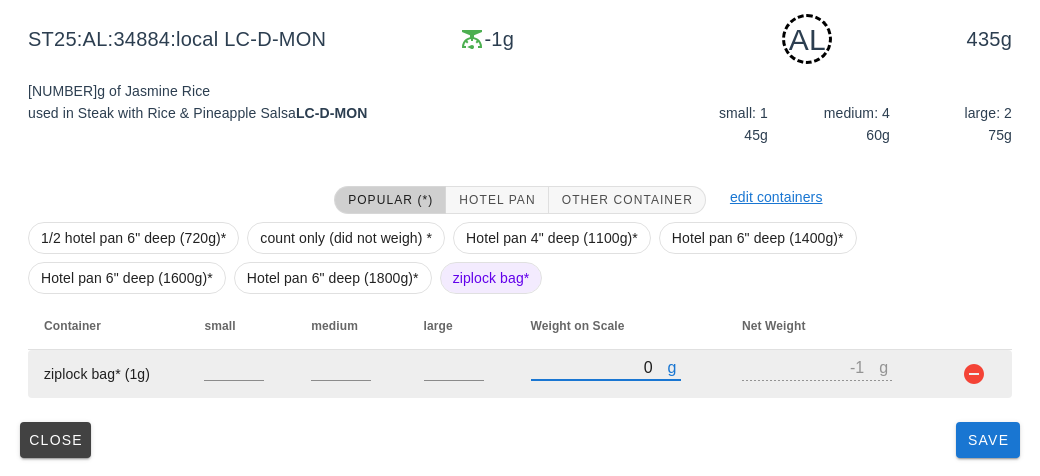 type on "40" 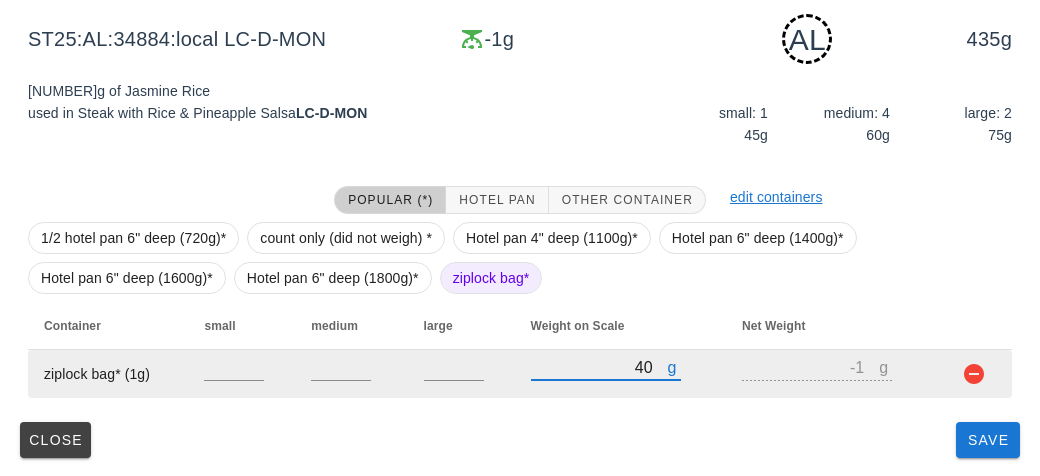 type on "39" 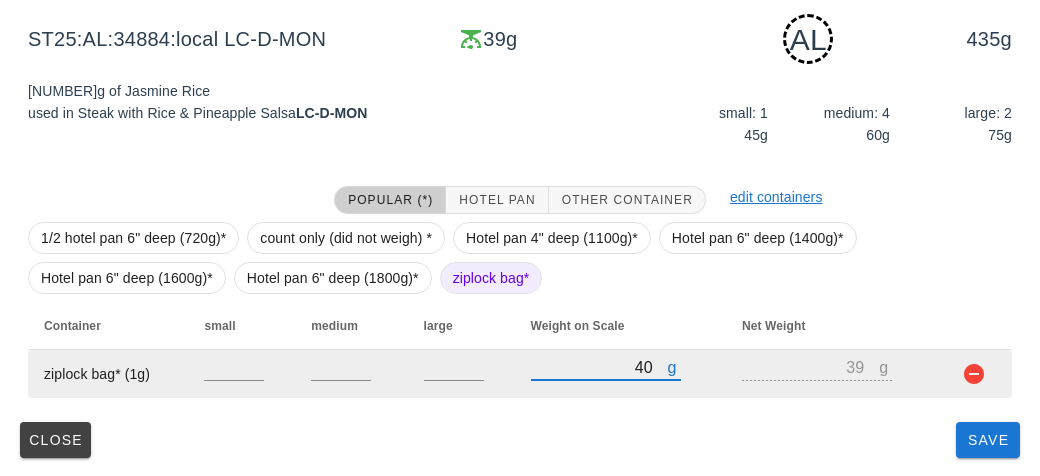 type on "[NUMBER]" 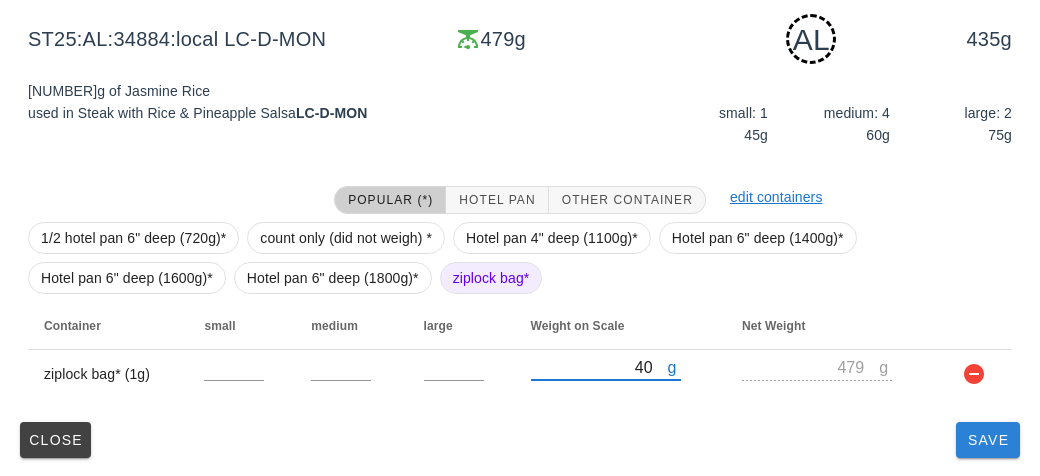 type on "[NUMBER]" 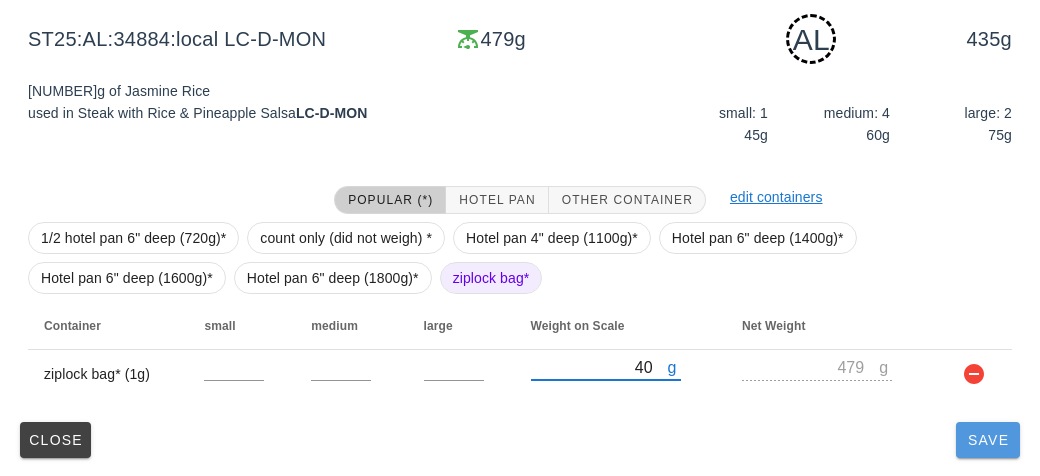 click on "Save" at bounding box center [988, 440] 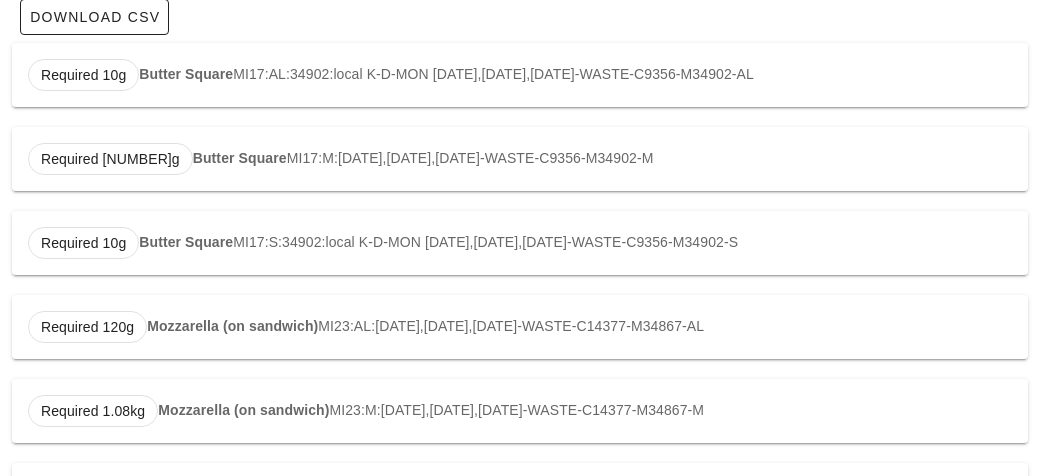 scroll, scrollTop: 0, scrollLeft: 0, axis: both 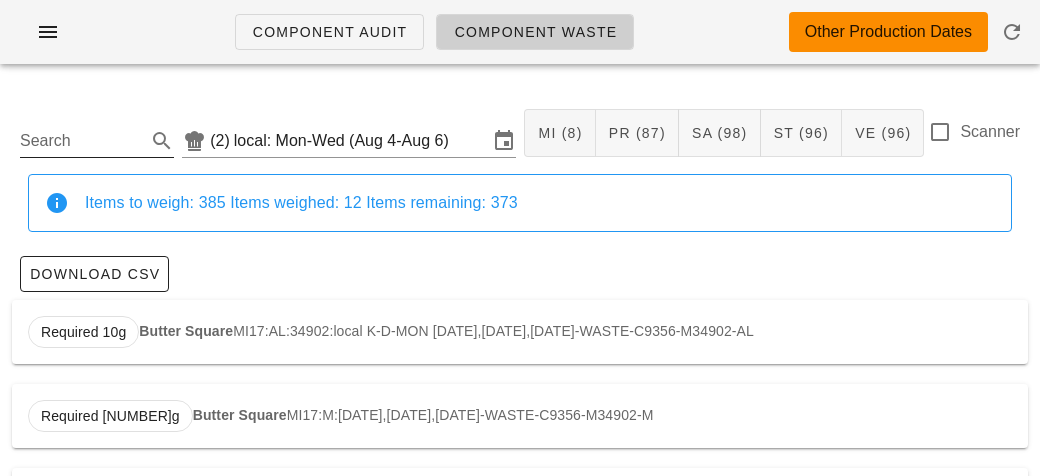 click on "Search" at bounding box center [81, 141] 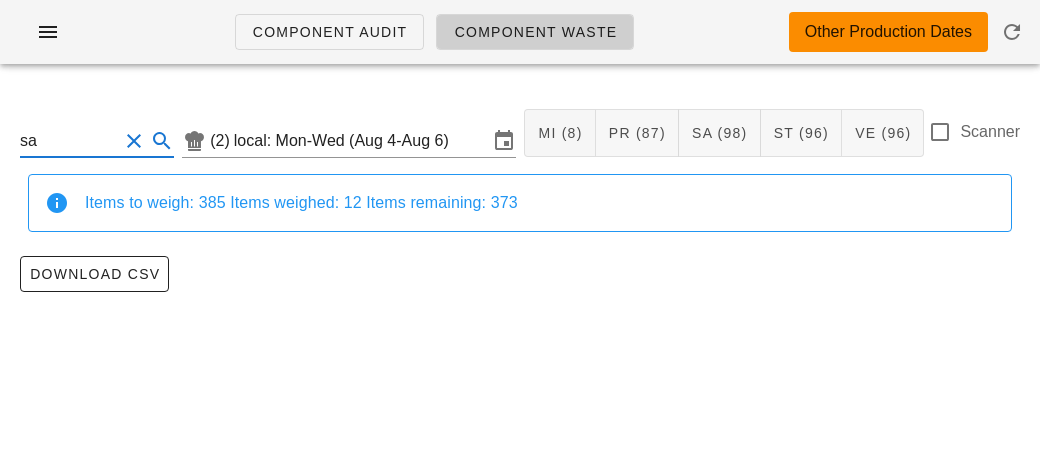 type on "s" 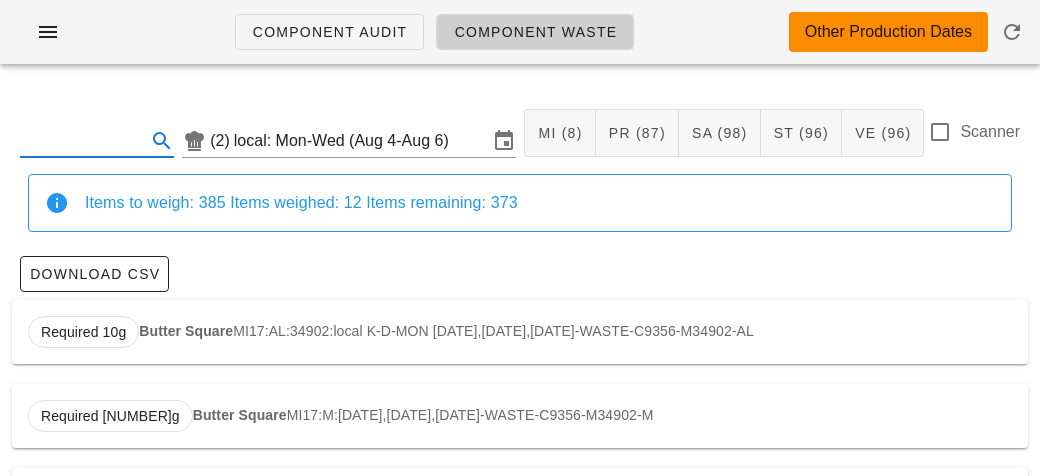 type on "r" 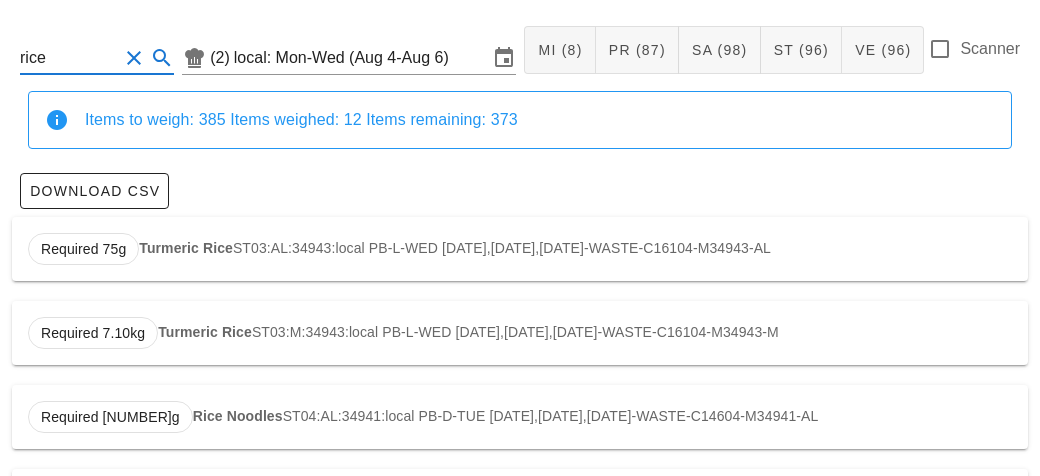 click on "Required [NUMBER]g Turmeric Rice  ST03:AL:34943:local PB-L-WED [DATE],[DATE],[DATE]-WASTE-C16104-M34943-AL" at bounding box center (520, 249) 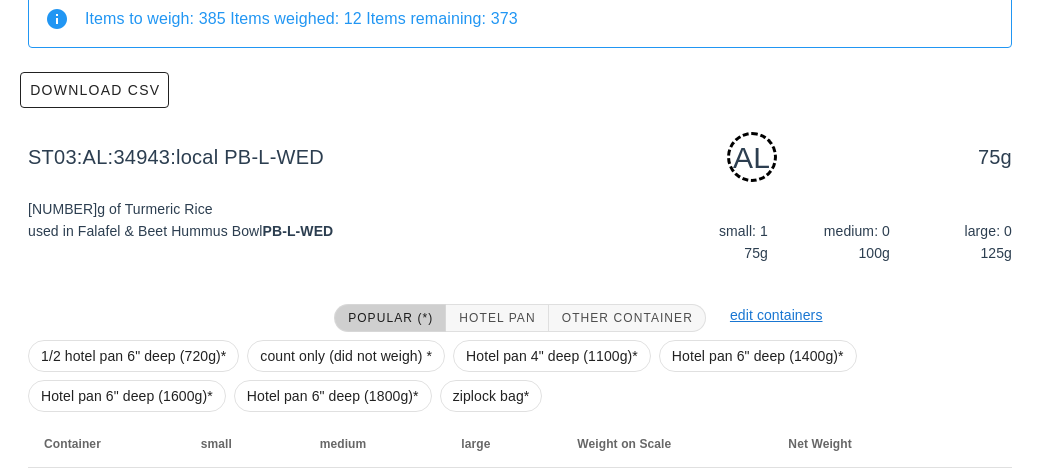 scroll, scrollTop: 302, scrollLeft: 0, axis: vertical 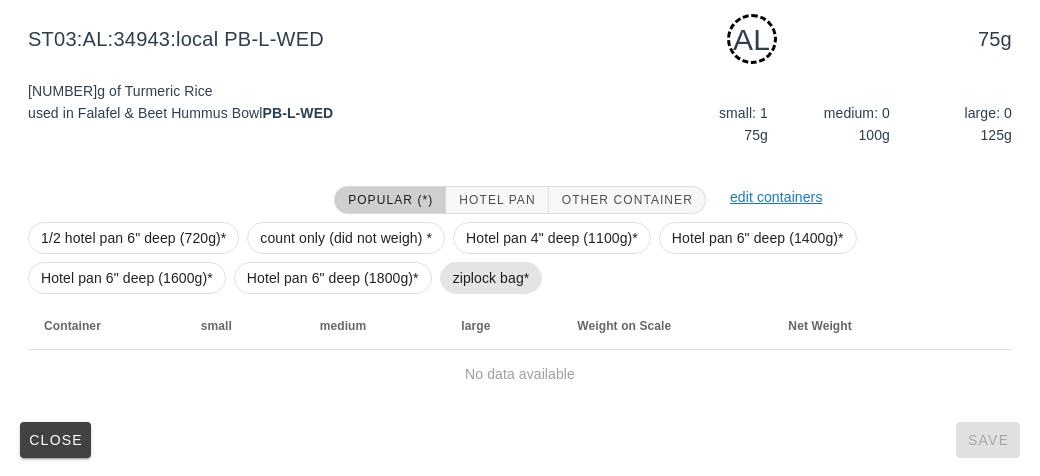 click on "ziplock bag*" at bounding box center (491, 278) 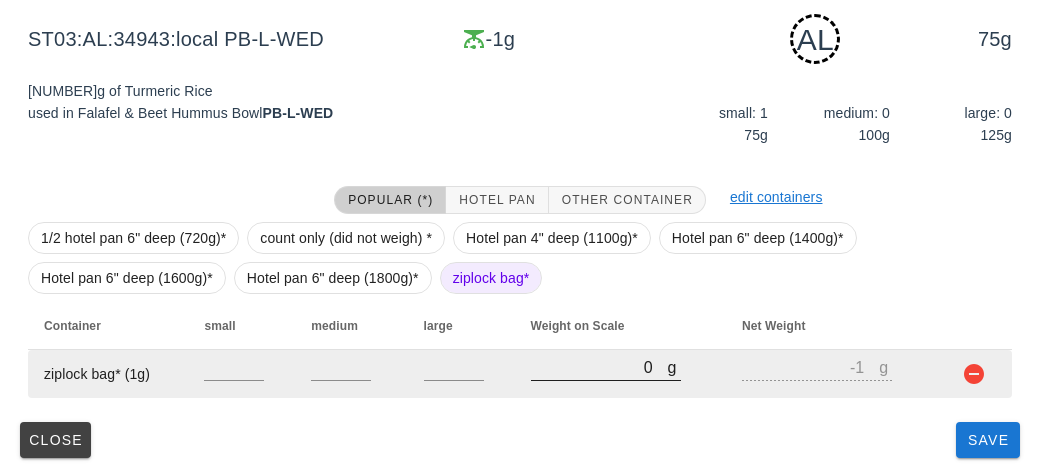 click on "0" at bounding box center (599, 367) 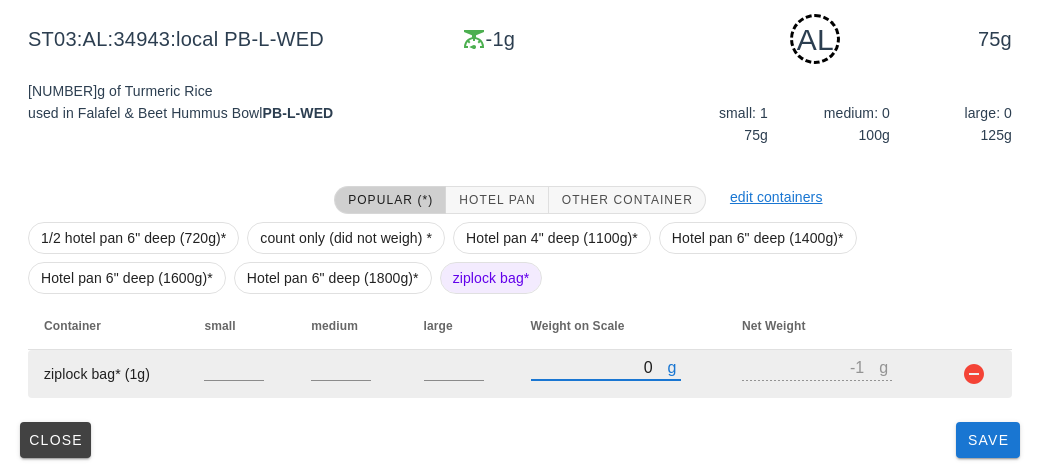 type on "40" 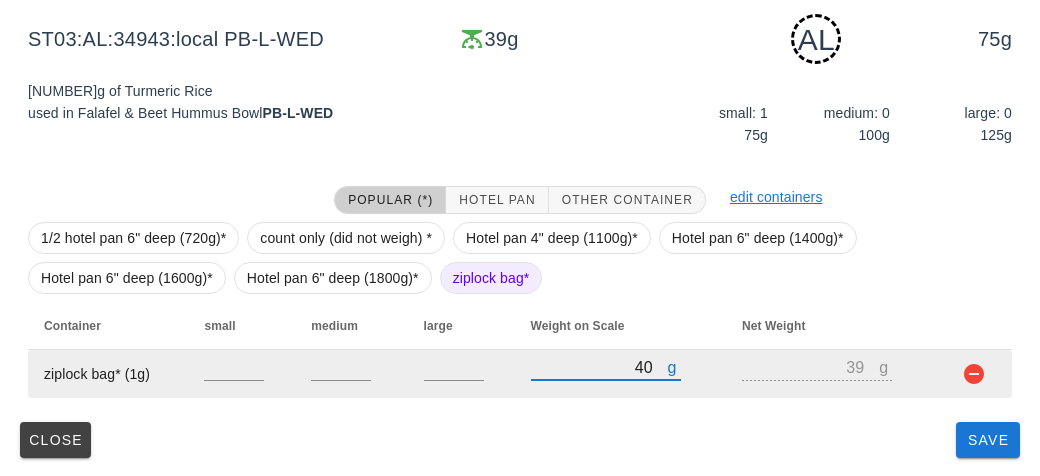 type on "420" 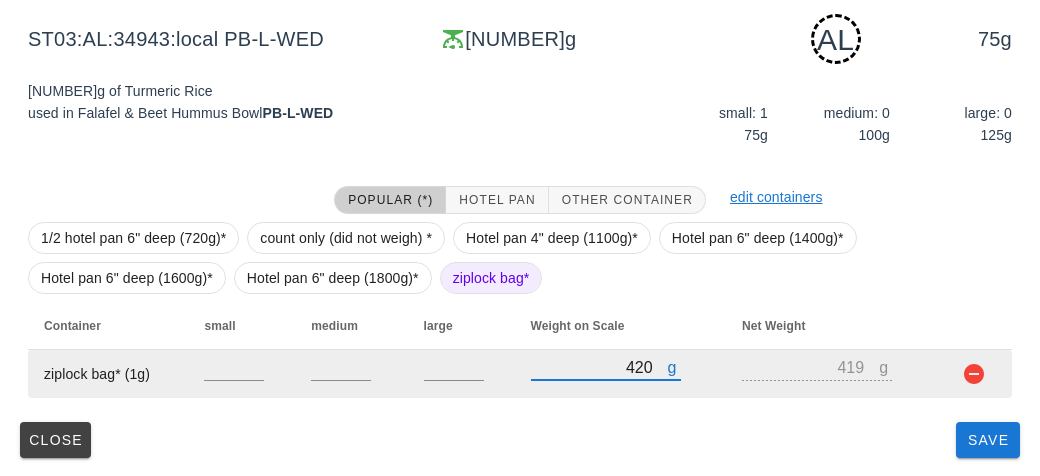 type on "420" 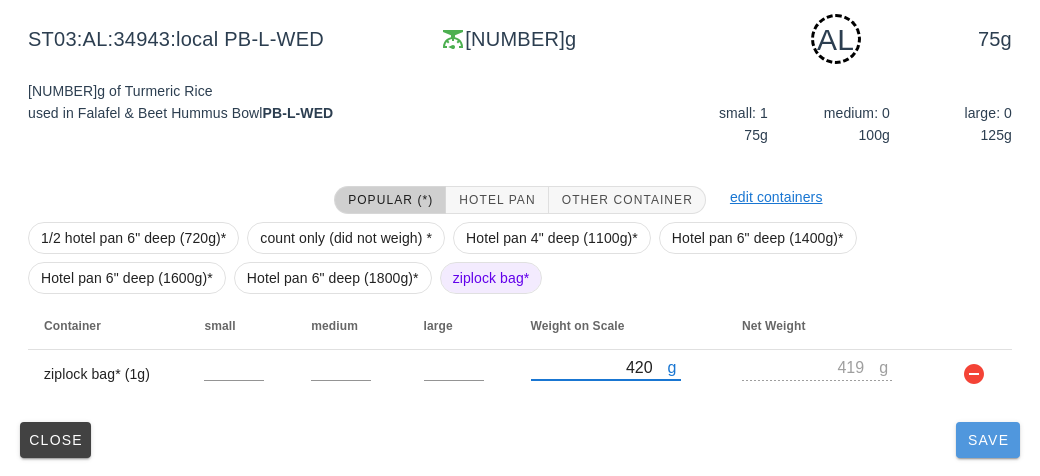click on "Save" at bounding box center (988, 440) 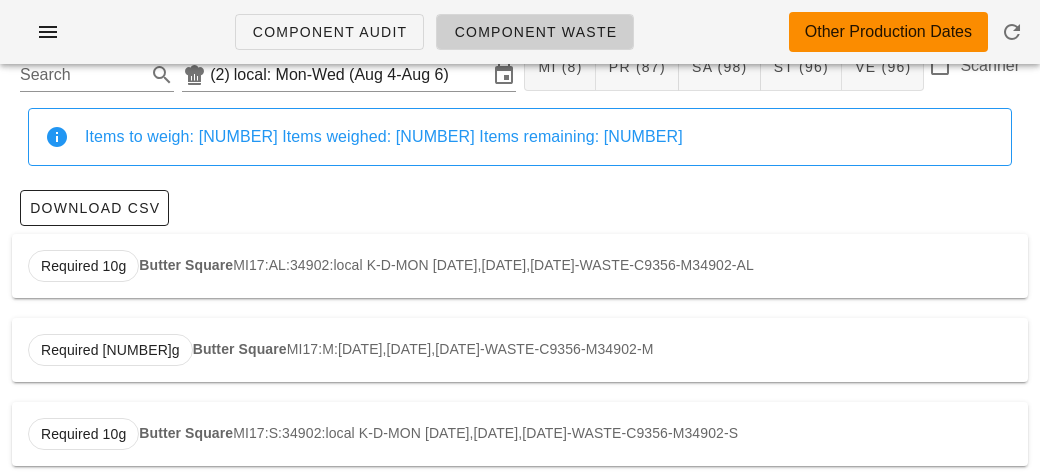 scroll, scrollTop: 0, scrollLeft: 0, axis: both 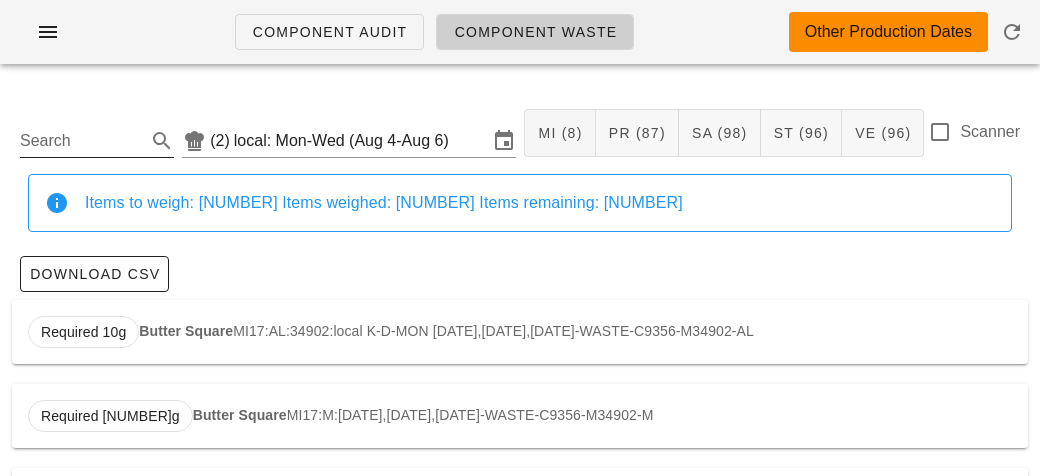 click on "Search" at bounding box center (81, 141) 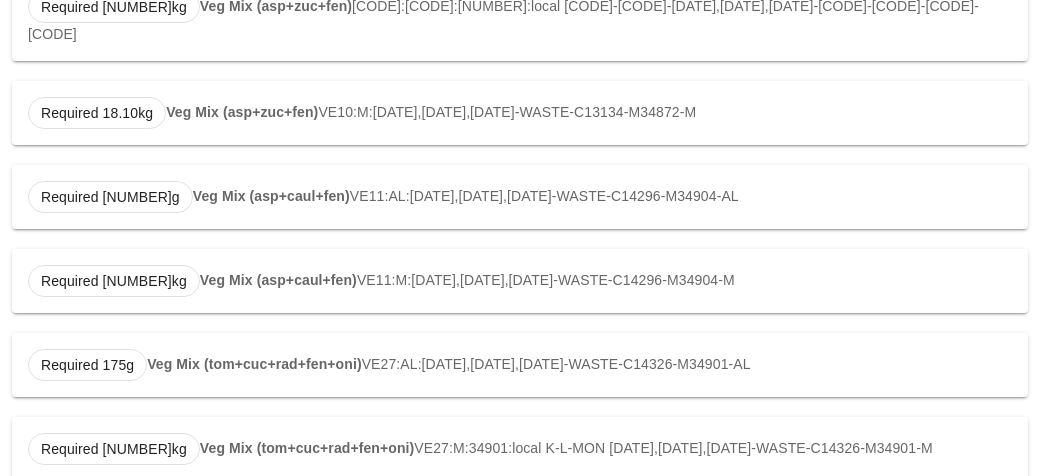 scroll, scrollTop: 338, scrollLeft: 0, axis: vertical 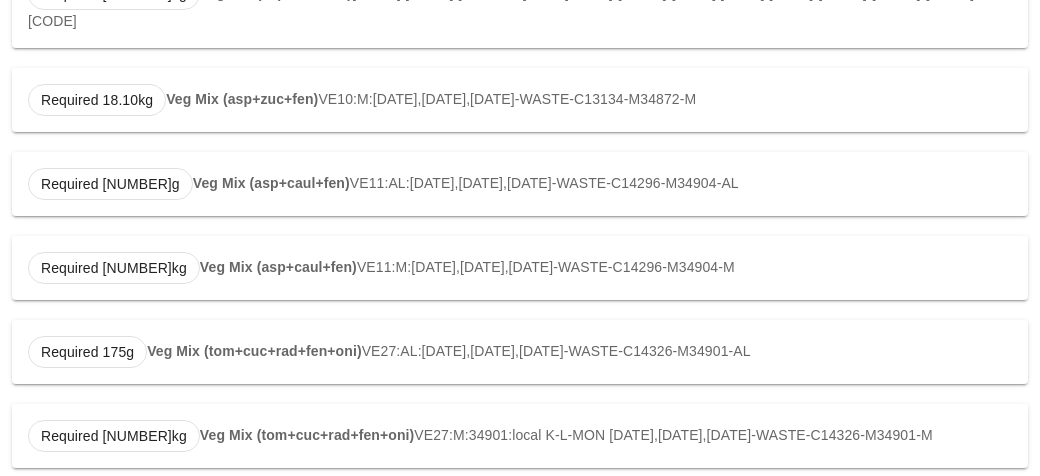 click on "Required [NUMBER]g Veg Mix (tom+cuc+rad+fen+oni)  VE27:AL:34901:local K-L-MON [DATE],[DATE],[DATE]-WASTE-C14326-M34901-AL" at bounding box center [520, 352] 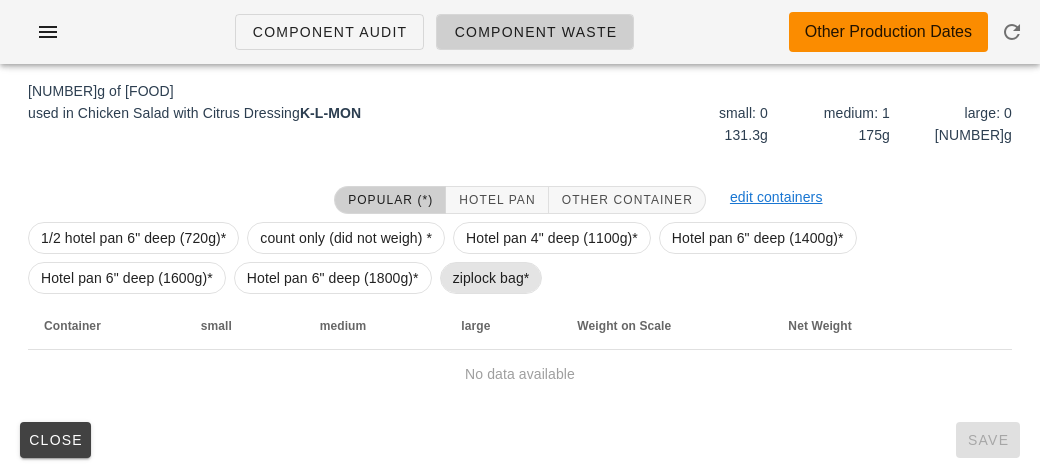 click on "ziplock bag*" at bounding box center (491, 278) 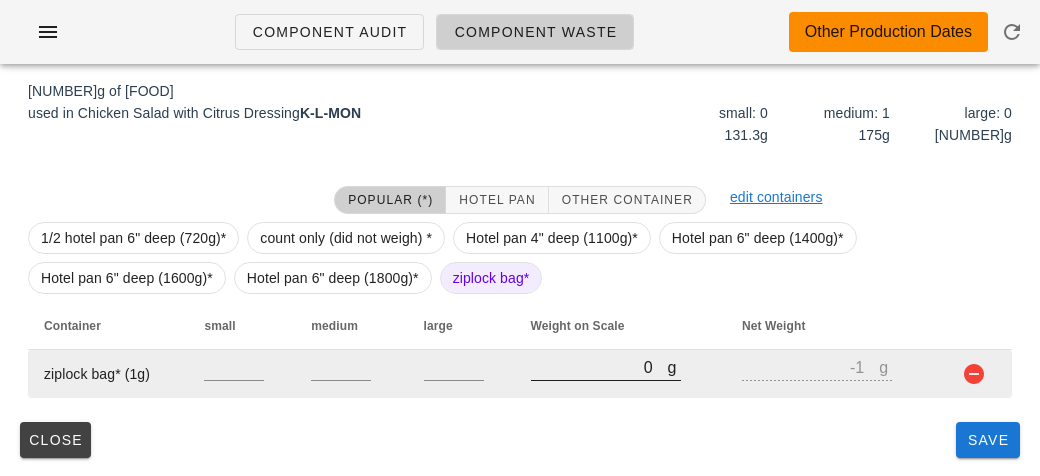 click on "0" at bounding box center [599, 367] 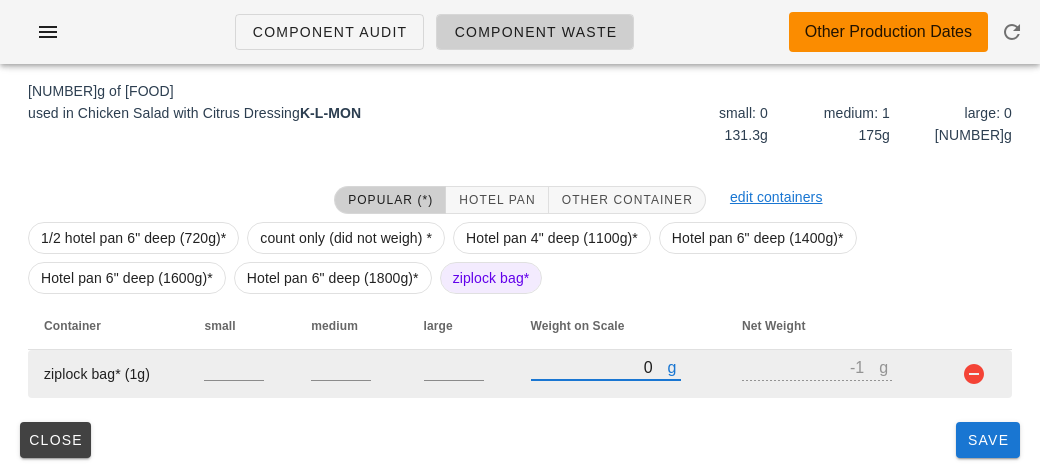 type on "40" 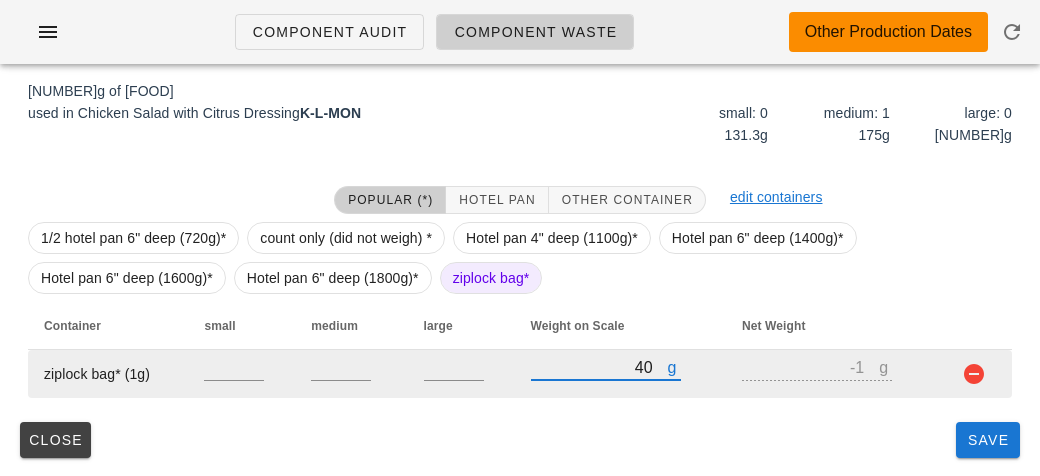 type on "39" 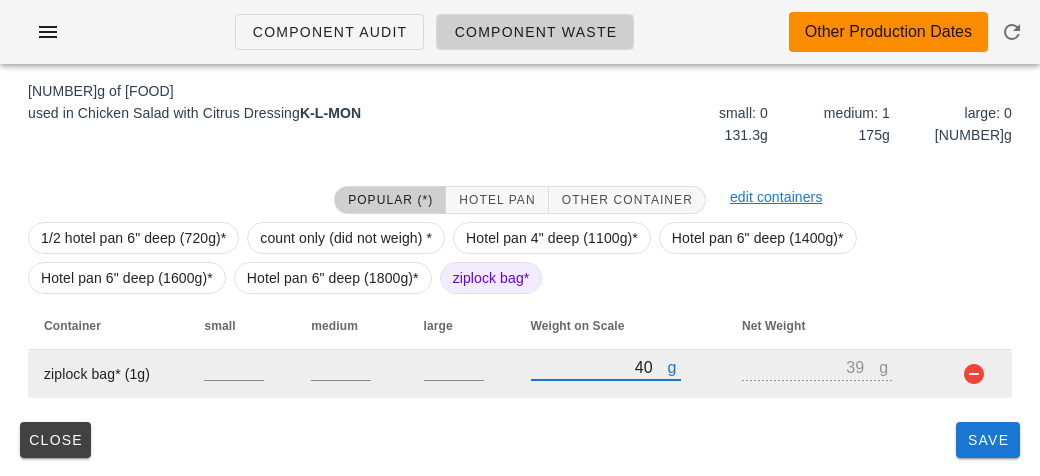 type on "470" 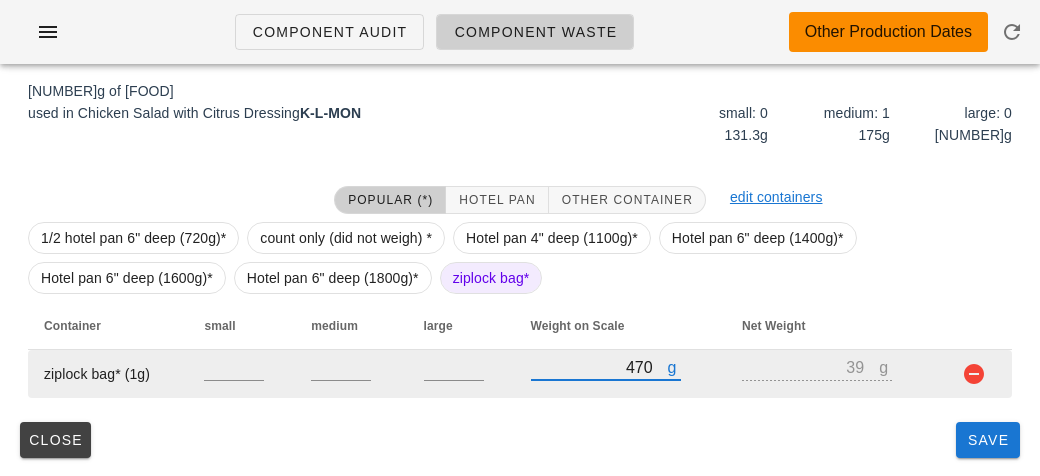 type on "469" 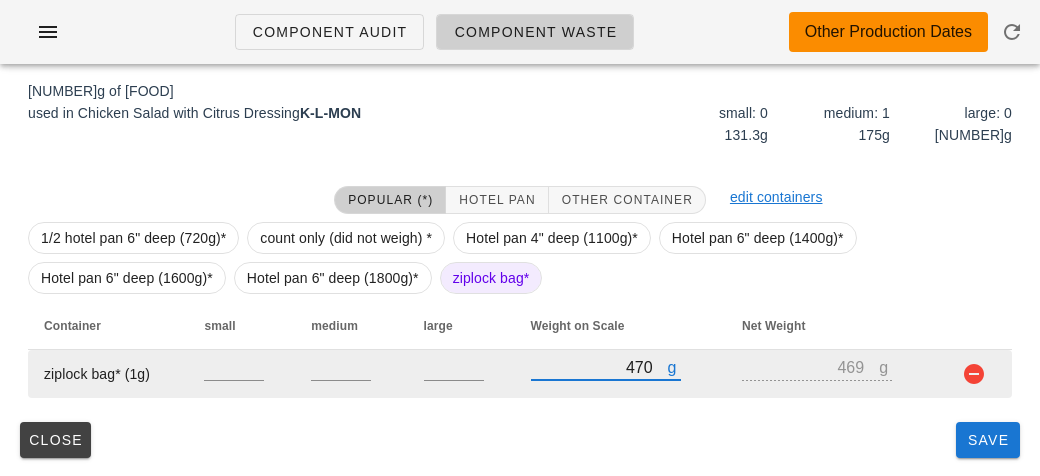 type on "470" 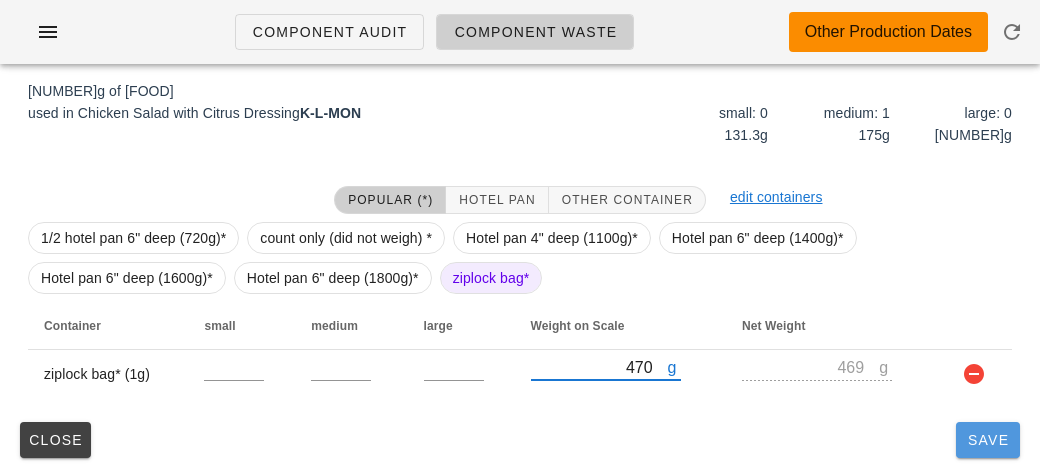 click on "Save" at bounding box center (988, 440) 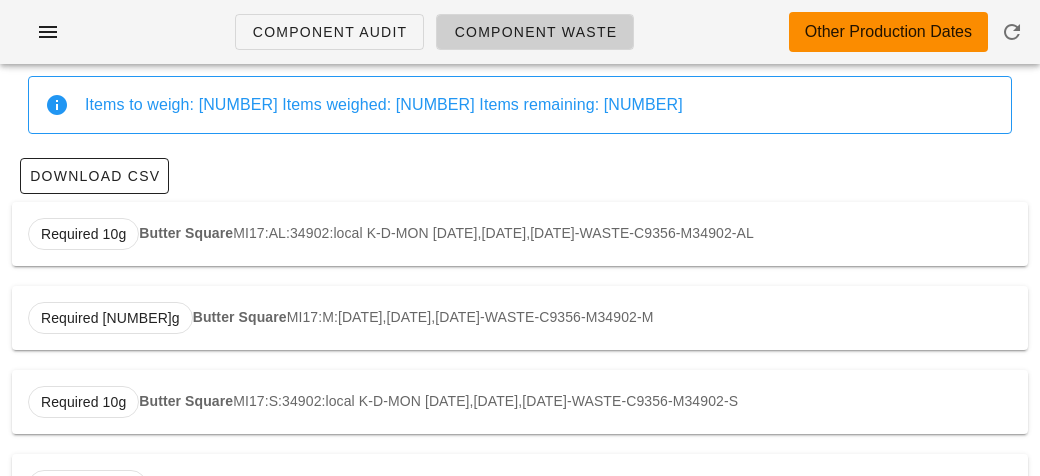 scroll, scrollTop: 0, scrollLeft: 0, axis: both 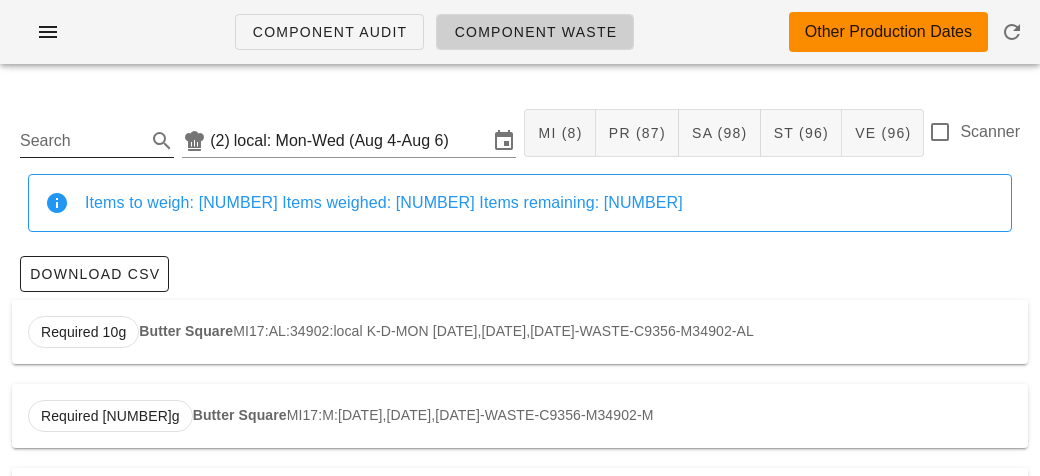 click on "Search" at bounding box center (81, 141) 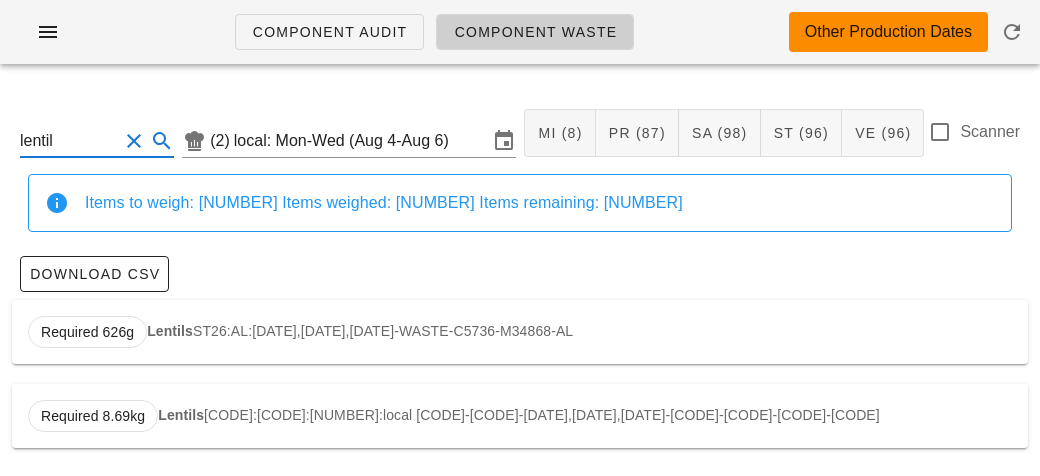 click on "Required [NUMBER]g Lentils  ST26:AL:34868:local FN-L-TUE [DATE],[DATE],[DATE]-WASTE-C5736-M34868-AL" at bounding box center (520, 332) 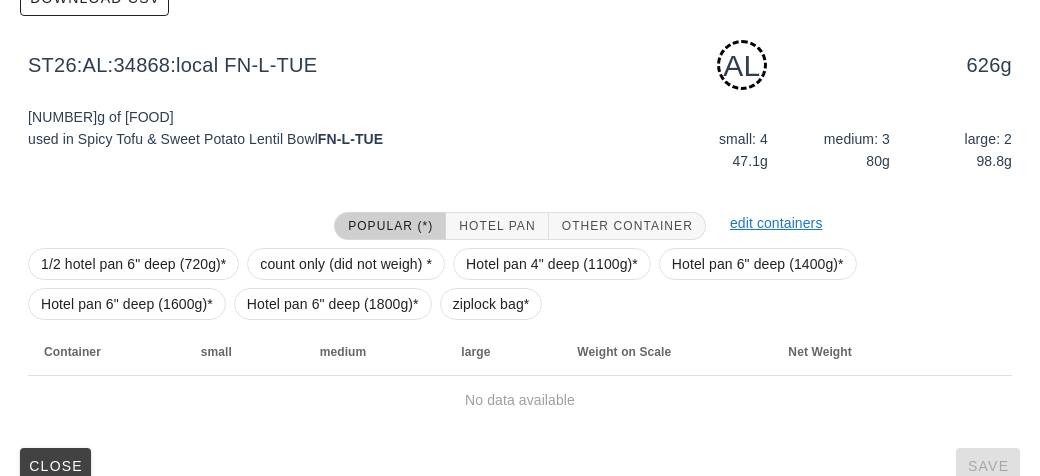 scroll, scrollTop: 302, scrollLeft: 0, axis: vertical 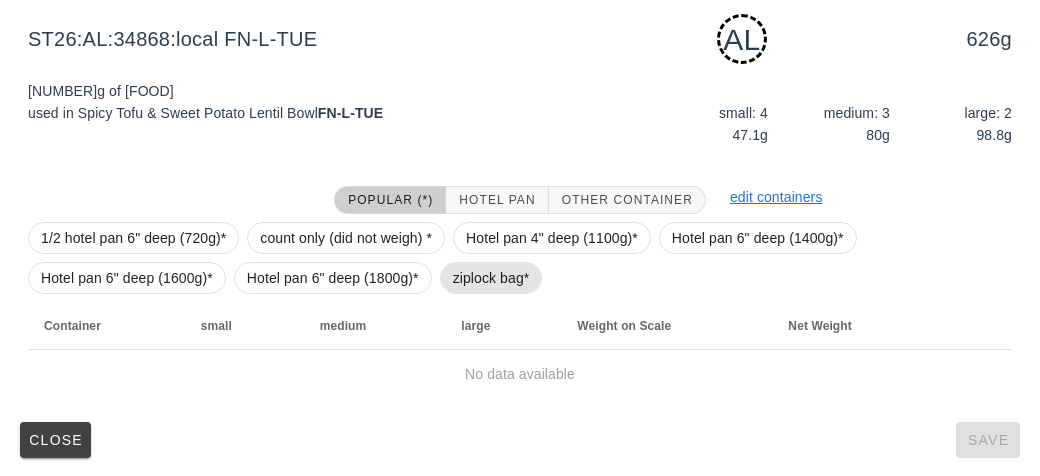 click on "ziplock bag*" at bounding box center [491, 278] 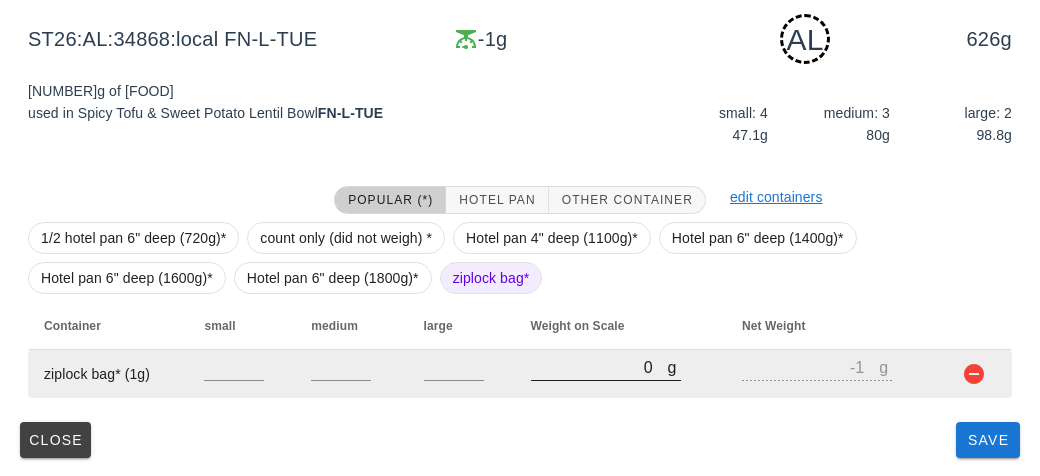 click on "0" at bounding box center [599, 367] 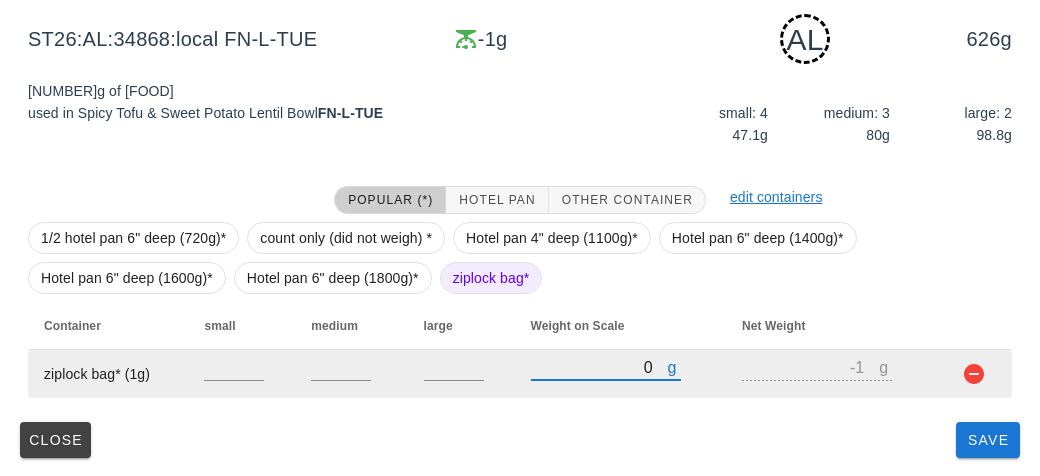 type on "40" 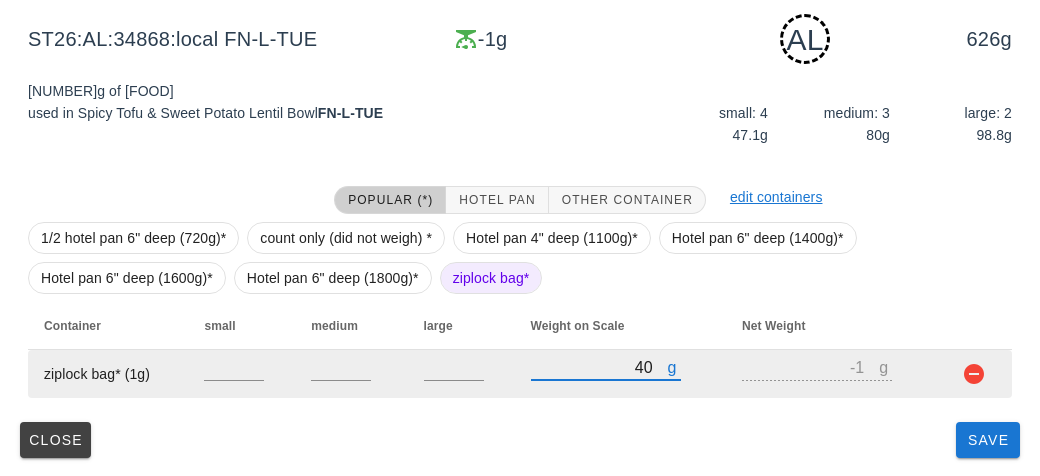 type on "39" 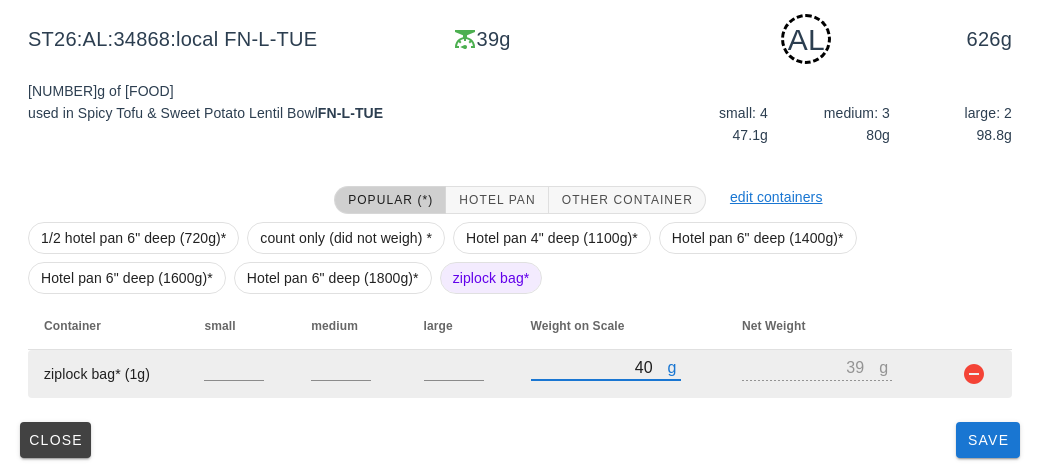 type on "[NUMBER]" 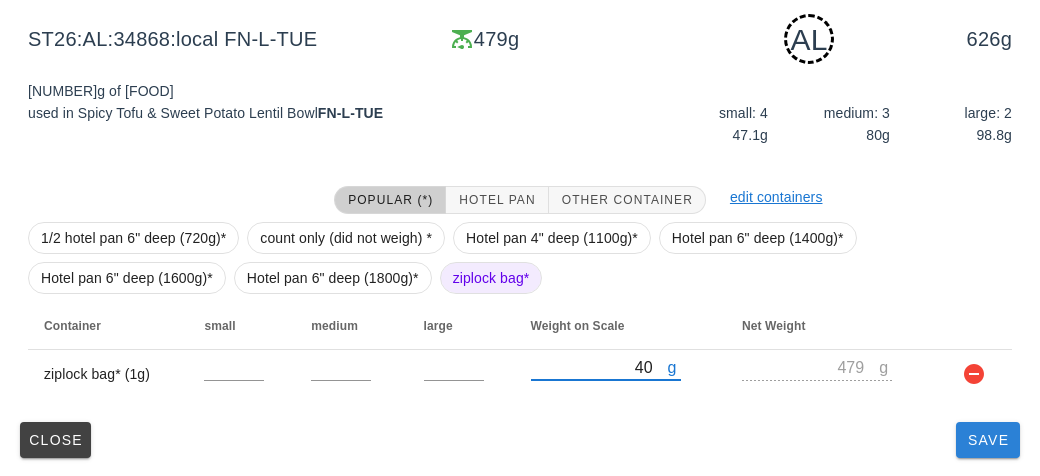 type on "[NUMBER]" 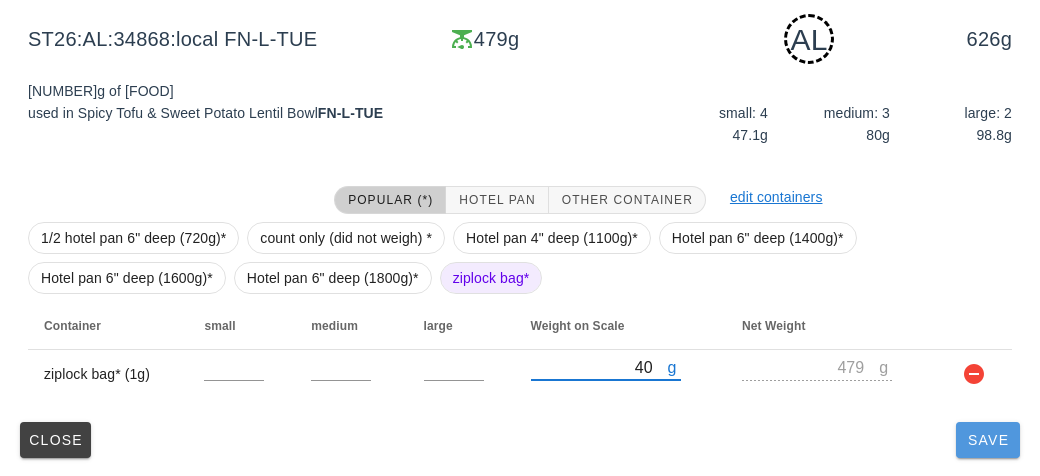 click on "Save" at bounding box center [988, 440] 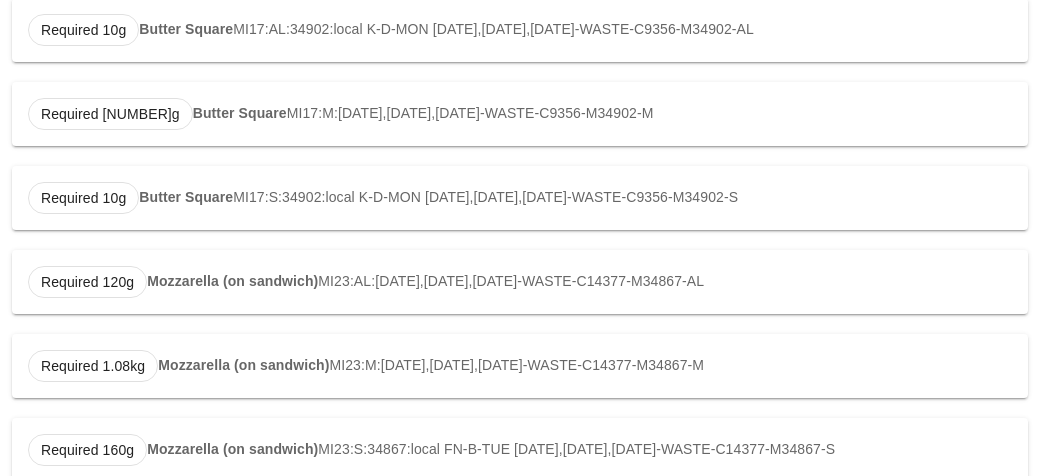 click on "Required 160g Mozzarella (on sandwich)  MI23:S:[DATE],[DATE],[DATE]-WASTE-C14377-M34867-S" at bounding box center (520, 450) 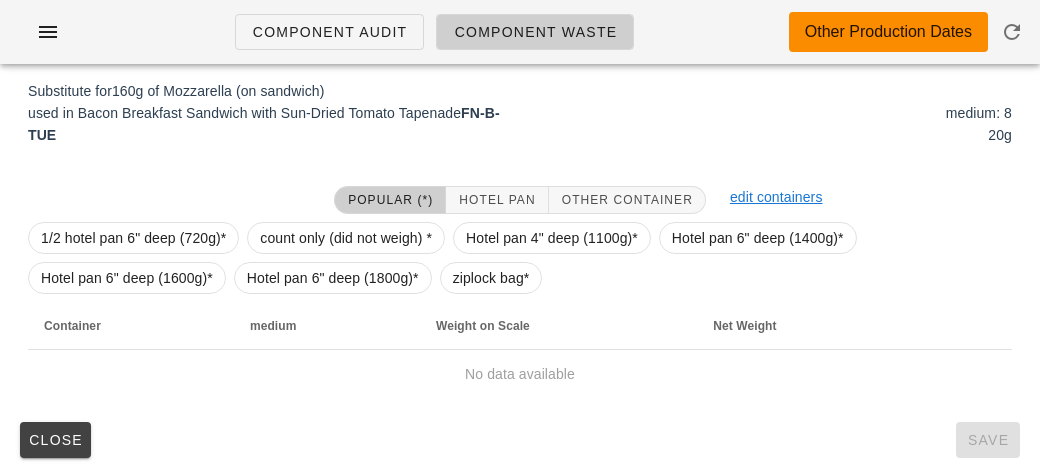type on "MI23:S:34867:local" 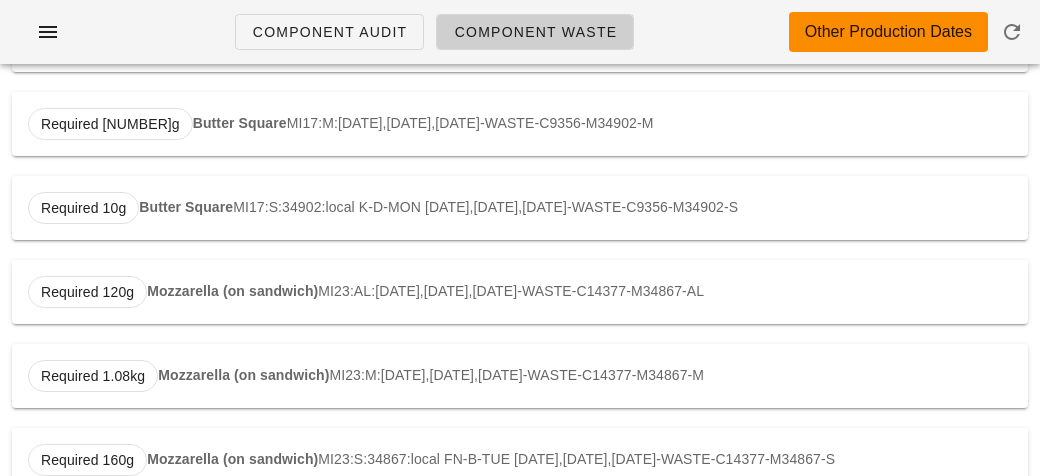 scroll, scrollTop: 302, scrollLeft: 0, axis: vertical 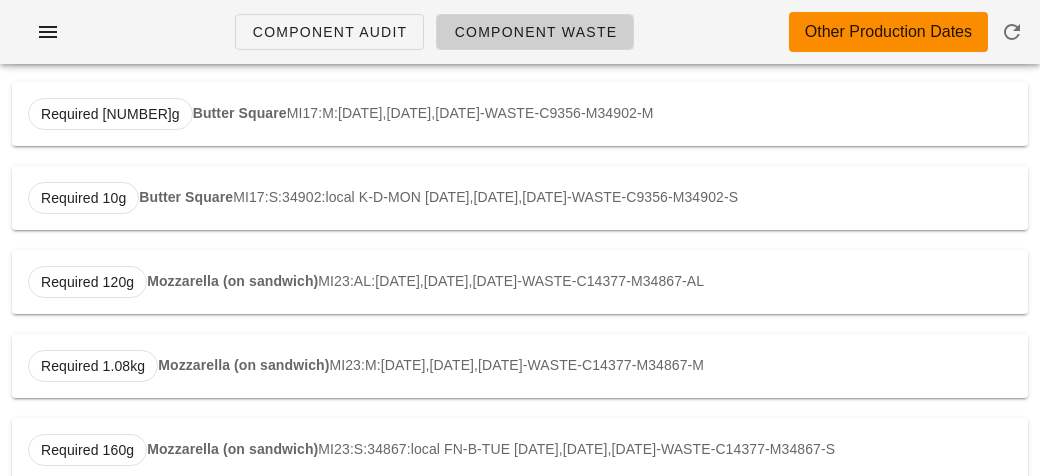 type on "ST26:AL:34868:local" 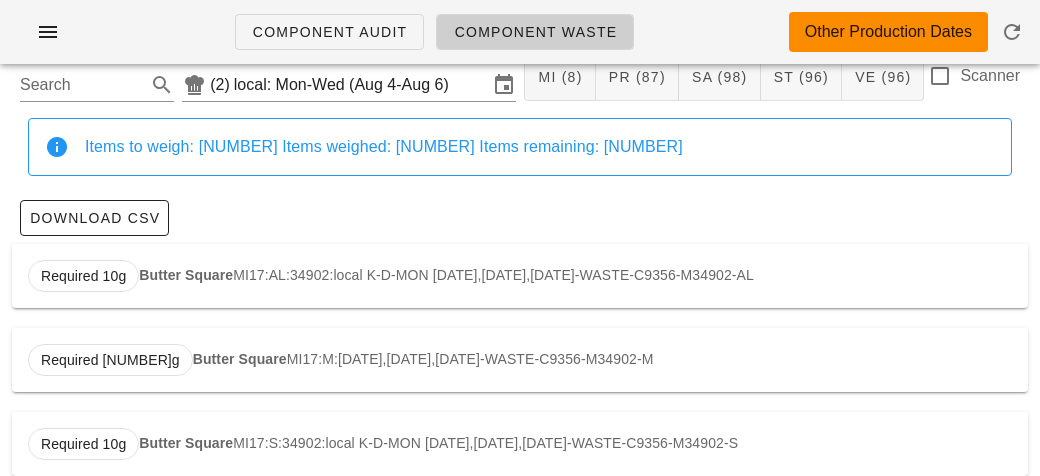 scroll, scrollTop: 0, scrollLeft: 0, axis: both 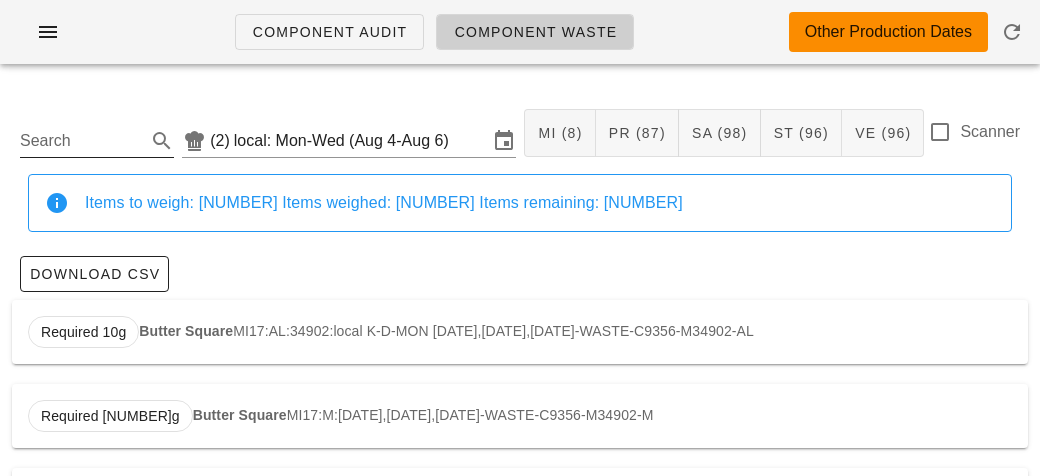 click on "Search" at bounding box center (81, 141) 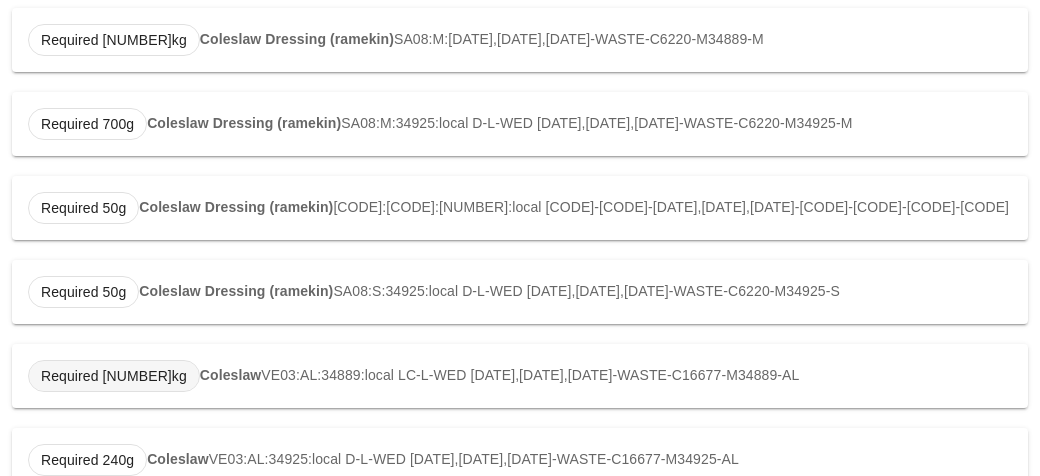 click on "Required [NUMBER]kg" at bounding box center (114, 376) 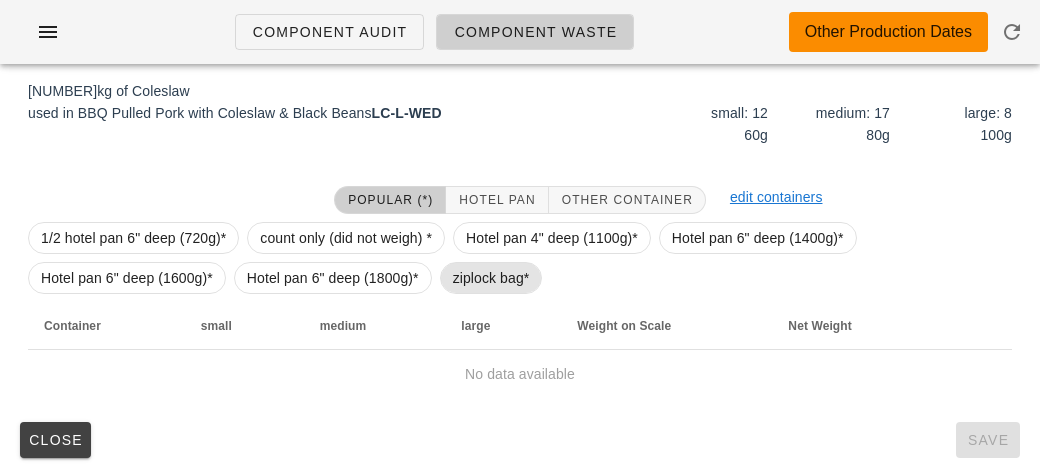 click on "ziplock bag*" at bounding box center [491, 278] 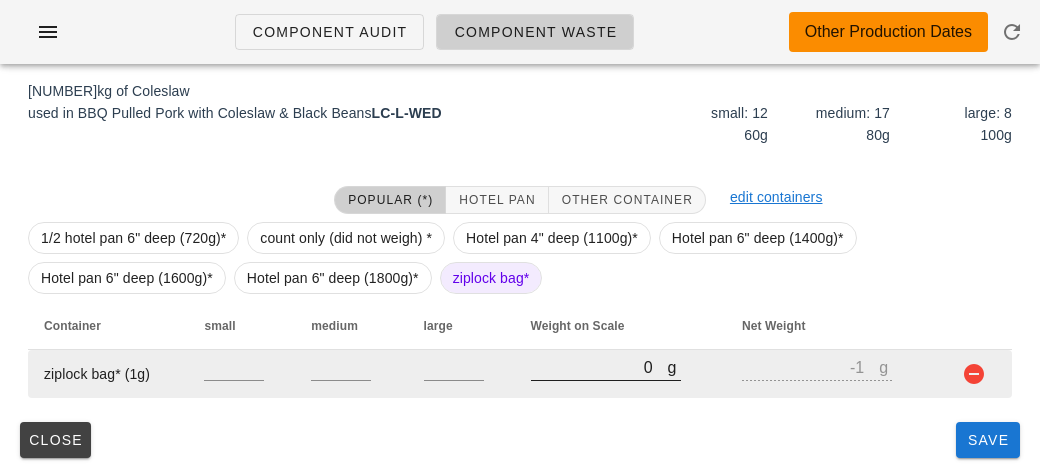 click on "0" at bounding box center (599, 367) 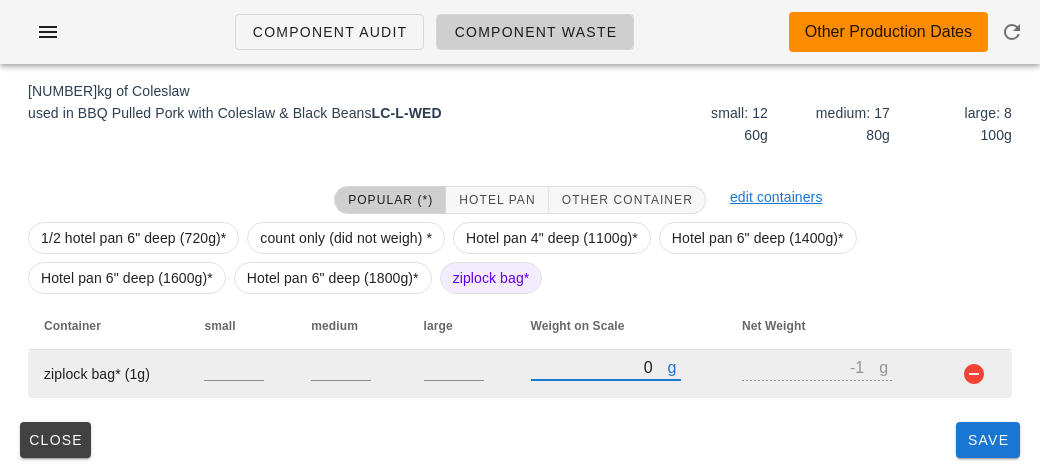 type on "20" 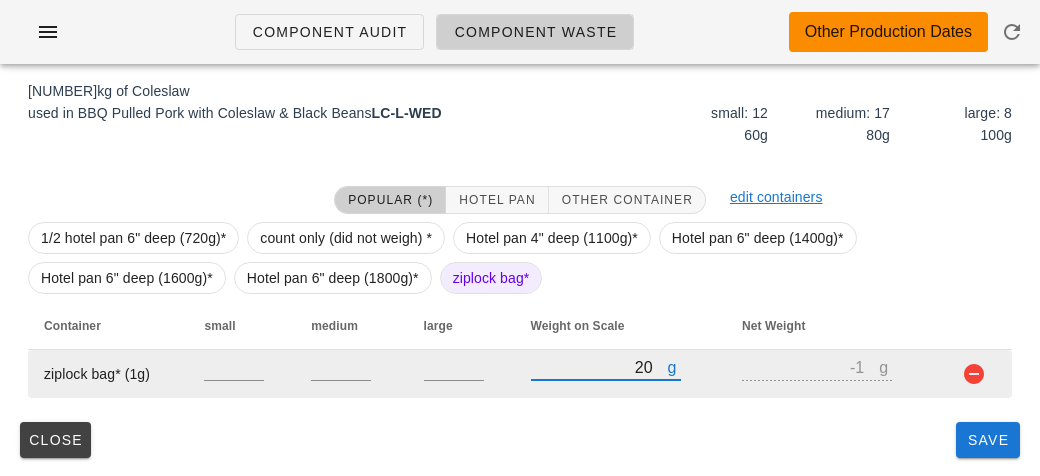type on "19" 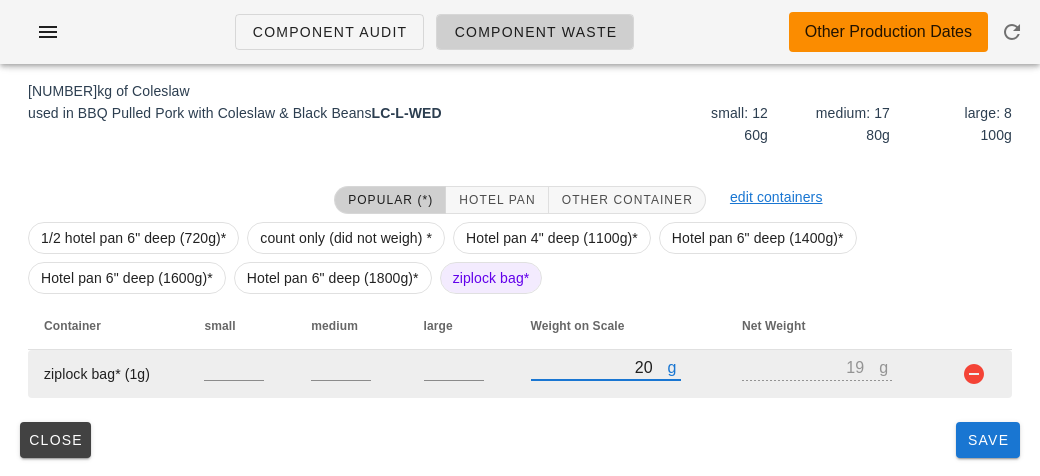 type on "220" 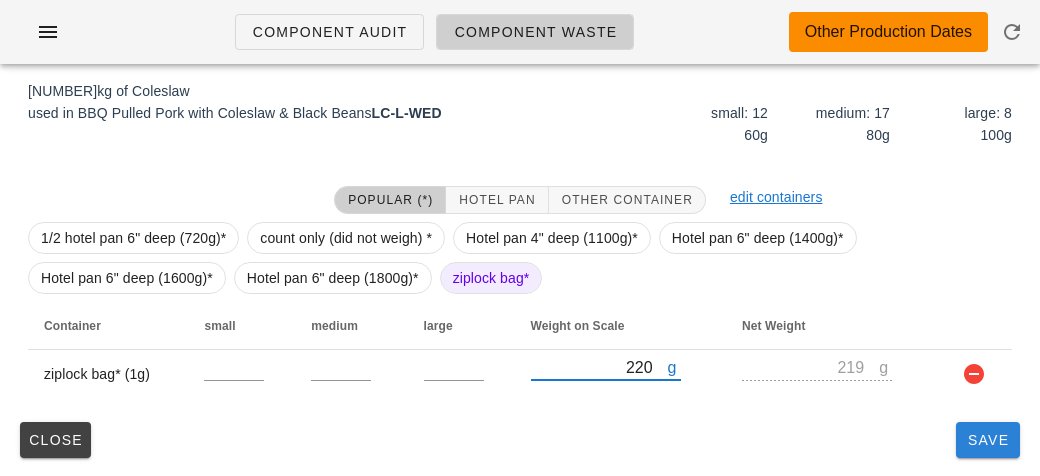 type on "220" 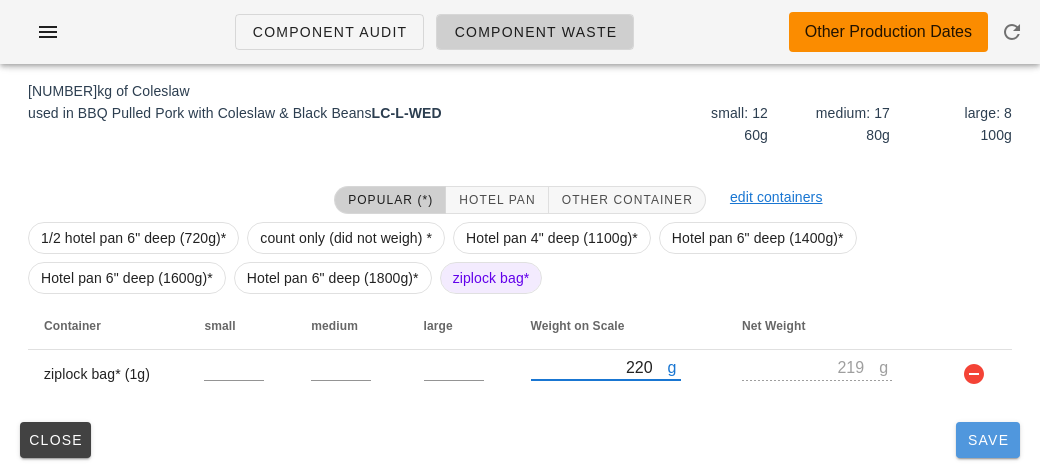click on "Save" at bounding box center [988, 440] 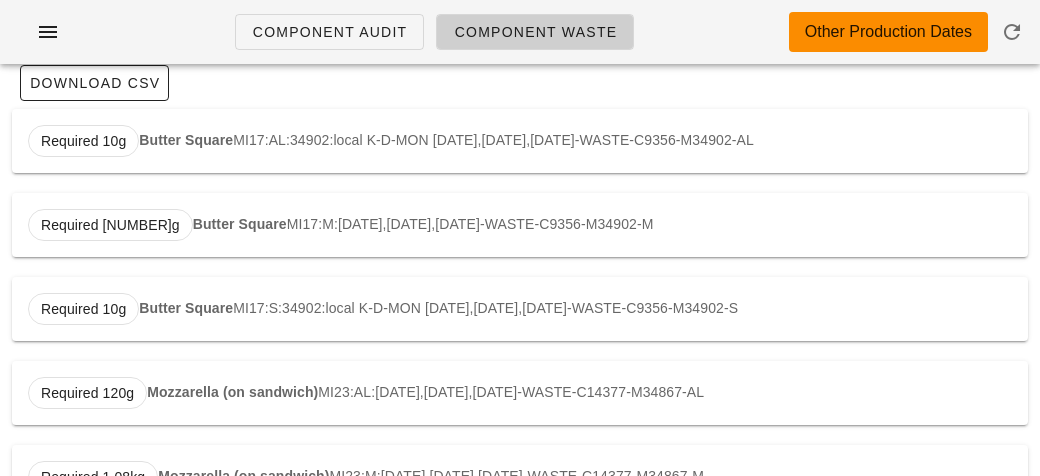 scroll, scrollTop: 0, scrollLeft: 0, axis: both 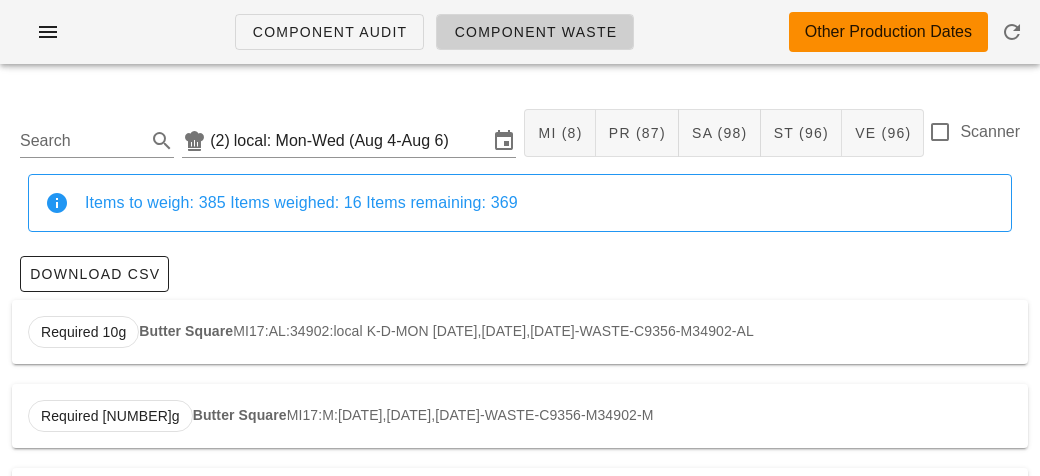 click on "Search (2) local: [DATE] MI (8)  PR (87)  SA (98)  ST (96)  VE (96)  Scanner" at bounding box center [520, 133] 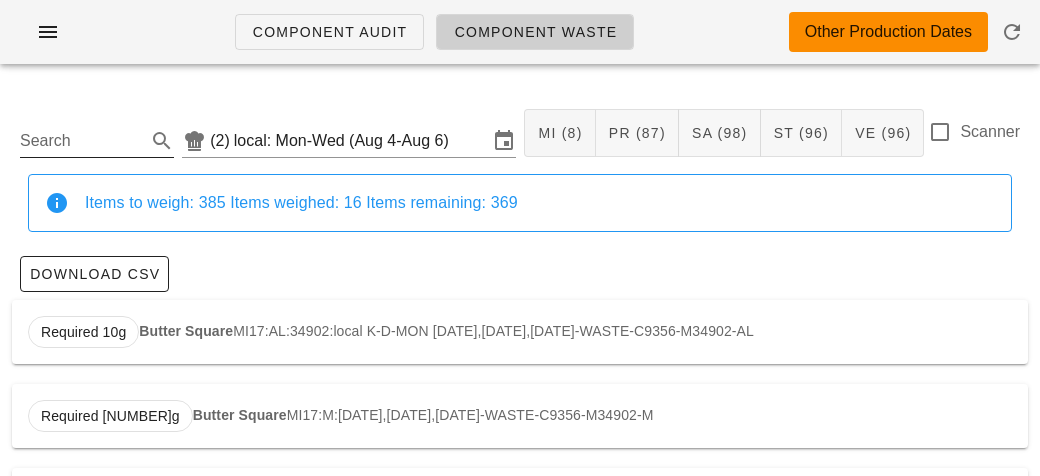 click on "Search" at bounding box center (81, 141) 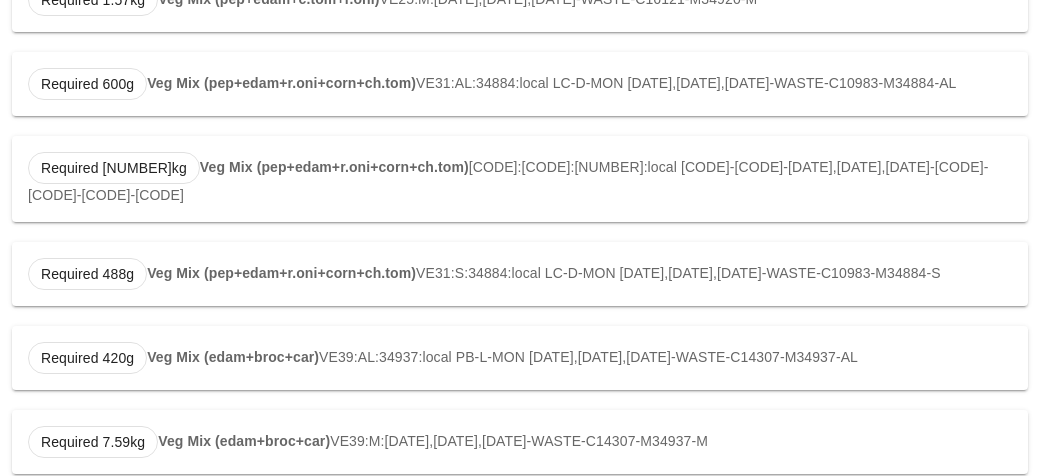 scroll, scrollTop: 992, scrollLeft: 0, axis: vertical 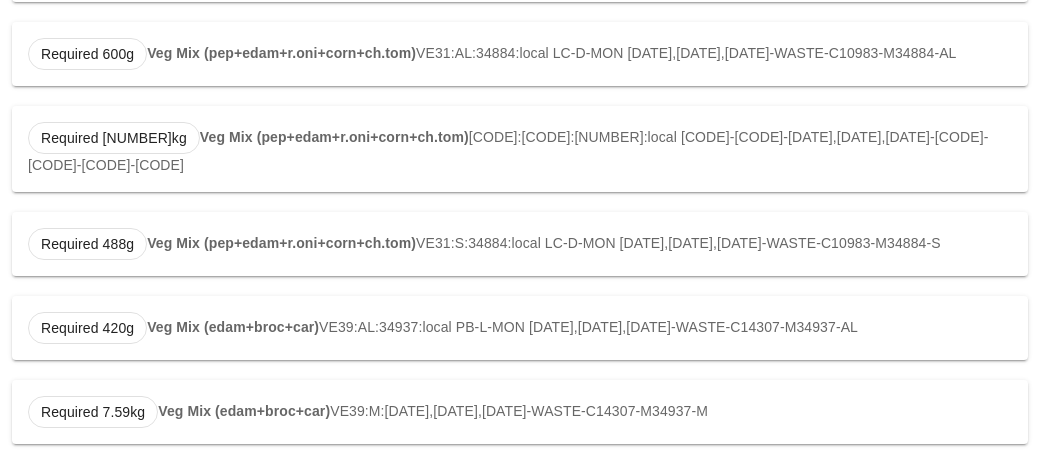 click on "Required 420g Veg Mix (edam+broc+car)  VE39:AL:[DATE],[DATE],[DATE]-WASTE-C14307-M34937-AL" at bounding box center [520, 328] 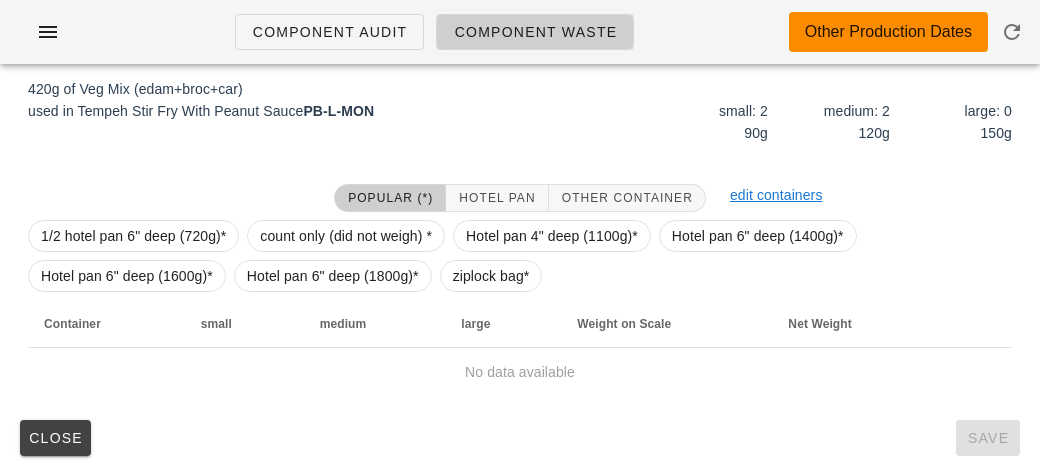 scroll, scrollTop: 302, scrollLeft: 0, axis: vertical 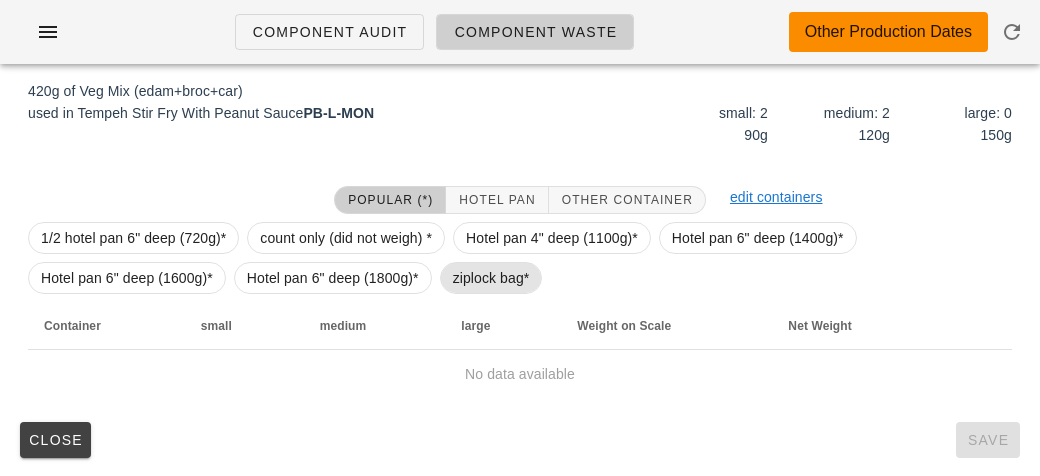 click on "ziplock bag*" at bounding box center (491, 278) 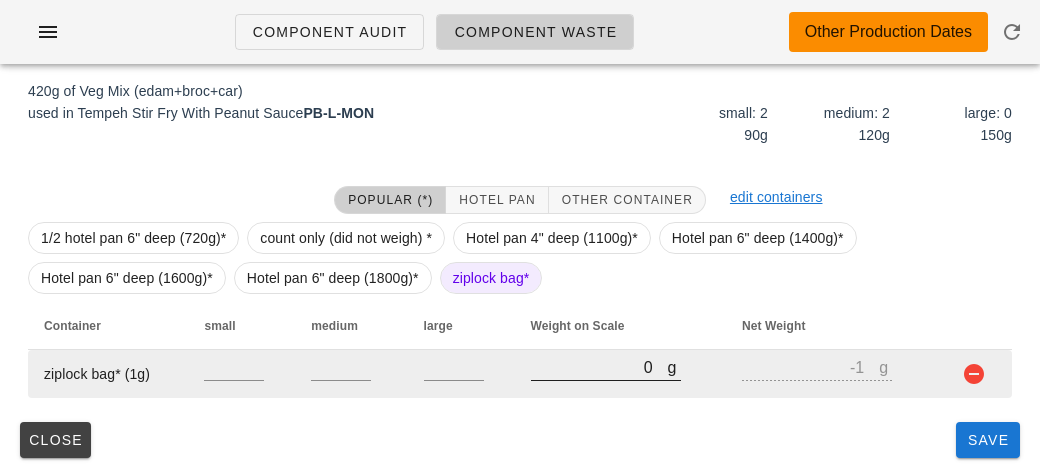 click on "0" at bounding box center (599, 367) 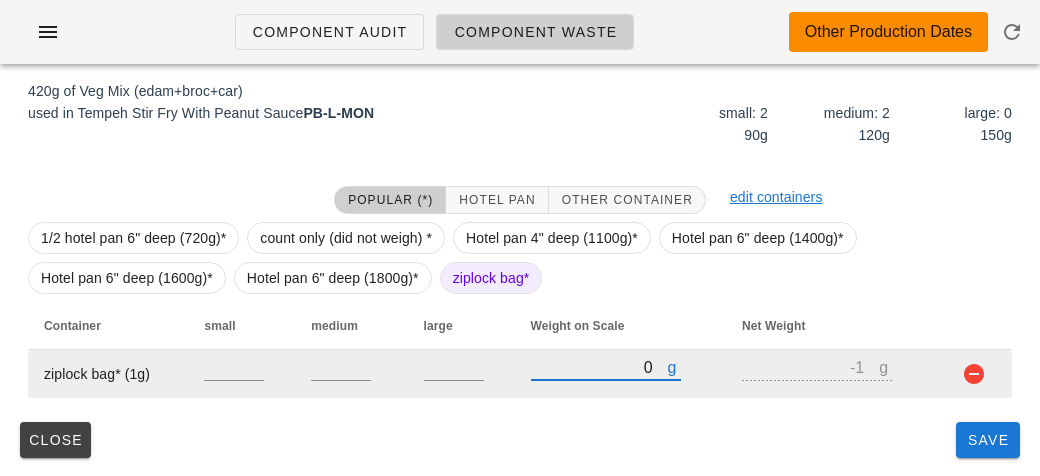 type on "20" 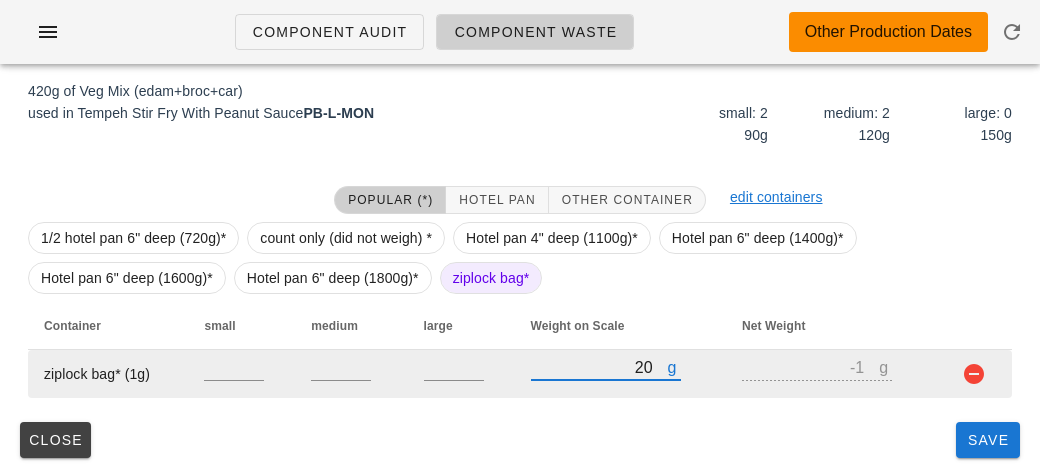 type on "19" 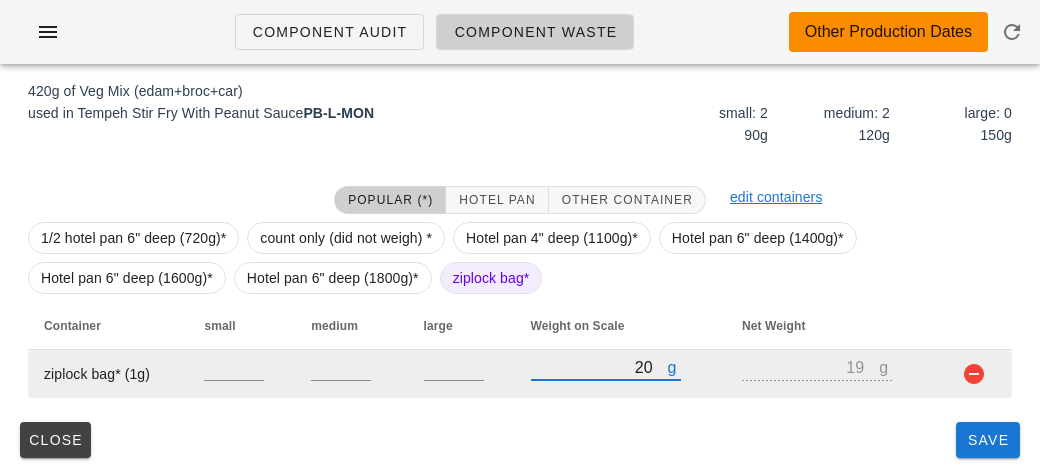 type on "290" 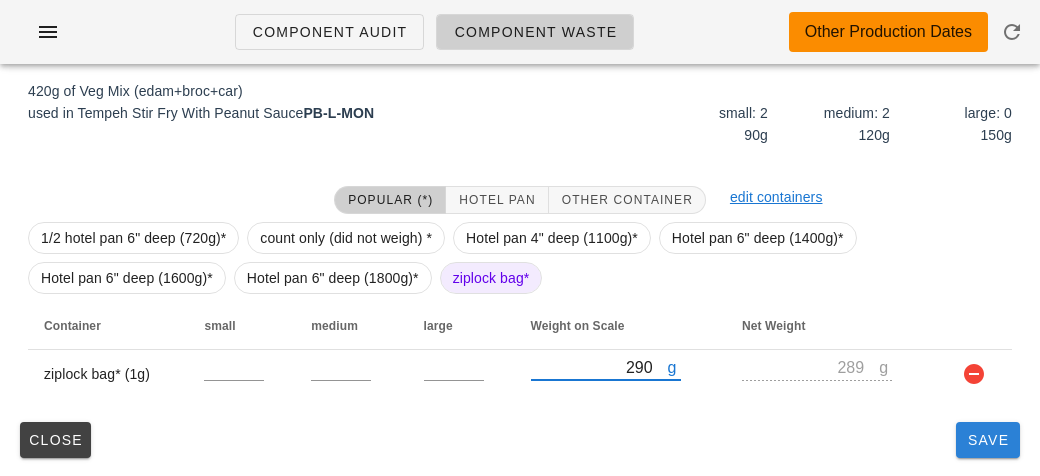 type on "290" 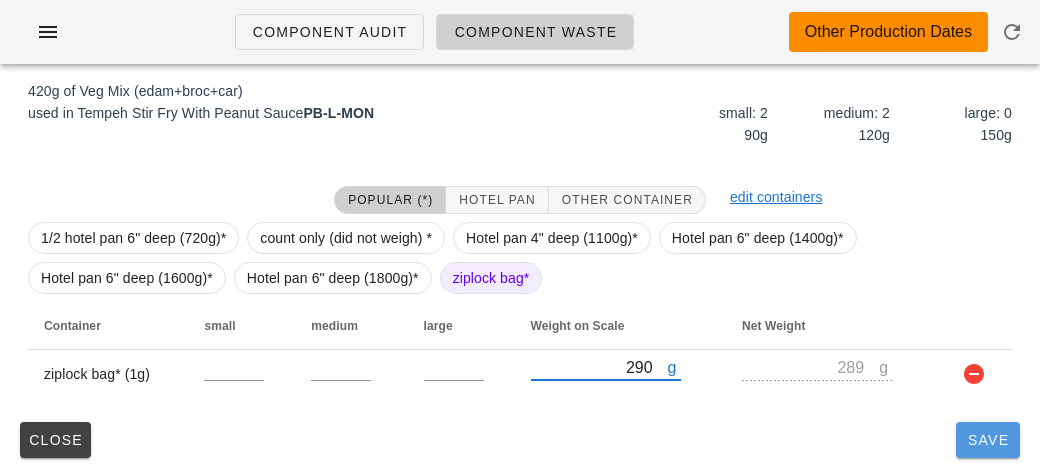 click on "Save" at bounding box center [988, 440] 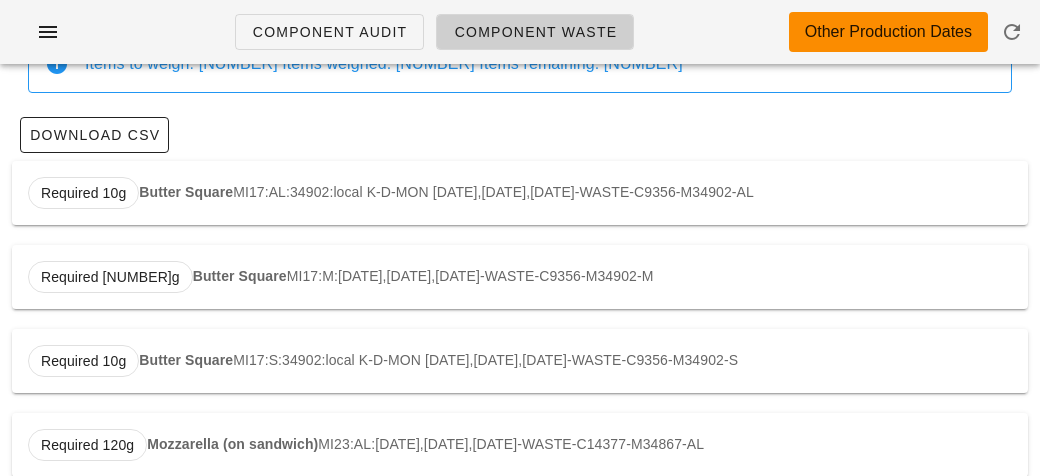 scroll, scrollTop: 0, scrollLeft: 0, axis: both 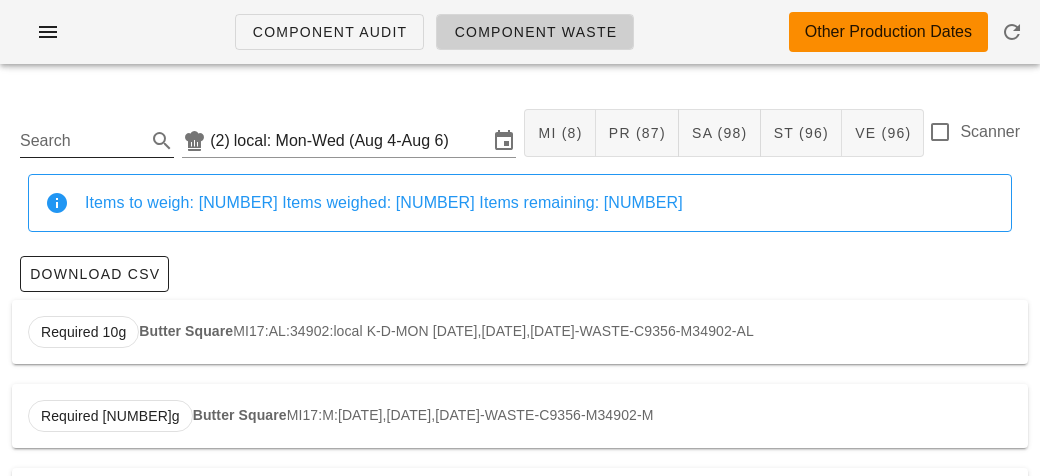 click on "Search" at bounding box center (81, 141) 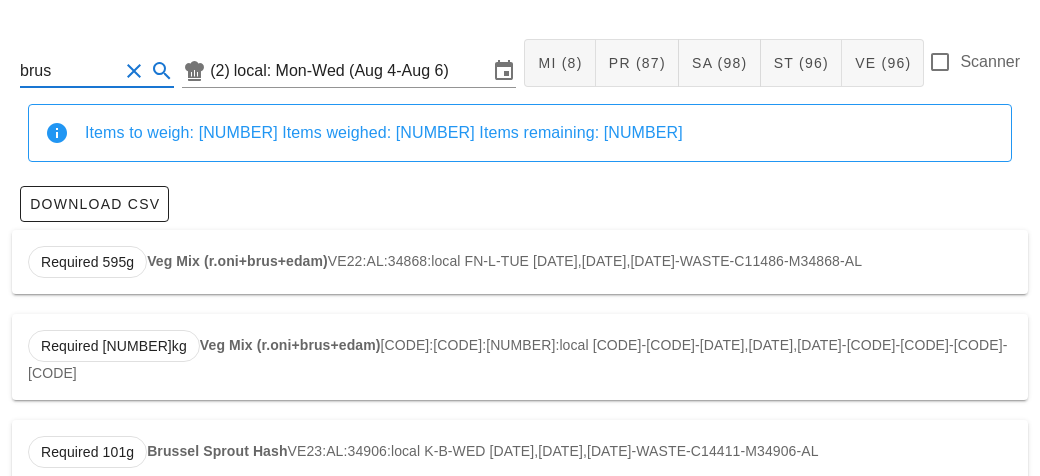 scroll, scrollTop: 170, scrollLeft: 0, axis: vertical 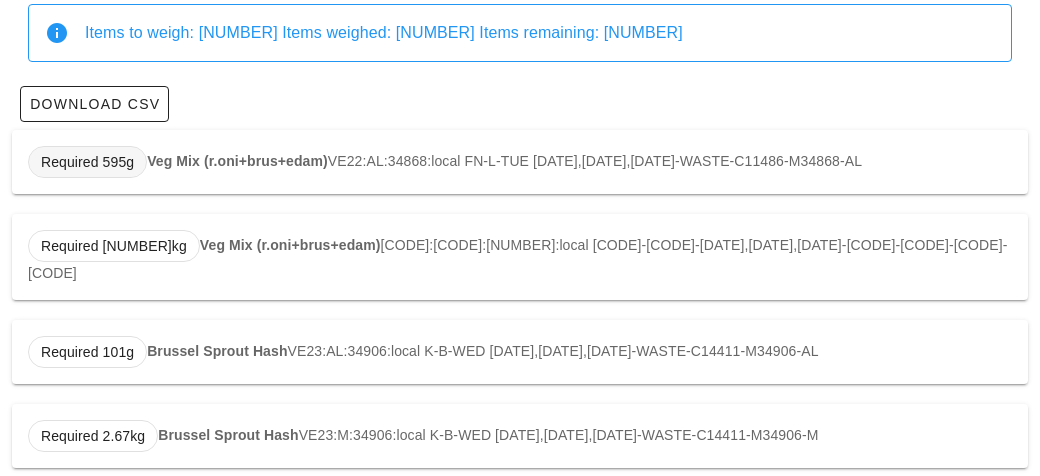 click on "Required 595g" at bounding box center (87, 162) 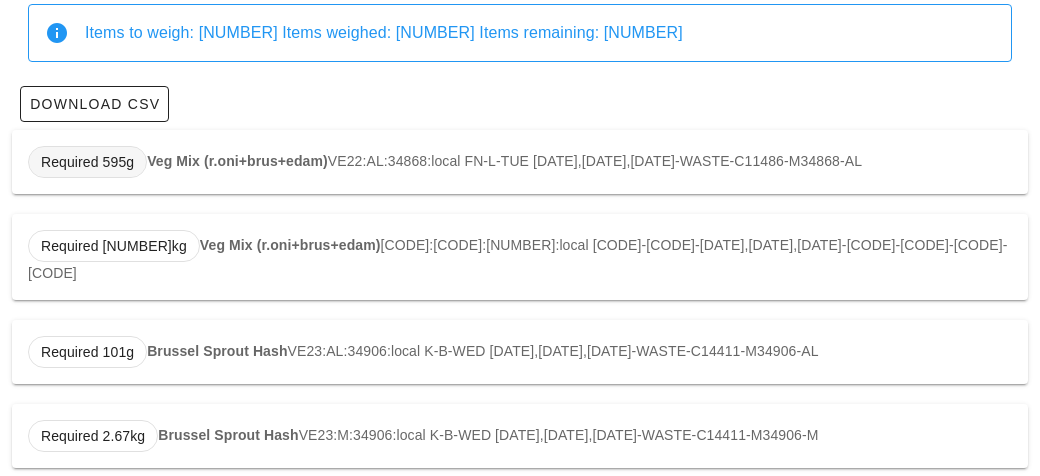 type on "VE22:AL:34868:local" 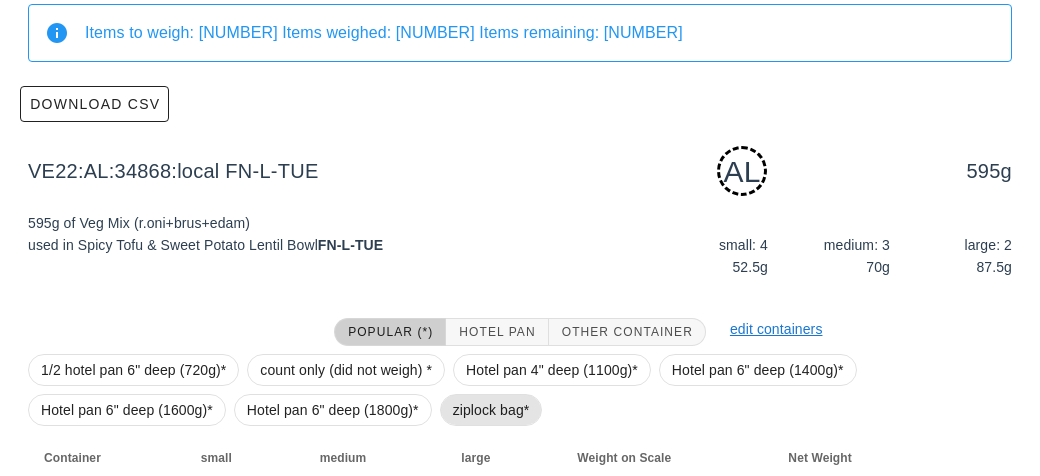 click on "ziplock bag*" at bounding box center (491, 410) 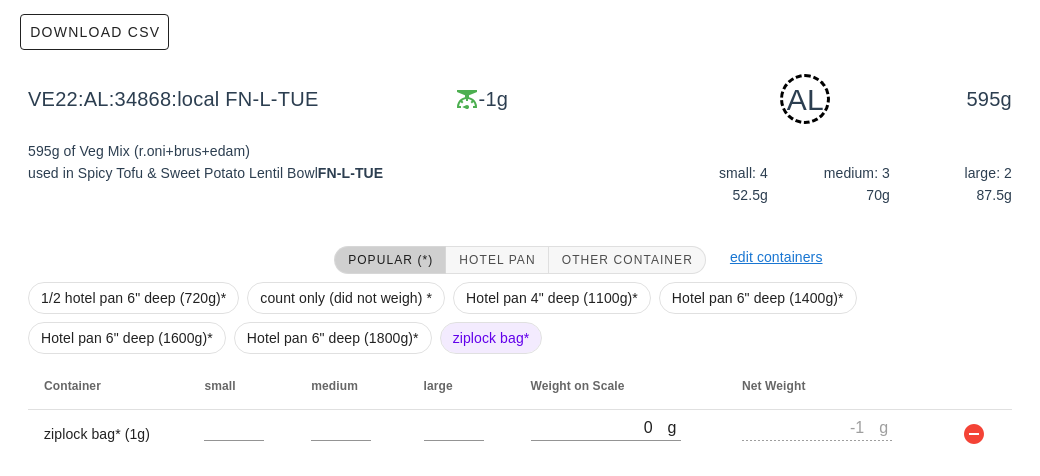 scroll, scrollTop: 302, scrollLeft: 0, axis: vertical 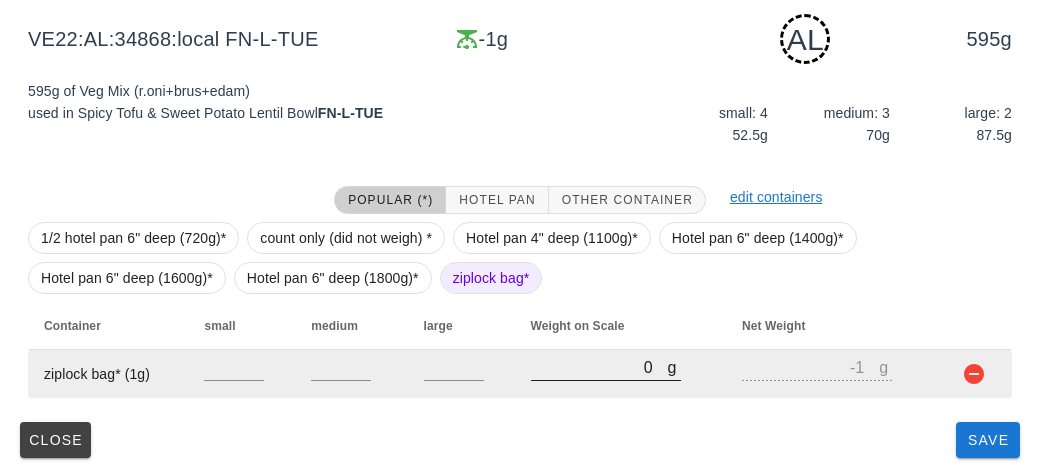 click on "0" at bounding box center (599, 367) 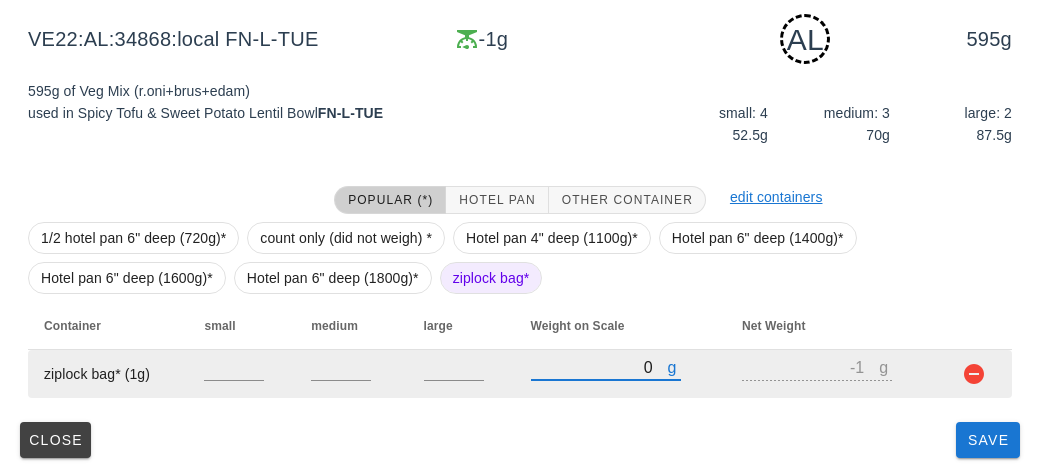 type on "20" 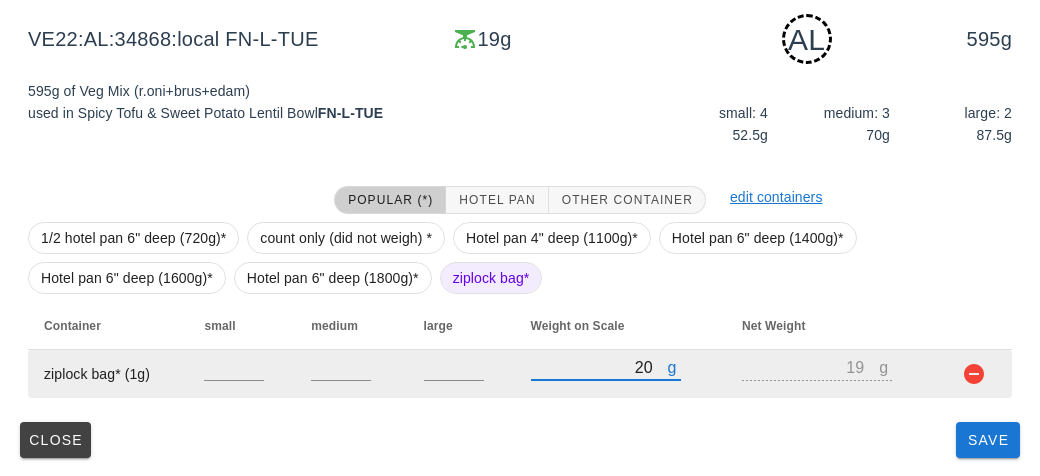type on "240" 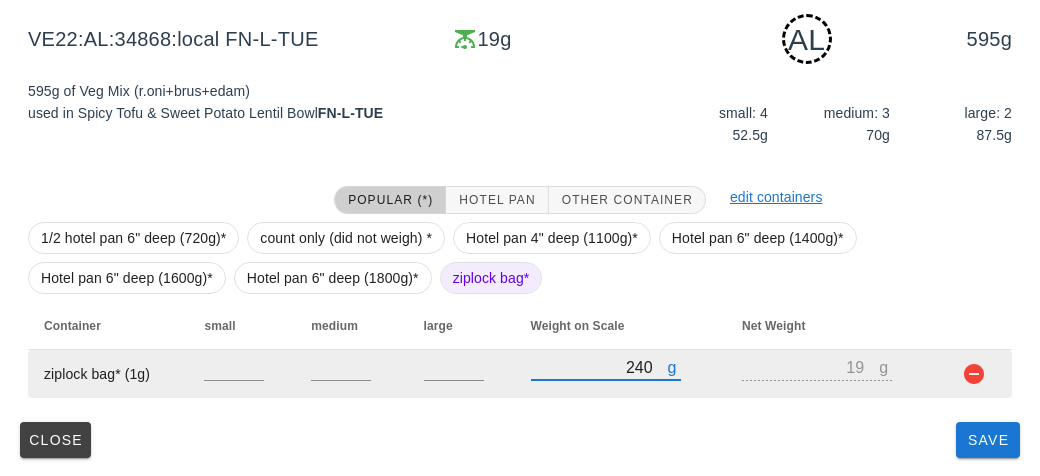 type on "239" 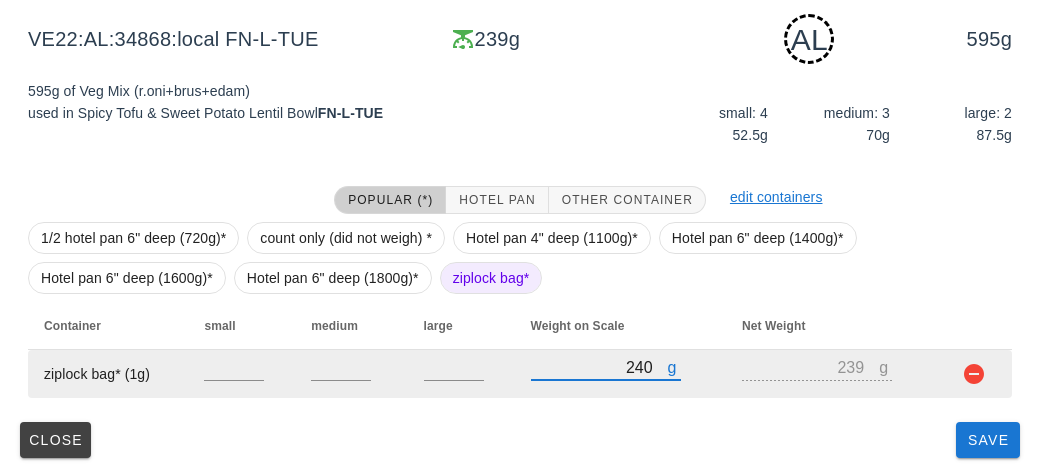 type on "2420" 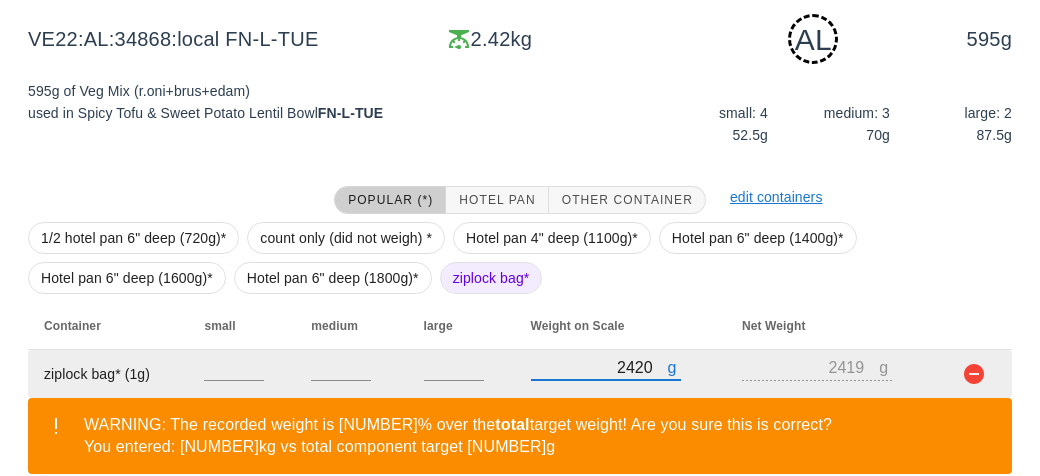 scroll, scrollTop: 394, scrollLeft: 0, axis: vertical 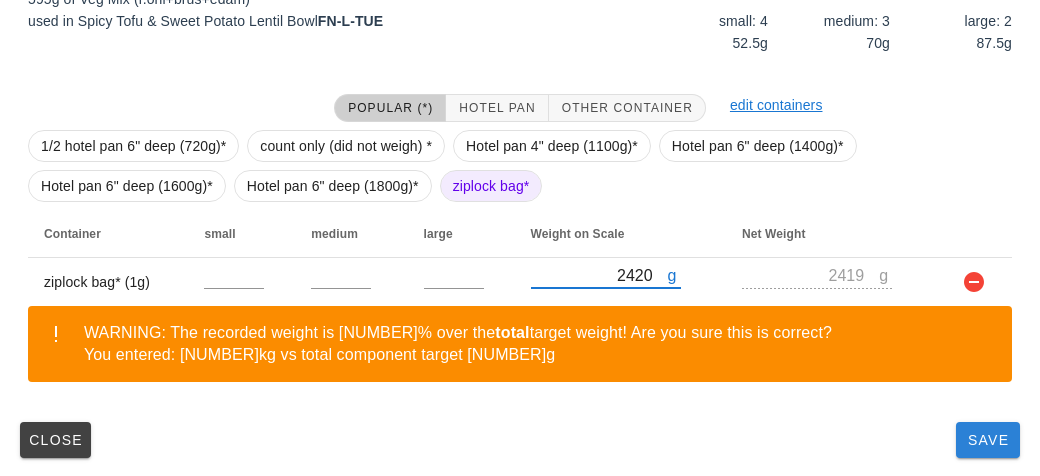 type on "2420" 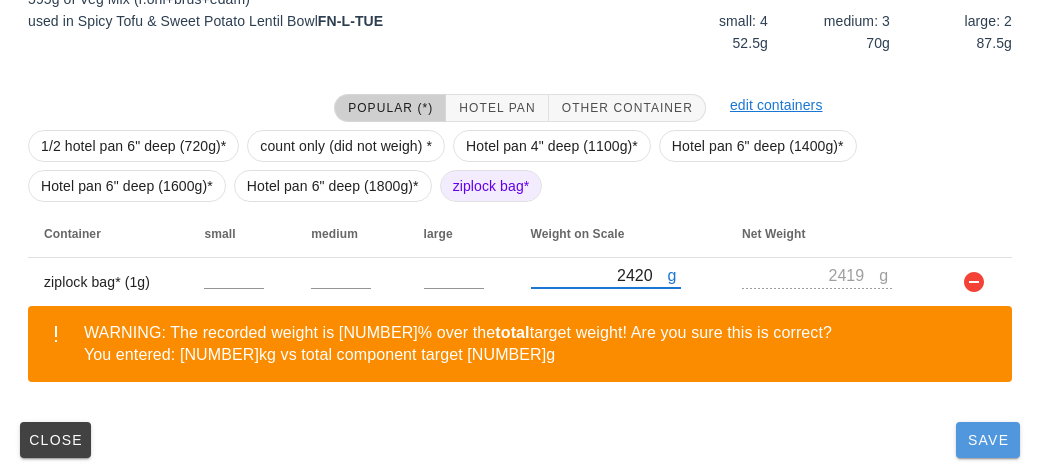 click on "Save" at bounding box center (988, 440) 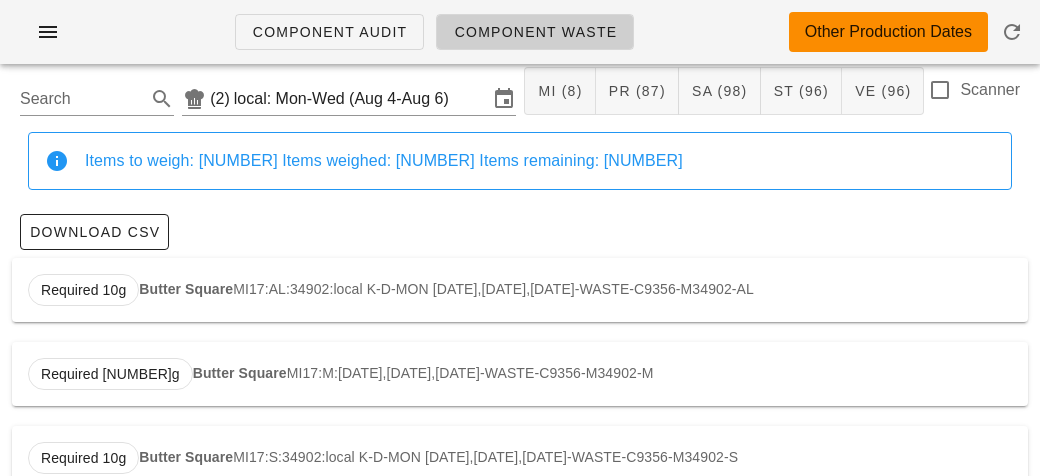 scroll, scrollTop: 0, scrollLeft: 0, axis: both 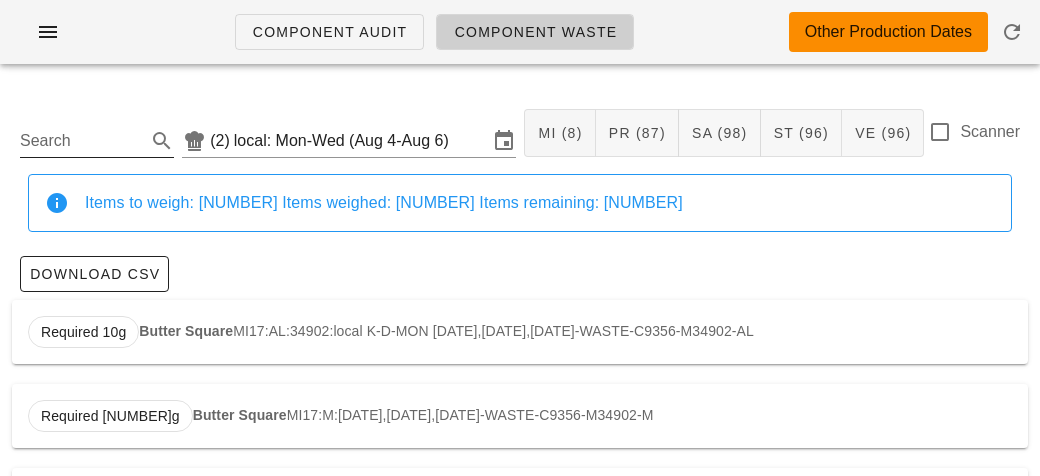 click on "Search" at bounding box center (81, 141) 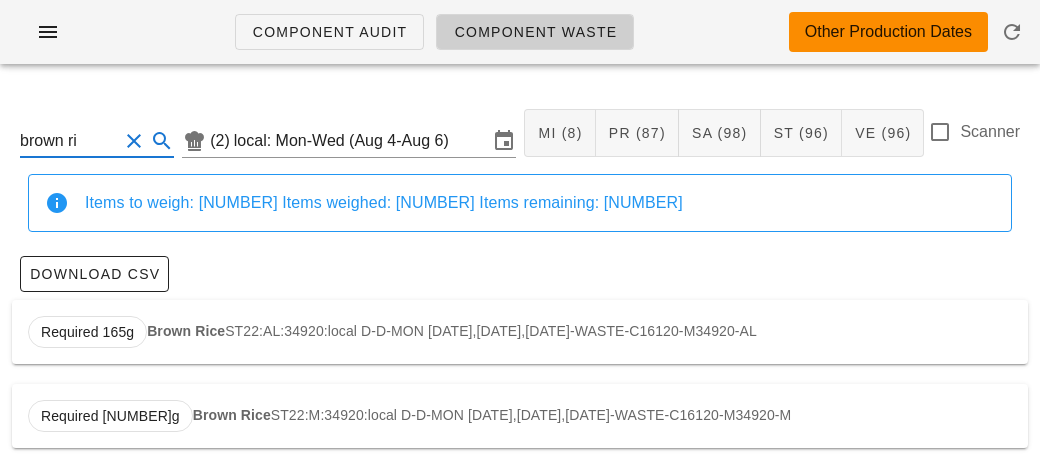 click on "Brown Rice" at bounding box center (186, 331) 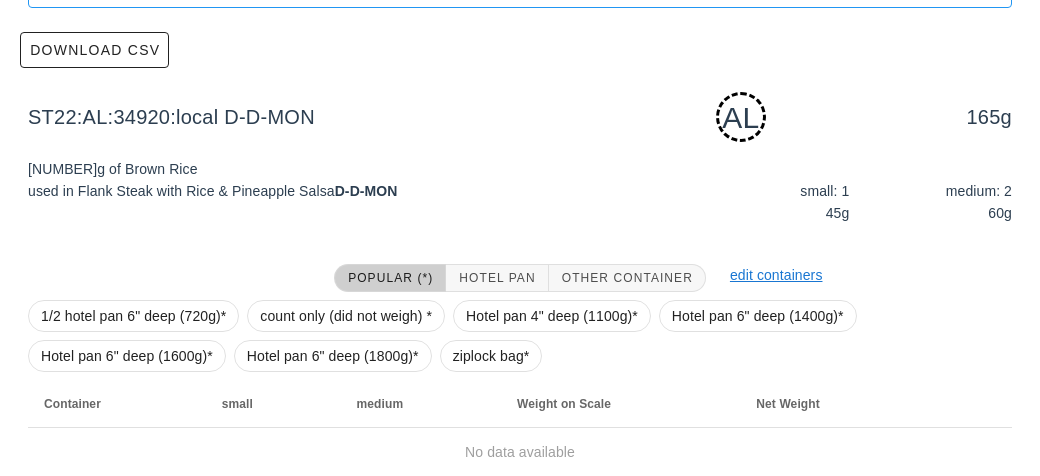 scroll, scrollTop: 302, scrollLeft: 0, axis: vertical 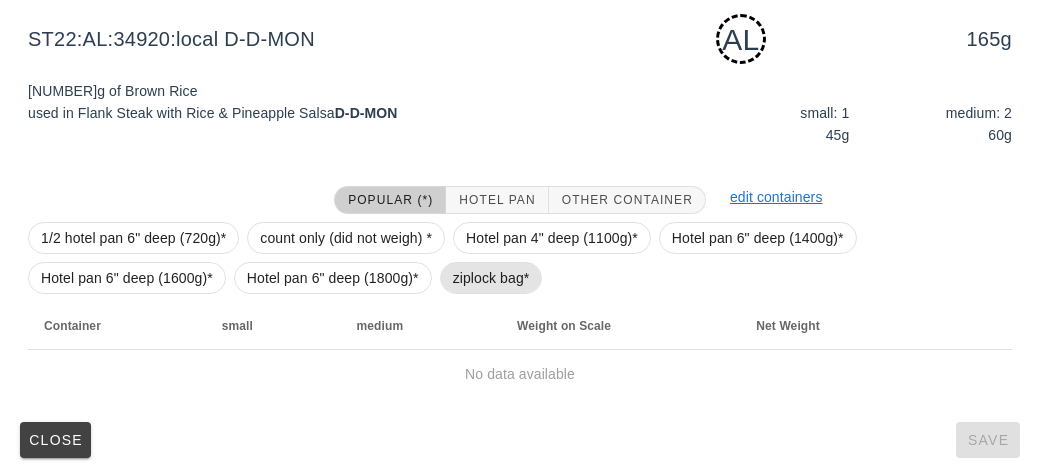 click on "ziplock bag*" at bounding box center [491, 278] 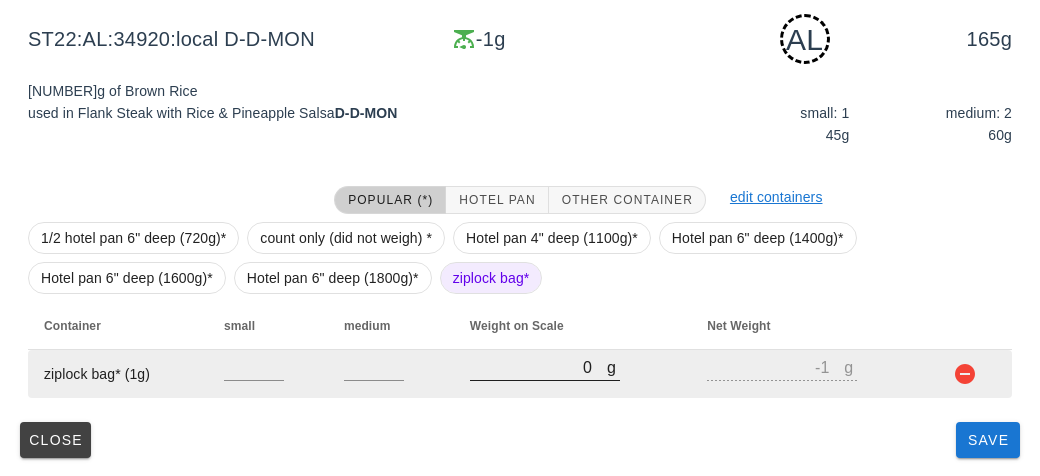 click on "0" at bounding box center [538, 367] 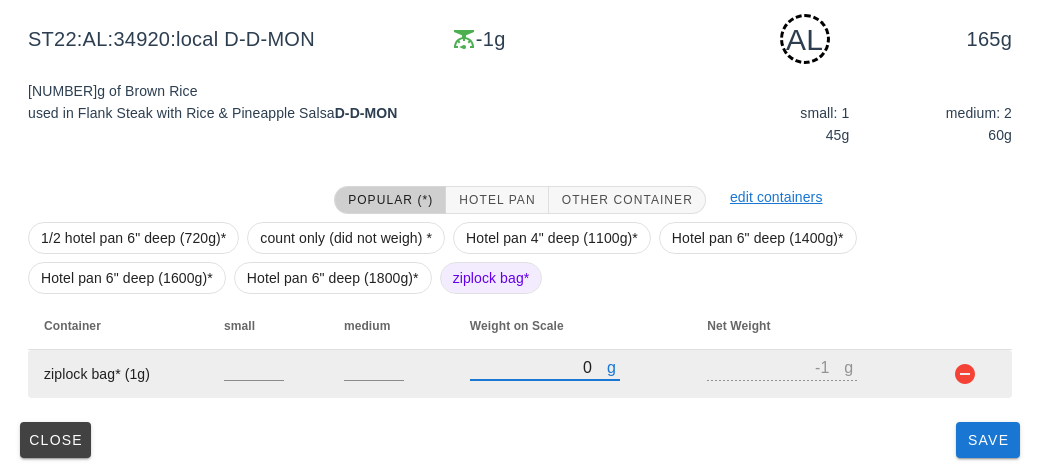 type on "30" 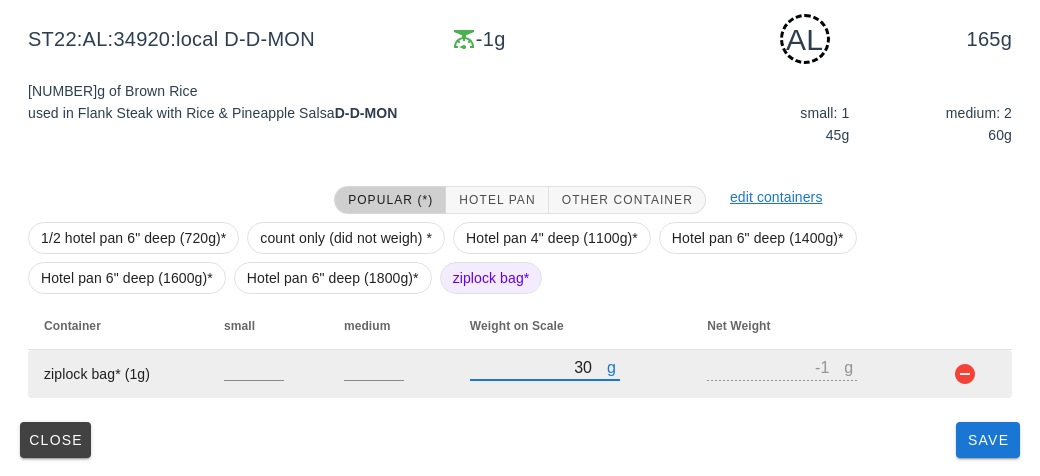 type on "29" 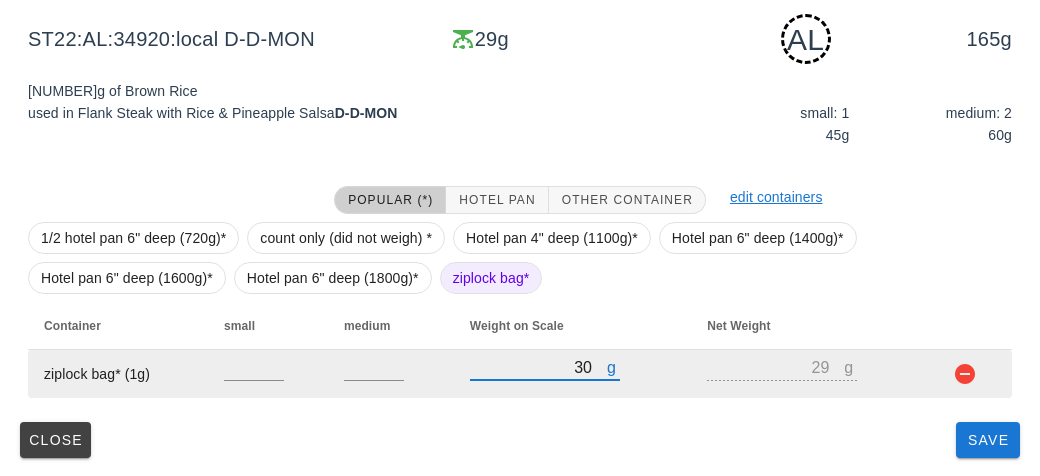 type on "390" 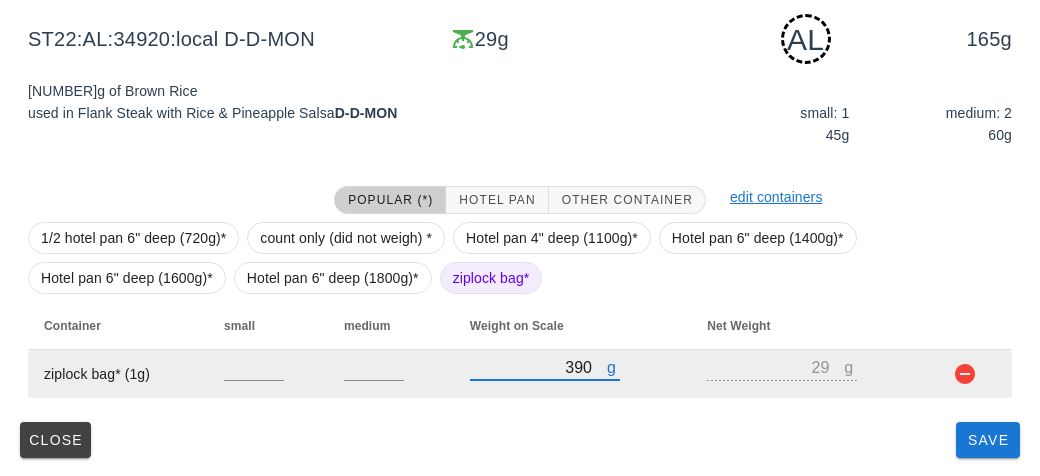 type on "389" 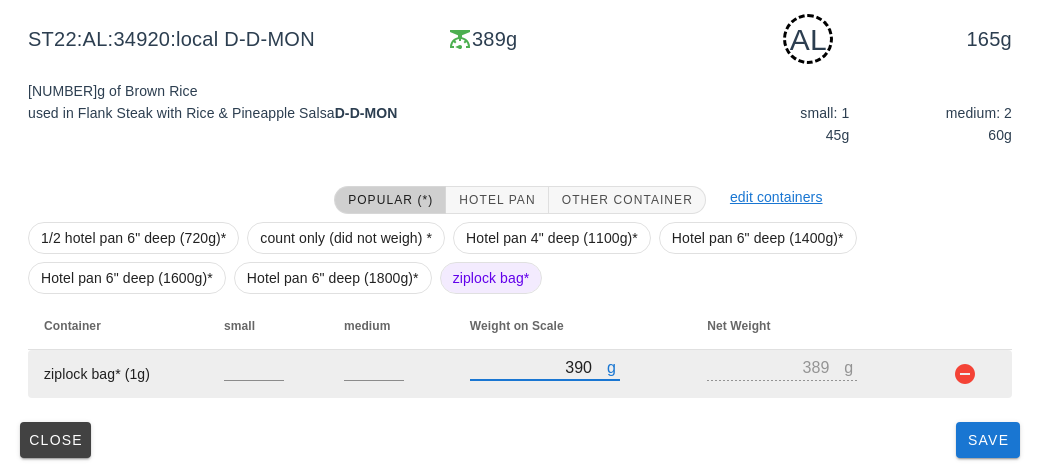 type on "390" 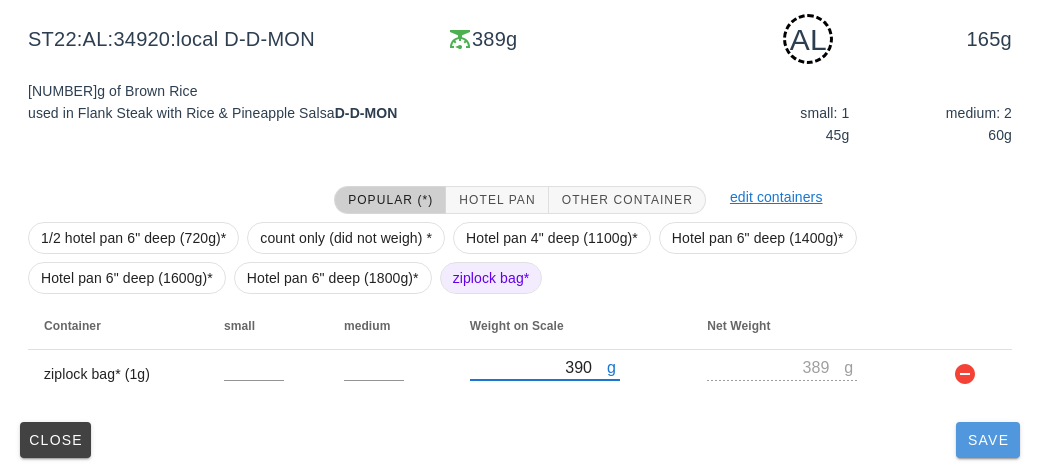 click on "Save" at bounding box center [988, 440] 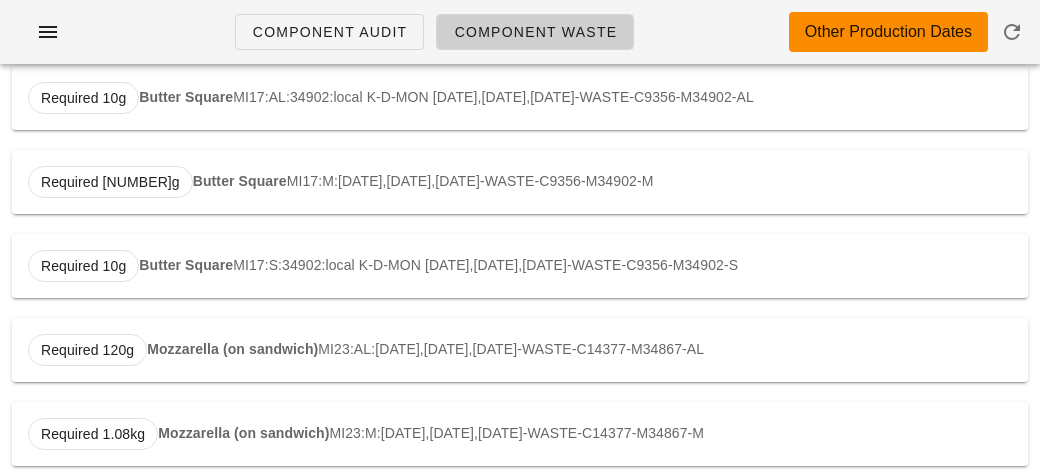 scroll, scrollTop: 0, scrollLeft: 0, axis: both 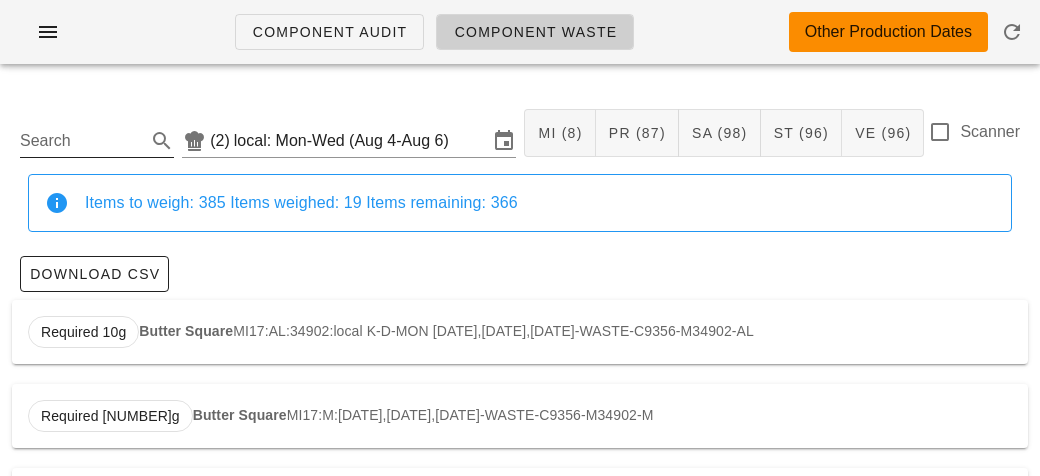 click on "Search" at bounding box center [81, 141] 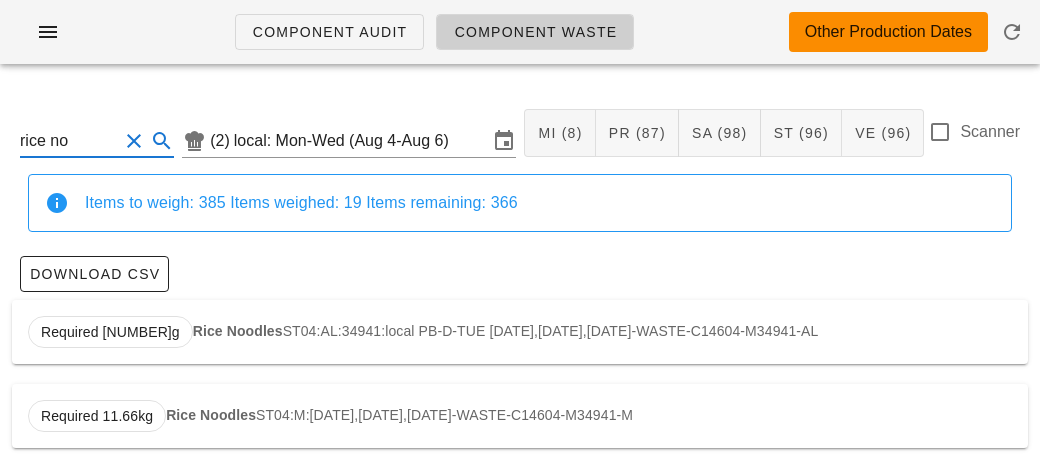 click on "Rice Noodles" at bounding box center (238, 331) 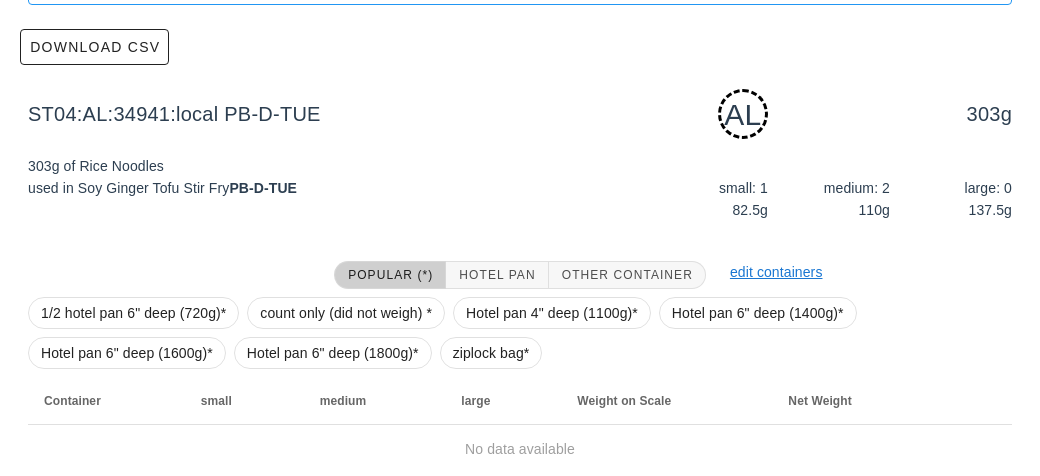 scroll, scrollTop: 302, scrollLeft: 0, axis: vertical 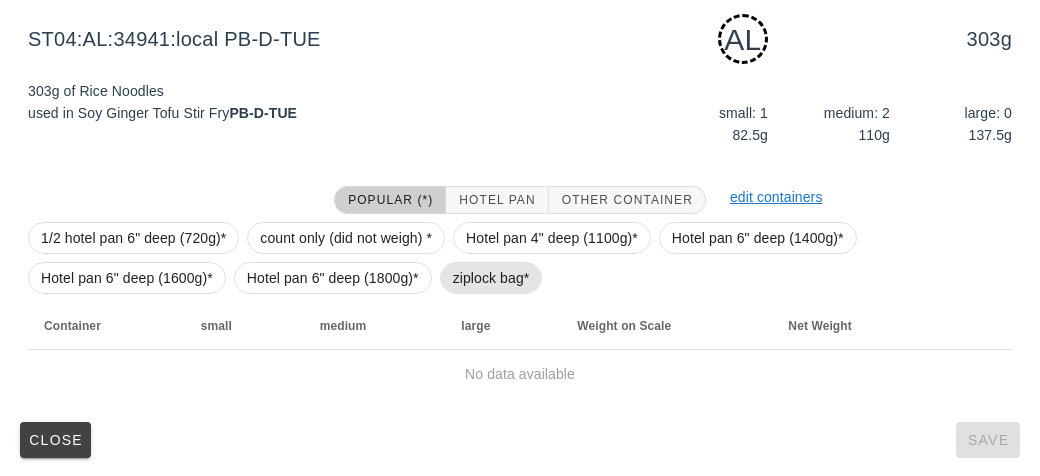click on "ziplock bag*" at bounding box center [491, 278] 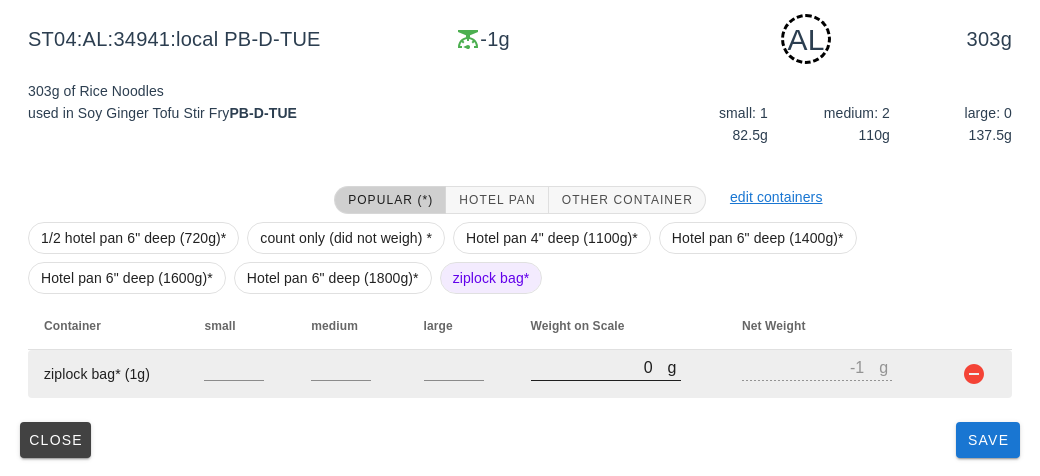 click on "0" at bounding box center [599, 367] 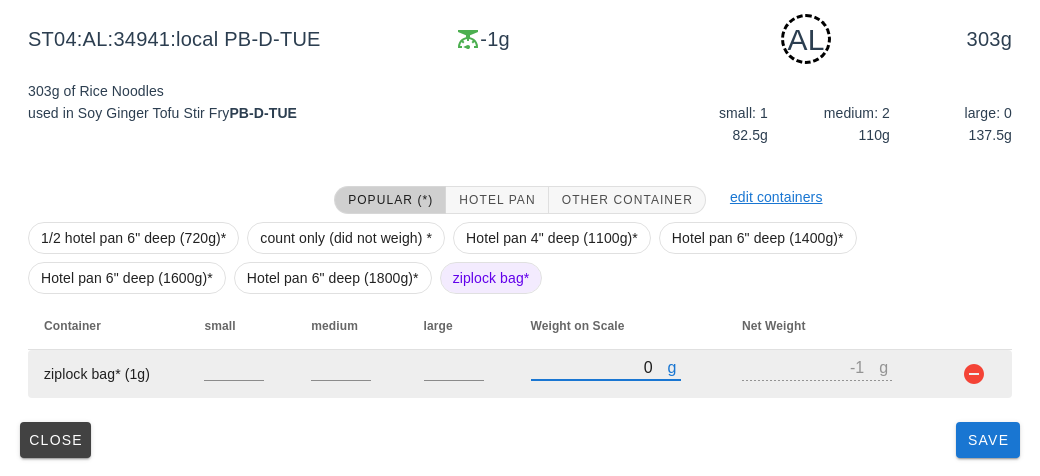 type on "50" 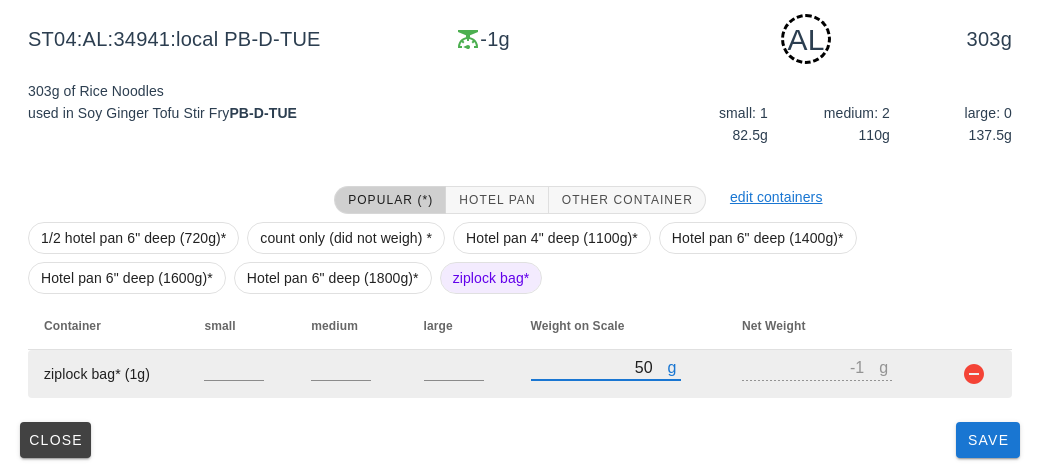type on "49" 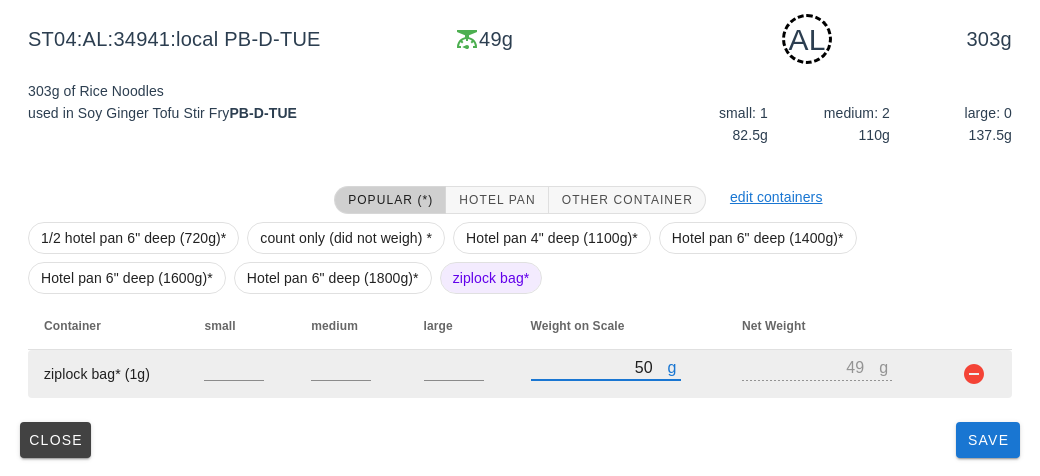 type on "560" 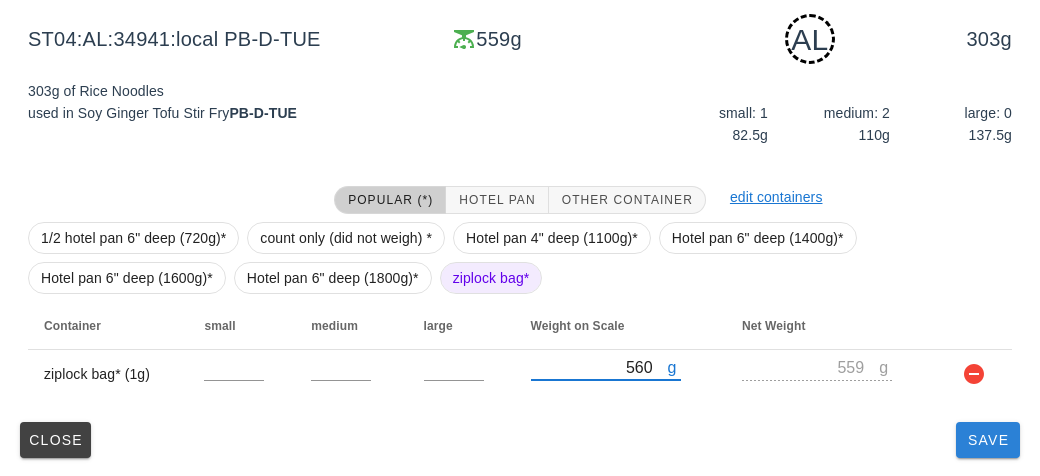 type on "560" 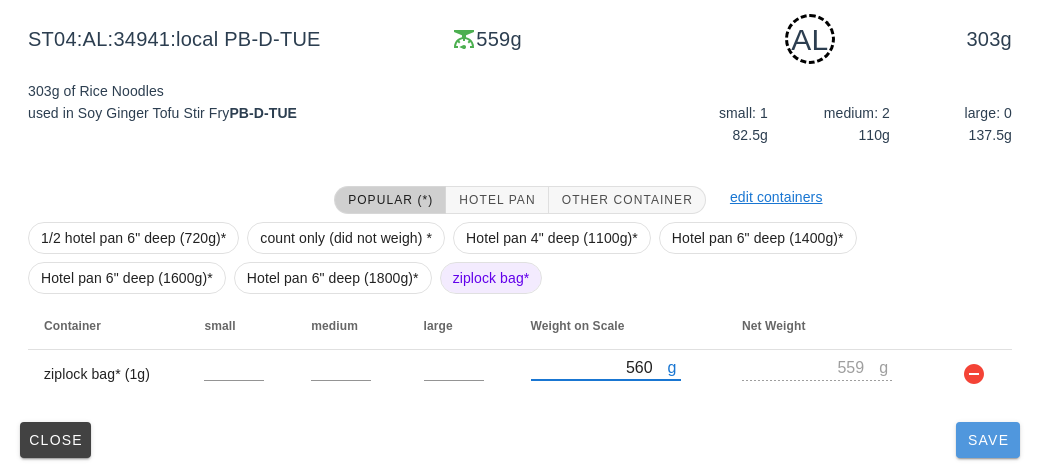 click on "Save" at bounding box center [988, 440] 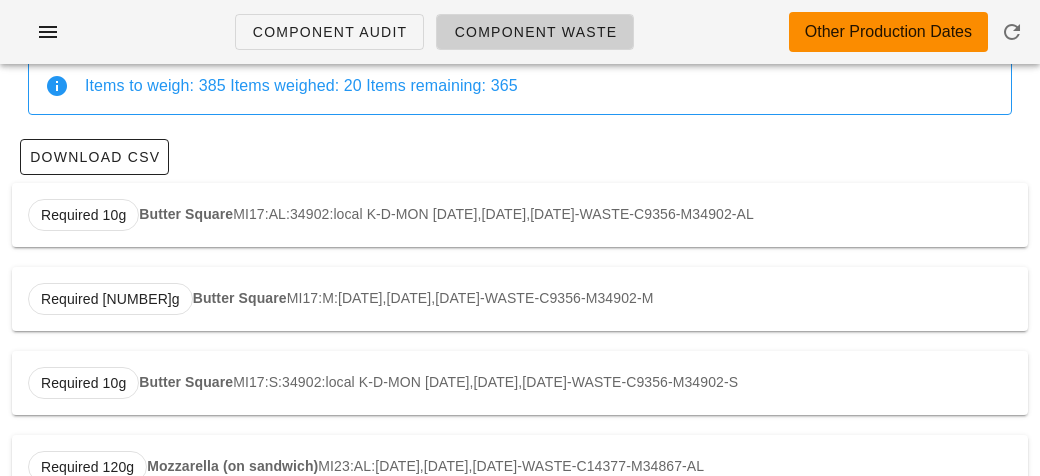 scroll, scrollTop: 0, scrollLeft: 0, axis: both 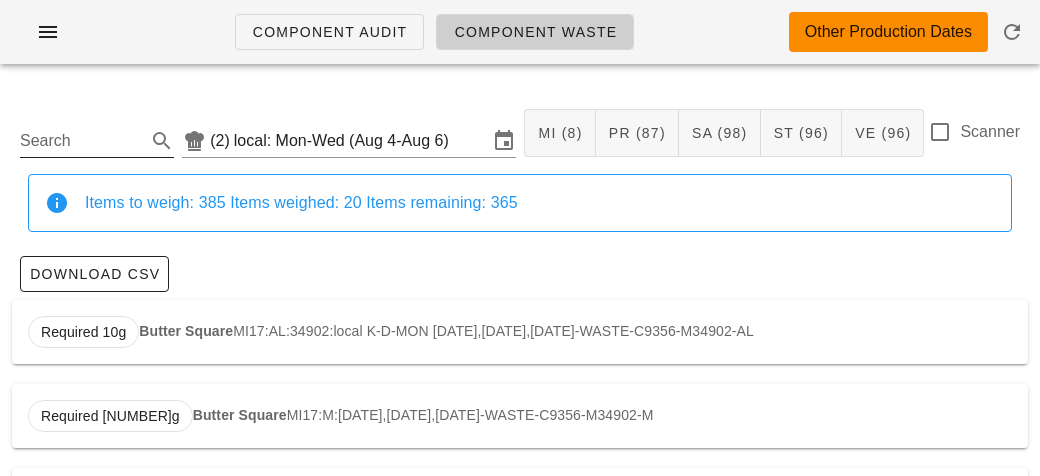 click on "Search" at bounding box center [81, 141] 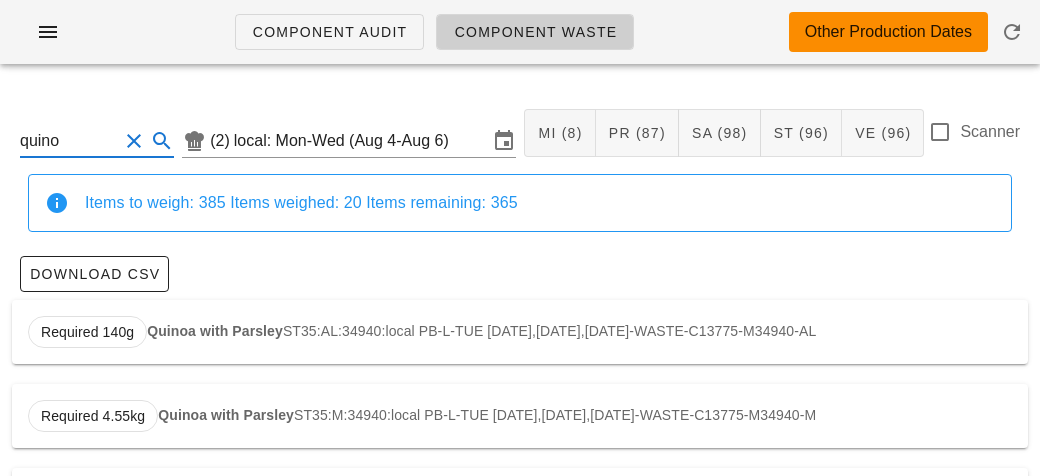 click on "Required [NUMBER]g [FOOD]  [CODE]:[CODE]:[NUMBER]:local [CODE]-[CODE]-[DATE],[DATE],[DATE]-[CODE]-[CODE]-[CODE]-[CODE]" at bounding box center (520, 332) 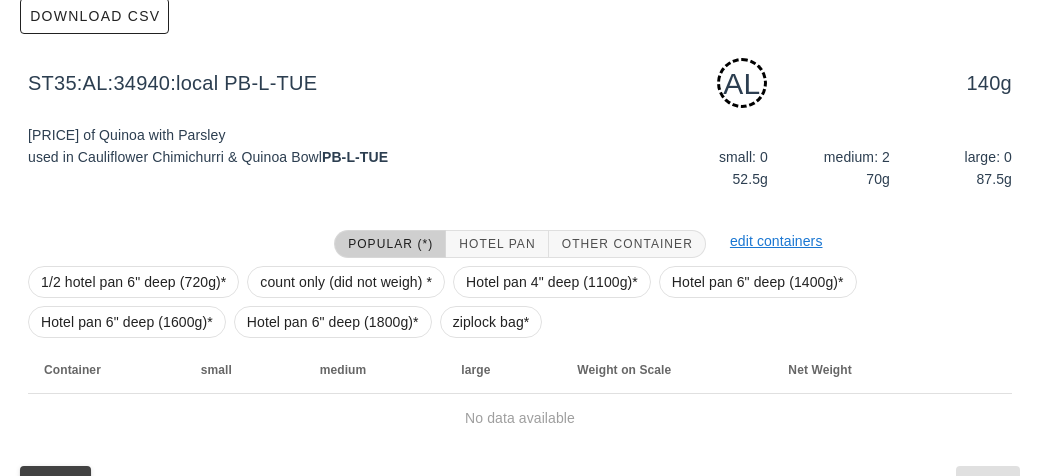 scroll, scrollTop: 302, scrollLeft: 0, axis: vertical 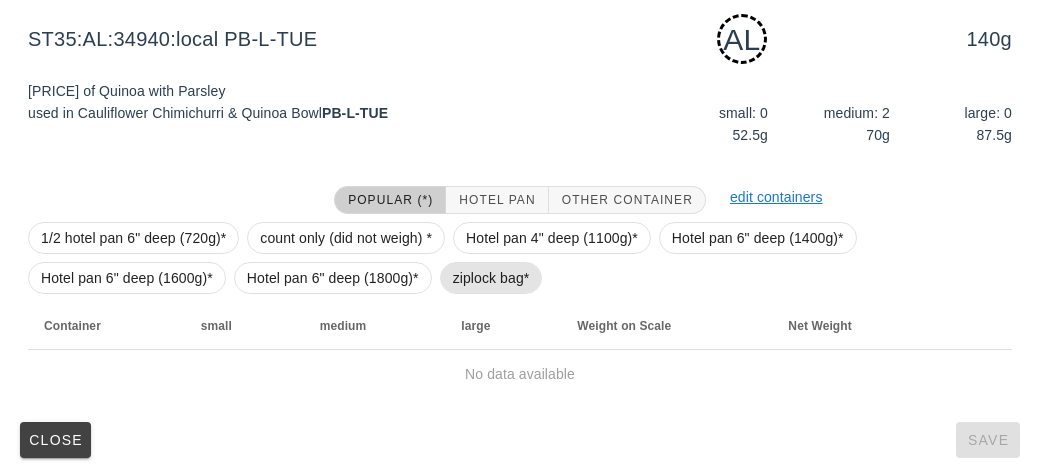 click on "ziplock bag*" at bounding box center [491, 278] 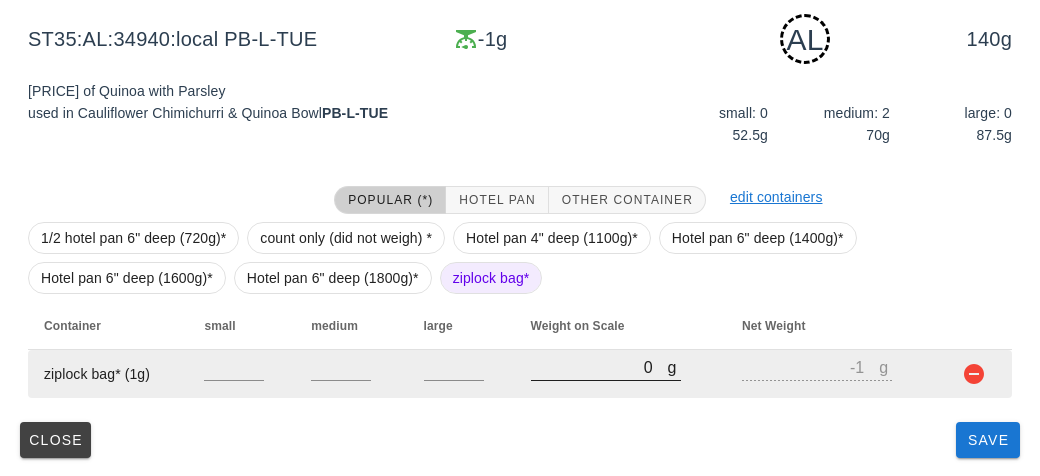 click on "0" at bounding box center [599, 367] 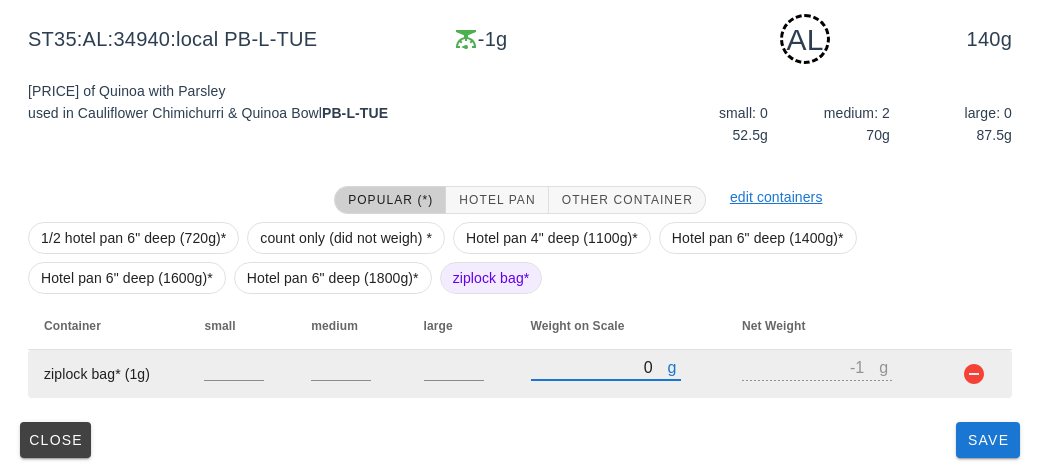 type on "70" 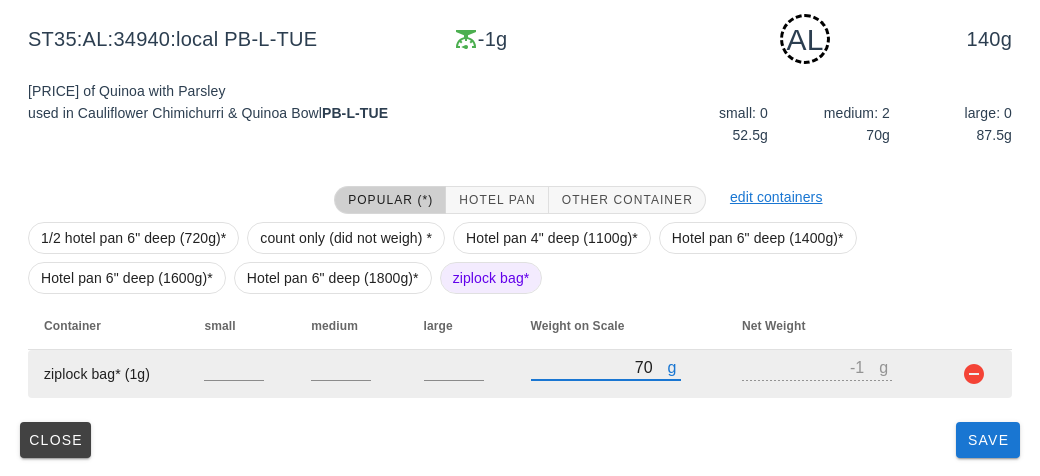 type on "69" 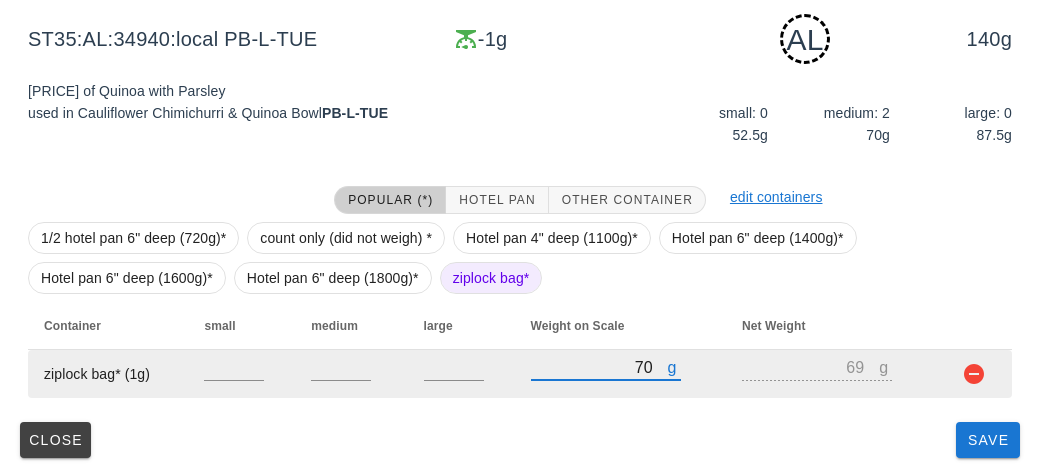 type on "790" 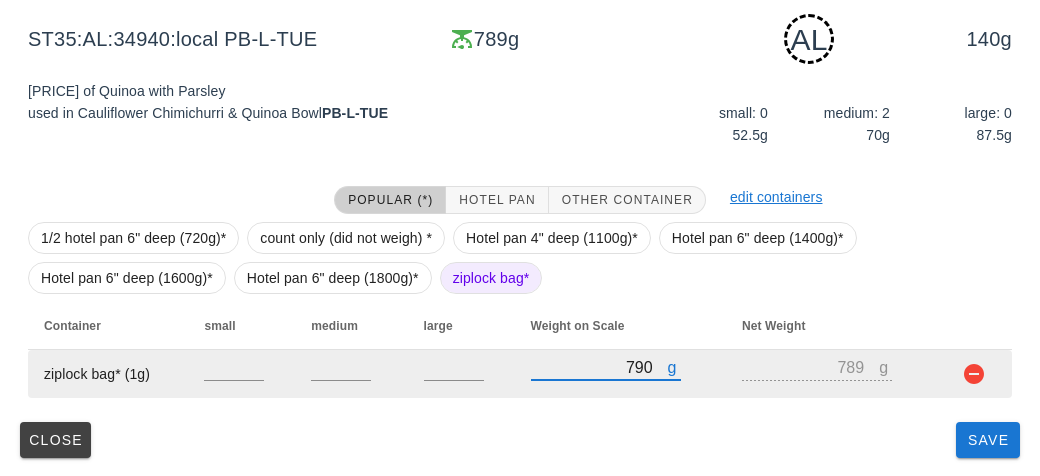 type on "790" 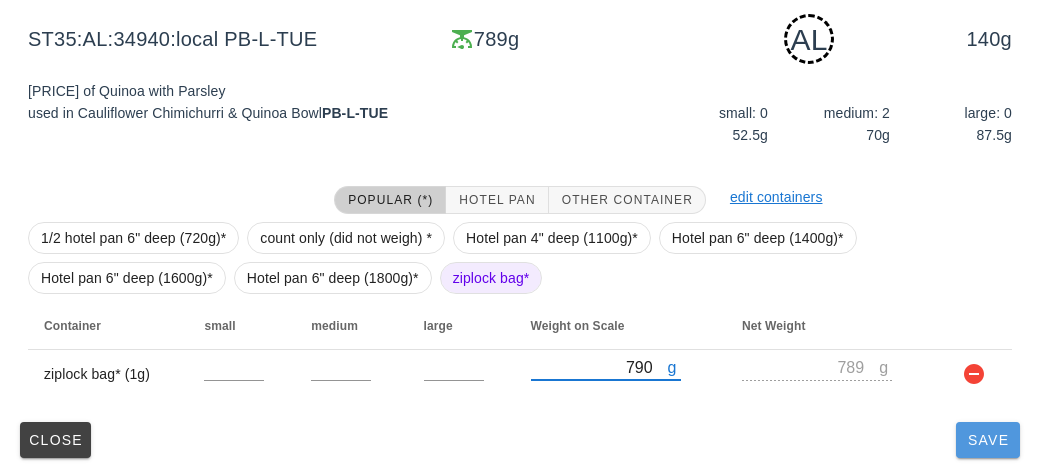 click on "Save" at bounding box center [988, 440] 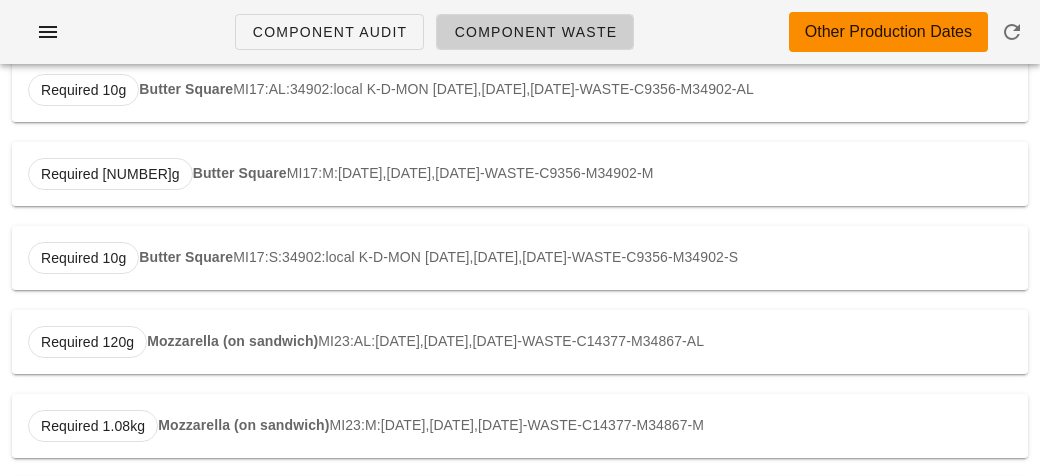 scroll, scrollTop: 0, scrollLeft: 0, axis: both 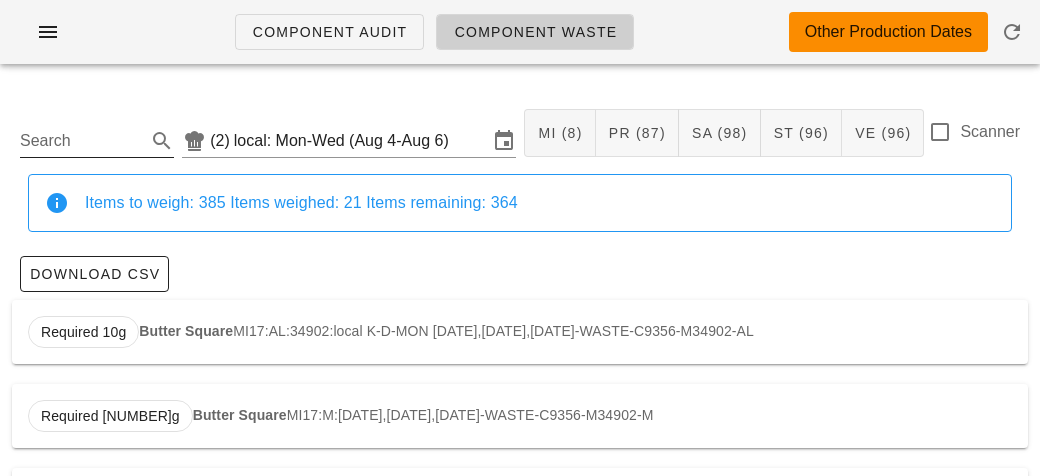 click on "Search" at bounding box center (81, 141) 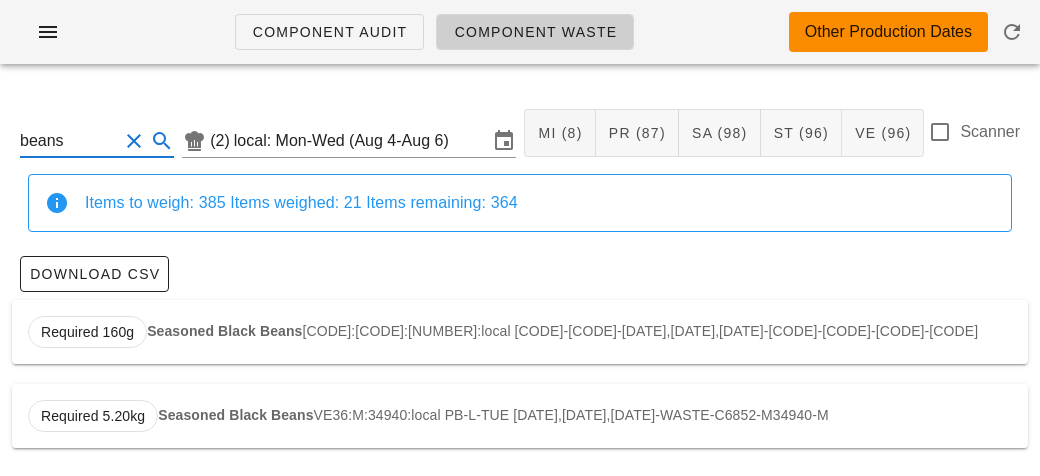 scroll, scrollTop: 3, scrollLeft: 0, axis: vertical 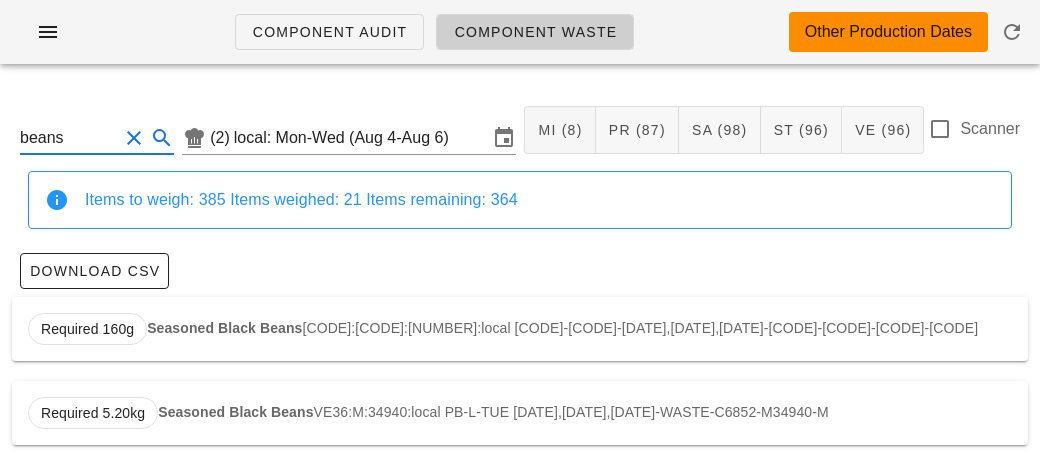 click on "Seasoned Black Beans" at bounding box center (224, 328) 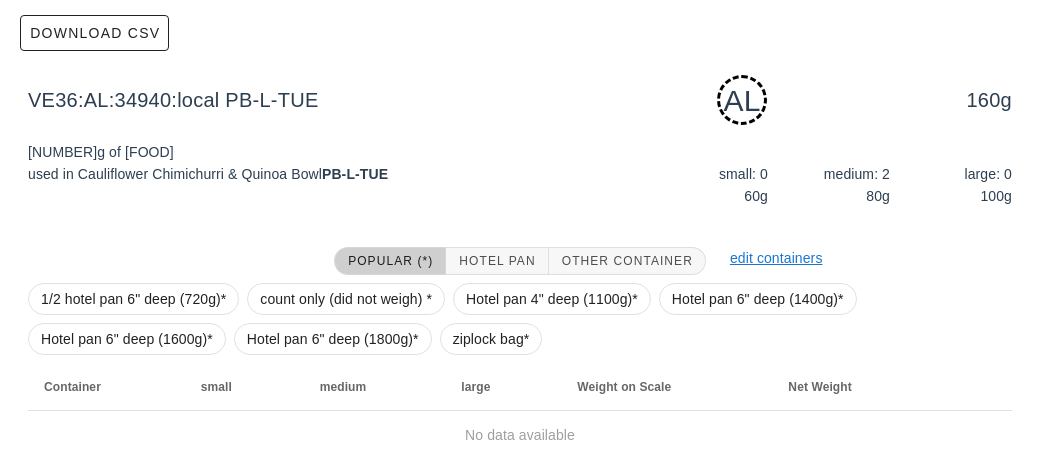 scroll, scrollTop: 248, scrollLeft: 0, axis: vertical 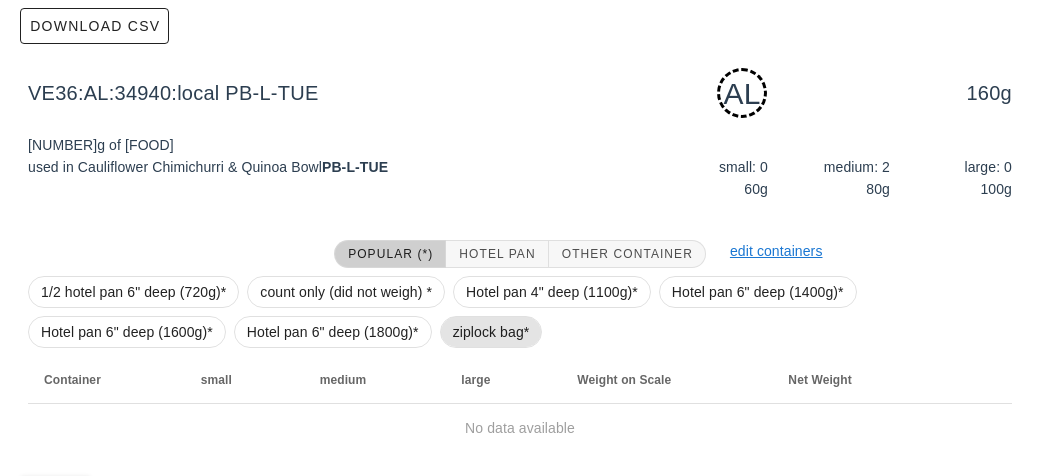 click on "ziplock bag*" at bounding box center (491, 332) 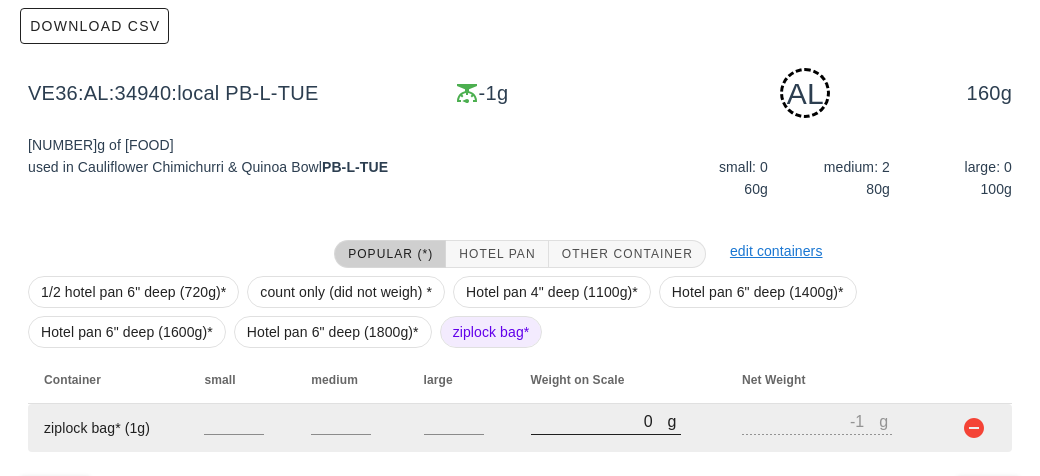click on "0" at bounding box center (599, 421) 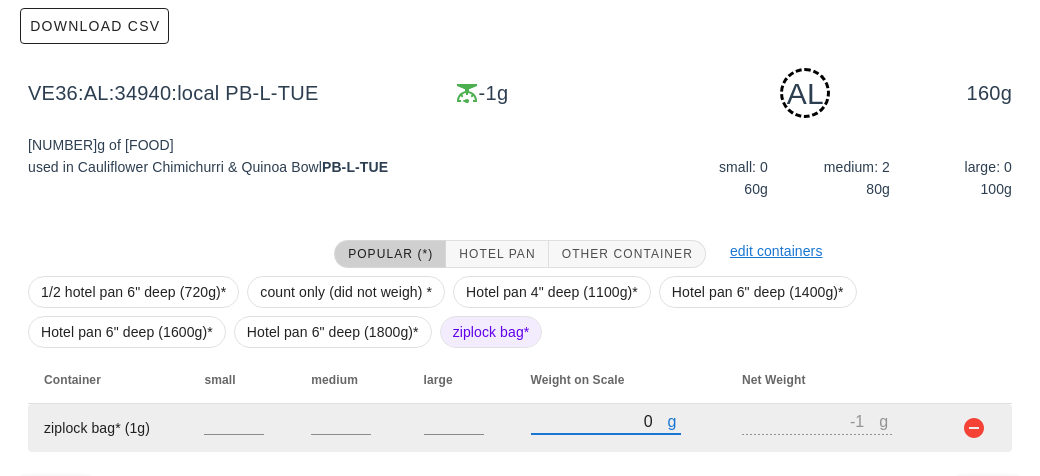 type on "90" 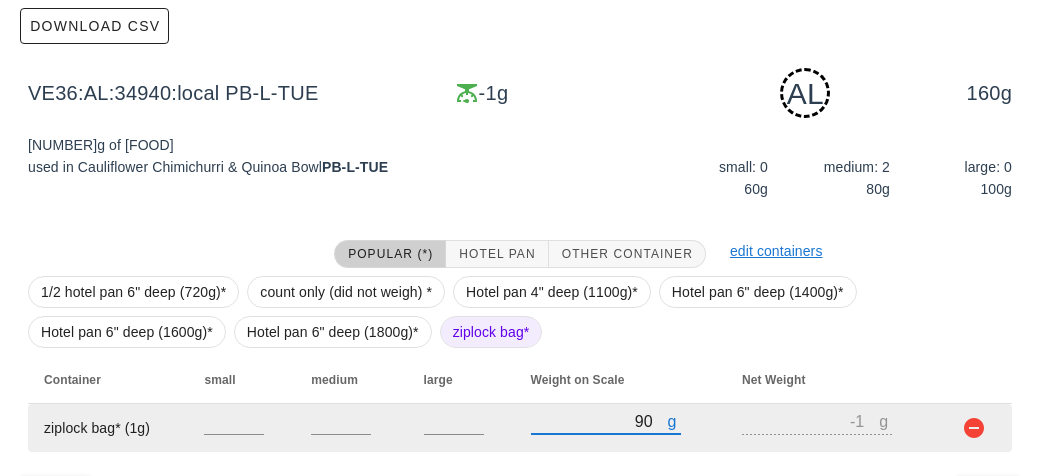 type on "89" 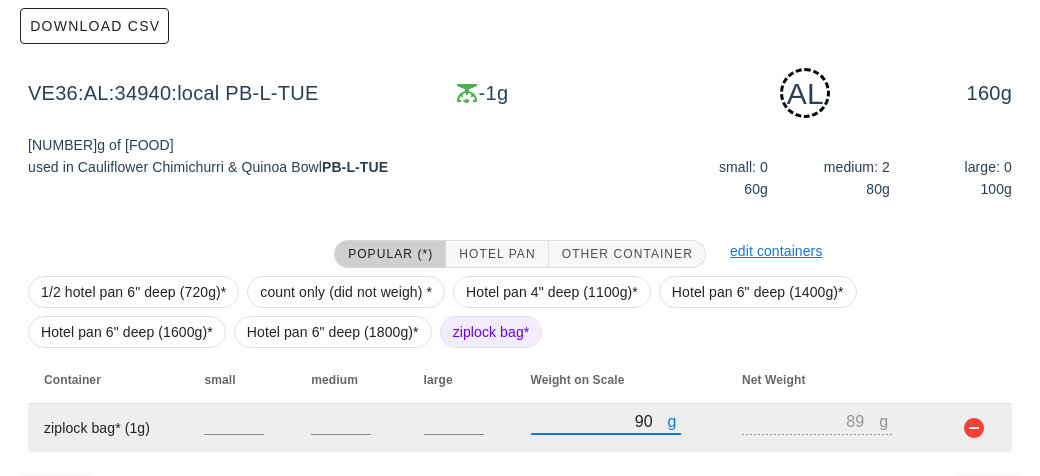 type on "[NUMBER]" 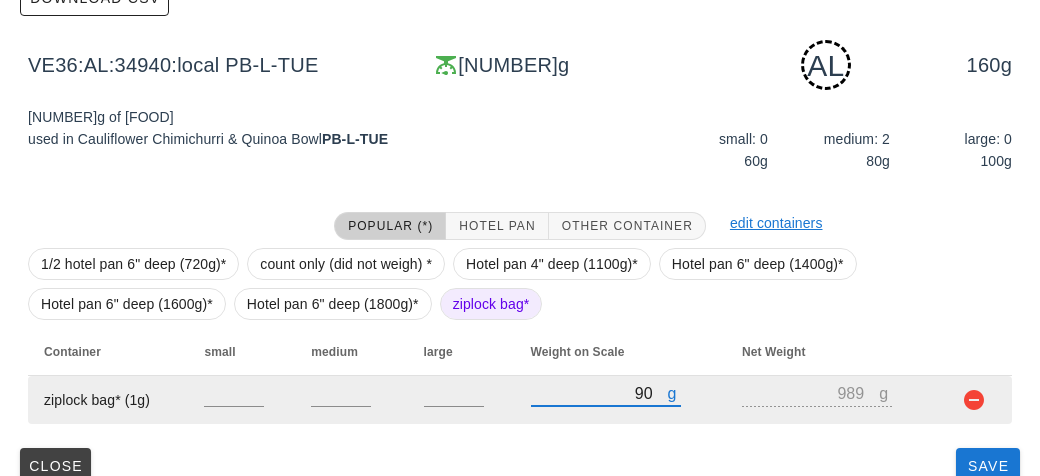 scroll, scrollTop: 302, scrollLeft: 0, axis: vertical 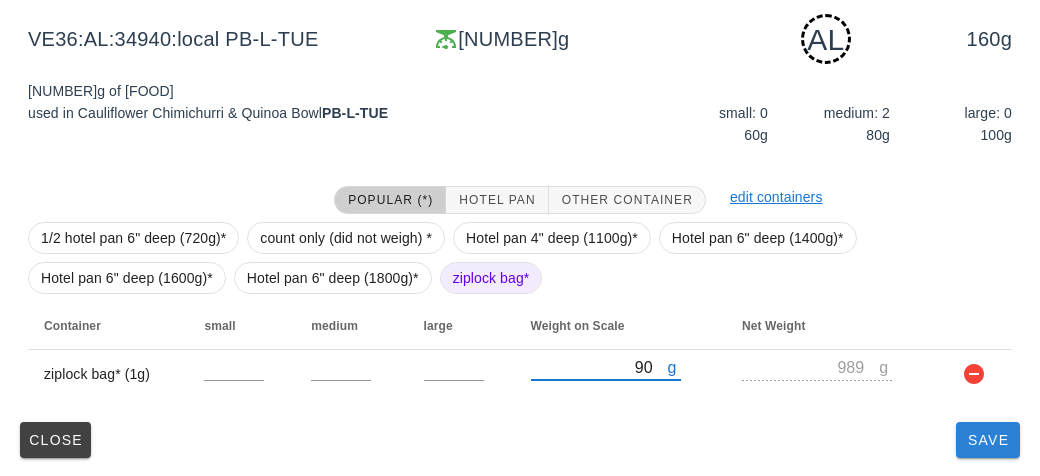 type on "[NUMBER]" 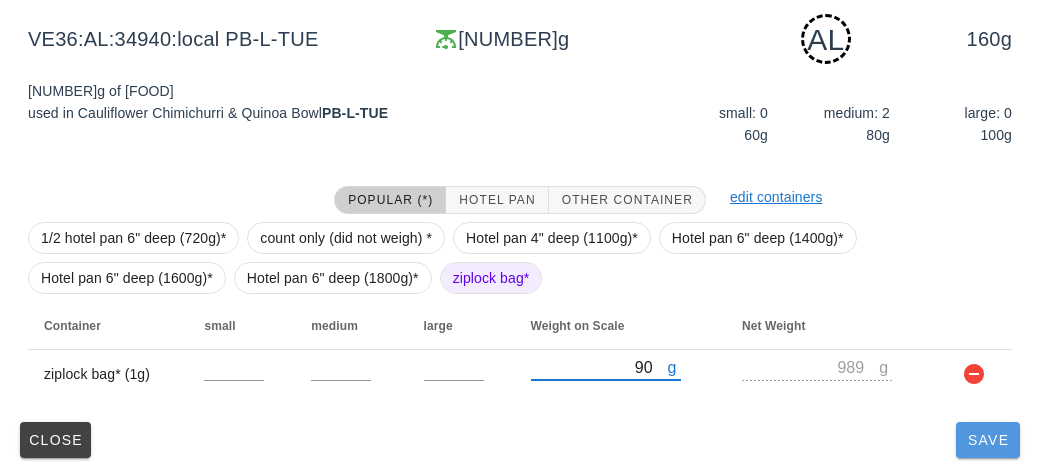 click on "Save" at bounding box center (988, 440) 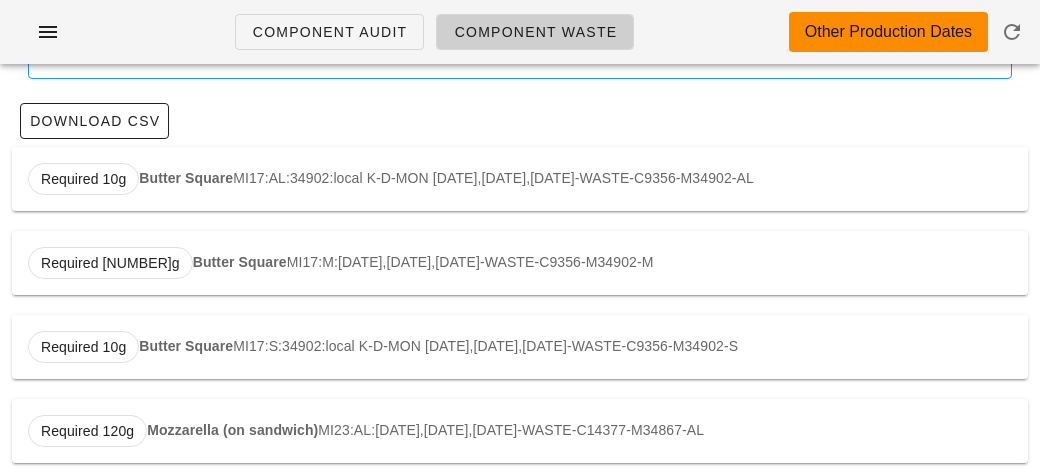 scroll, scrollTop: 0, scrollLeft: 0, axis: both 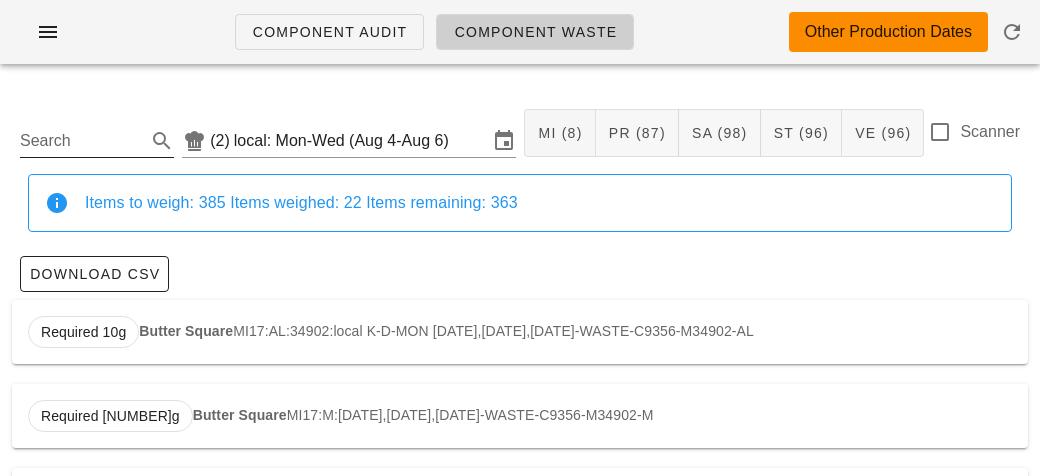 click on "Search" at bounding box center (81, 141) 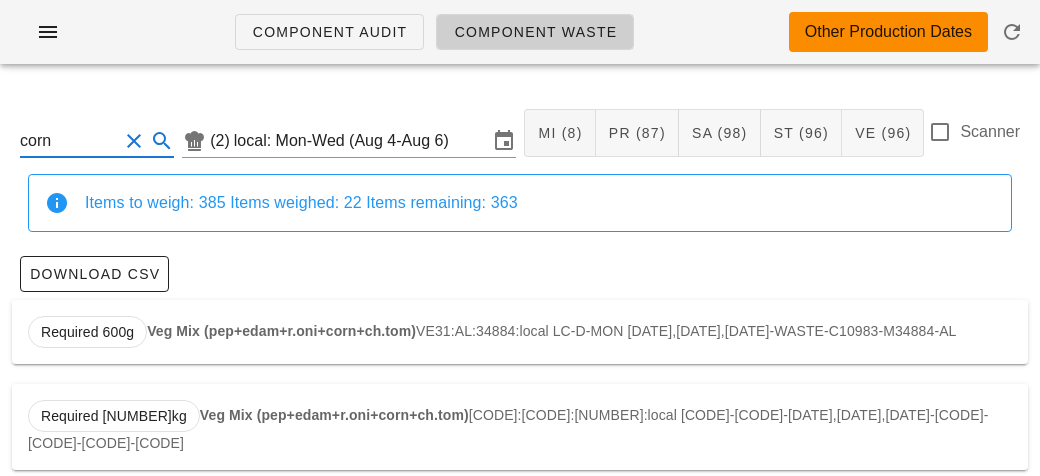 click on "Required [NUMBER]g [FOOD]  [CODE]:[CODE]:[NUMBER]:local [CODE]-[CODE]-[DATE],[DATE],[DATE]-[CODE]-[CODE]-[CODE]-[CODE]" at bounding box center [520, 332] 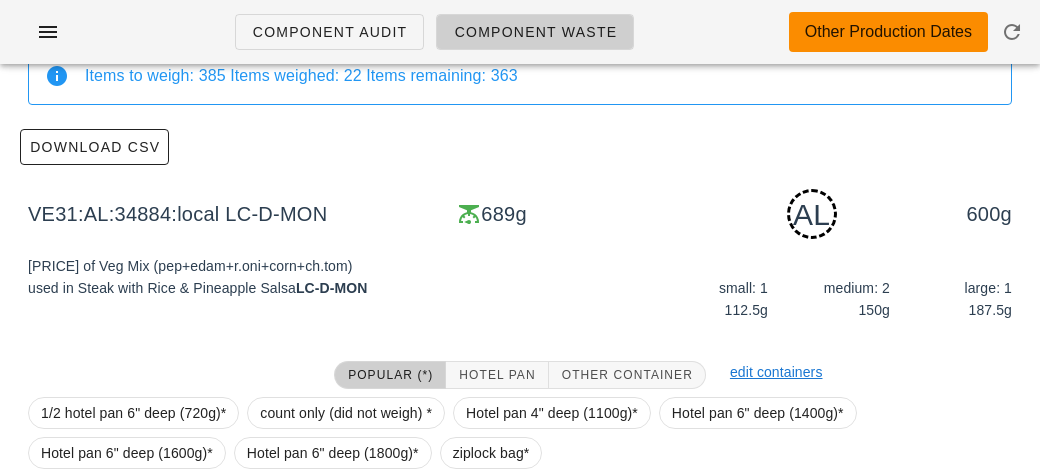scroll, scrollTop: 302, scrollLeft: 0, axis: vertical 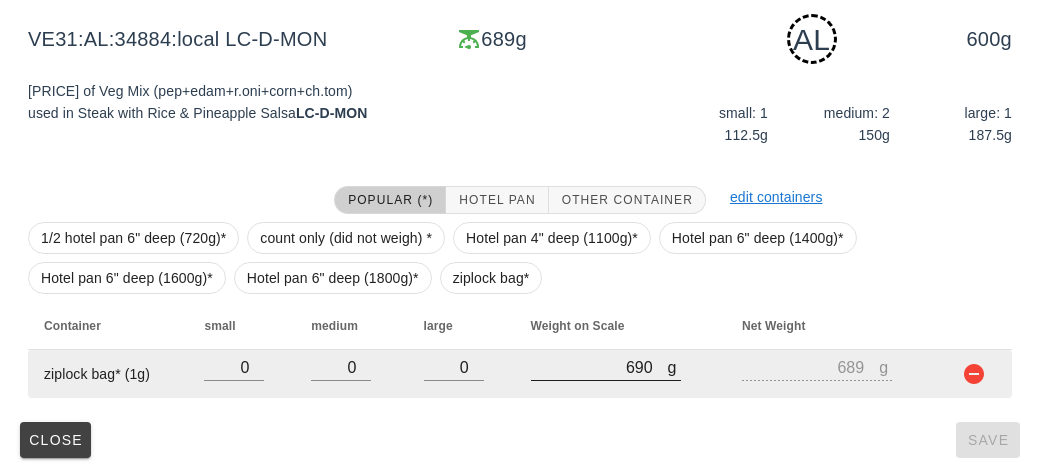 click on "690" at bounding box center [599, 367] 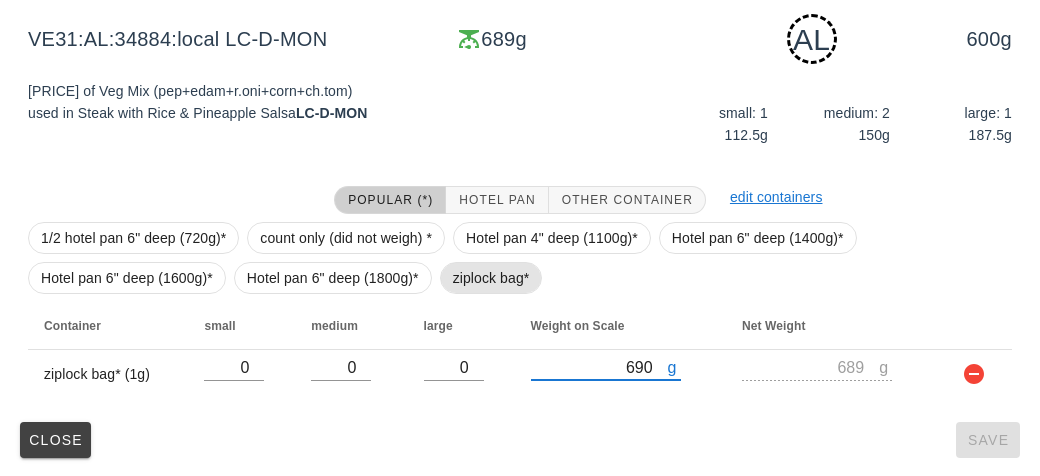 click on "ziplock bag*" at bounding box center [491, 278] 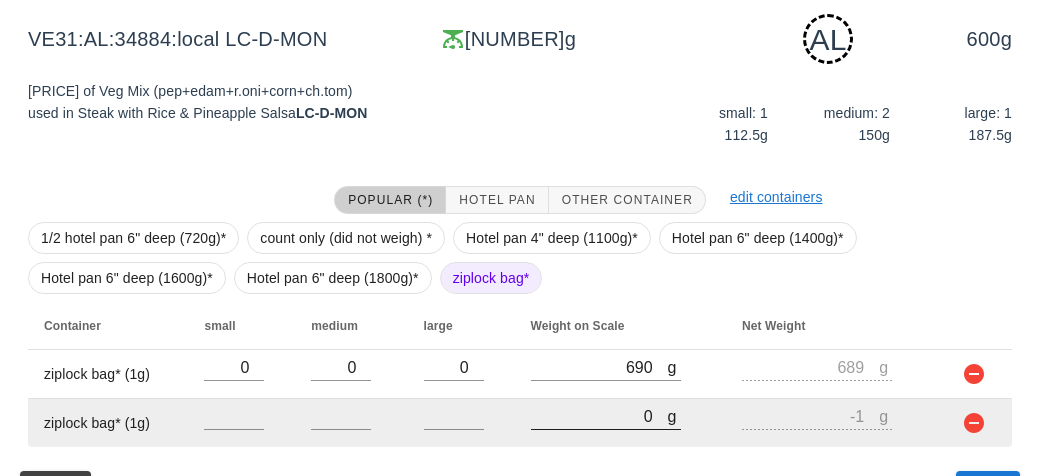 click on "0" at bounding box center (599, 416) 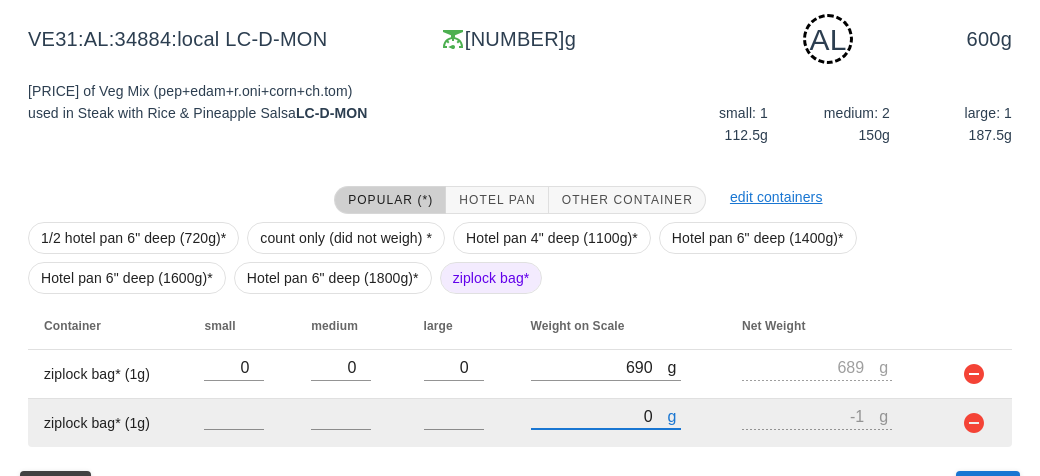 type on "60" 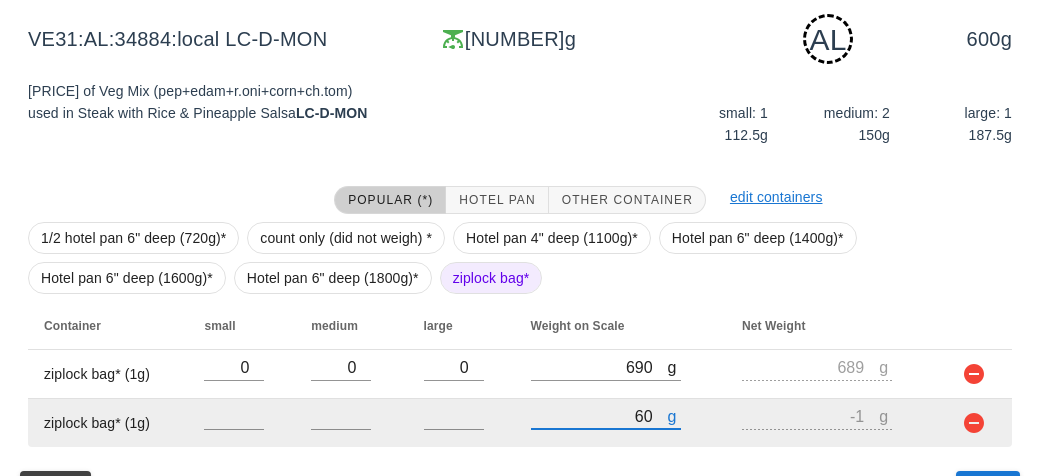 type on "59" 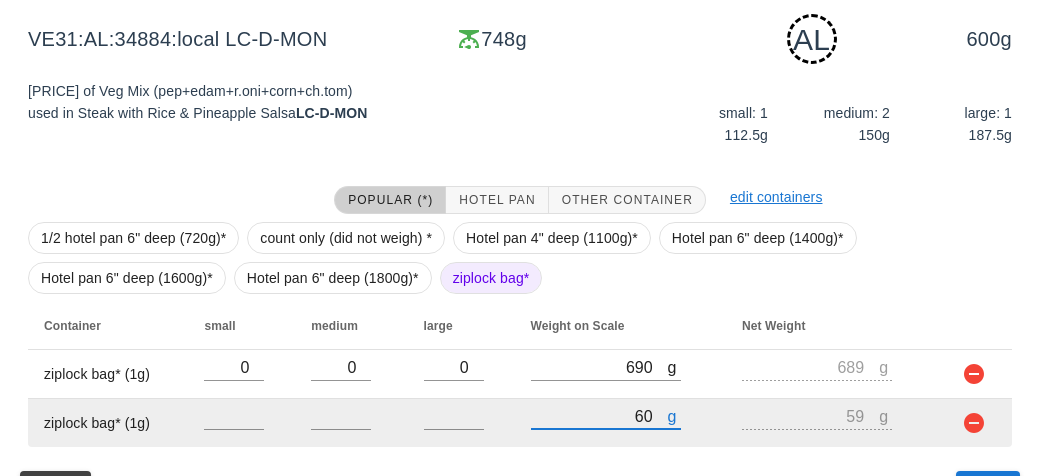 type on "660" 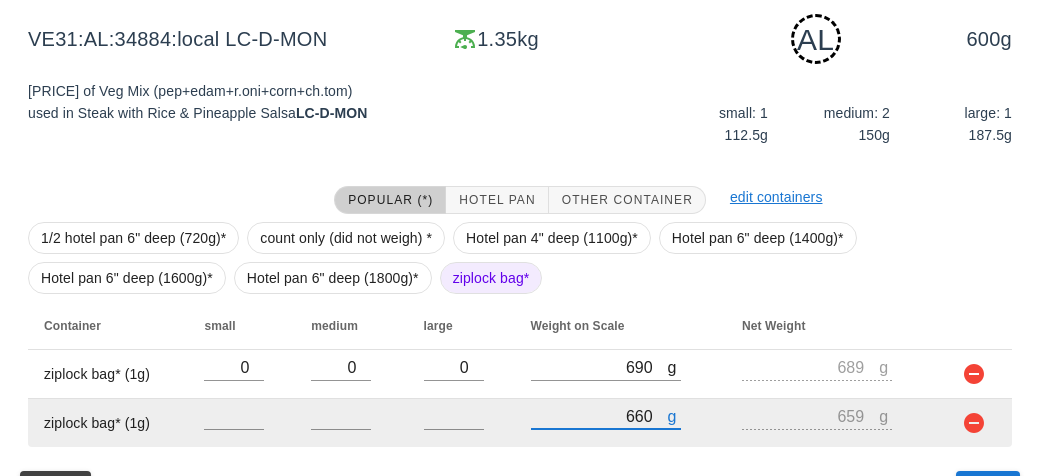 scroll, scrollTop: 350, scrollLeft: 0, axis: vertical 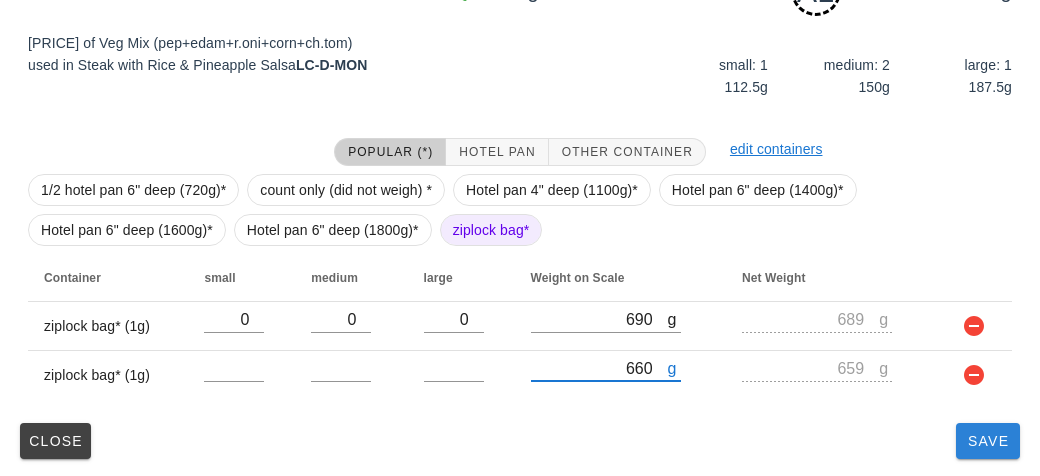 type on "660" 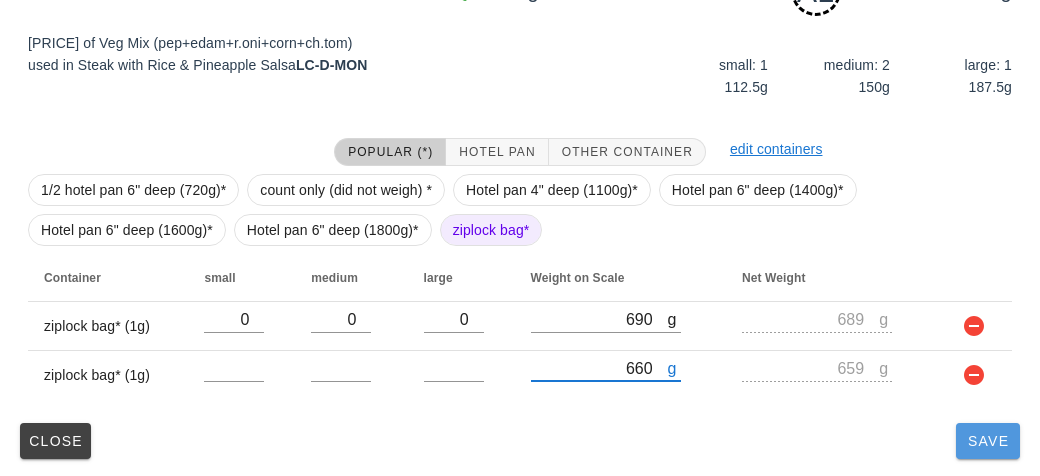 click on "Save" at bounding box center (988, 441) 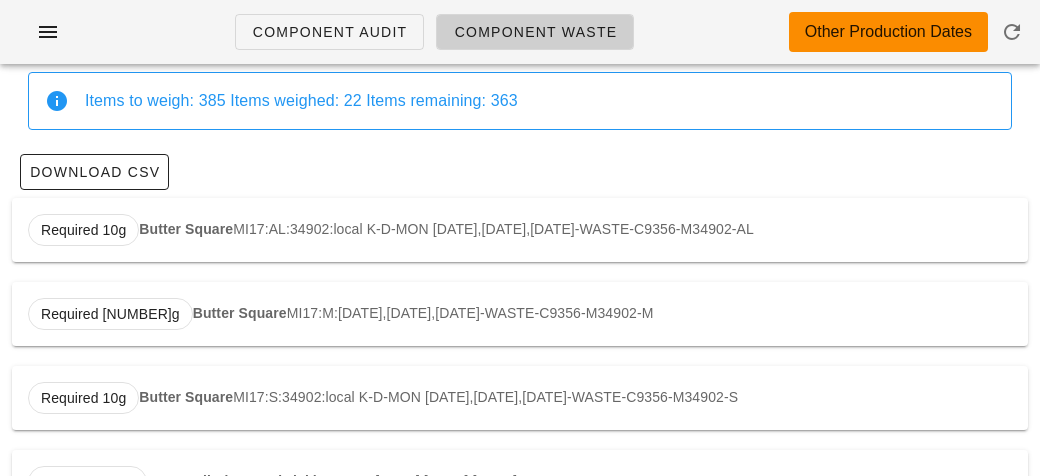 scroll, scrollTop: 0, scrollLeft: 0, axis: both 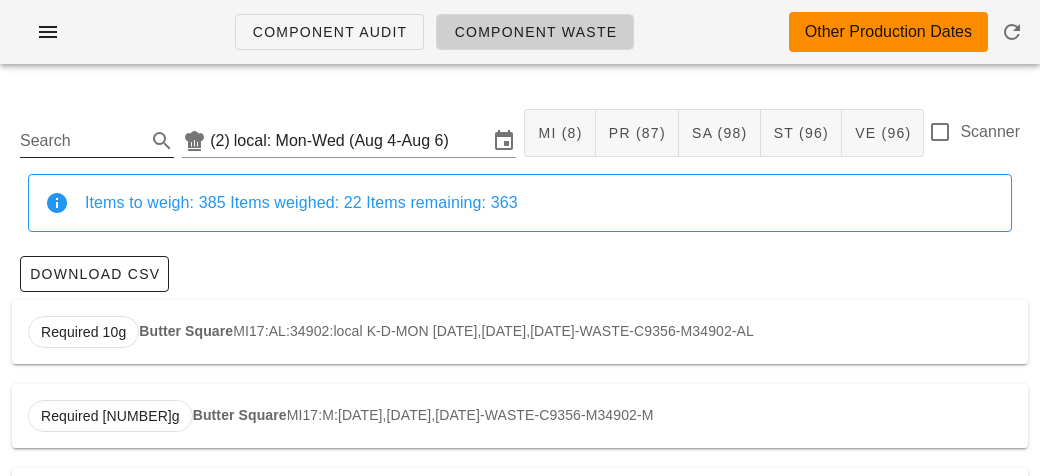 click on "Search" at bounding box center [81, 141] 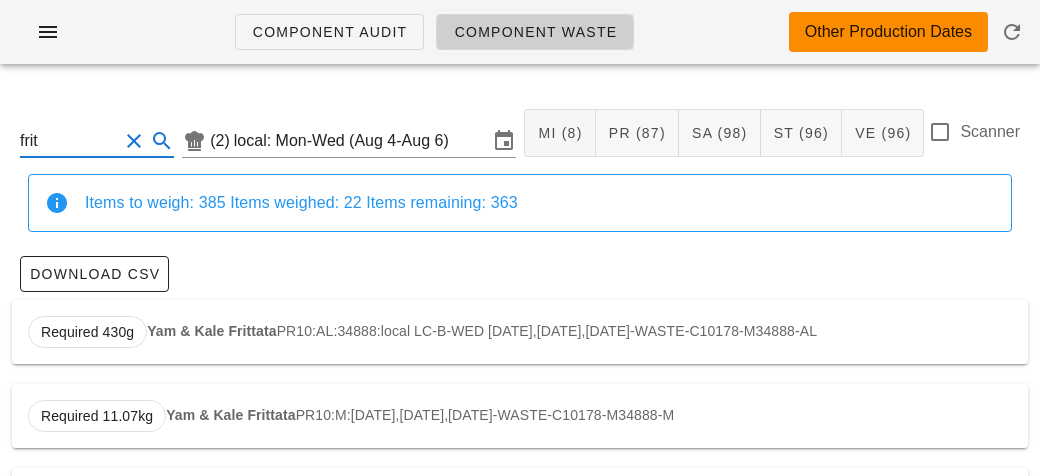 click on "Required [NUMBER]g [FOOD]  [CODE]:[CODE]:[NUMBER]:local [CODE]-[CODE]-[DATE],[DATE],[DATE]-[CODE]-[CODE]-[CODE]-[CODE]" at bounding box center (520, 332) 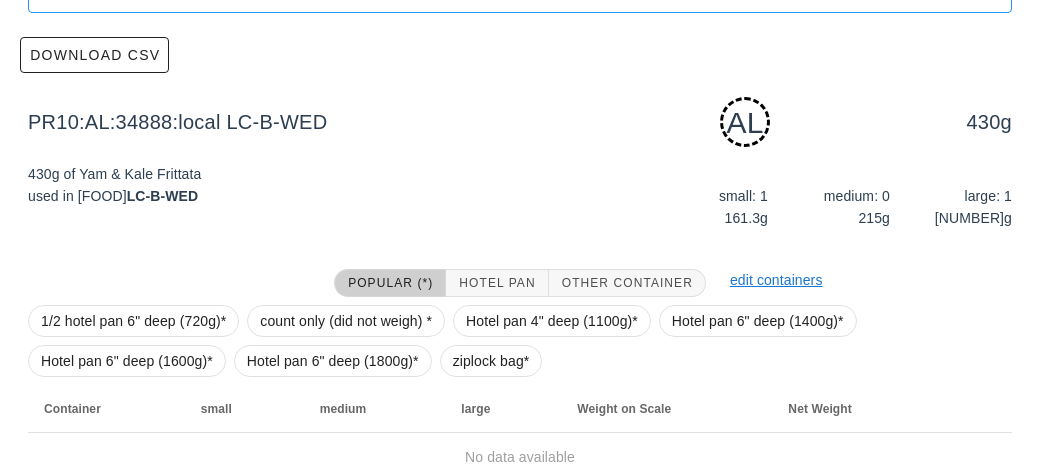 scroll, scrollTop: 302, scrollLeft: 0, axis: vertical 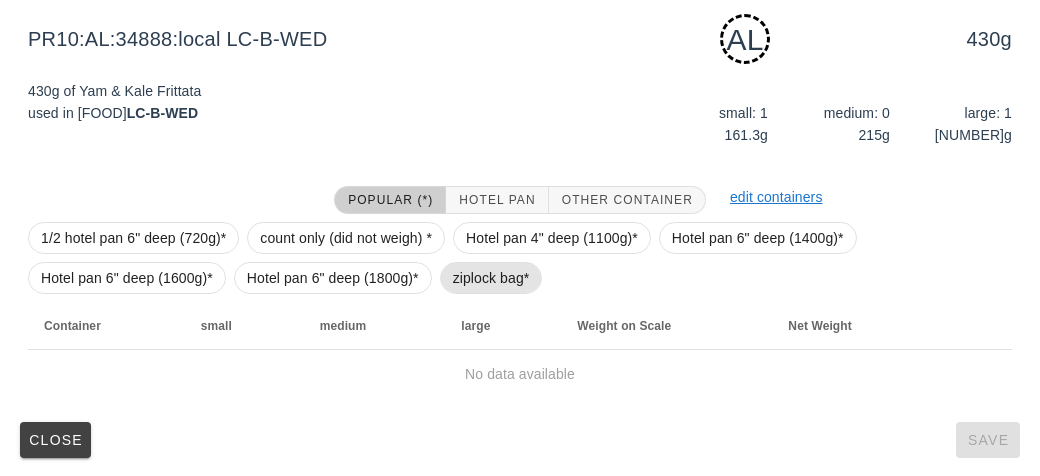 click on "ziplock bag*" at bounding box center [491, 278] 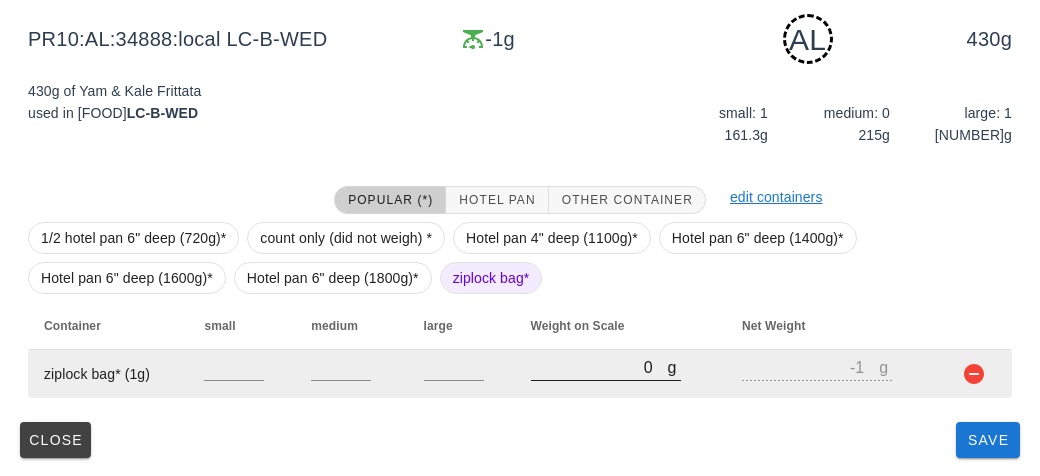 click on "0" at bounding box center [599, 367] 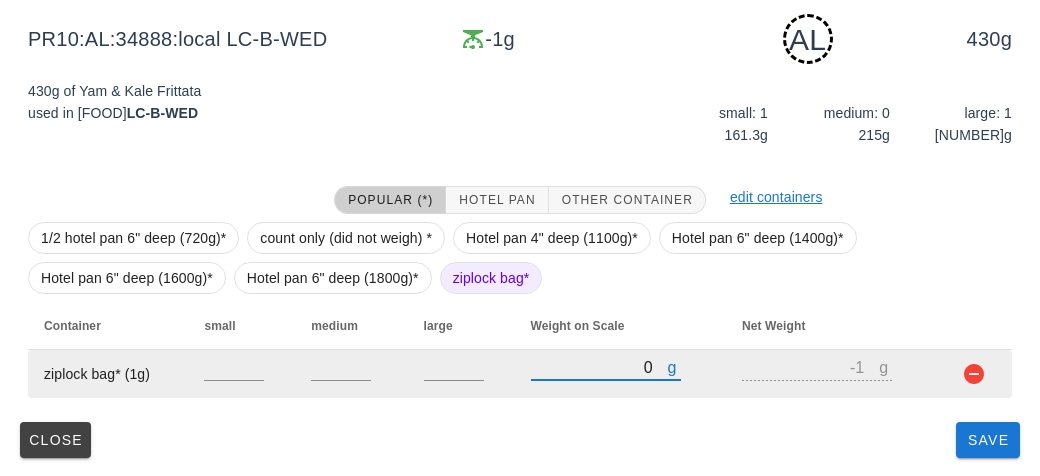 type on "10" 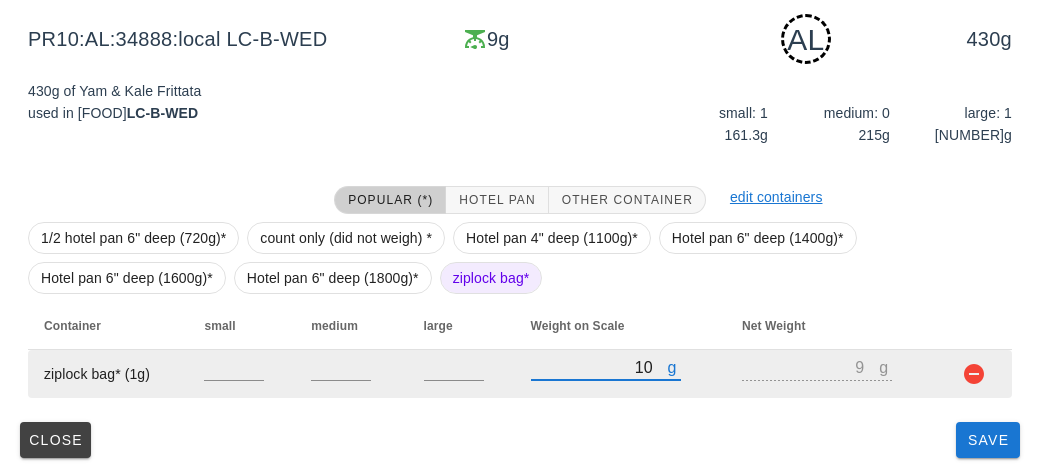 type on "180" 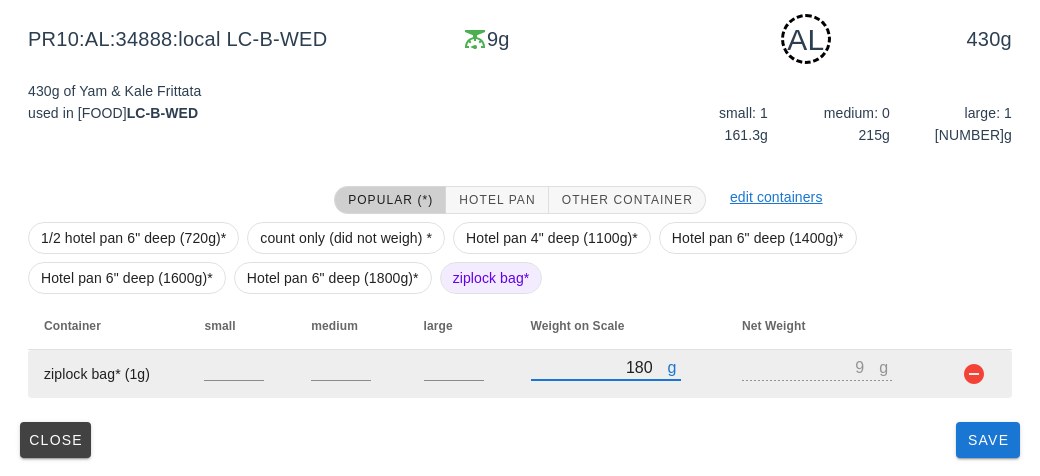 type on "179" 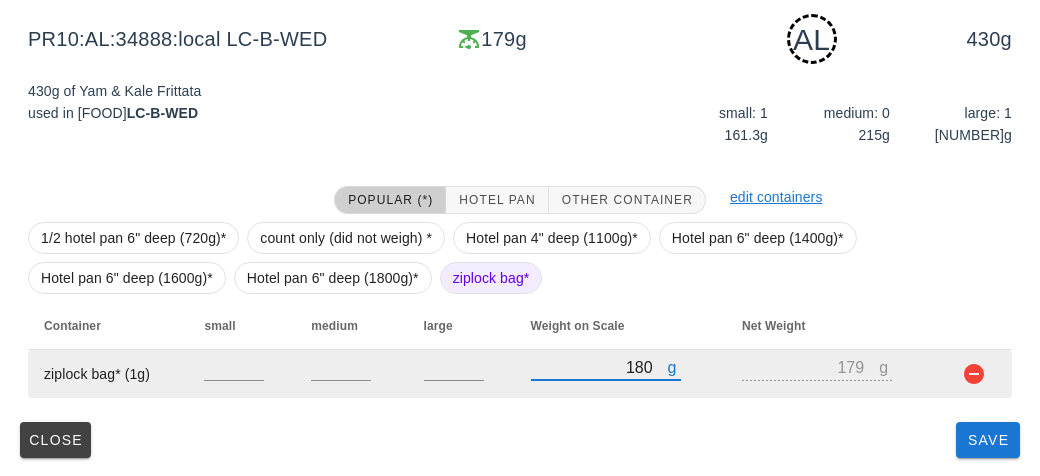 type on "180" 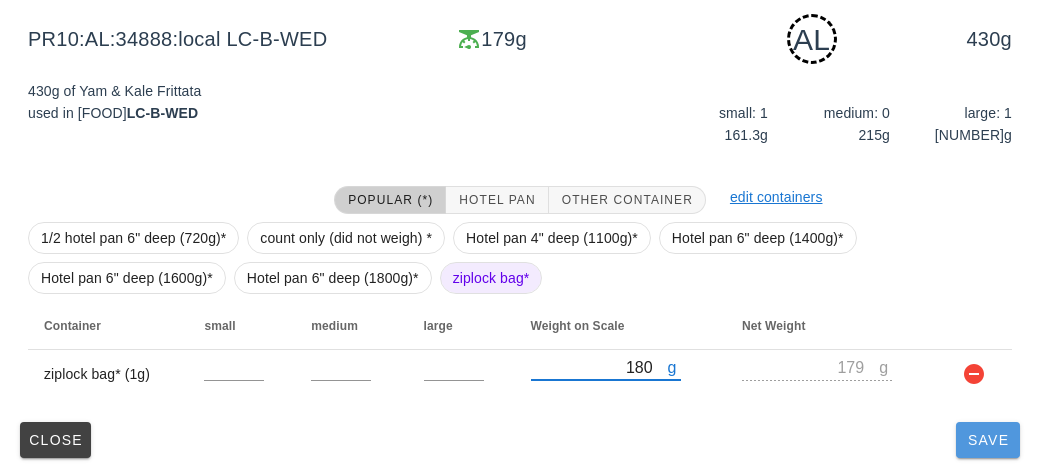 click on "Save" at bounding box center [988, 440] 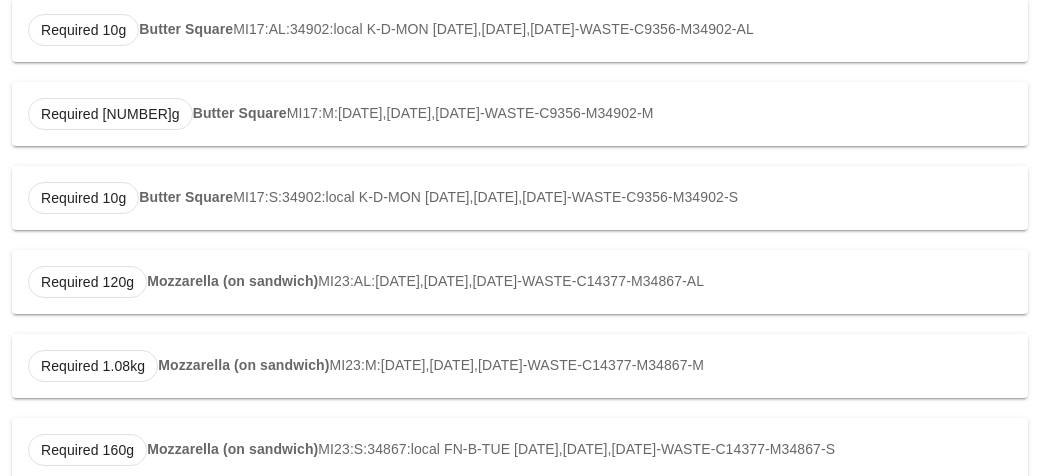 scroll, scrollTop: 0, scrollLeft: 0, axis: both 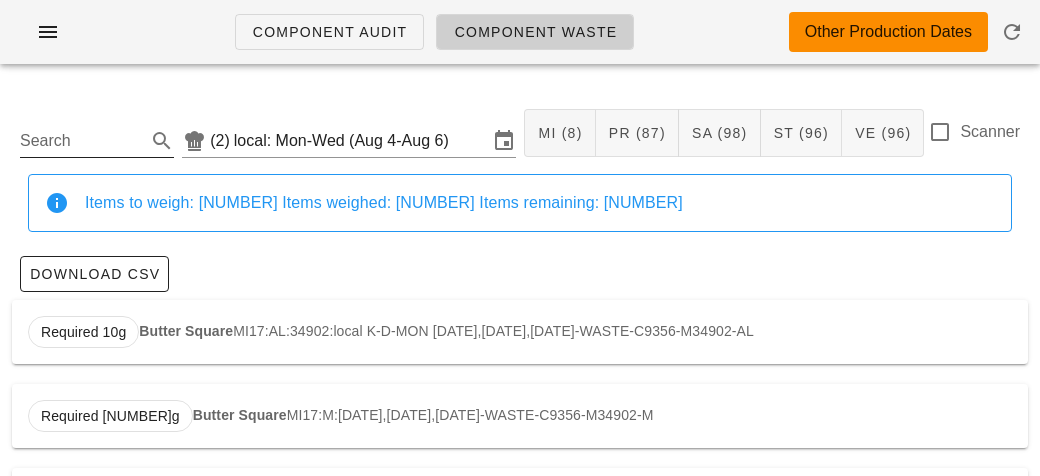 click on "Search" at bounding box center (81, 141) 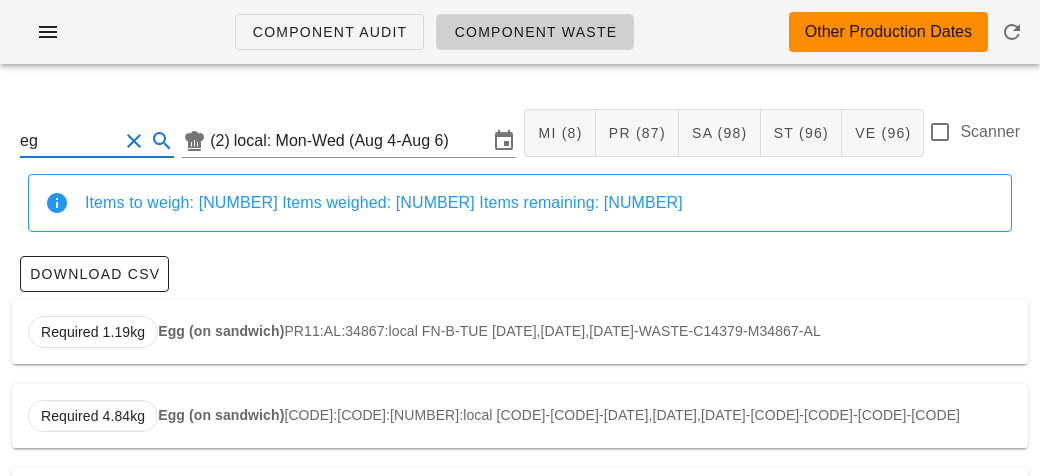 type on "e" 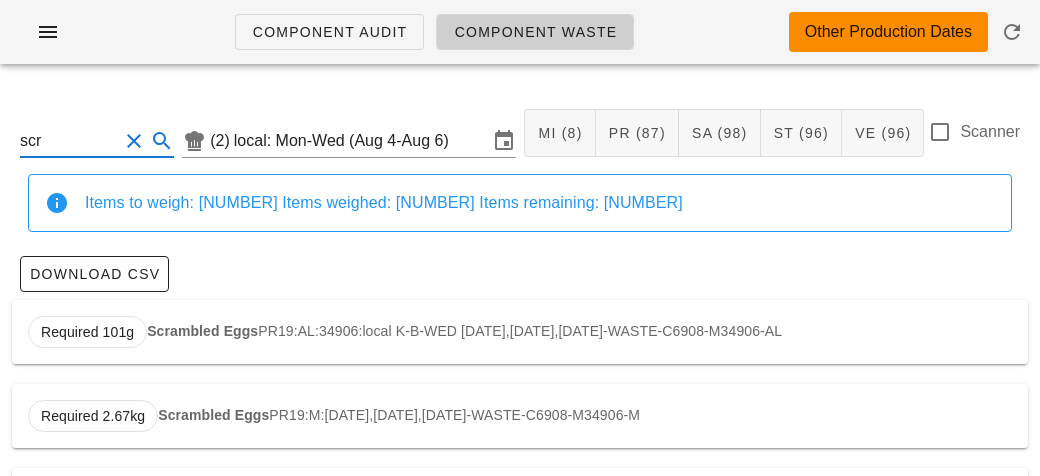 click on "Required 101g Scrambled Eggs  PR19:AL:[DATE],[DATE],[DATE]-WASTE-C6908-M34906-AL" at bounding box center [520, 332] 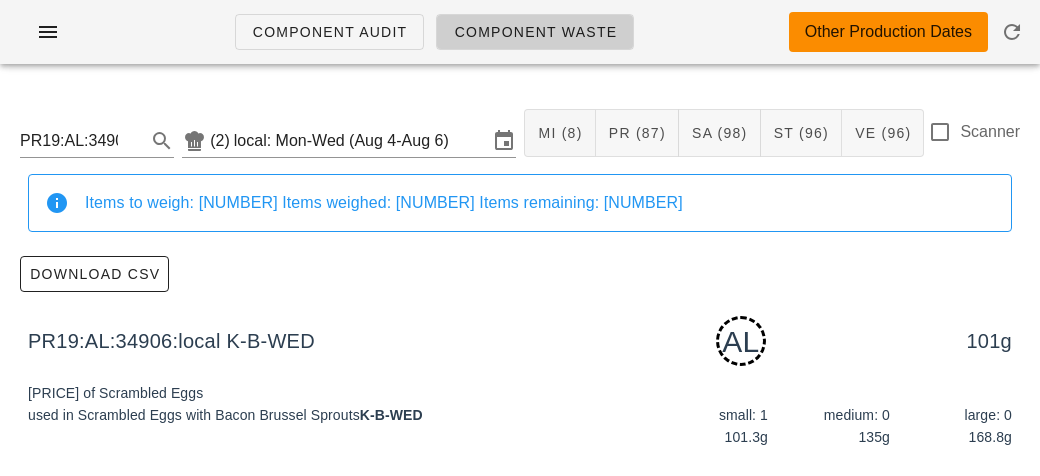 scroll, scrollTop: 302, scrollLeft: 0, axis: vertical 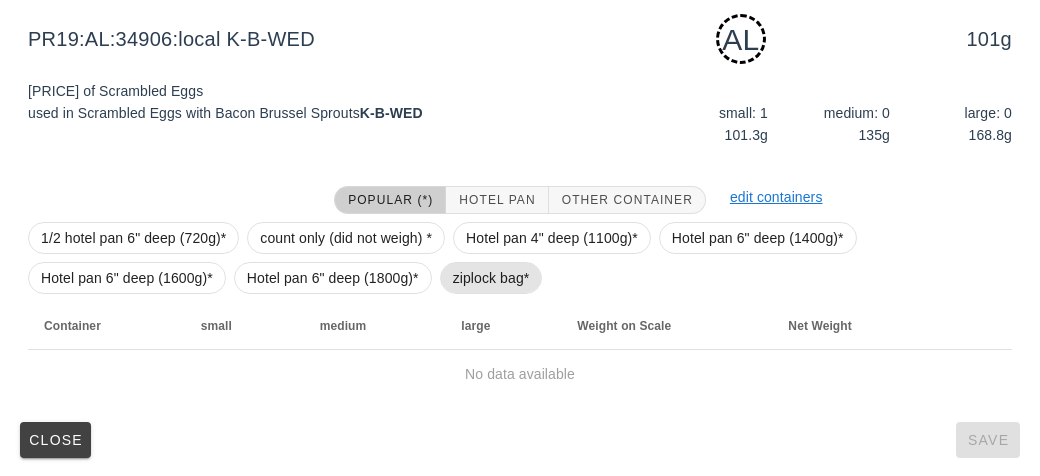 click on "ziplock bag*" at bounding box center (491, 278) 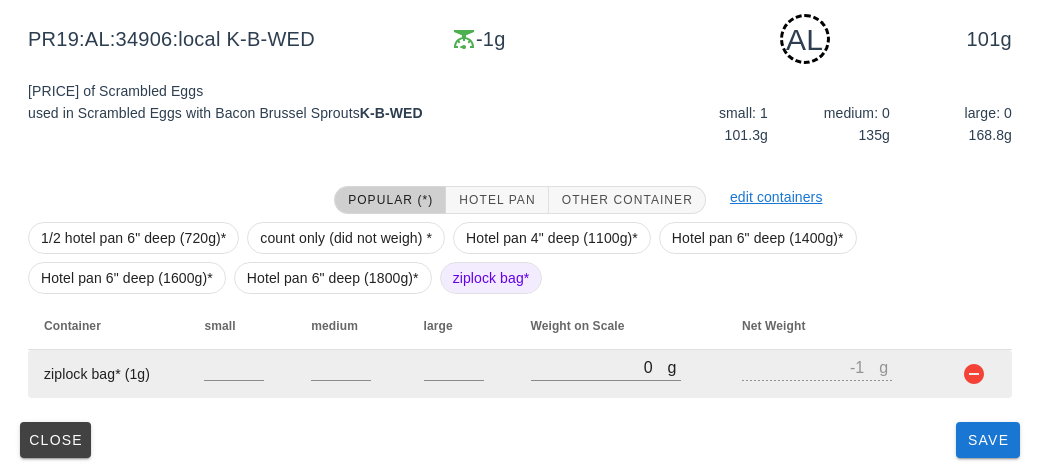 click on "g 0" at bounding box center (621, 374) 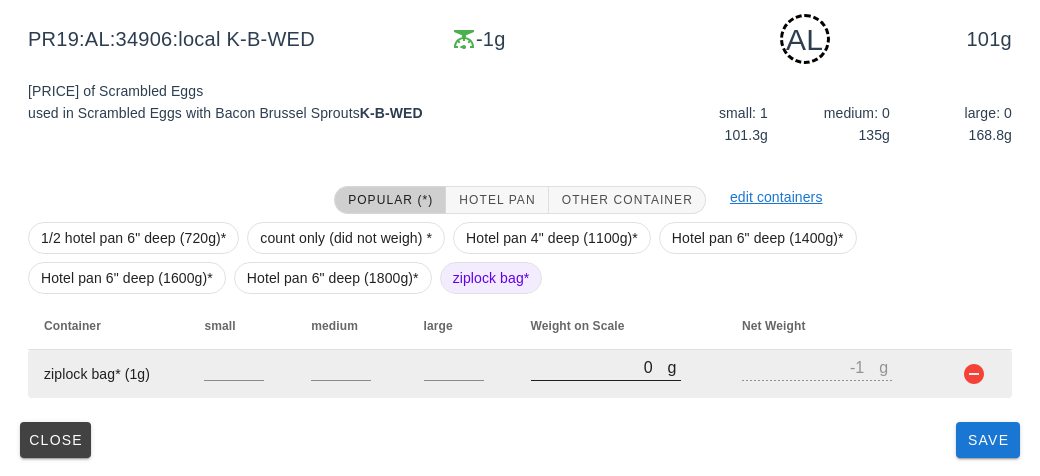 click at bounding box center [606, 391] 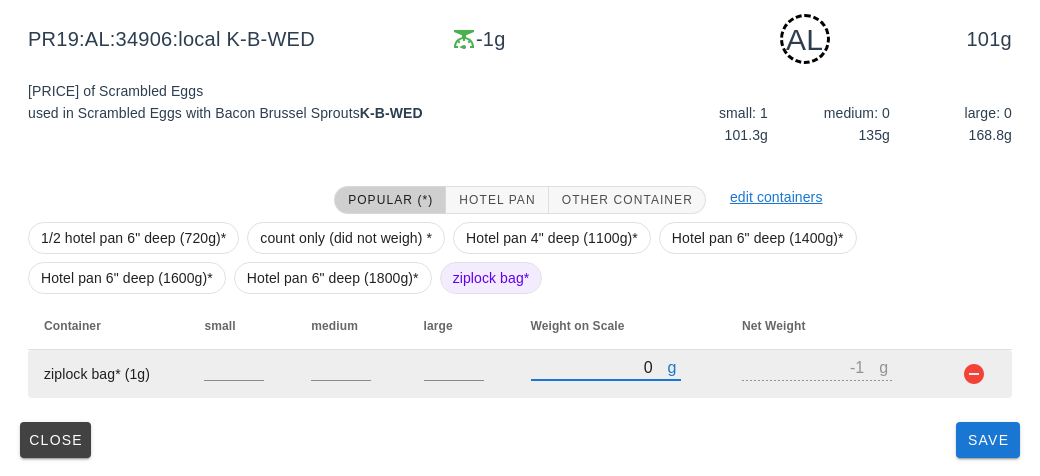 type on "20" 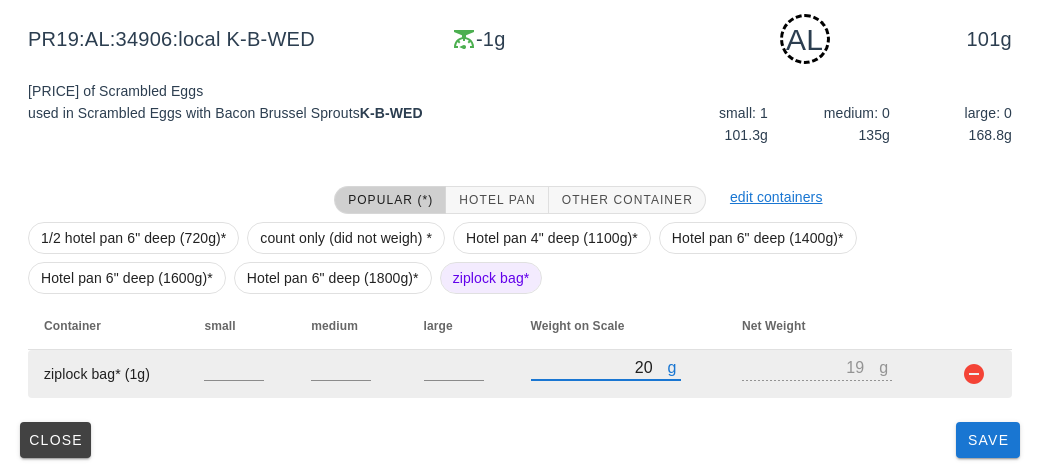 type on "230" 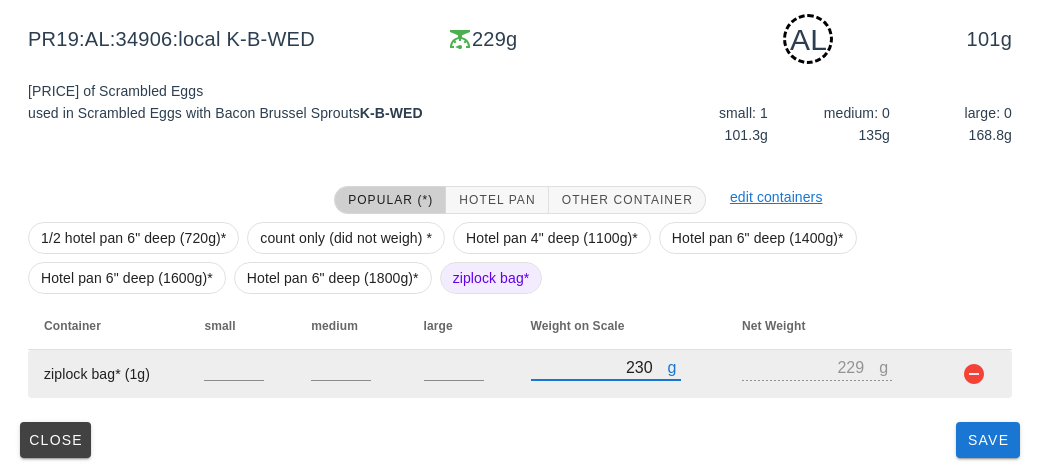 type on "230" 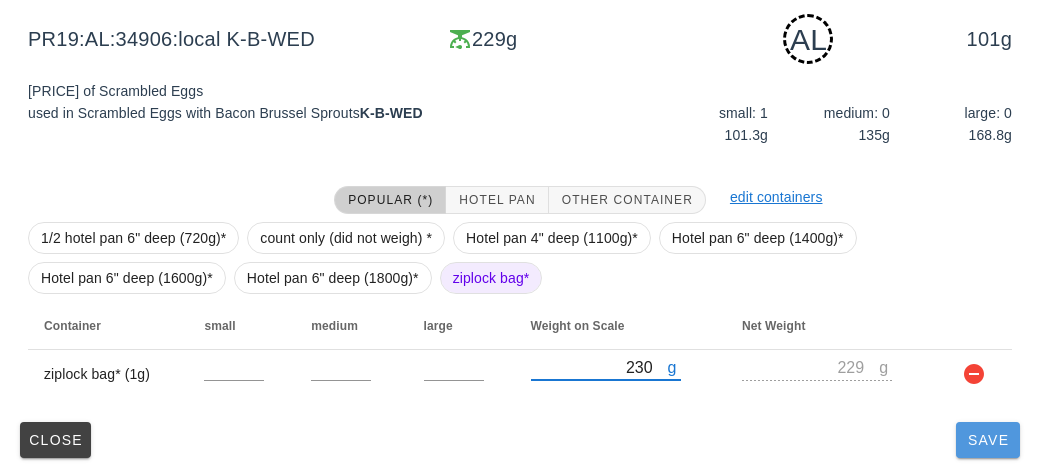 click on "Save" at bounding box center (988, 440) 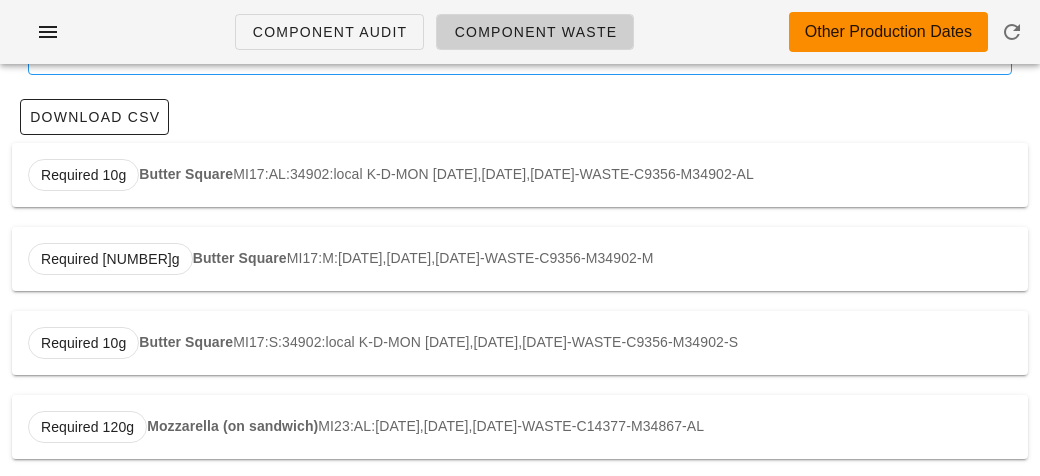 scroll, scrollTop: 0, scrollLeft: 0, axis: both 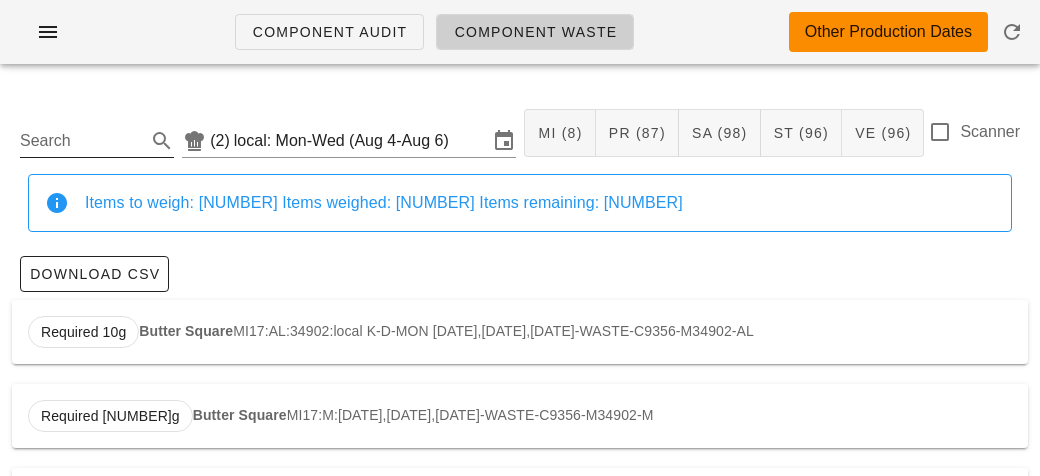 click on "Search" at bounding box center [81, 141] 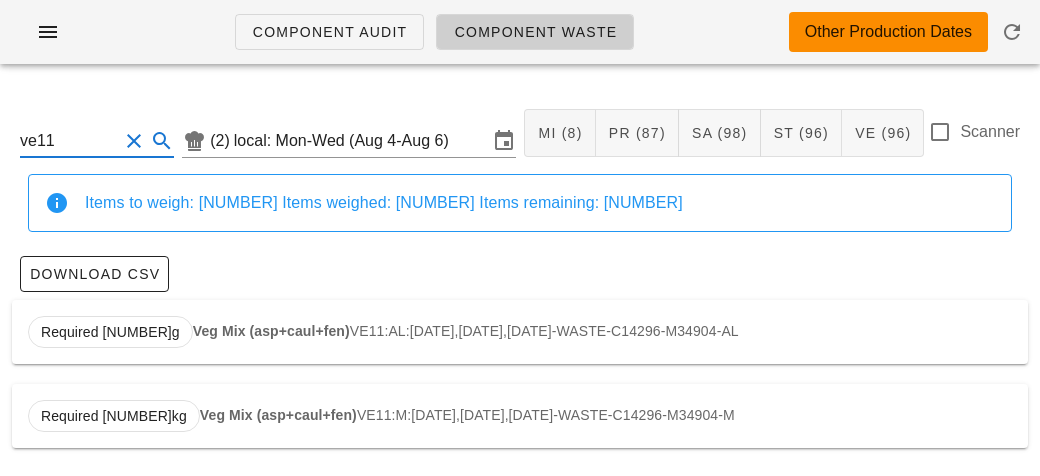 click on "Veg Mix (asp+caul+fen)" at bounding box center [271, 331] 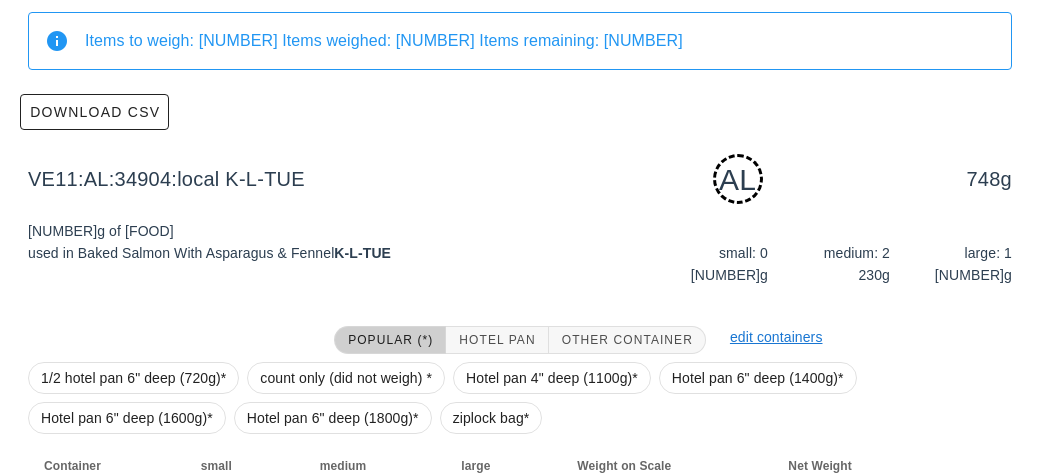 scroll, scrollTop: 302, scrollLeft: 0, axis: vertical 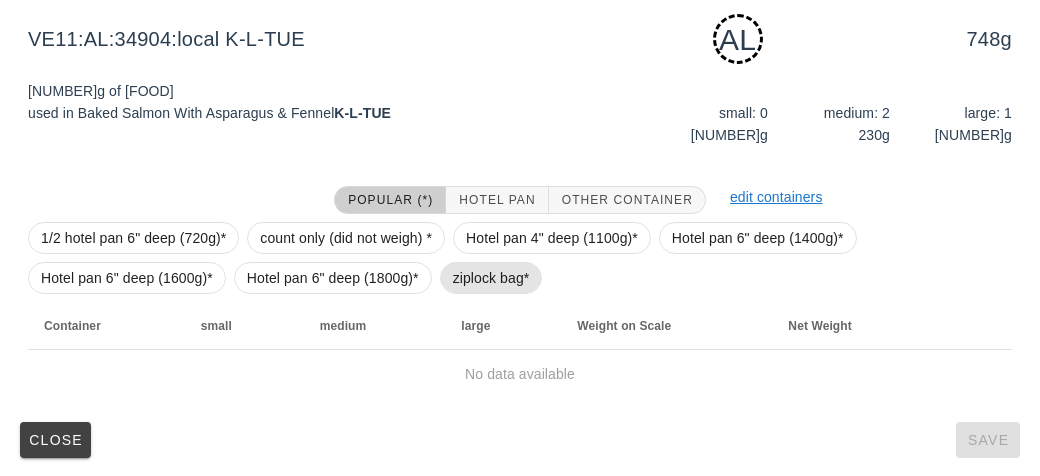click on "ziplock bag*" at bounding box center [491, 278] 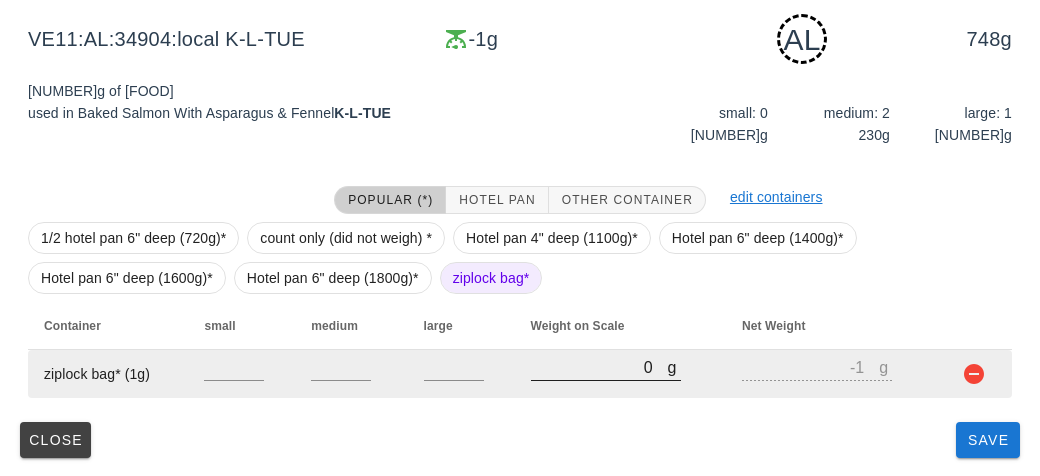 click on "0" at bounding box center (599, 367) 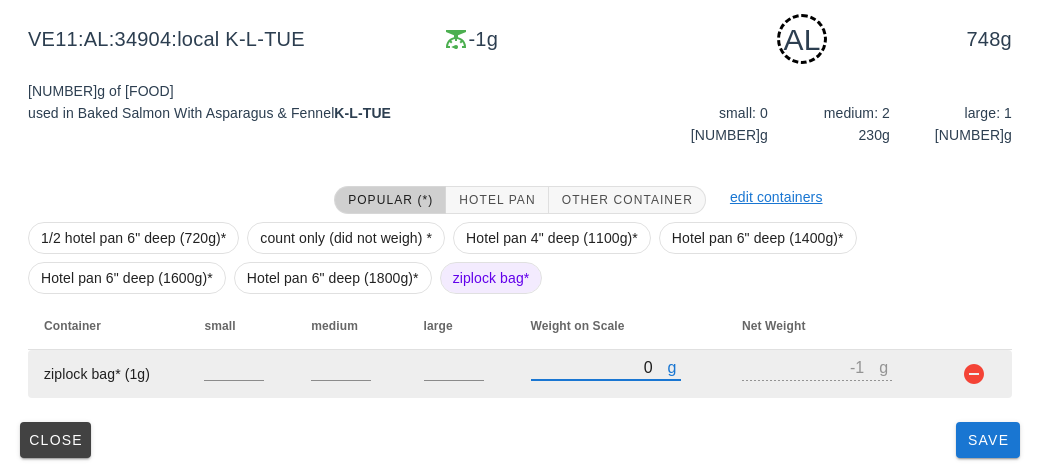 type on "10" 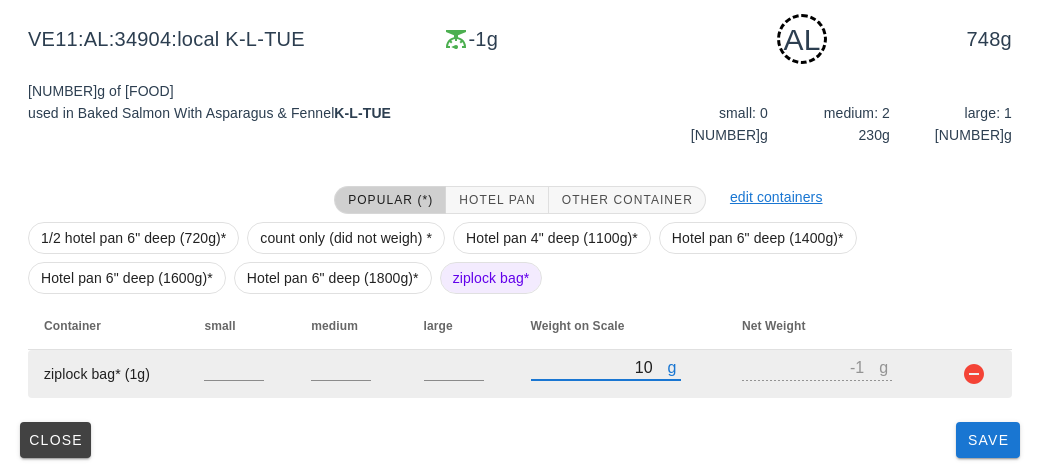type on "9" 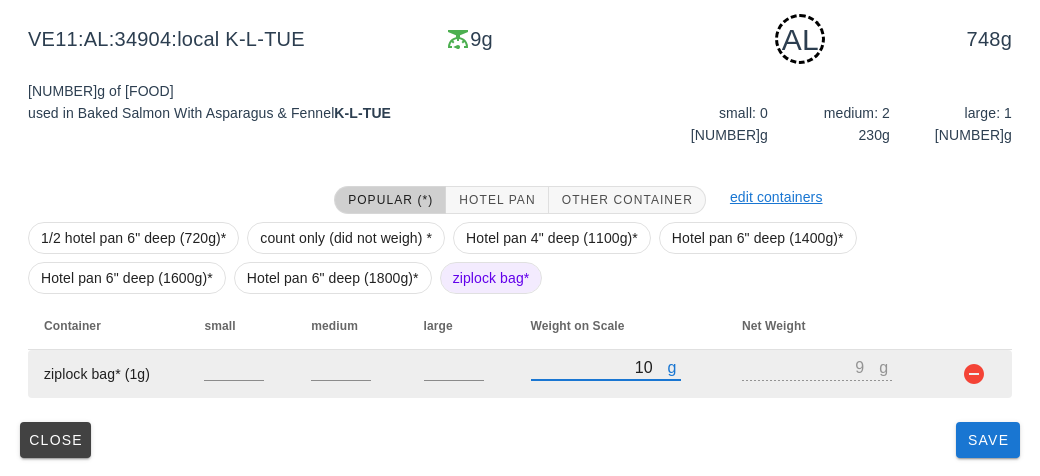 type on "190" 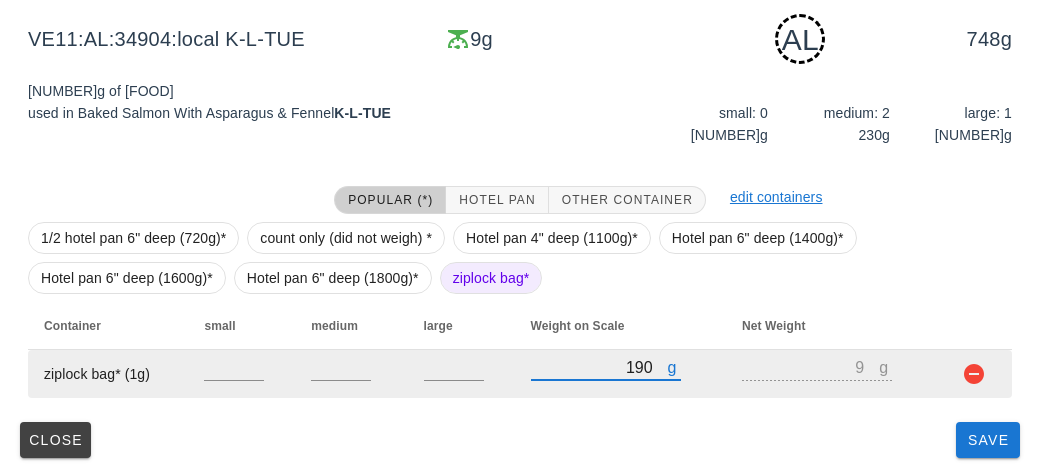 type on "189" 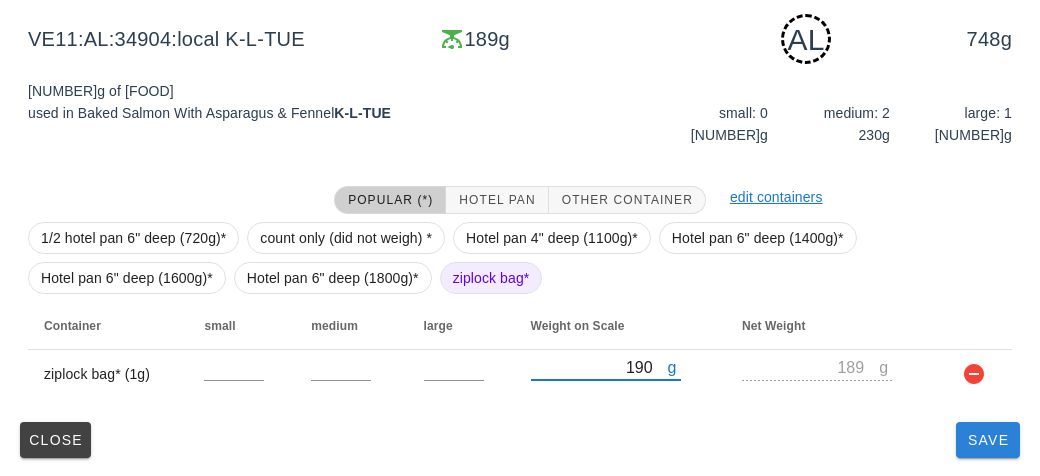 type on "190" 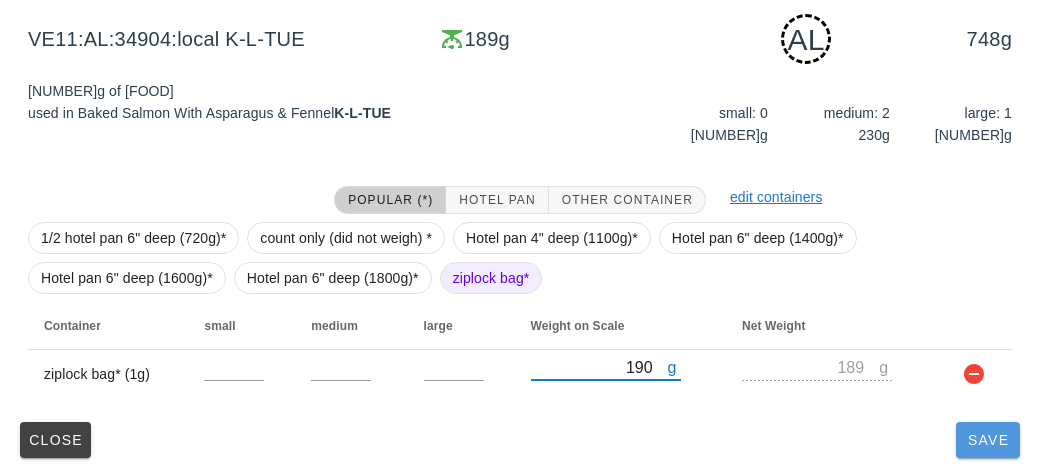 click on "Save" at bounding box center (988, 440) 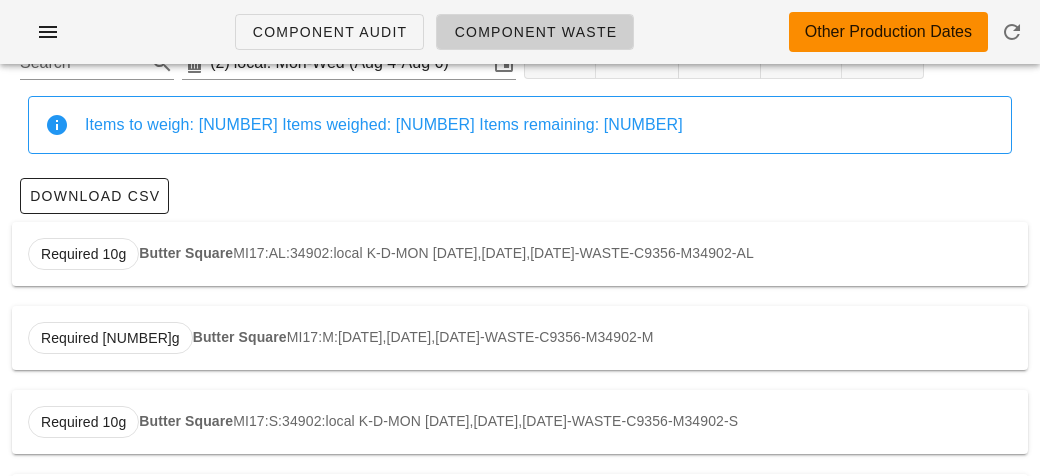 scroll, scrollTop: 0, scrollLeft: 0, axis: both 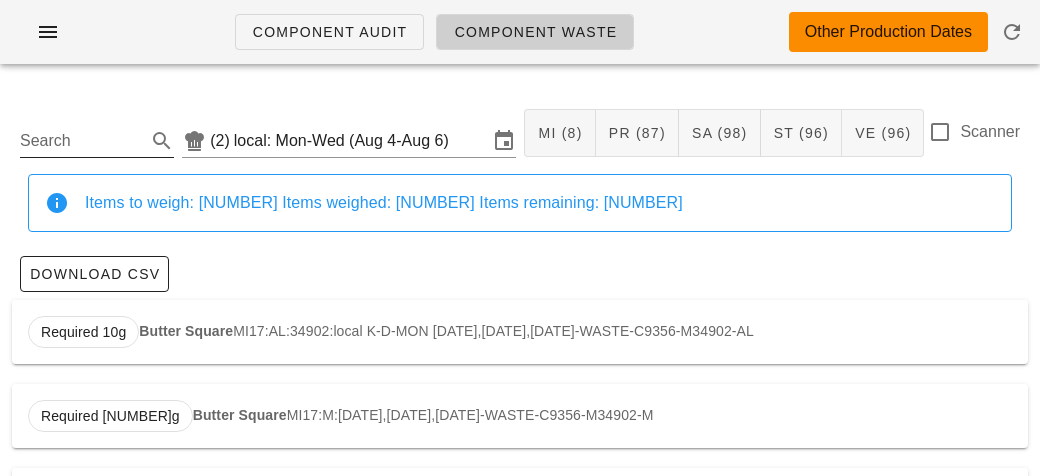 click on "Search" at bounding box center (81, 141) 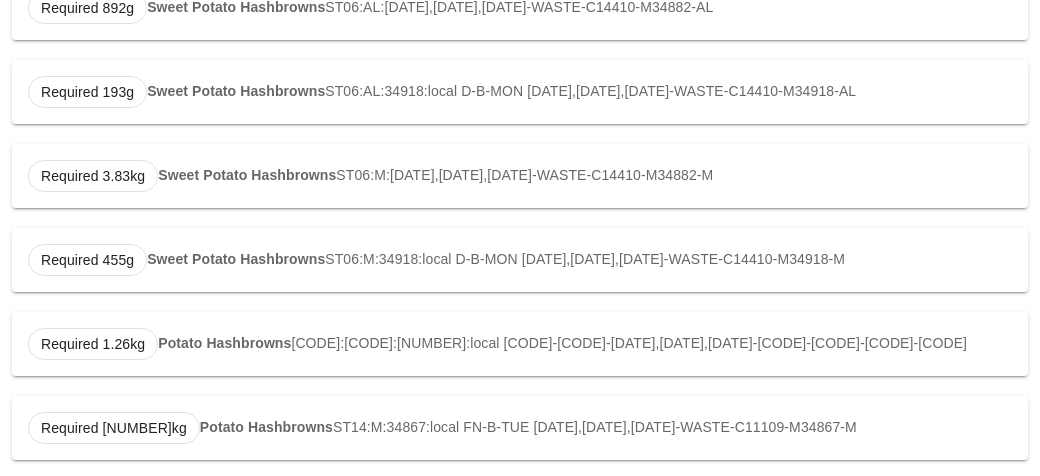 click on "Potato Hashbrowns" at bounding box center (224, 343) 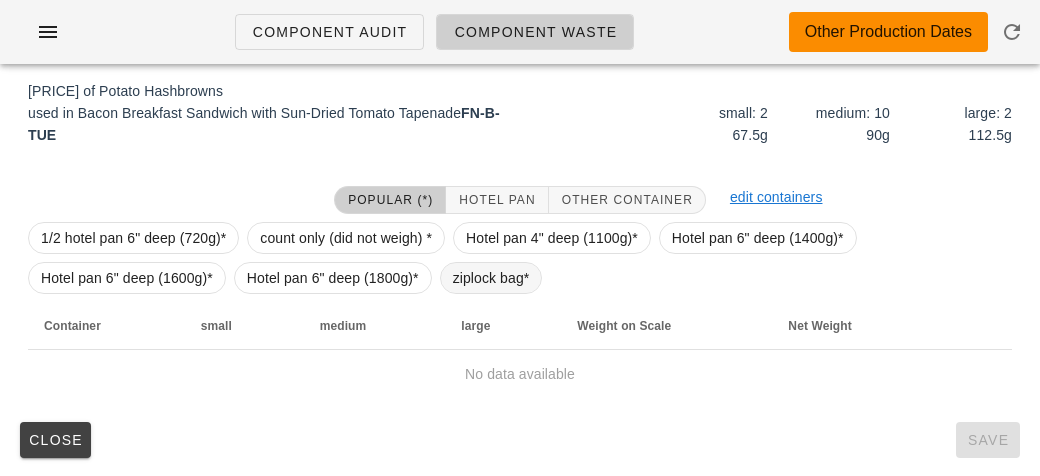 click on "ziplock bag*" at bounding box center [491, 278] 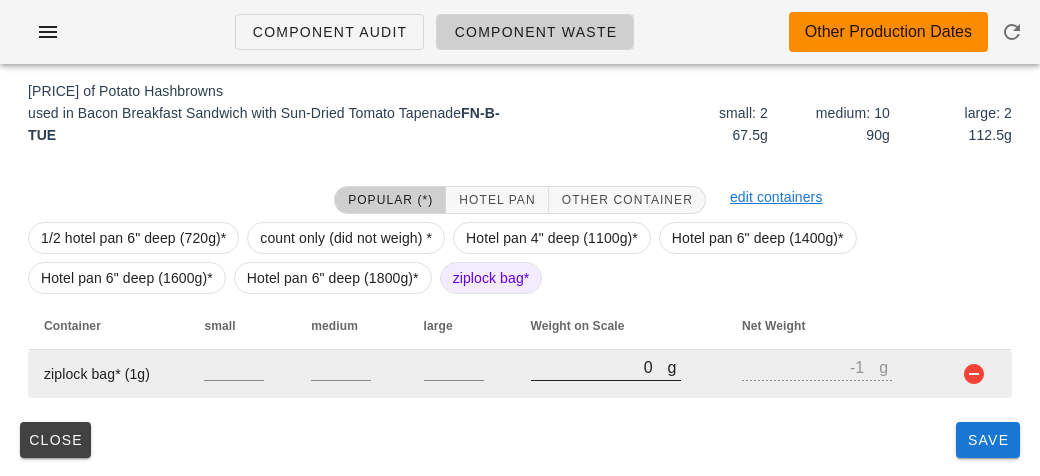 click on "0" at bounding box center (599, 367) 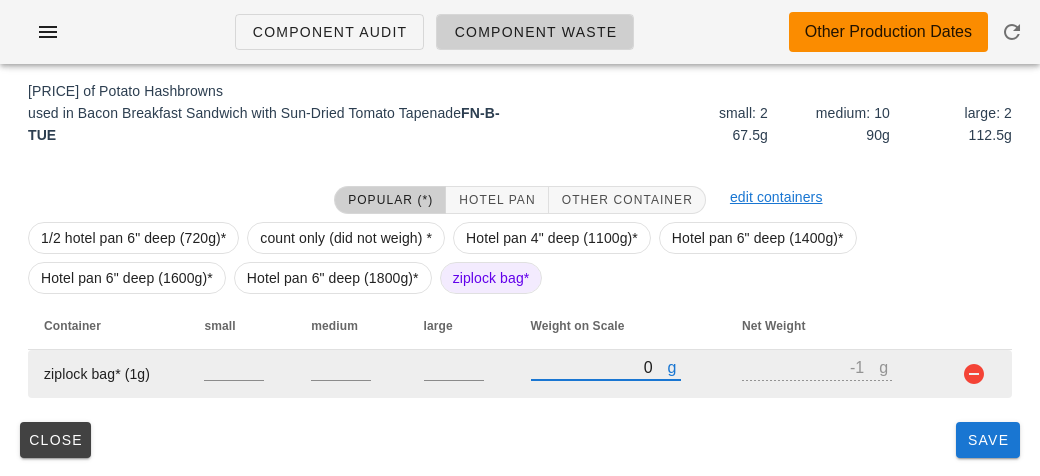 type on "50" 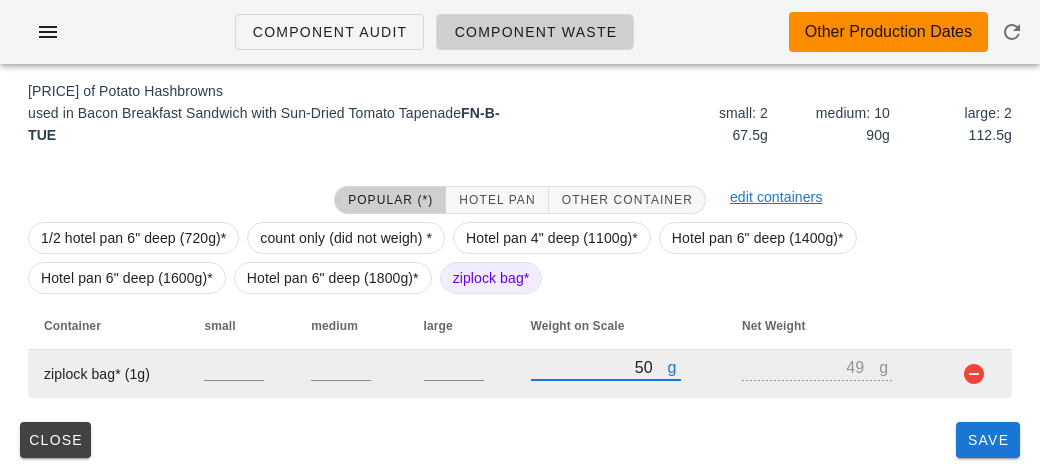 type on "500" 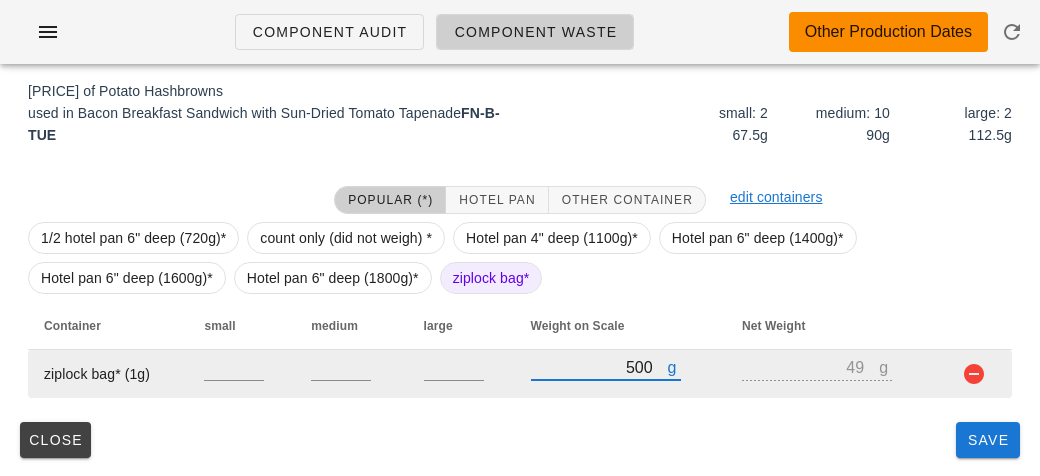 type on "499" 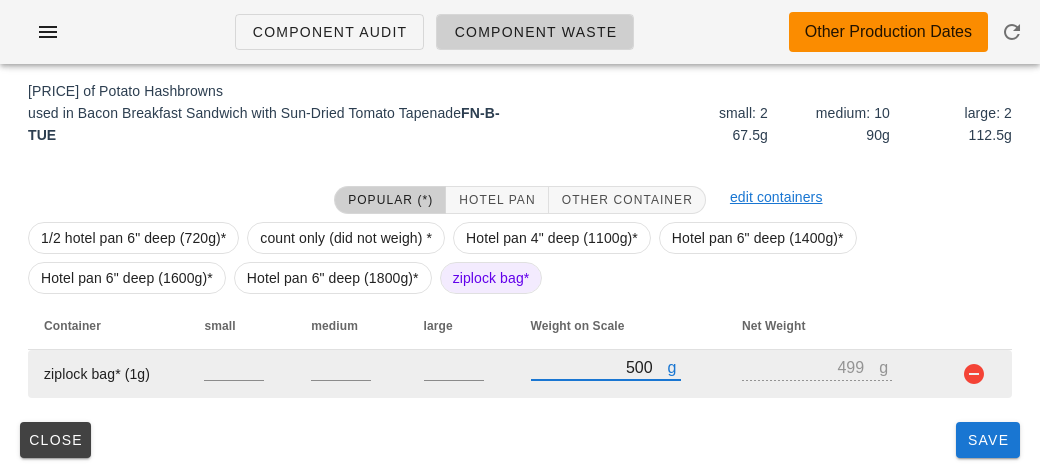type on "500" 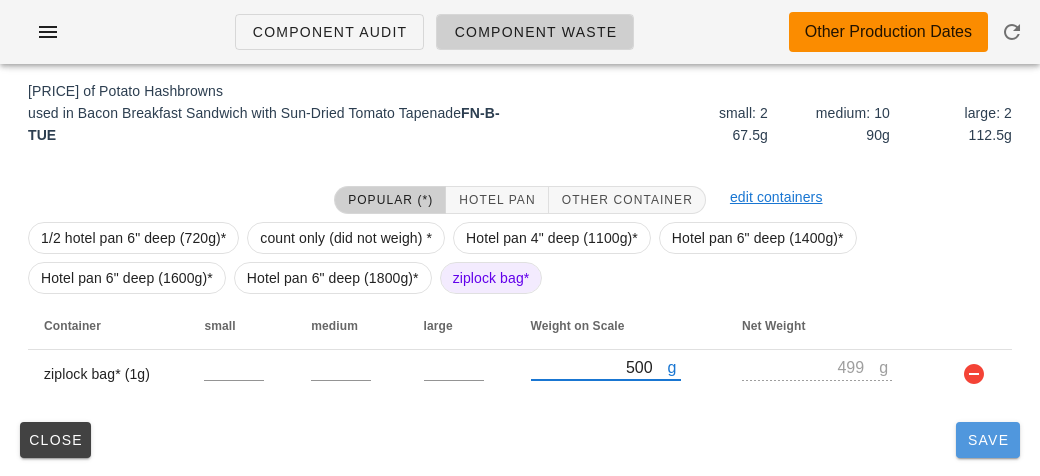 click on "Save" at bounding box center (988, 440) 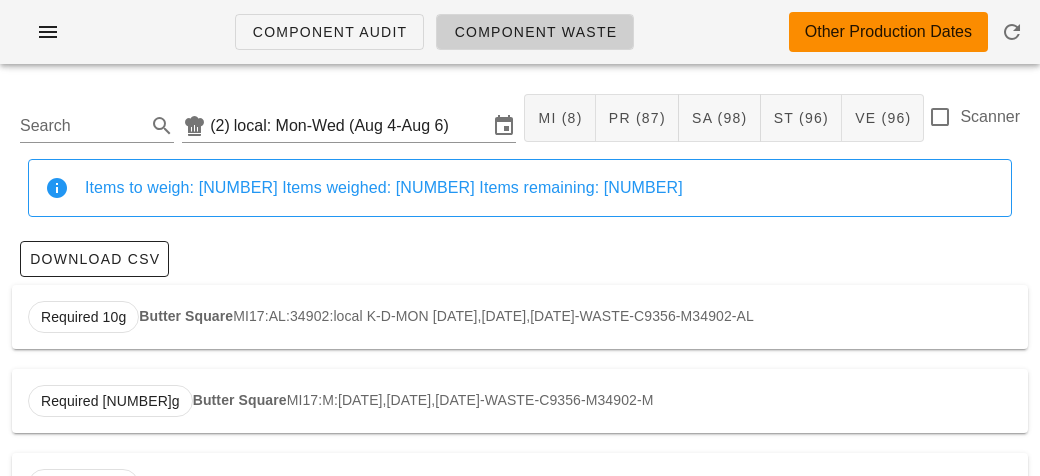 scroll, scrollTop: 0, scrollLeft: 0, axis: both 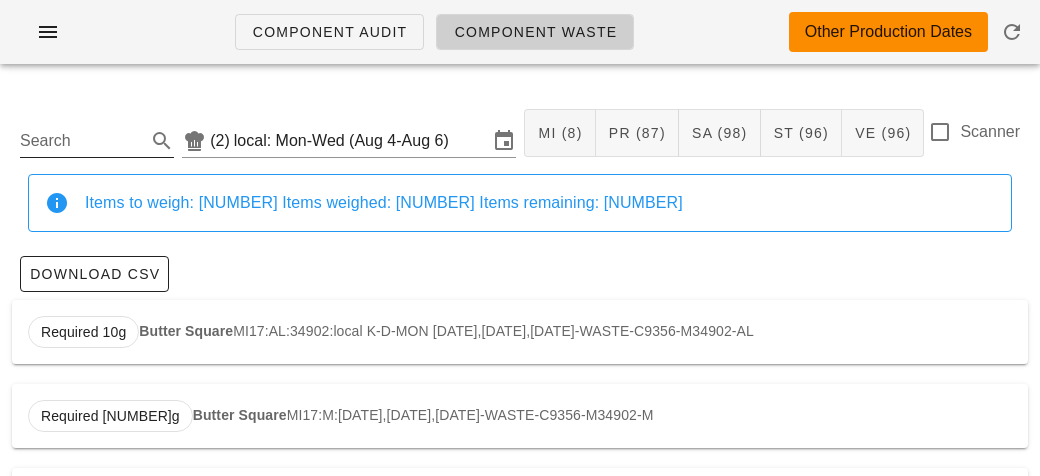 click on "Search" at bounding box center (81, 141) 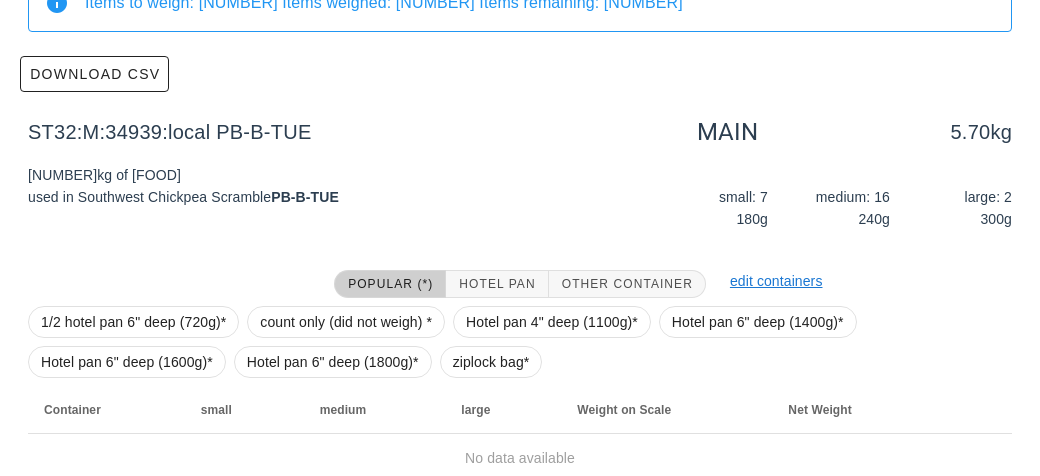 scroll, scrollTop: 284, scrollLeft: 0, axis: vertical 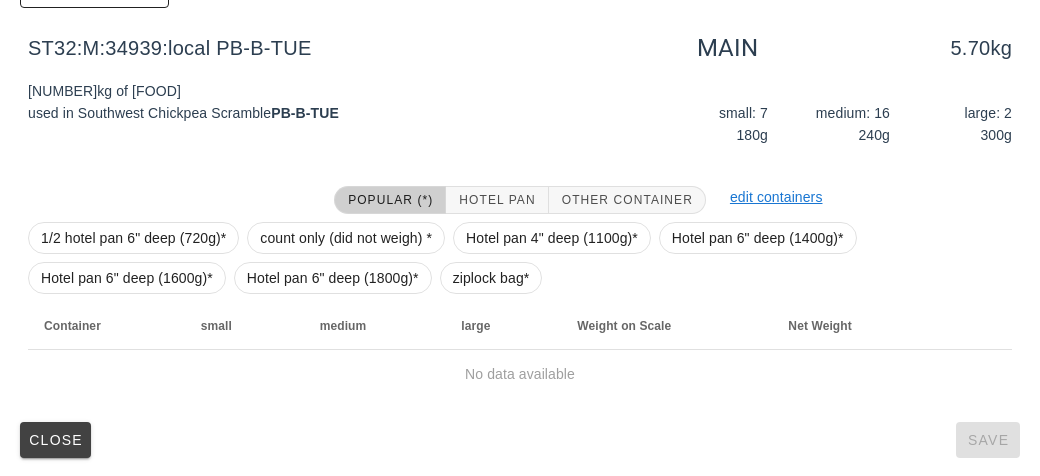 type on "chickp" 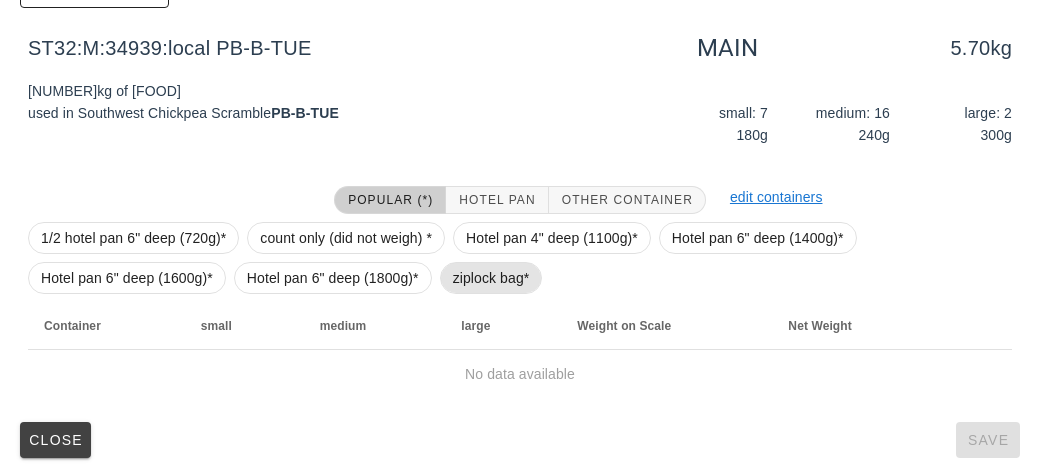 click on "ziplock bag*" at bounding box center (491, 278) 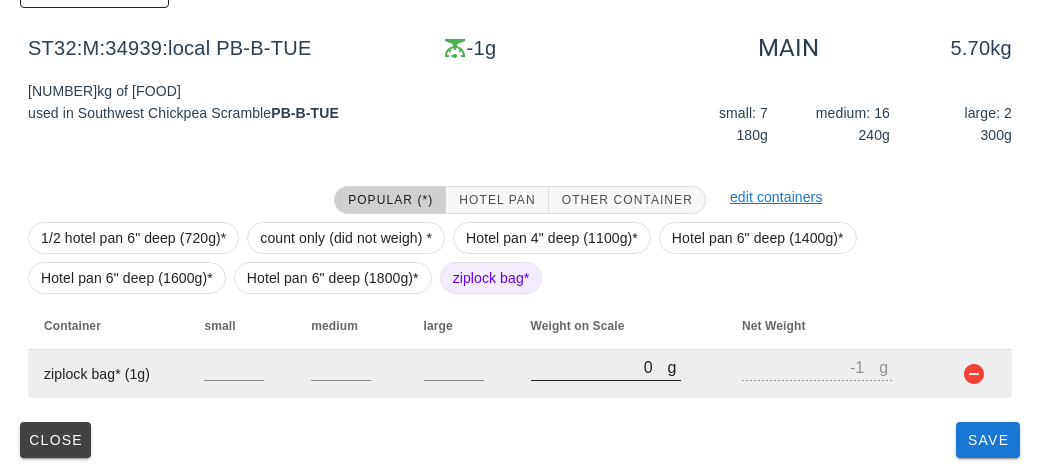 click on "0" at bounding box center (599, 367) 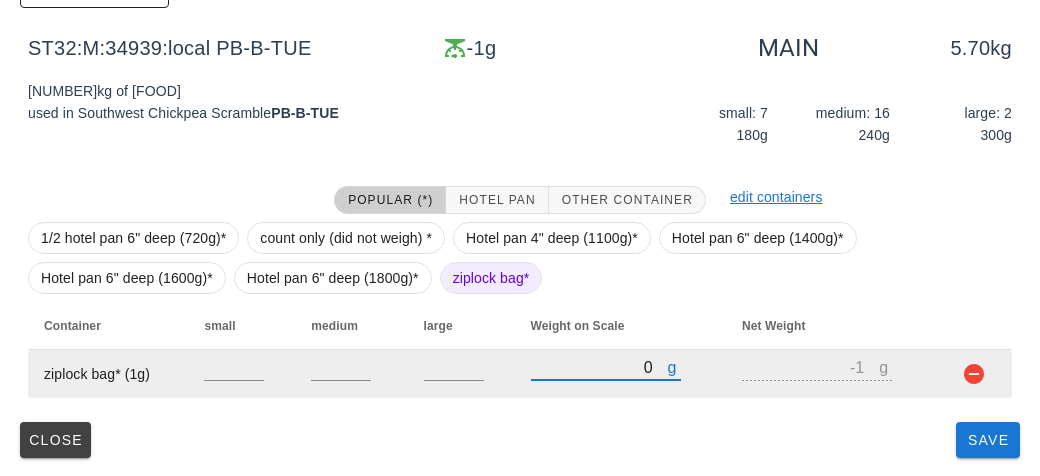 type on "80" 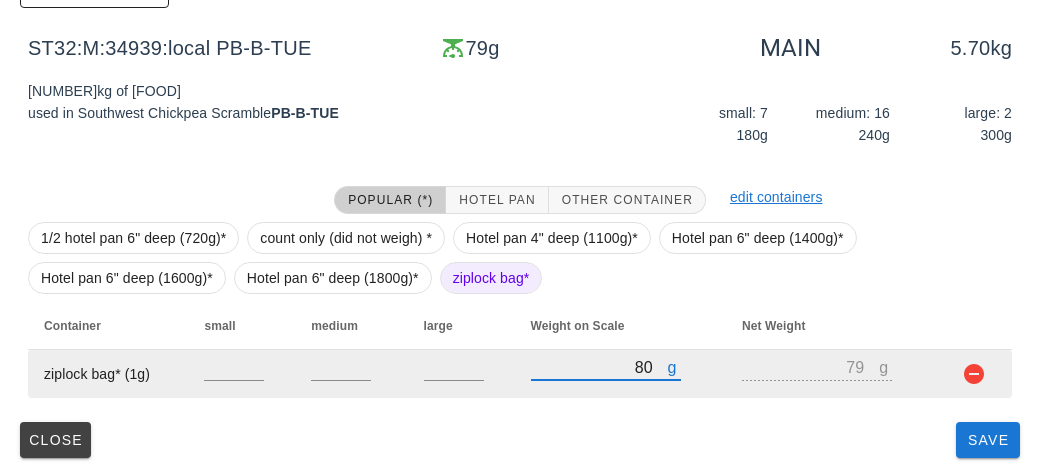 type on "840" 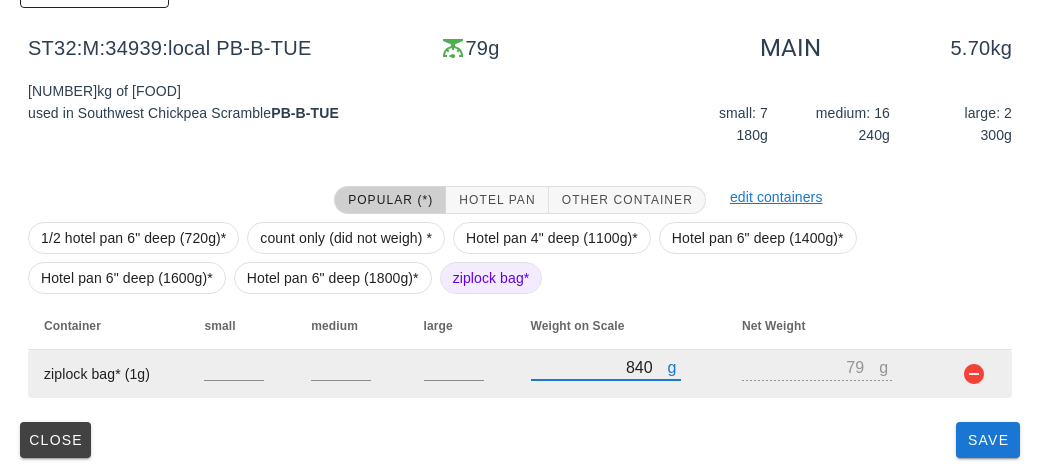 type on "839" 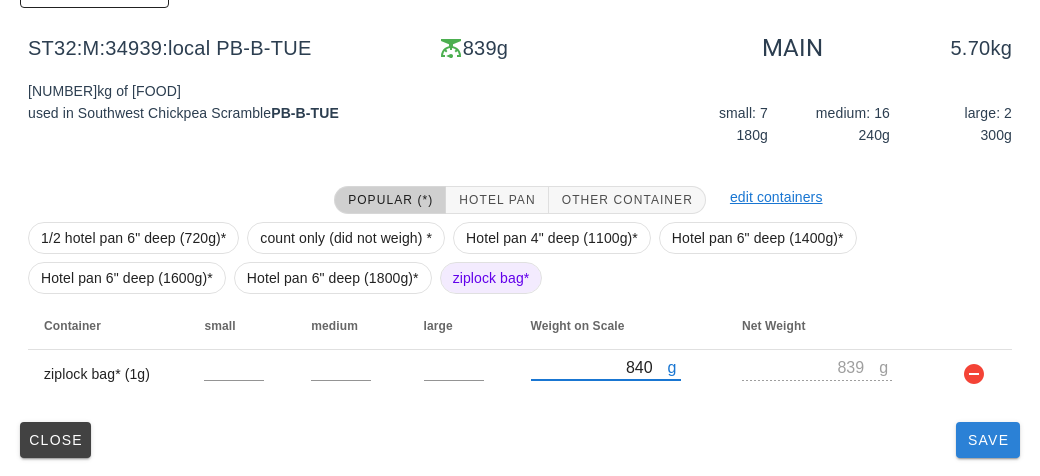 type on "840" 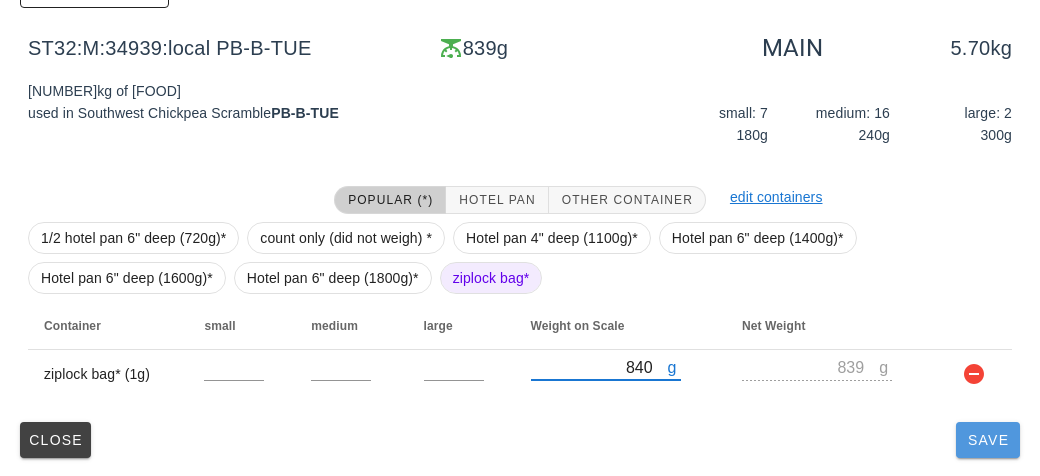 click on "Save" at bounding box center (988, 440) 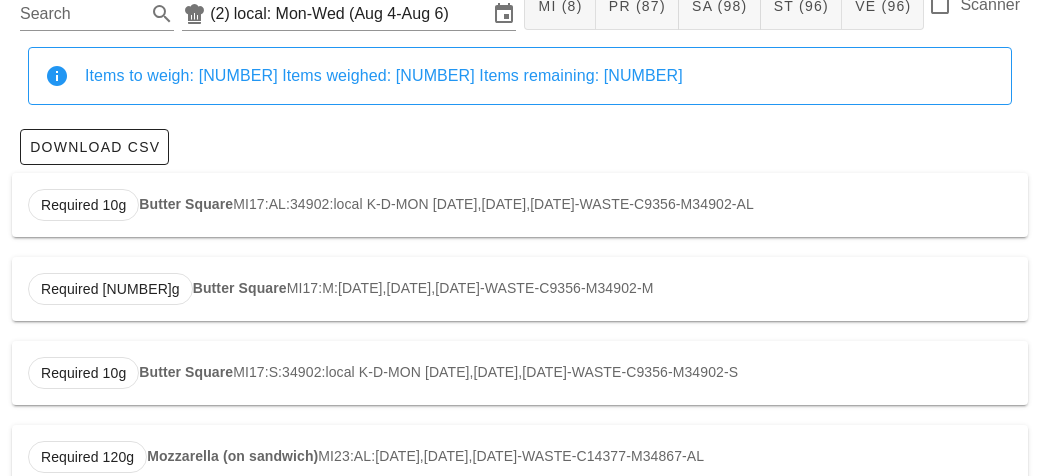 scroll, scrollTop: 0, scrollLeft: 0, axis: both 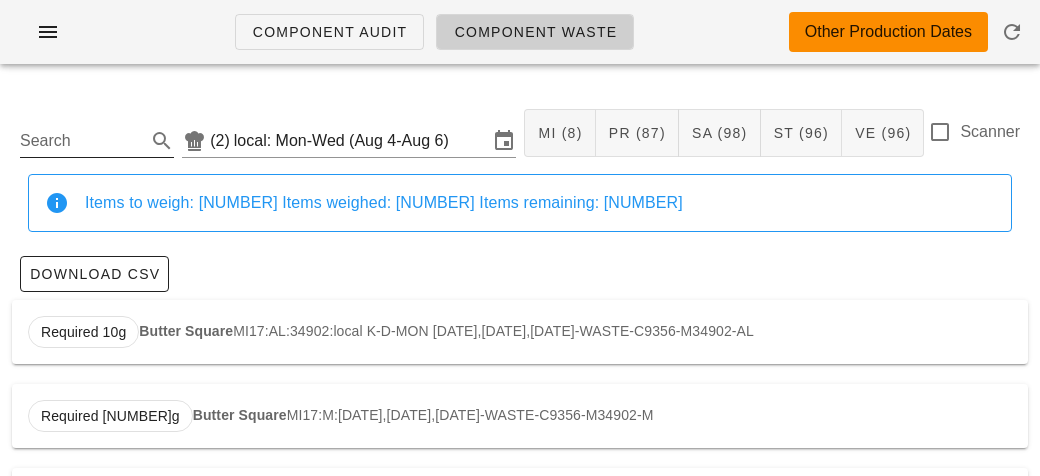 click on "Search" at bounding box center (81, 141) 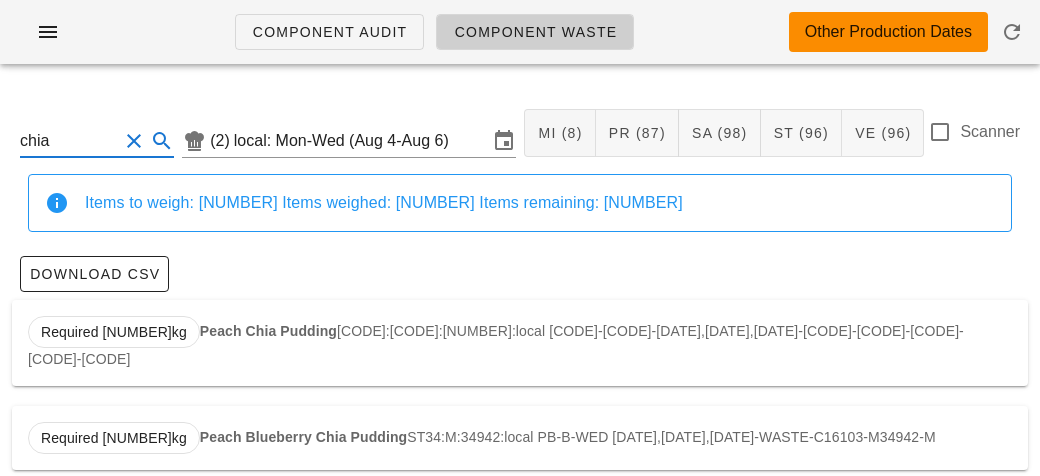 scroll, scrollTop: 3, scrollLeft: 0, axis: vertical 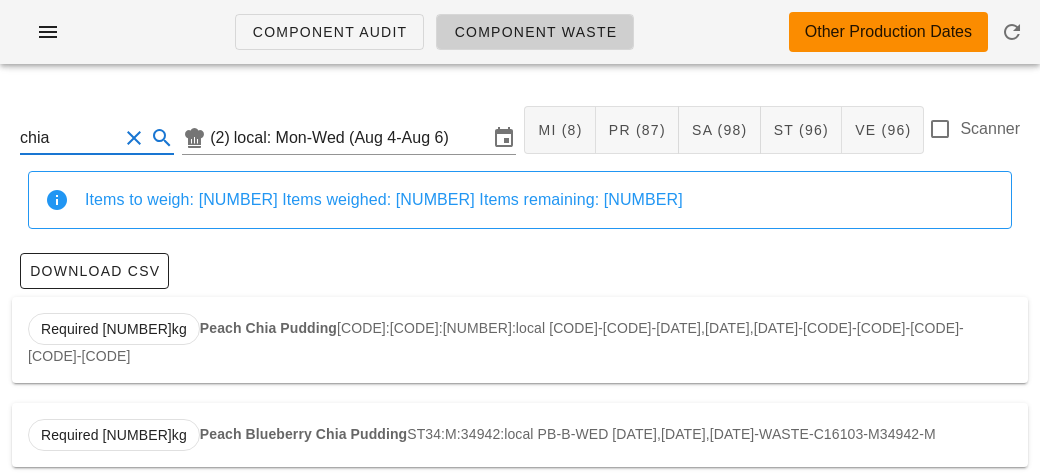 click on "Peach Chia Pudding" at bounding box center (268, 328) 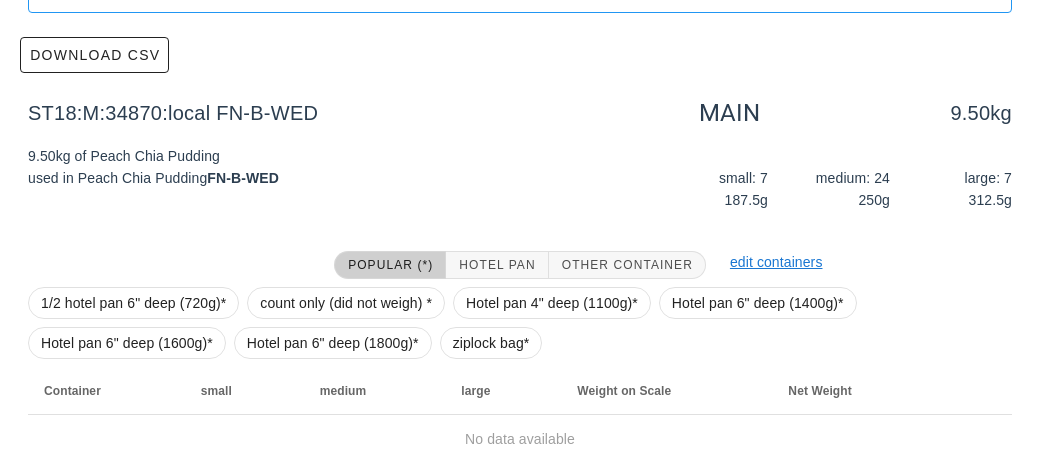scroll, scrollTop: 284, scrollLeft: 0, axis: vertical 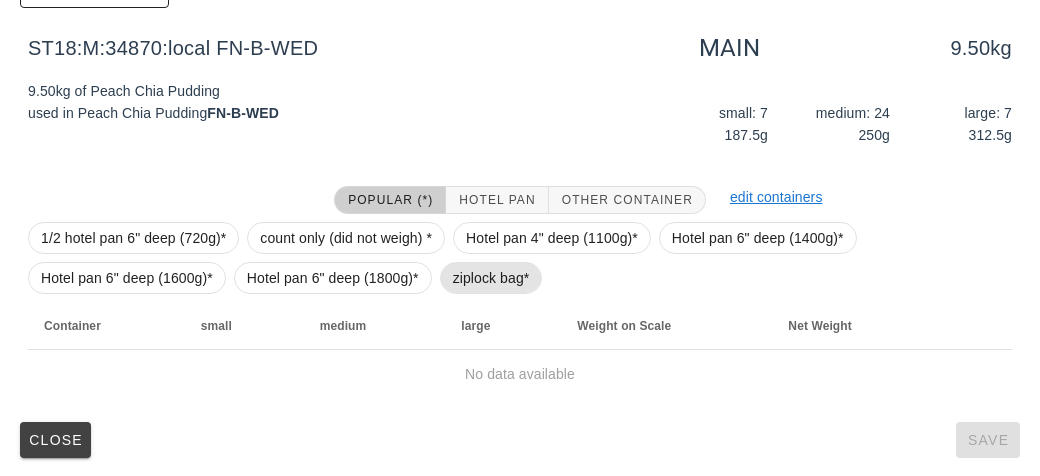 click on "ziplock bag*" at bounding box center (491, 278) 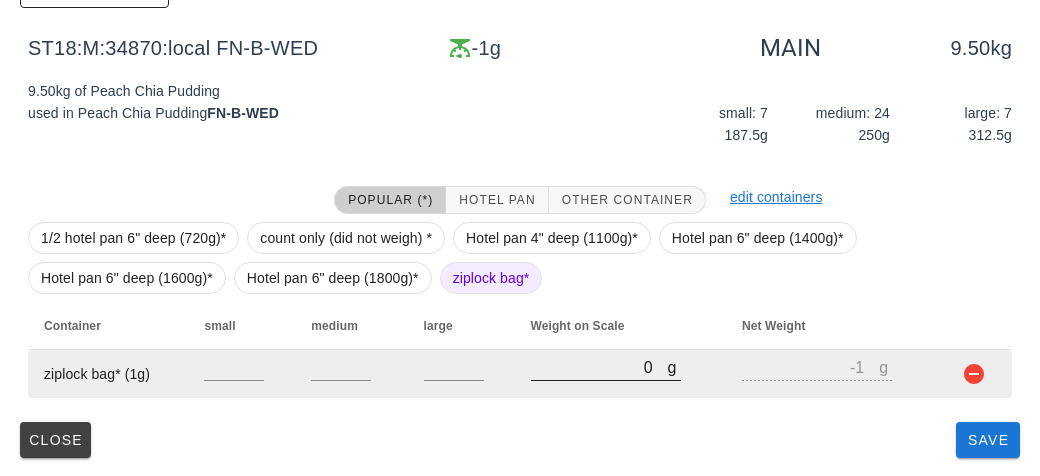 click on "0" at bounding box center [599, 367] 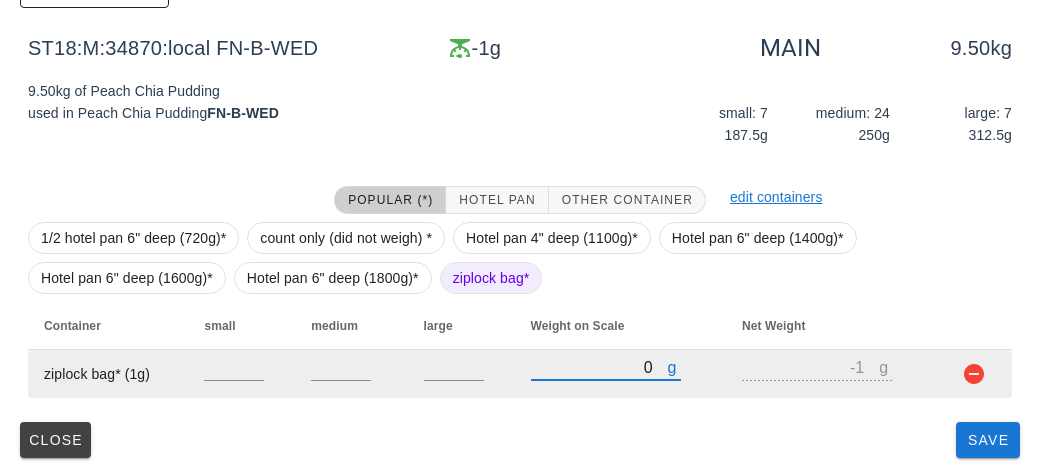 type on "10" 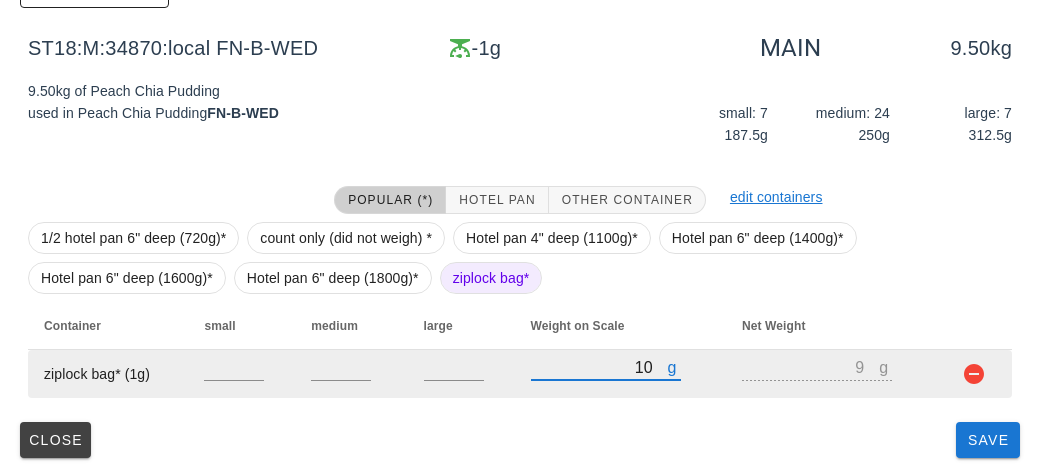 type on "130" 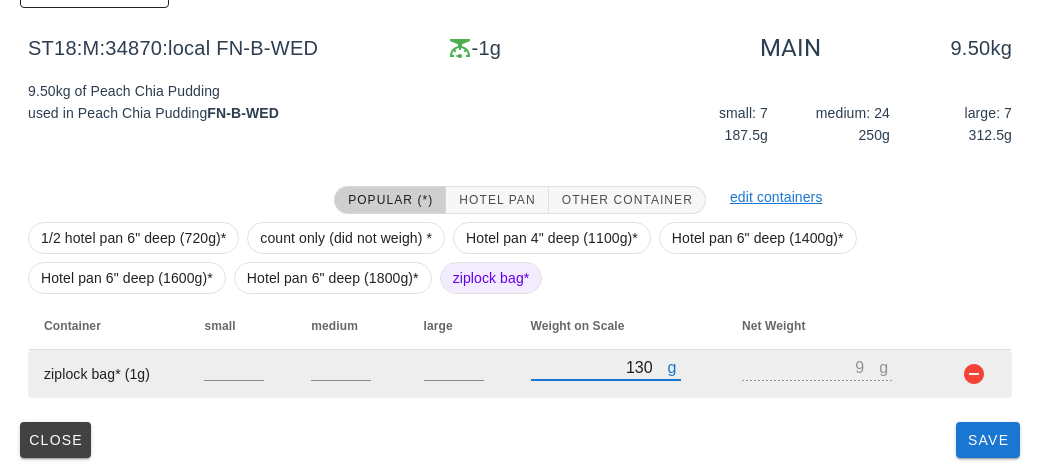 type on "129" 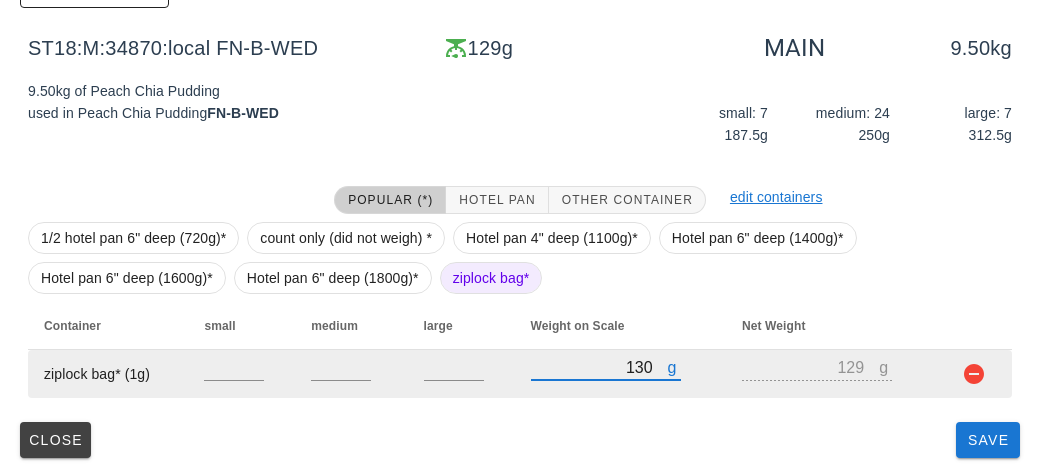 type on "1380" 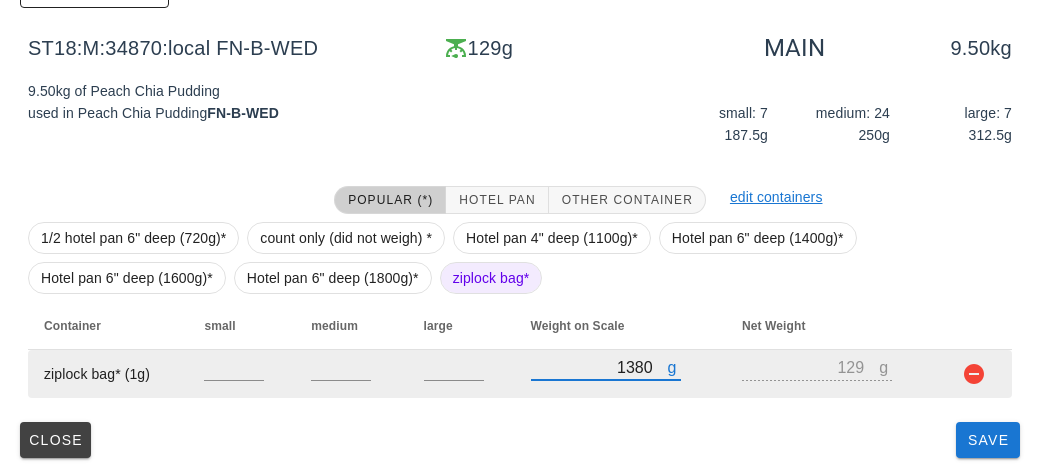 type on "1379" 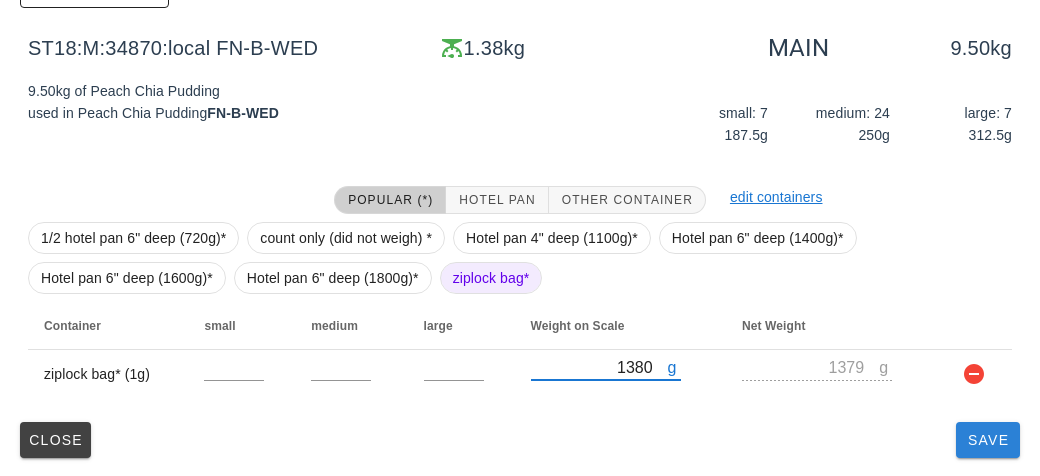 type on "1380" 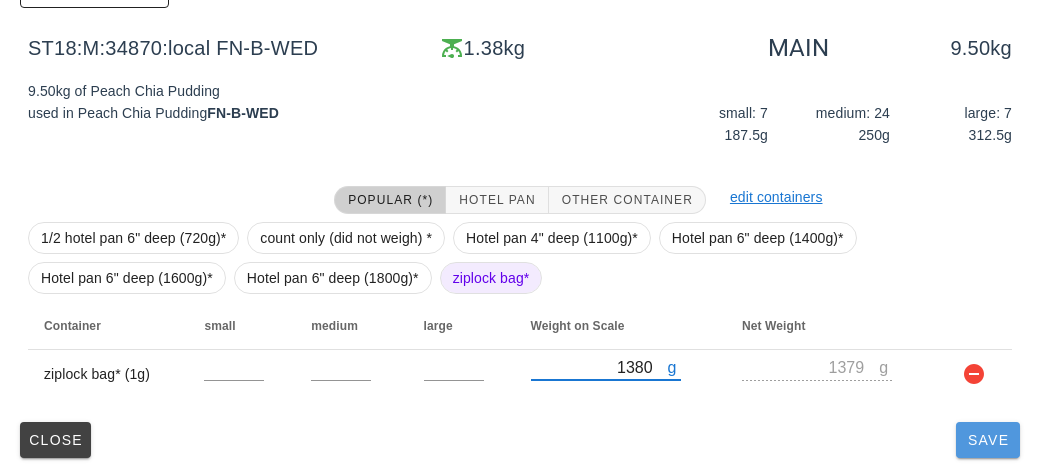 click on "Save" at bounding box center (988, 440) 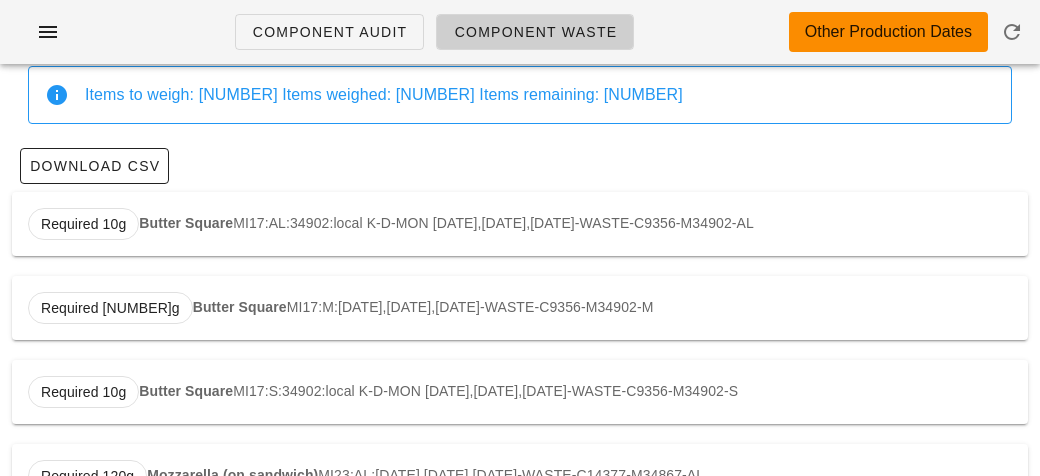 scroll, scrollTop: 0, scrollLeft: 0, axis: both 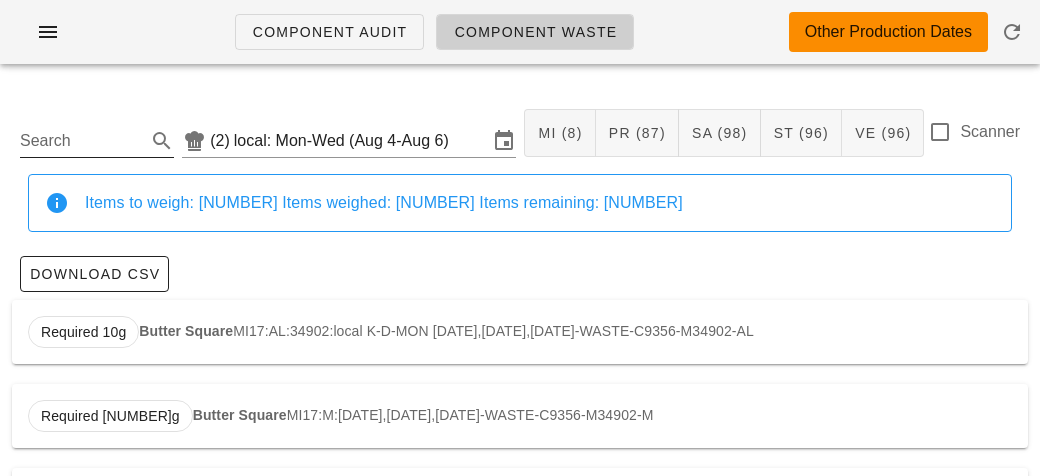 click on "Search" at bounding box center (81, 141) 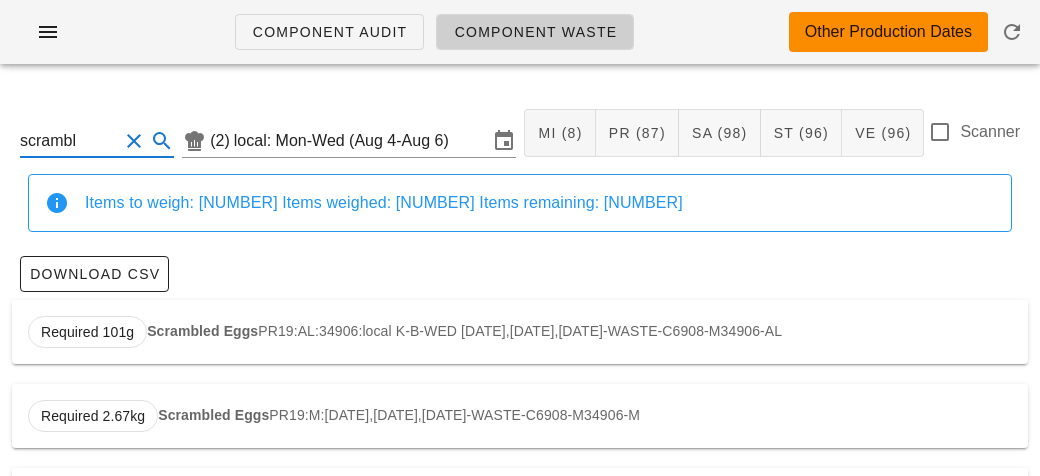 click on "Scrambled Eggs" at bounding box center [202, 331] 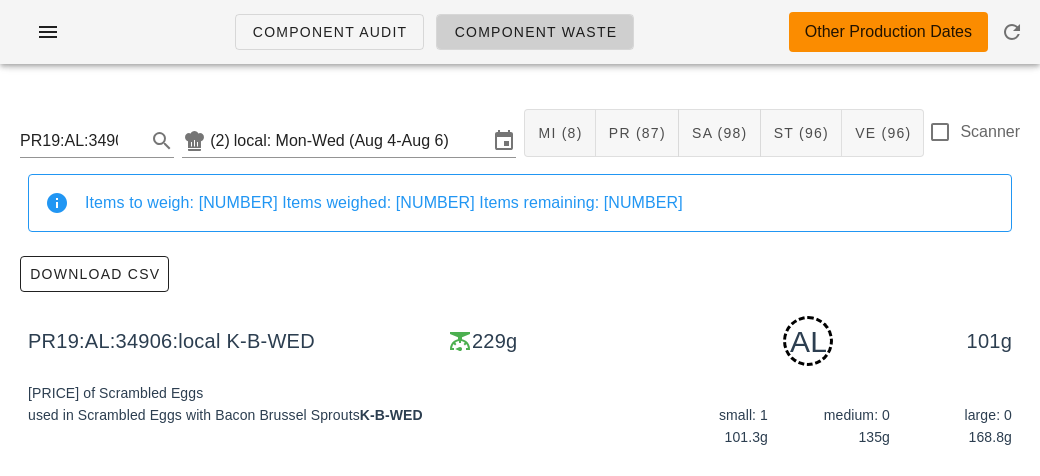 scroll, scrollTop: 302, scrollLeft: 0, axis: vertical 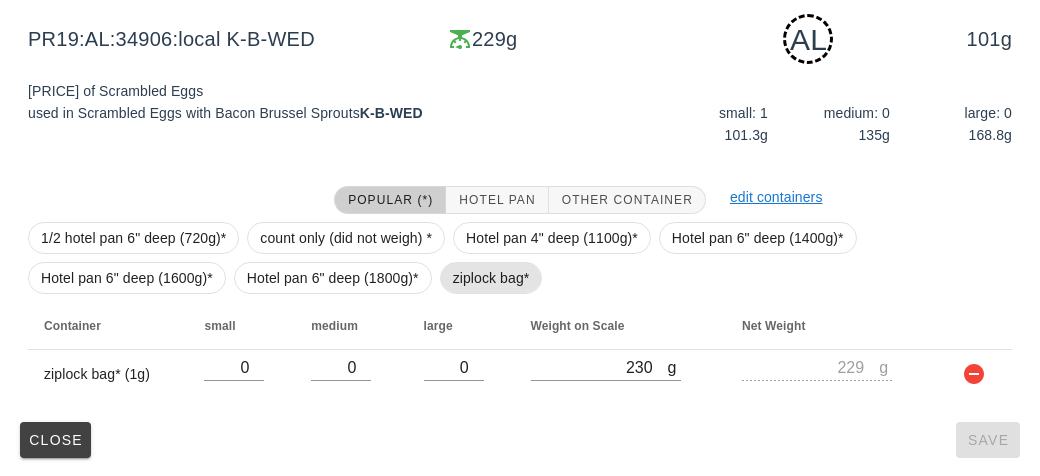 click on "ziplock bag*" at bounding box center (491, 278) 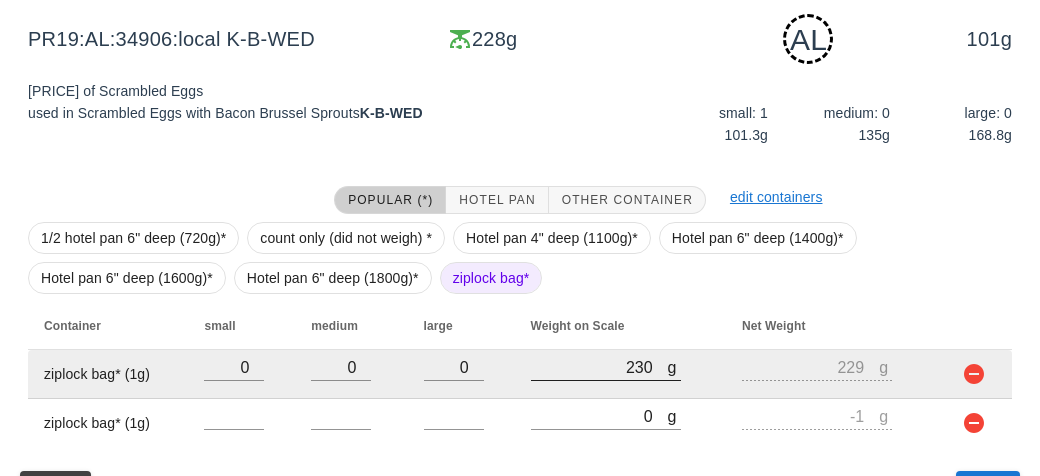 click at bounding box center (606, 391) 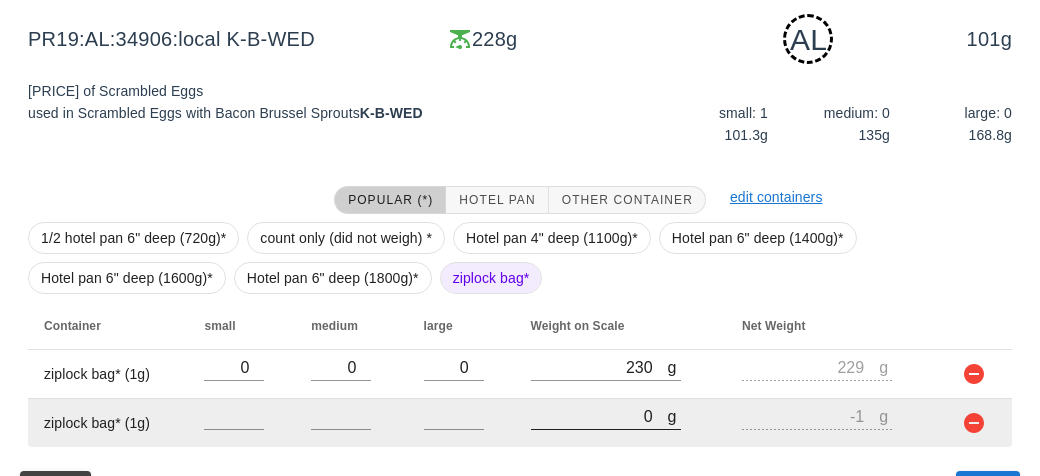 click on "0" at bounding box center (599, 416) 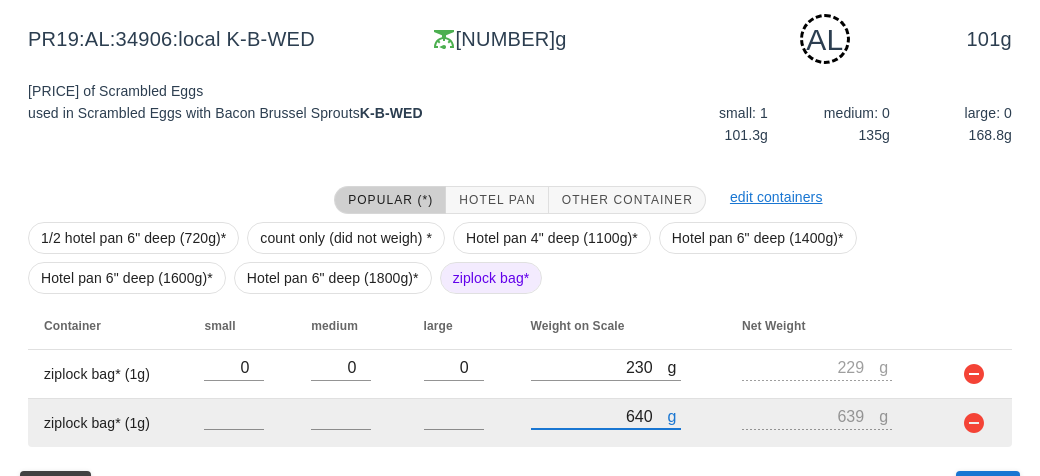 scroll, scrollTop: 350, scrollLeft: 0, axis: vertical 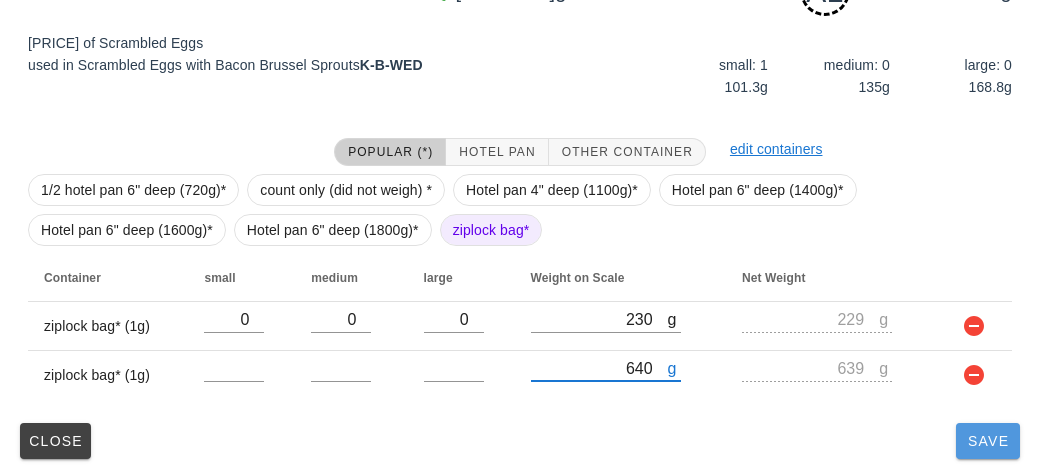 click on "Save" at bounding box center [988, 441] 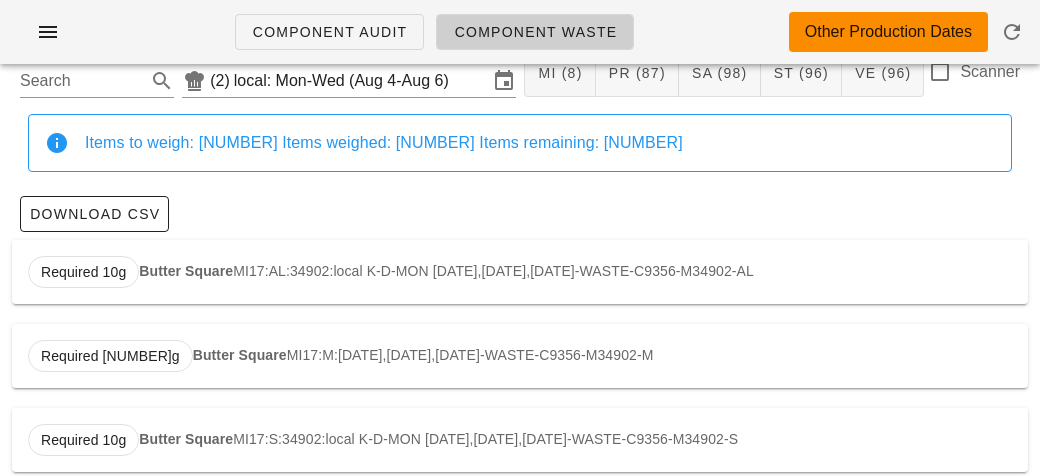 scroll, scrollTop: 0, scrollLeft: 0, axis: both 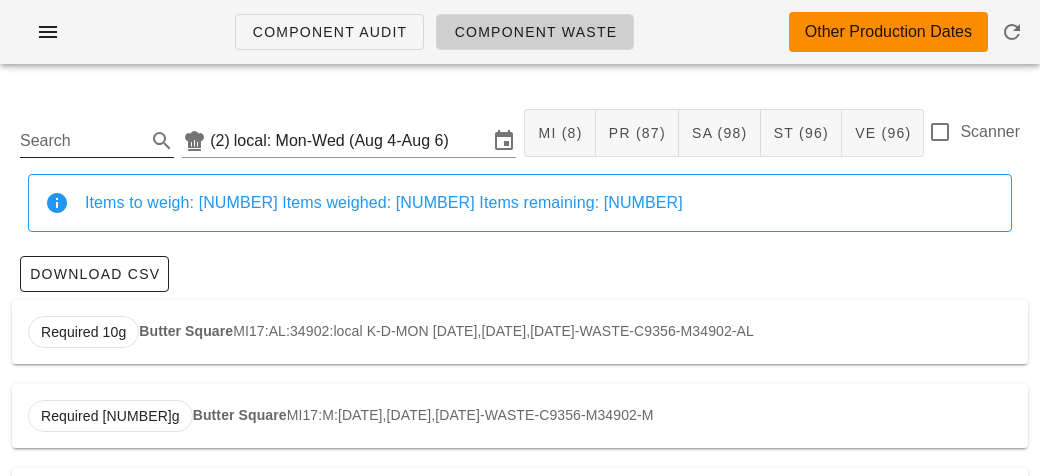 click on "Search" at bounding box center (81, 141) 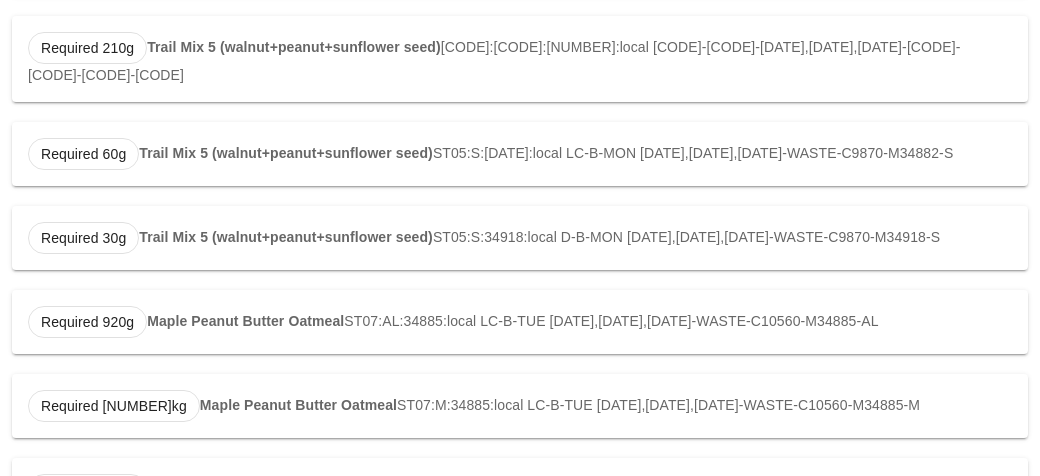scroll, scrollTop: 974, scrollLeft: 0, axis: vertical 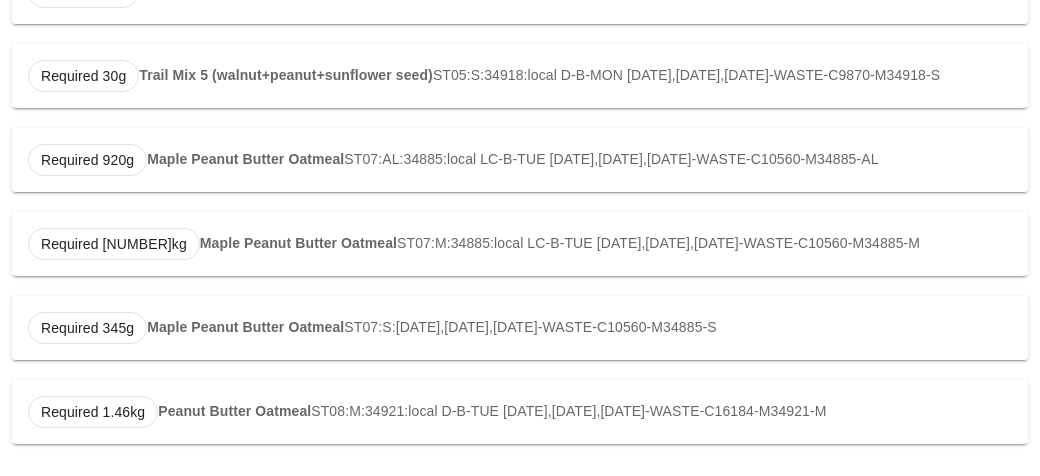 click on "Maple Peanut Butter Oatmeal" at bounding box center (245, 159) 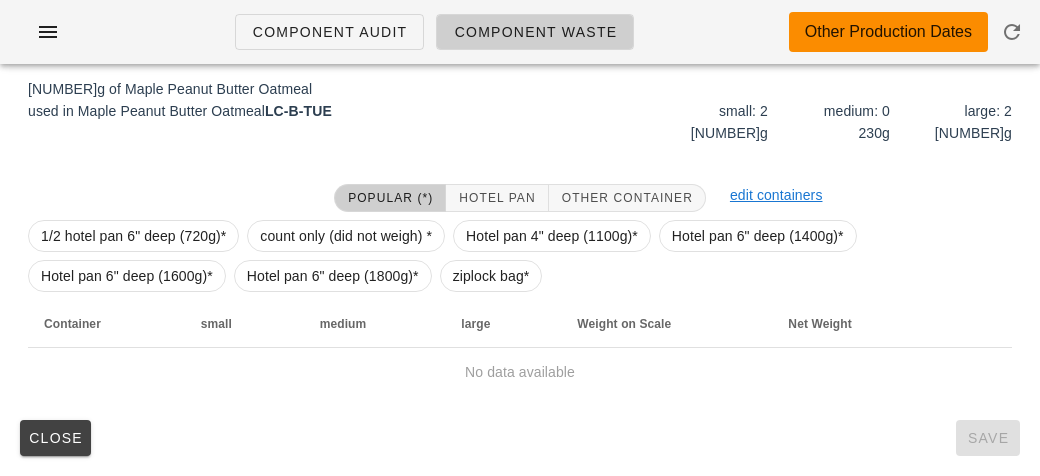 scroll, scrollTop: 302, scrollLeft: 0, axis: vertical 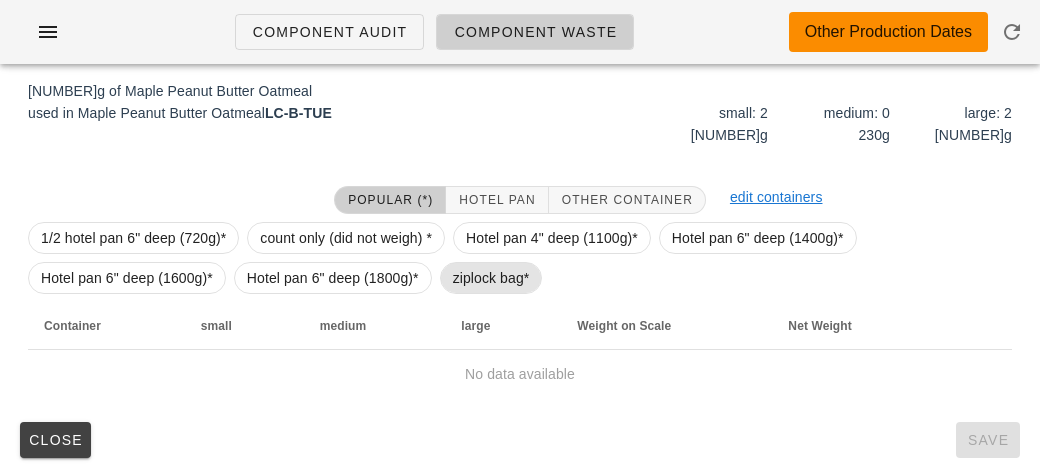 click on "ziplock bag*" at bounding box center (491, 278) 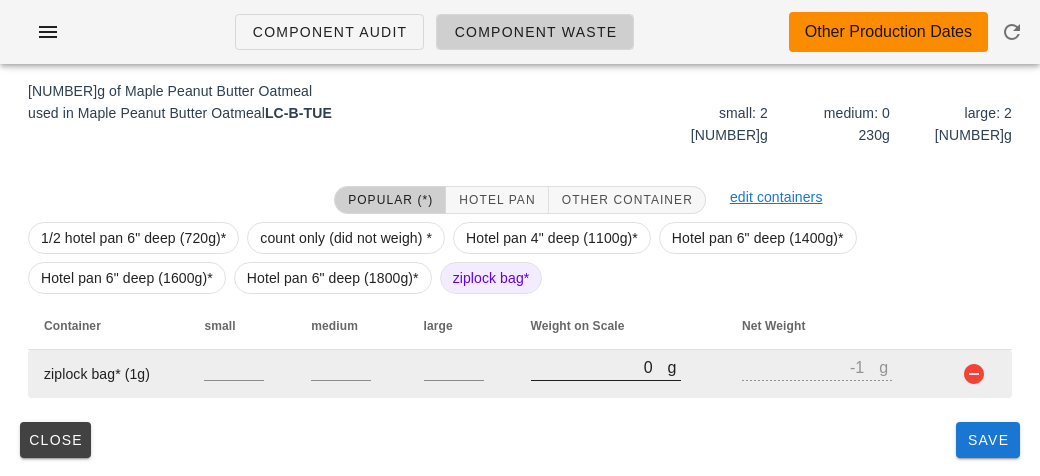 click on "0" at bounding box center [599, 367] 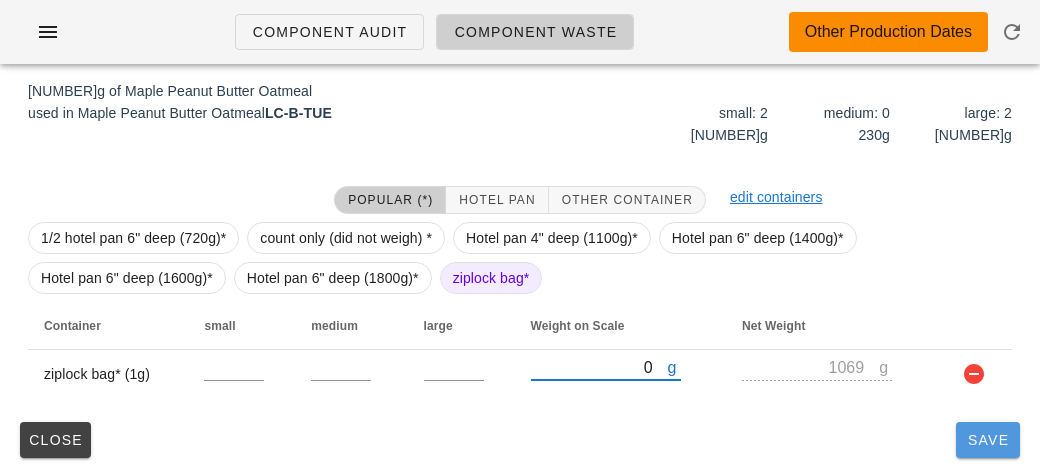 click on "Save" at bounding box center [988, 440] 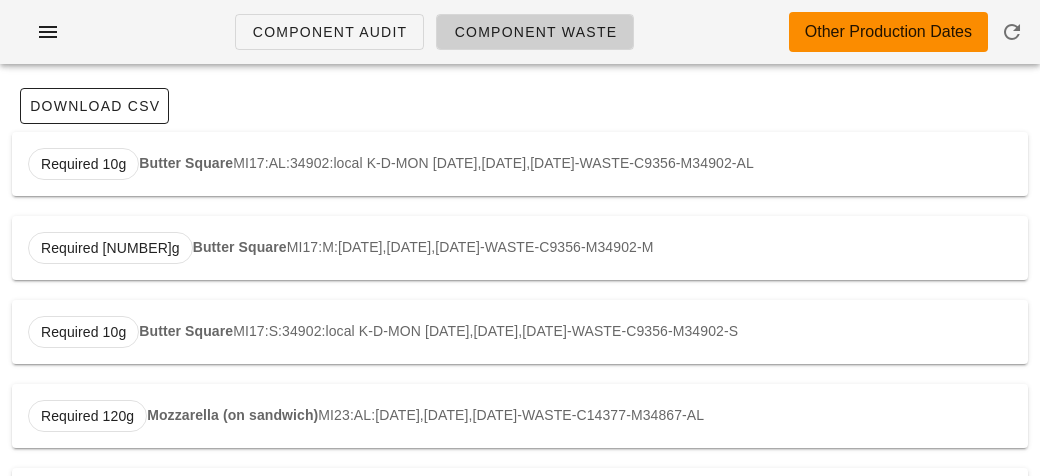 scroll, scrollTop: 0, scrollLeft: 0, axis: both 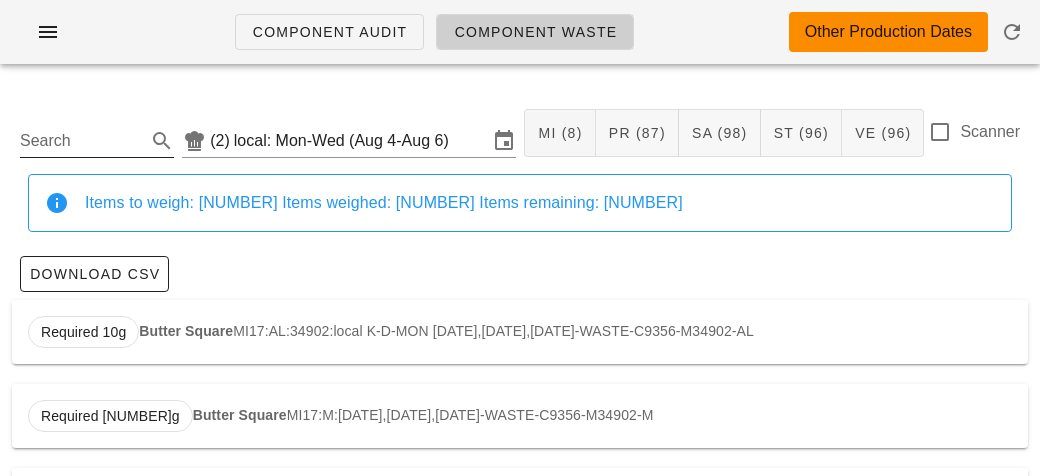 click on "Search" at bounding box center (81, 141) 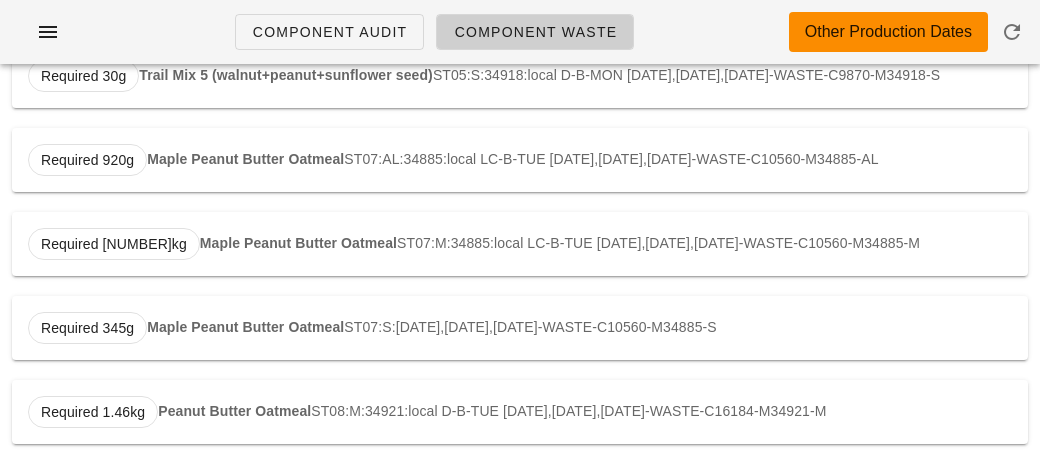 scroll, scrollTop: 912, scrollLeft: 0, axis: vertical 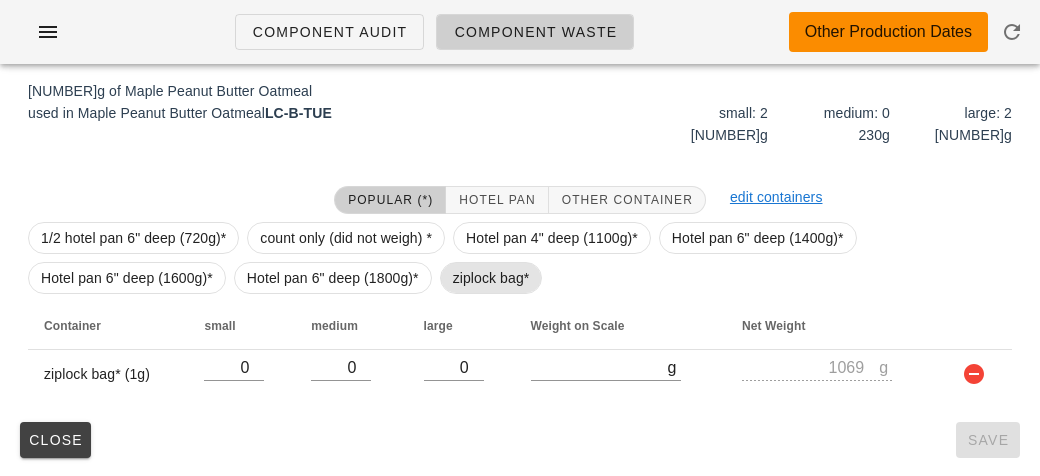 click on "ziplock bag*" at bounding box center [491, 278] 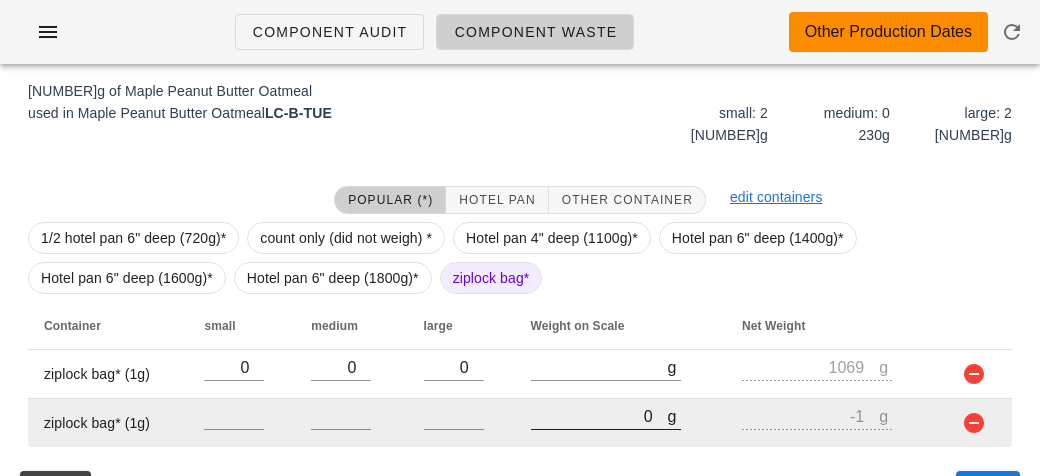 click on "0" at bounding box center (599, 416) 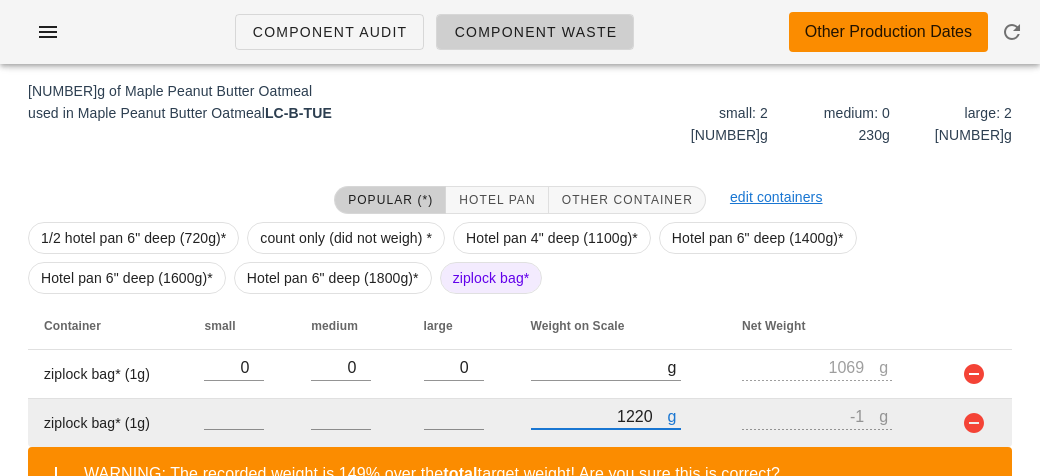 scroll, scrollTop: 443, scrollLeft: 0, axis: vertical 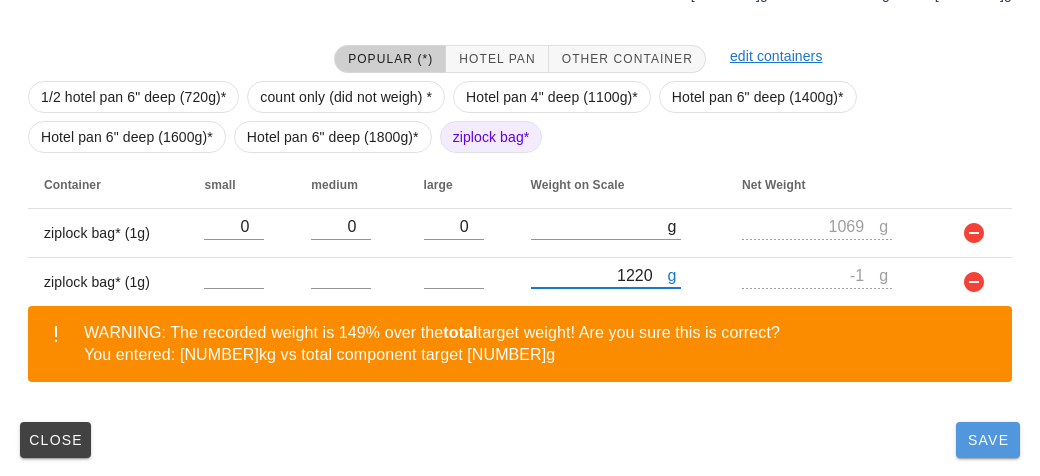 click on "Save" at bounding box center (988, 440) 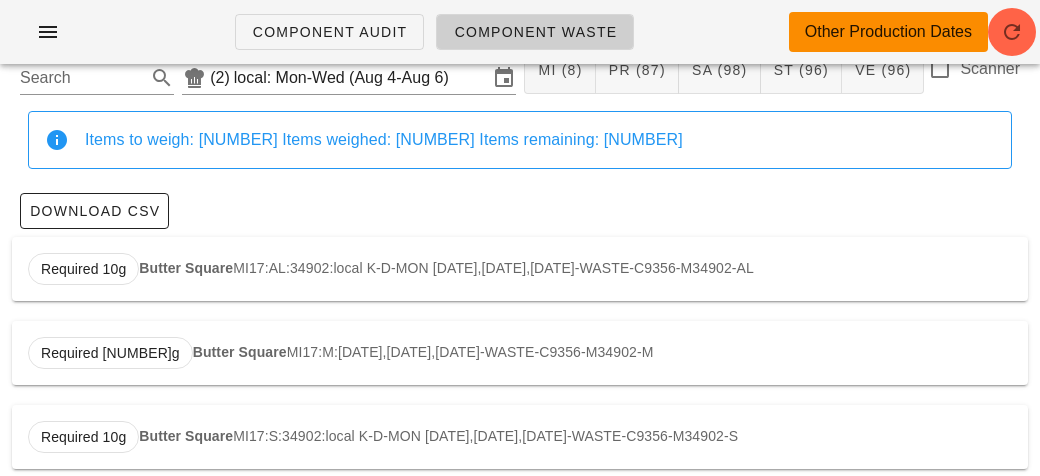 scroll, scrollTop: 0, scrollLeft: 0, axis: both 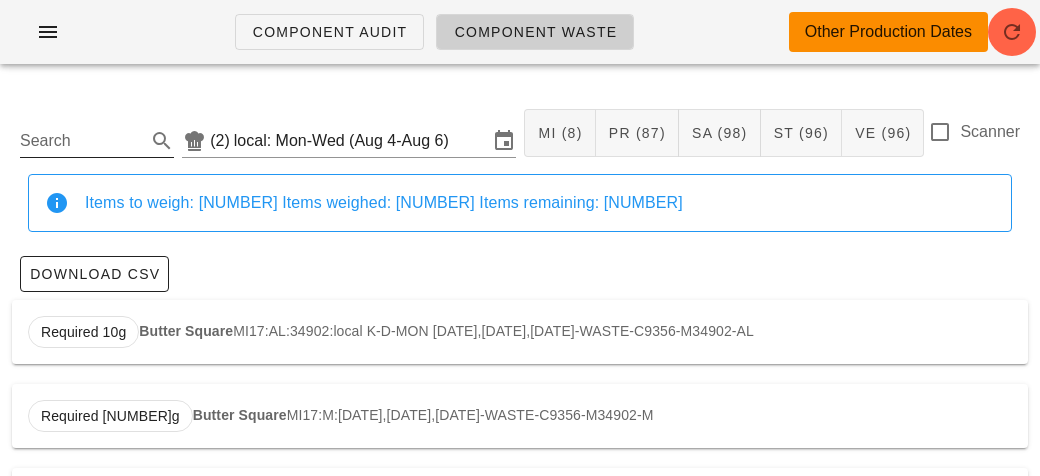 click on "Search" at bounding box center (81, 141) 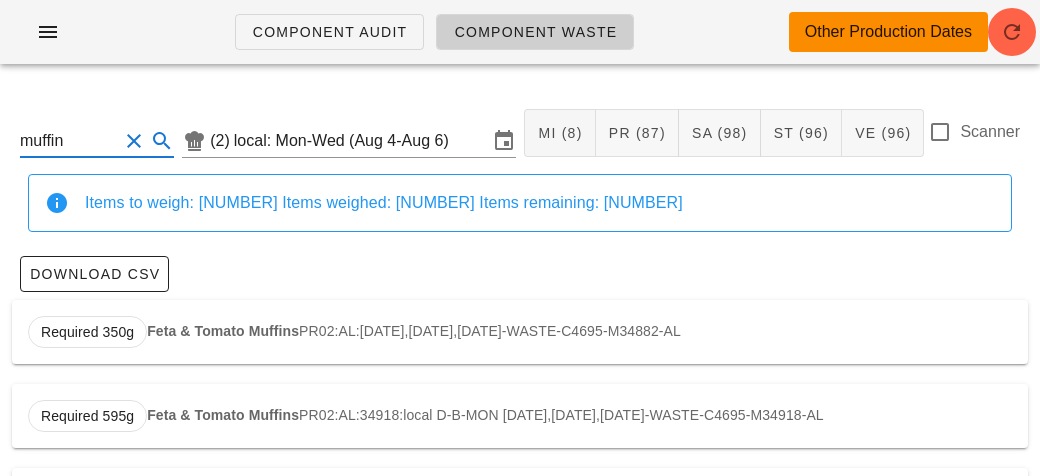 click on "Feta & Tomato Muffins" at bounding box center [223, 331] 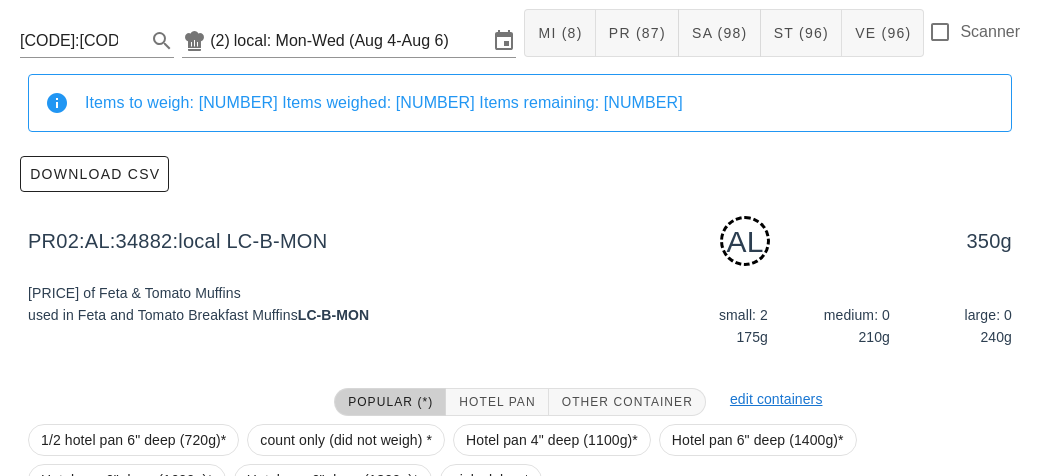 scroll, scrollTop: 302, scrollLeft: 0, axis: vertical 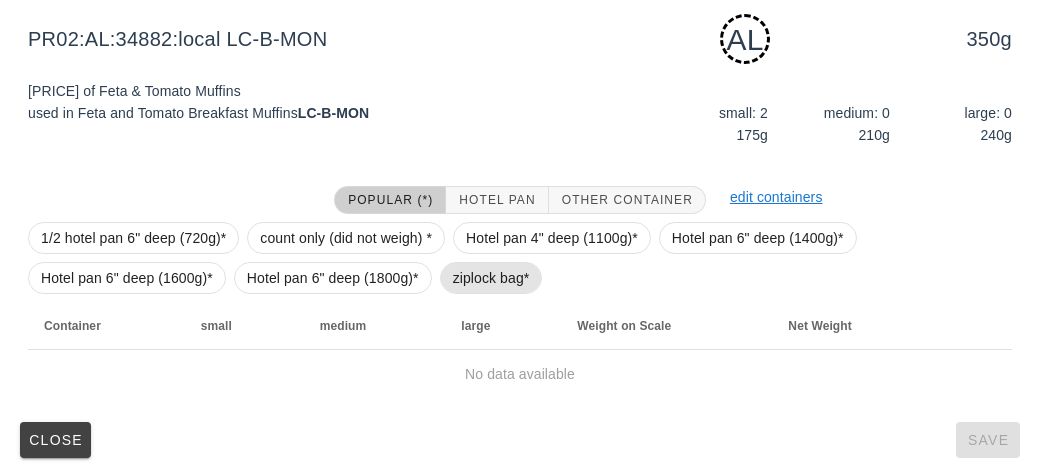 click on "ziplock bag*" at bounding box center [491, 278] 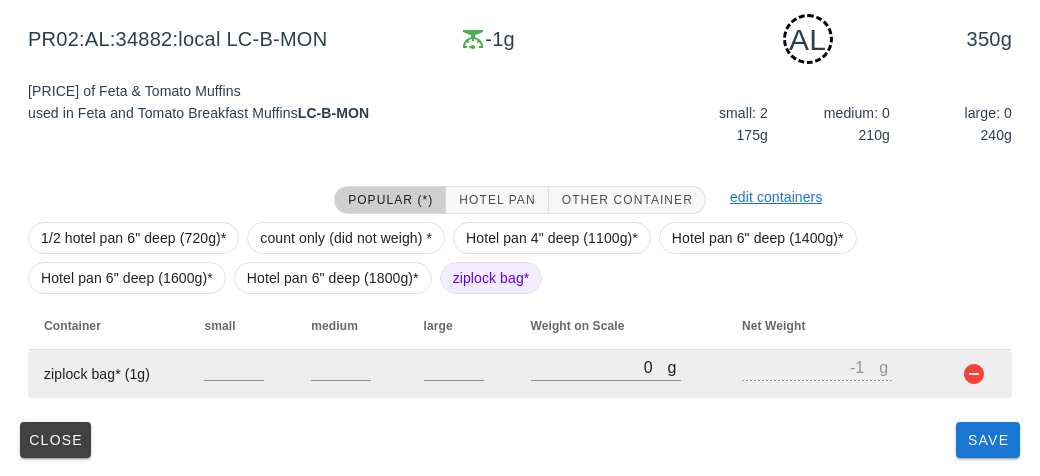 click on "g 0" at bounding box center [621, 374] 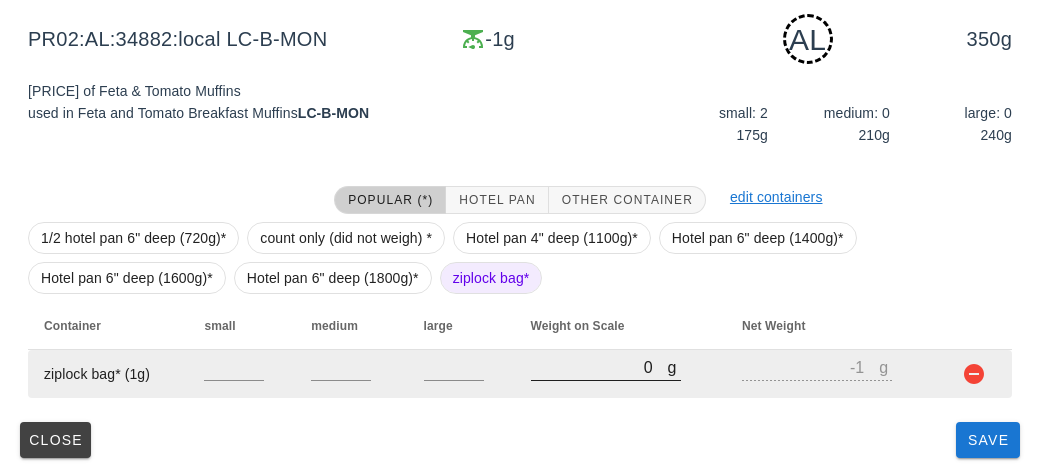 click on "0" at bounding box center [599, 367] 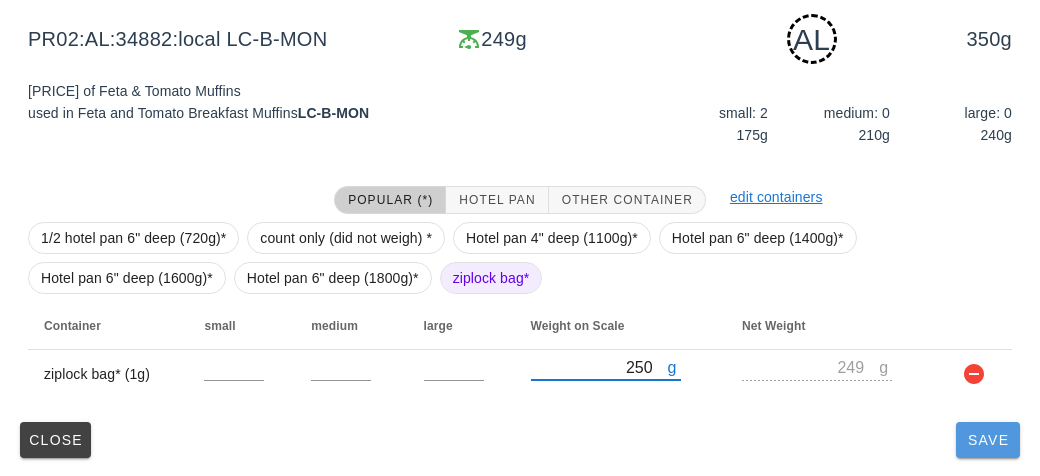 click on "Save" at bounding box center [988, 440] 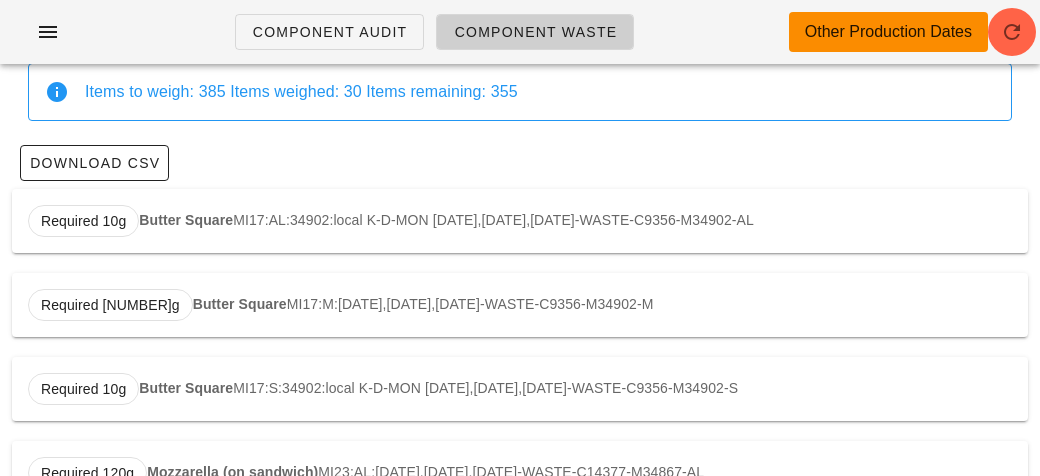 scroll, scrollTop: 0, scrollLeft: 0, axis: both 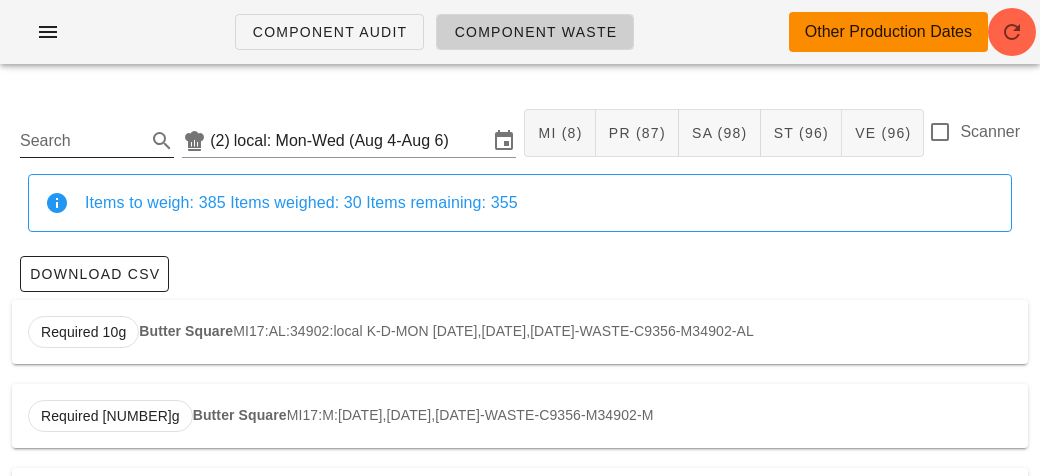 click on "Search" at bounding box center [81, 141] 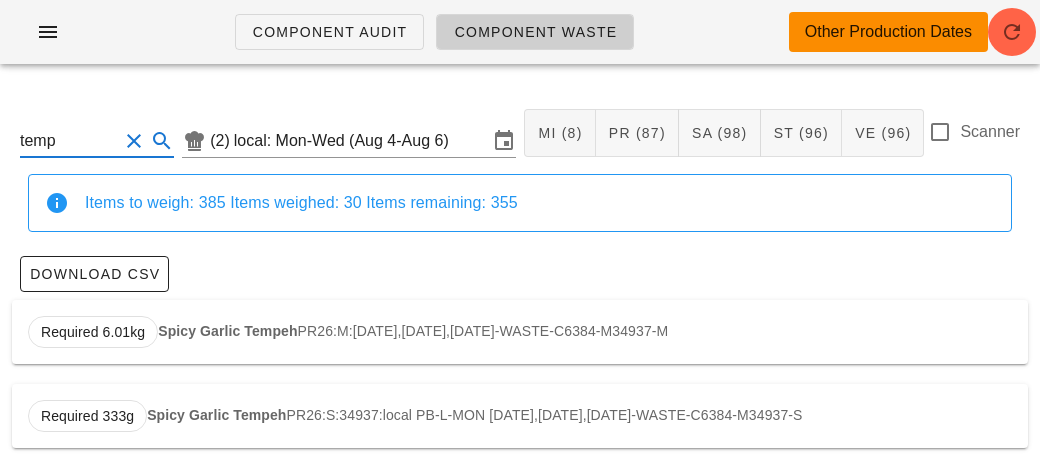 click on "Spicy Garlic Tempeh" at bounding box center (227, 331) 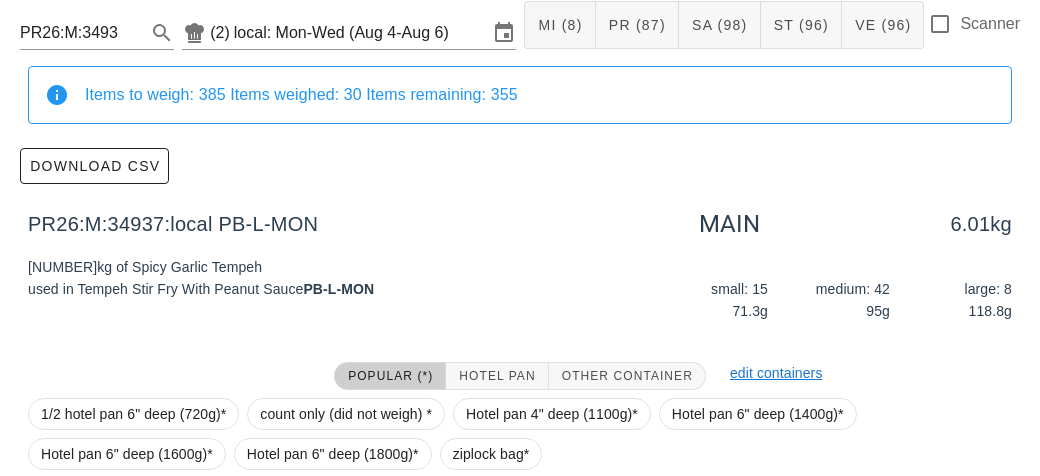 scroll, scrollTop: 284, scrollLeft: 0, axis: vertical 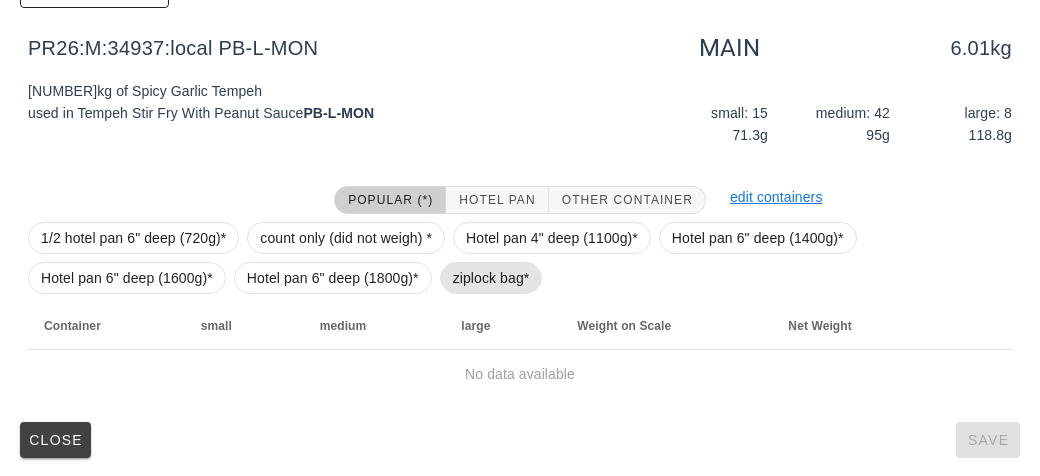 click on "ziplock bag*" at bounding box center [491, 278] 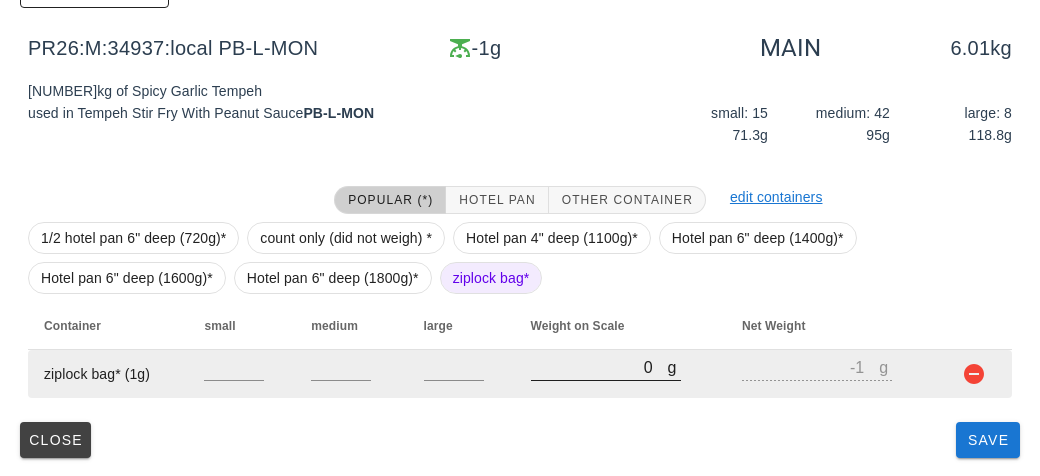 click on "0" at bounding box center (599, 367) 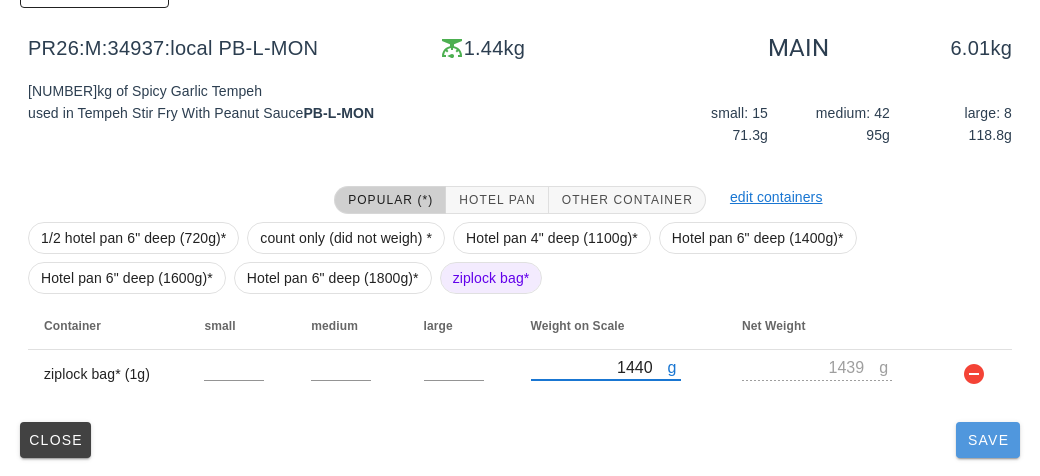 click on "Save" at bounding box center [988, 440] 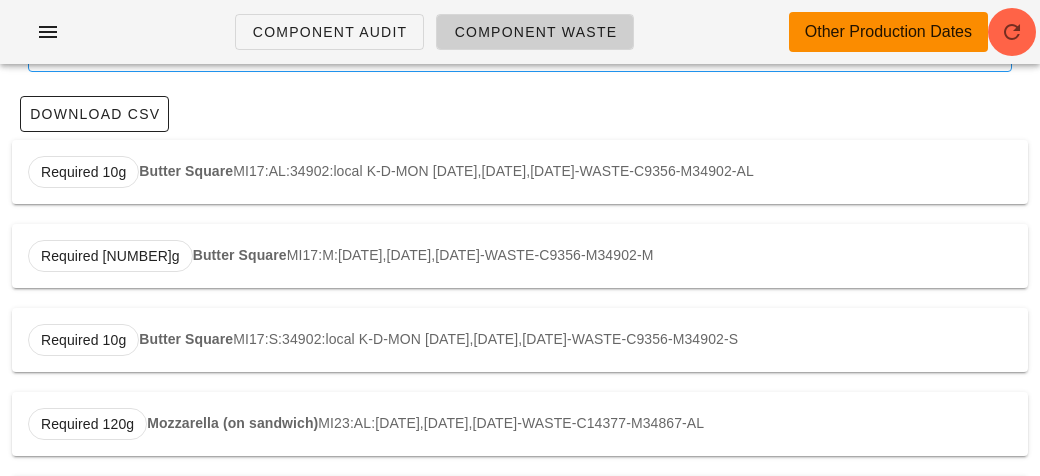 scroll, scrollTop: 0, scrollLeft: 0, axis: both 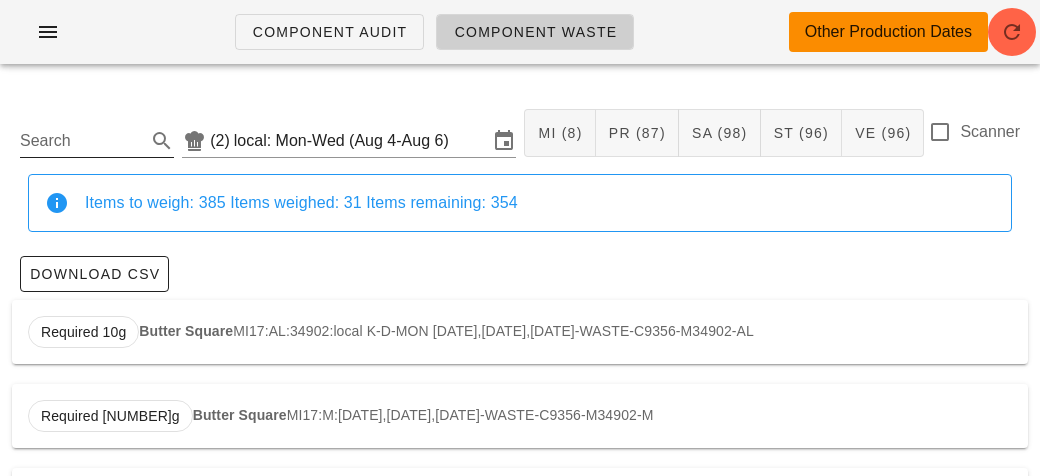 click on "Search" at bounding box center (81, 141) 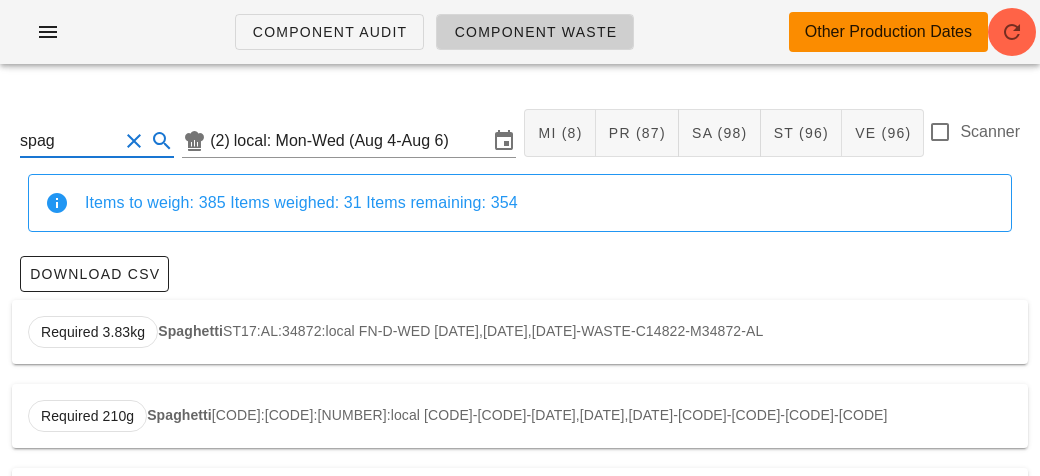 click on "Required 3.83kg Spaghetti  ST17:AL:34872:local FN-D-WED [DATE],[DATE],[DATE]-WASTE-C14822-M34872-AL" at bounding box center (520, 332) 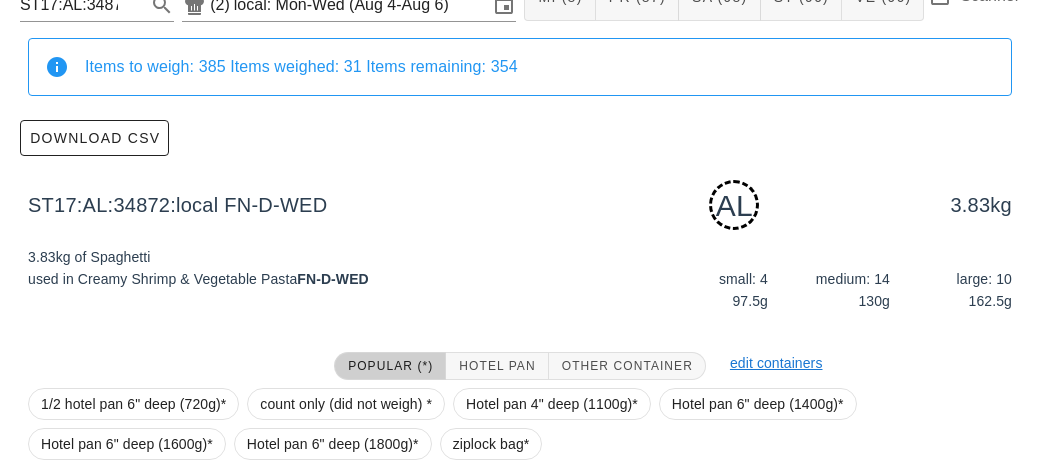 scroll, scrollTop: 302, scrollLeft: 0, axis: vertical 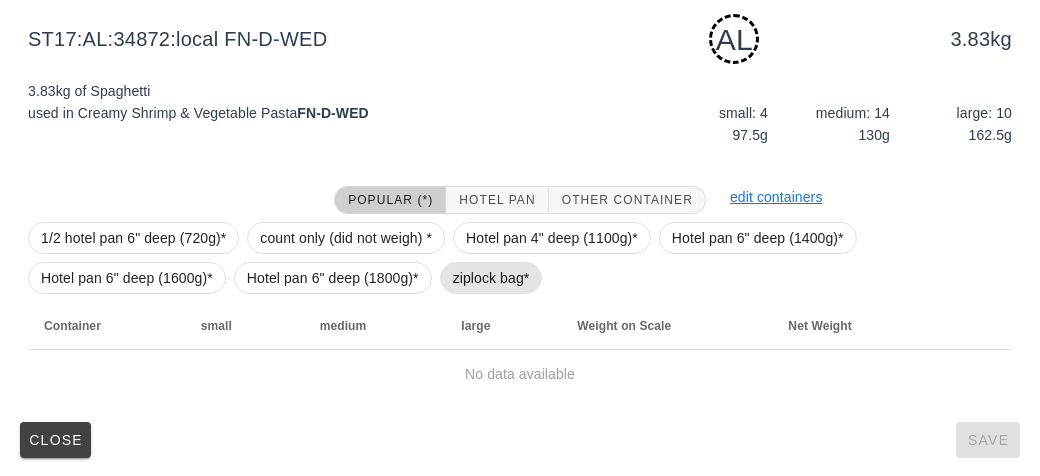 click on "ziplock bag*" at bounding box center (491, 278) 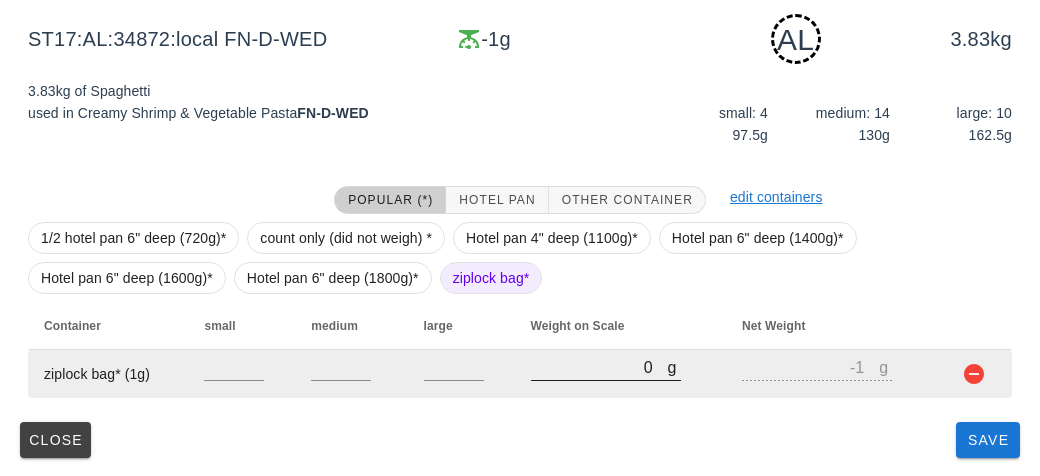 click on "0" at bounding box center (599, 367) 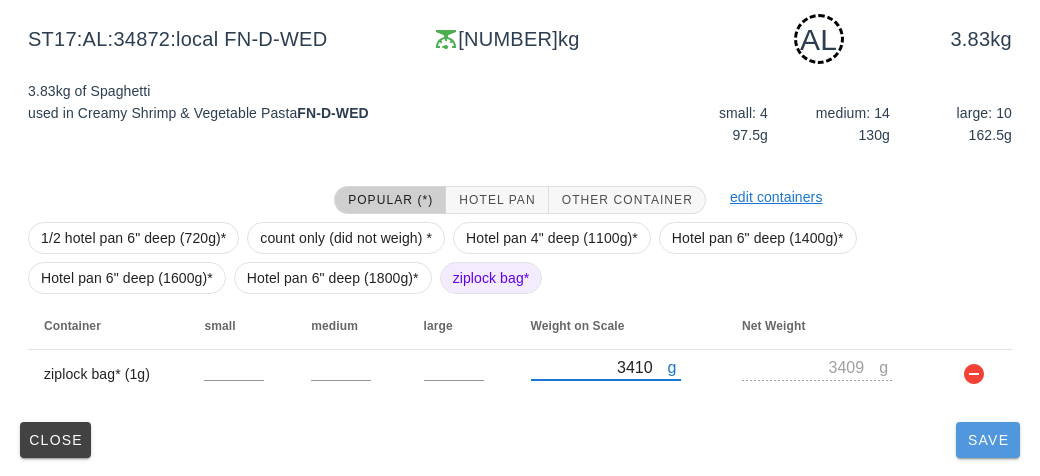 click on "Save" at bounding box center (988, 440) 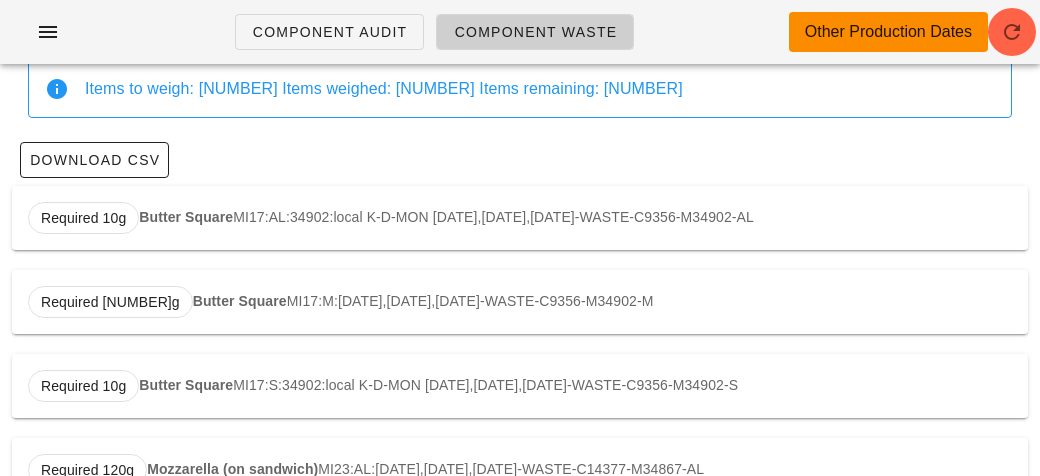 scroll, scrollTop: 0, scrollLeft: 0, axis: both 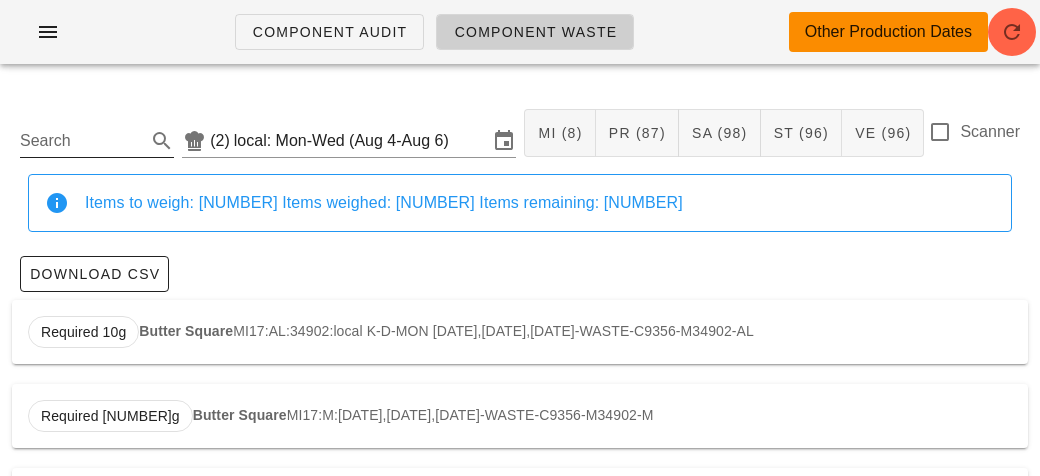 click on "Search" at bounding box center [81, 141] 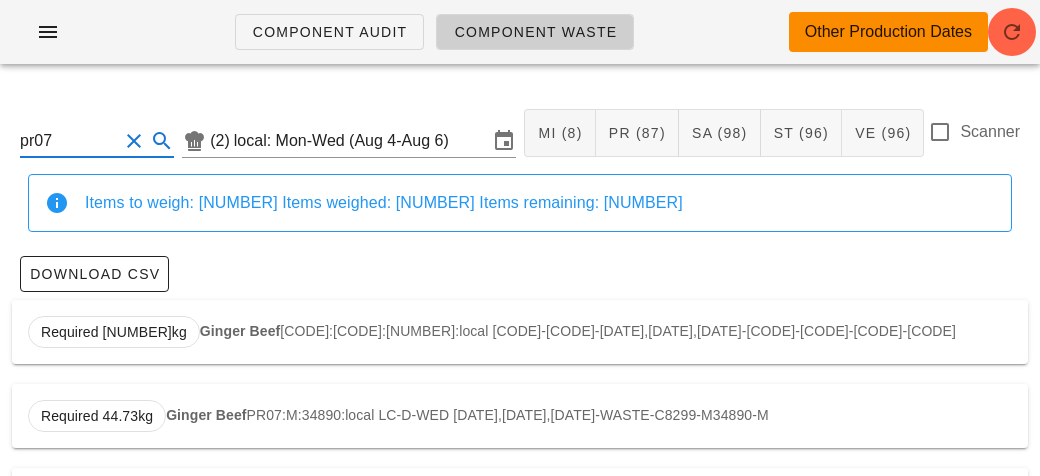 click on "Required [NUMBER]kg Ginger Beef  PR07:AL:34890:local LC-D-WED [DATE],[DATE],[DATE]-WASTE-C8299-M34890-AL" at bounding box center (520, 332) 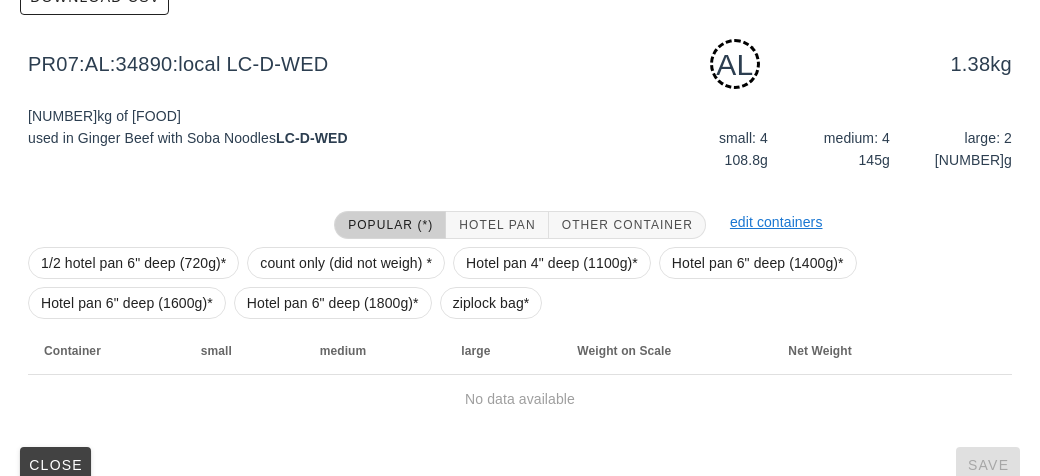 scroll, scrollTop: 302, scrollLeft: 0, axis: vertical 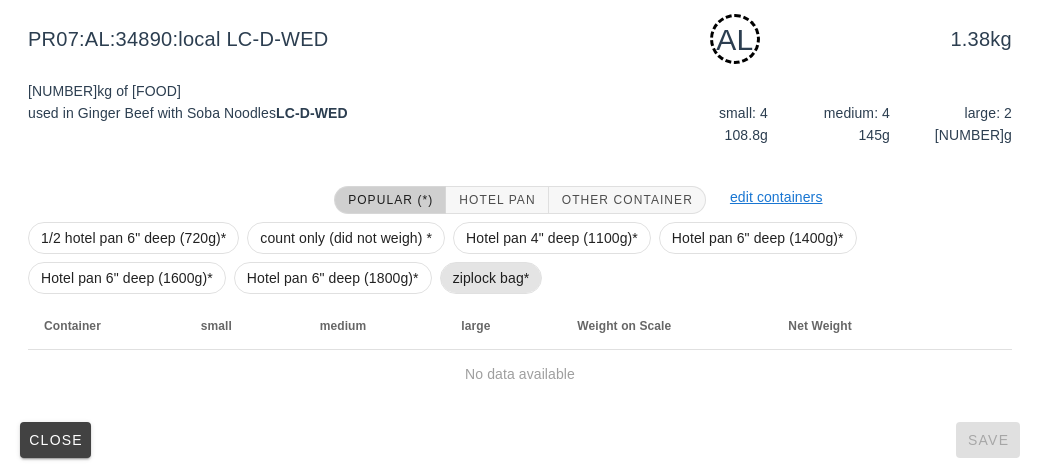 click on "ziplock bag*" at bounding box center (491, 278) 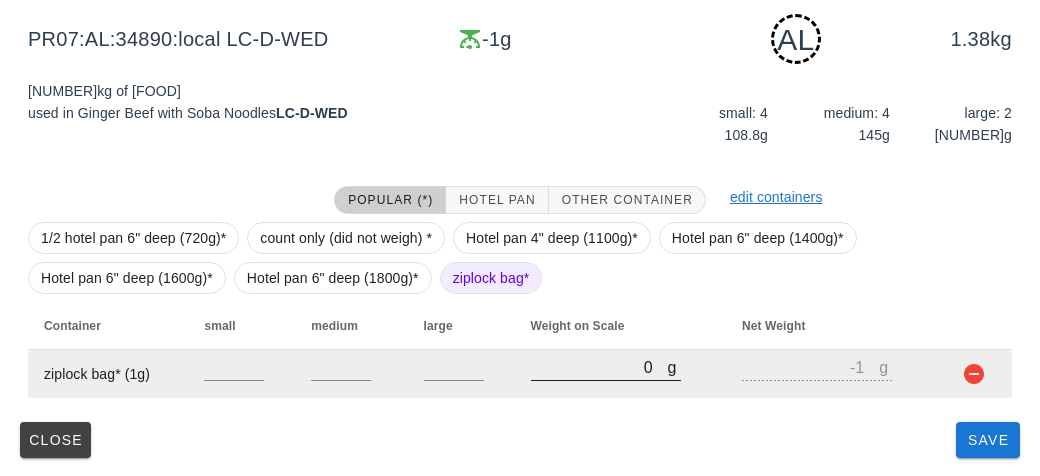 click on "0" at bounding box center [599, 367] 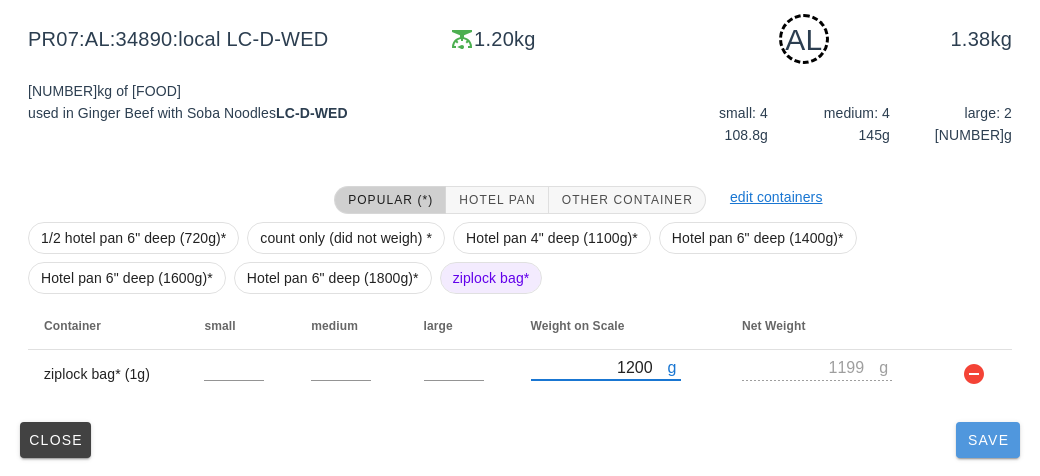 click on "Save" at bounding box center [988, 440] 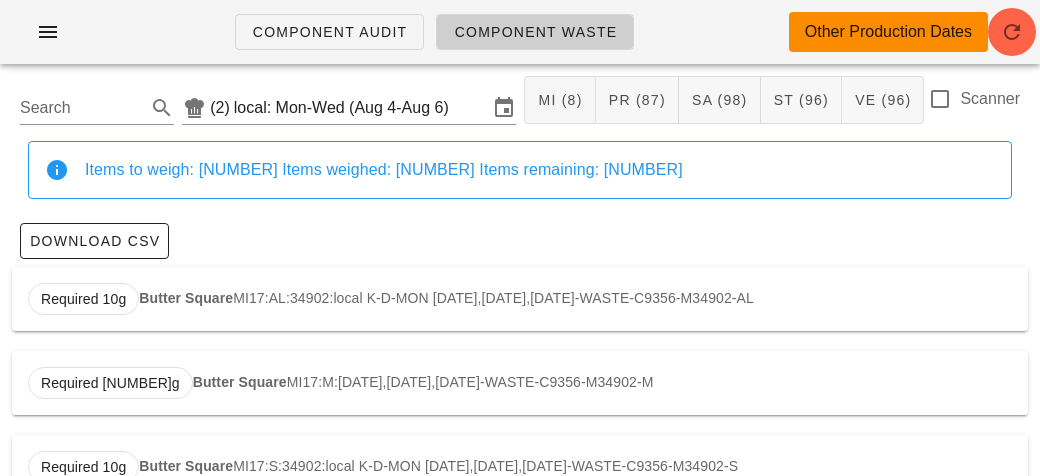 scroll, scrollTop: 0, scrollLeft: 0, axis: both 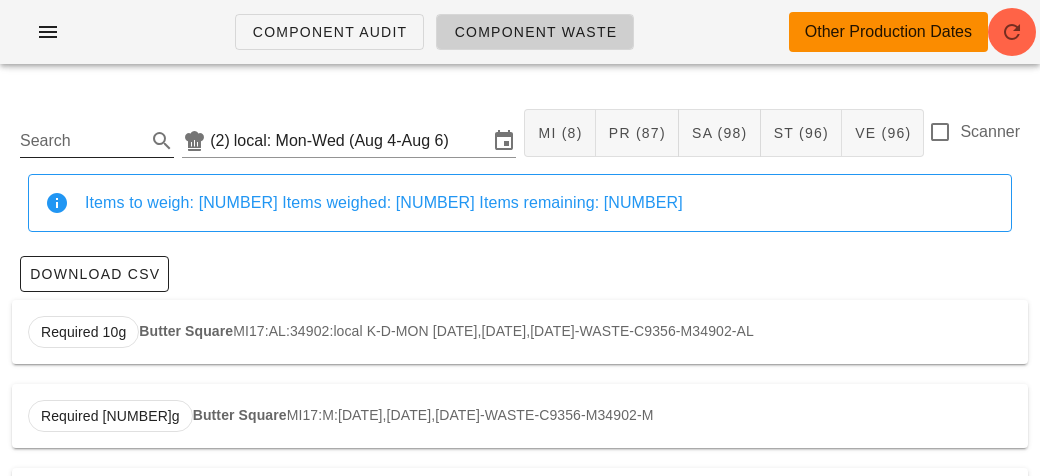 click on "Search" at bounding box center [81, 141] 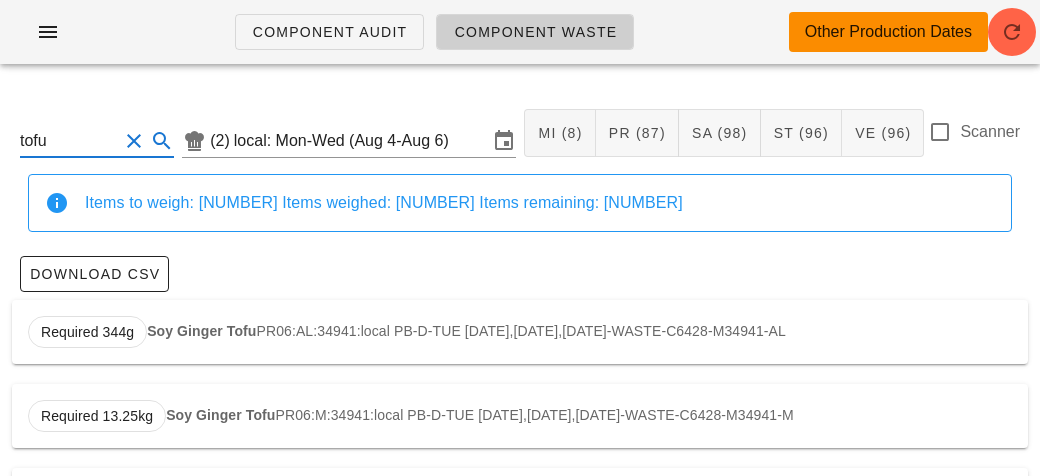 click on "Required 344g Soy Ginger Tofu  PR06:AL:34941:local PB-D-TUE [DATE],[DATE],[DATE]-WASTE-C6428-M34941-AL" at bounding box center [520, 332] 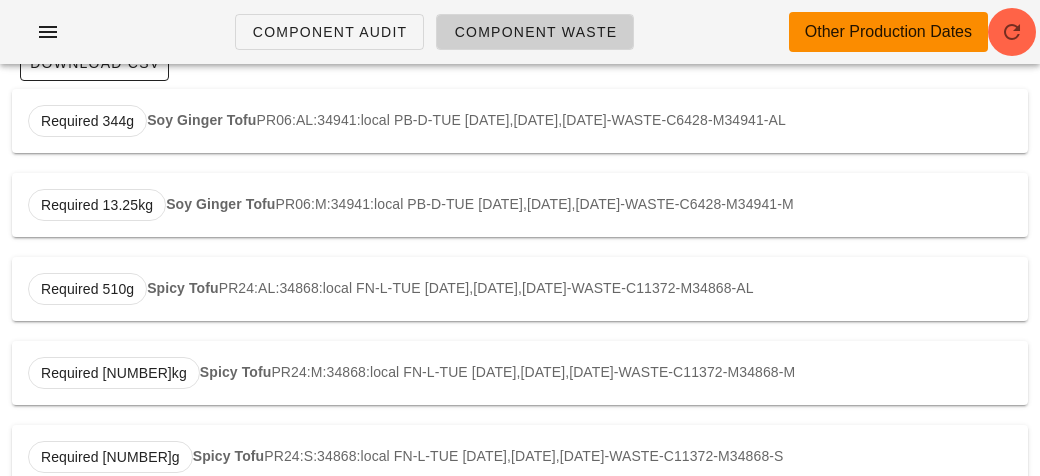 scroll, scrollTop: 212, scrollLeft: 0, axis: vertical 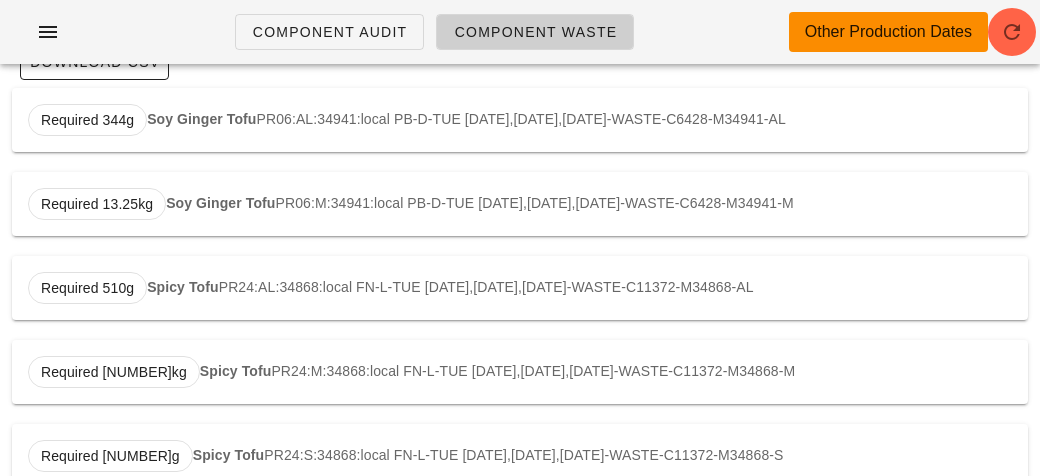 click on "Required 510g Spicy Tofu  PR24:AL:34868:local FN-L-TUE [DATE],[DATE],[DATE]-WASTE-C11372-M34868-AL" at bounding box center (520, 288) 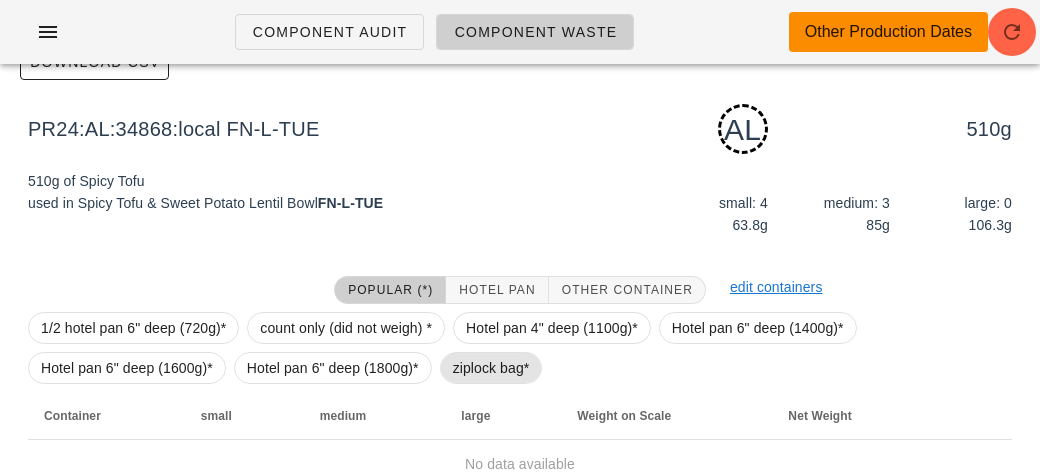 click on "ziplock bag*" at bounding box center [491, 368] 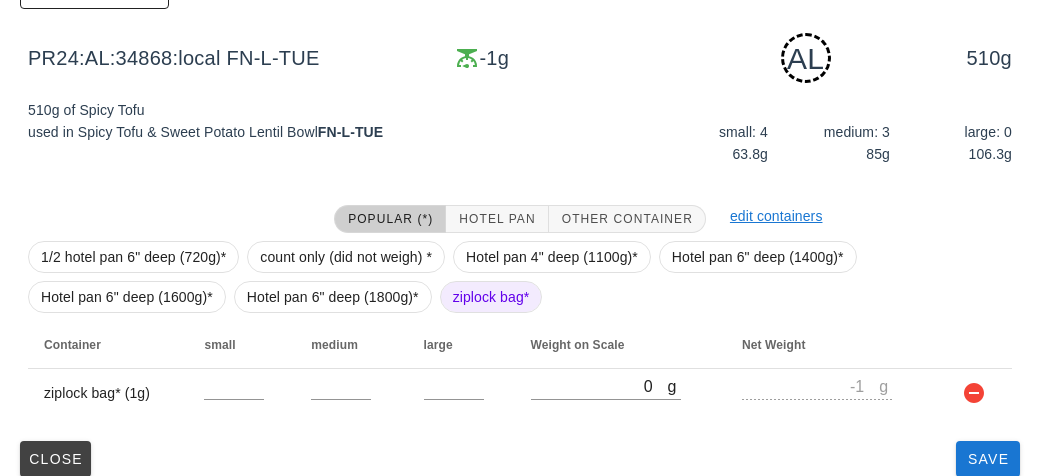 scroll, scrollTop: 302, scrollLeft: 0, axis: vertical 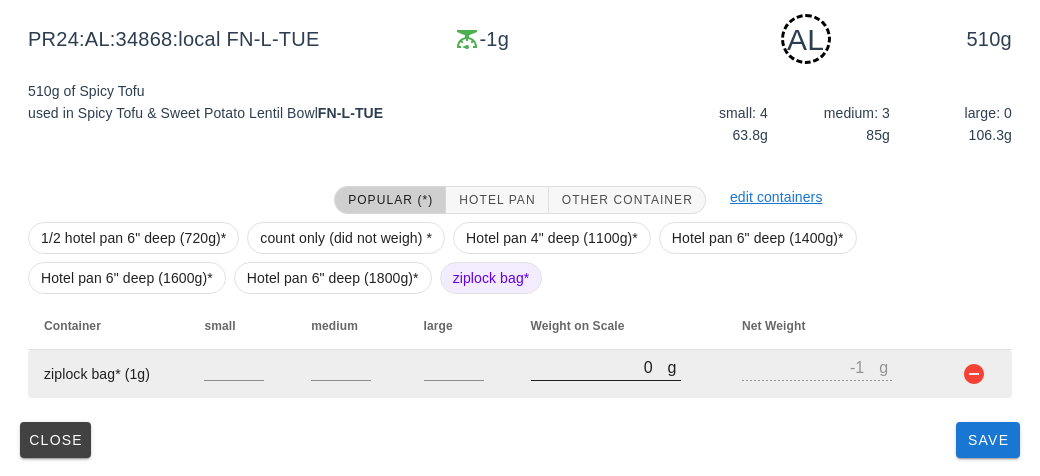 click on "0" at bounding box center (599, 367) 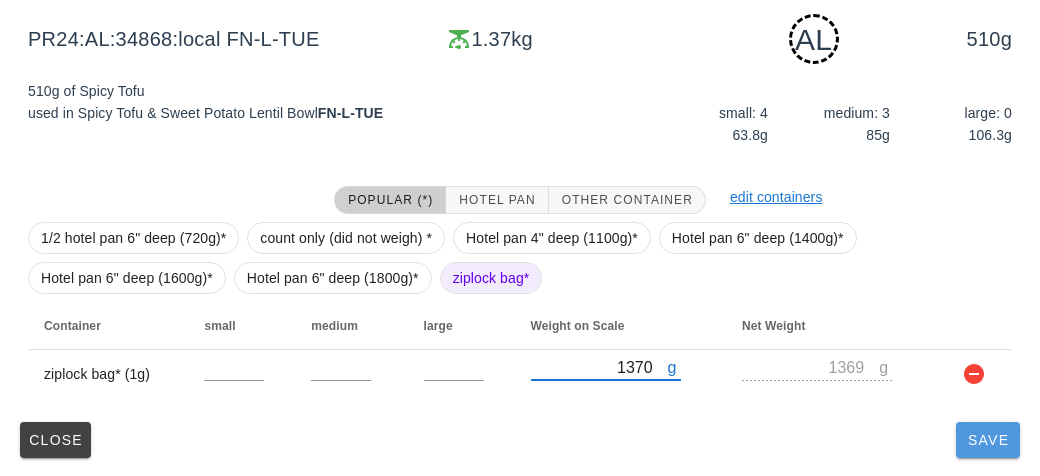 click on "Save" at bounding box center (988, 440) 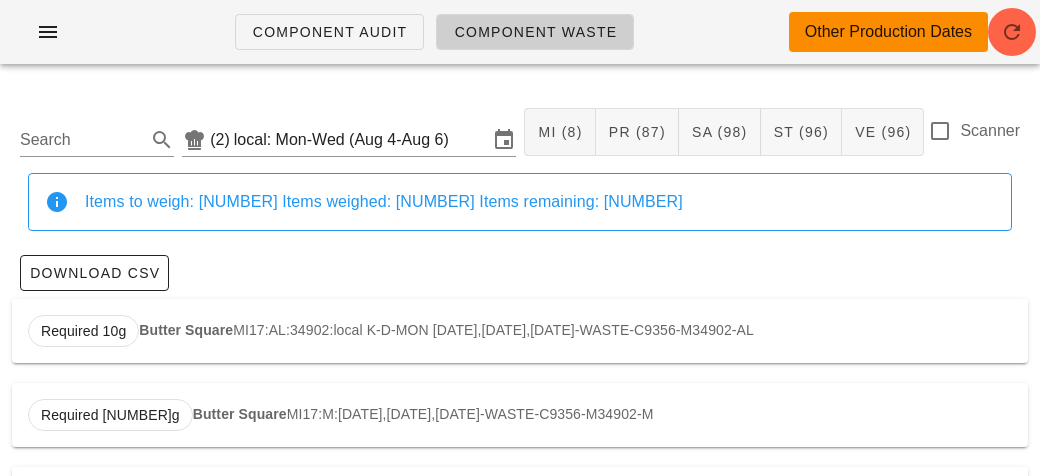 scroll, scrollTop: 0, scrollLeft: 0, axis: both 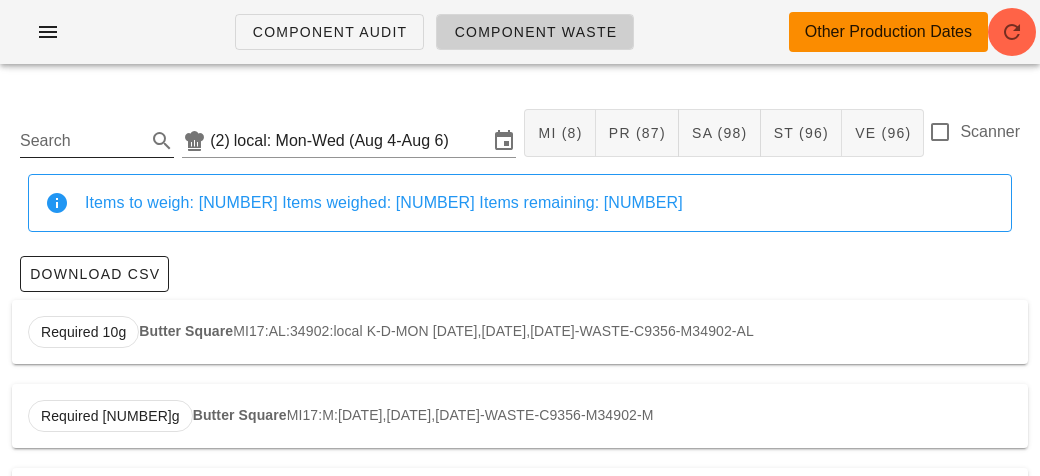 click on "Search" at bounding box center (81, 141) 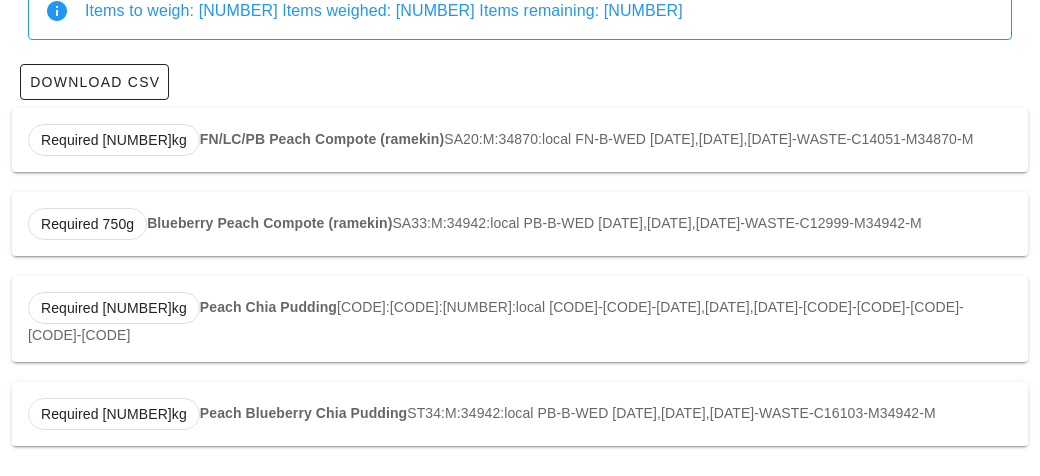 scroll, scrollTop: 0, scrollLeft: 0, axis: both 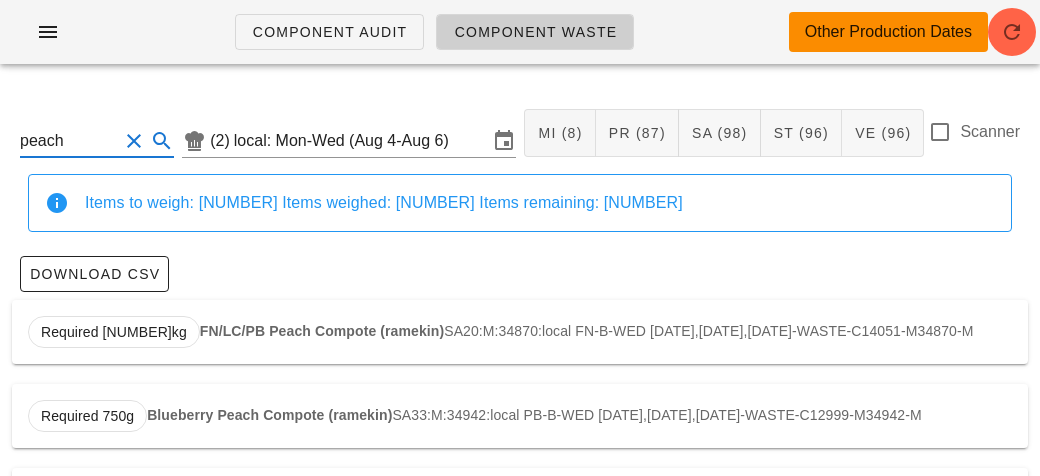 click on "peach" at bounding box center [69, 141] 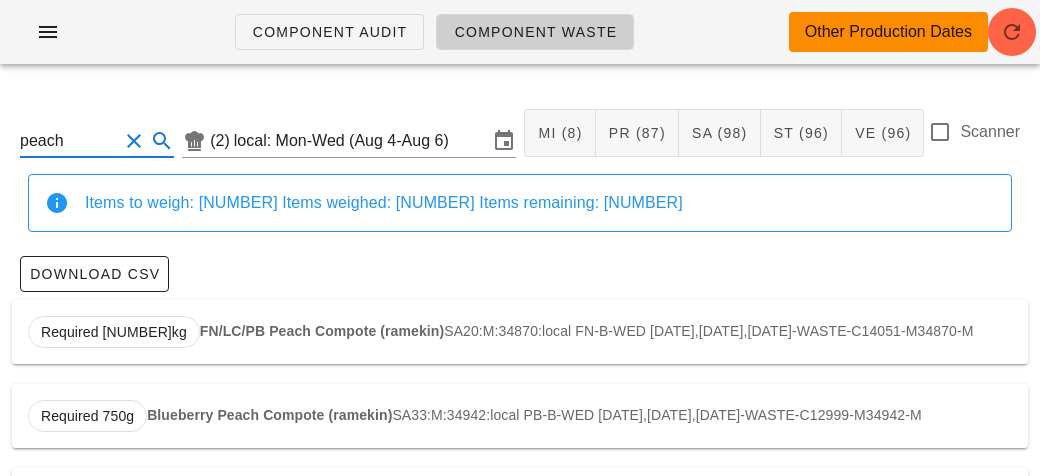 click on "peach" at bounding box center (69, 141) 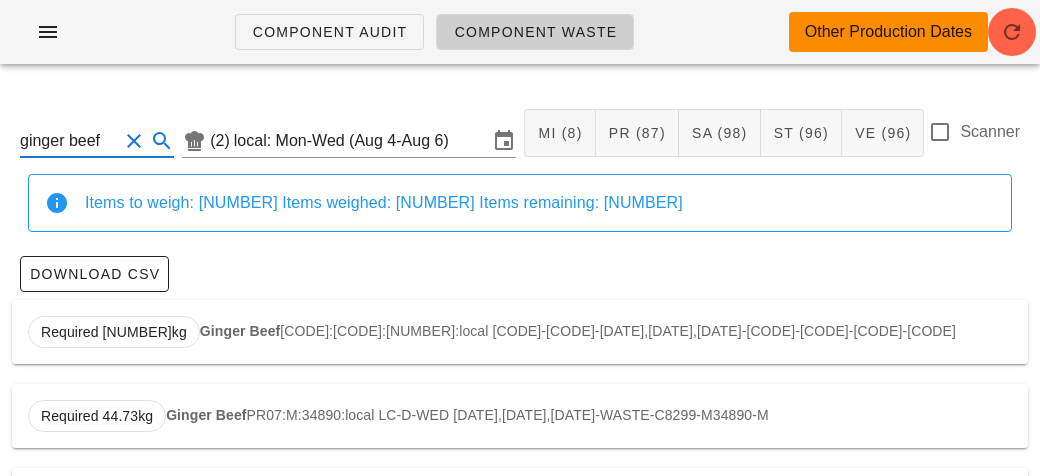 click on "Required [NUMBER]kg Ginger Beef  PR07:AL:34890:local LC-D-WED [DATE],[DATE],[DATE]-WASTE-C8299-M34890-AL" at bounding box center (520, 332) 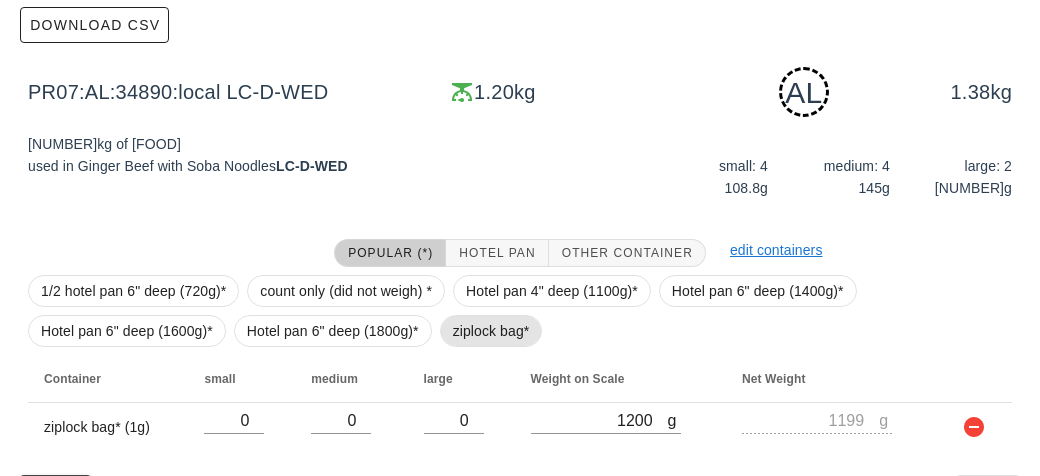 click on "ziplock bag*" at bounding box center (491, 331) 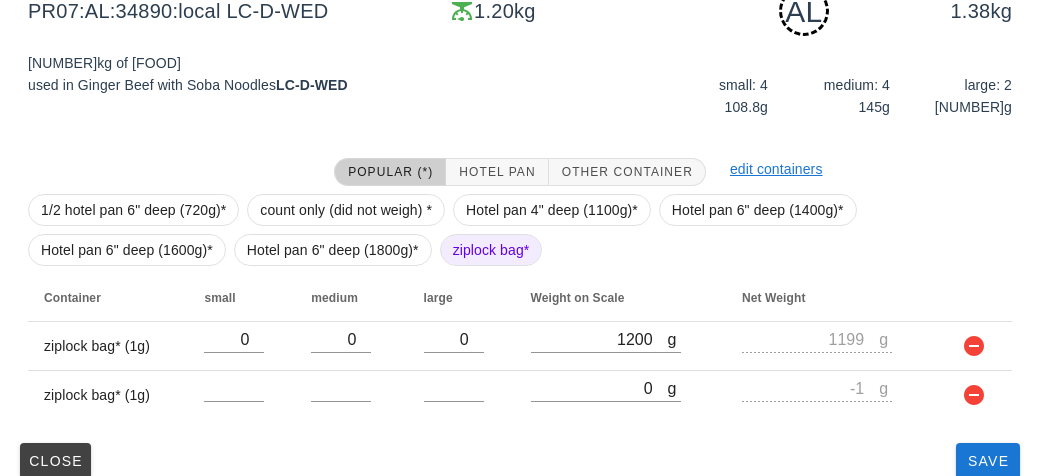 scroll, scrollTop: 350, scrollLeft: 0, axis: vertical 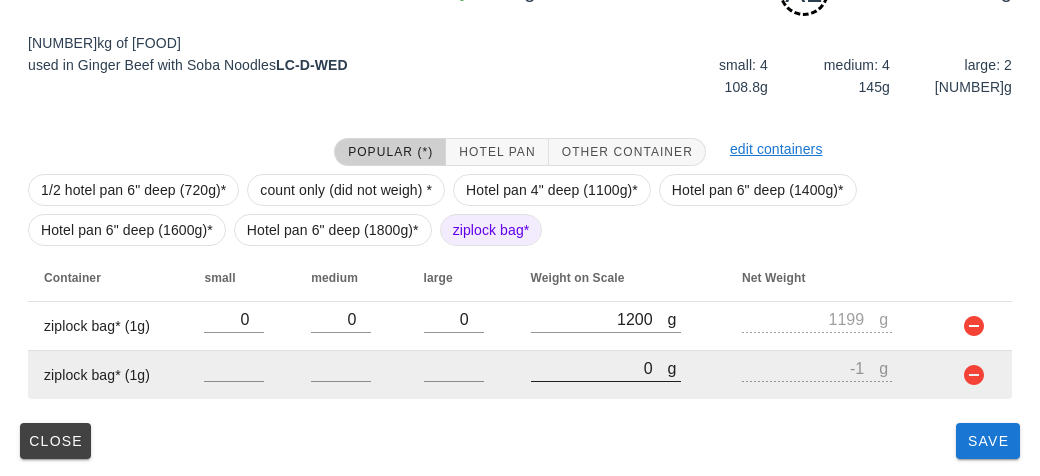 click on "0" at bounding box center (599, 368) 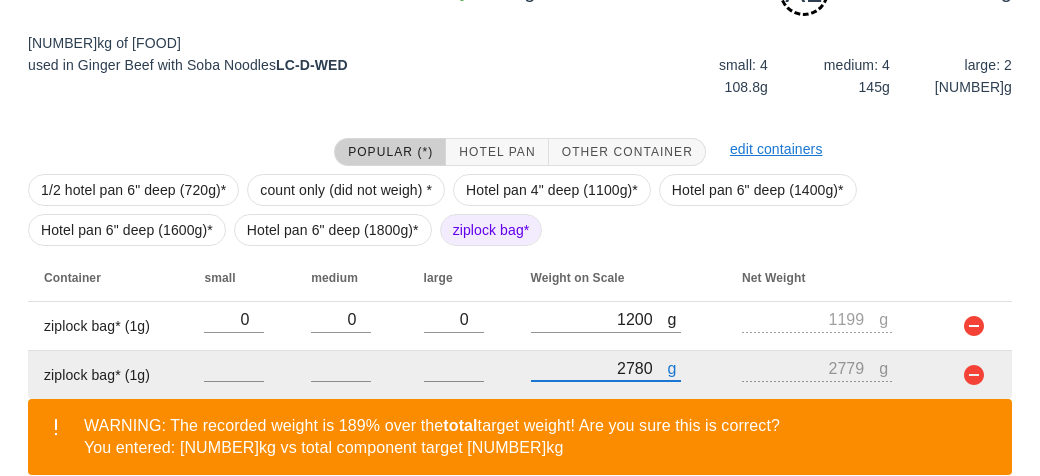 scroll, scrollTop: 443, scrollLeft: 0, axis: vertical 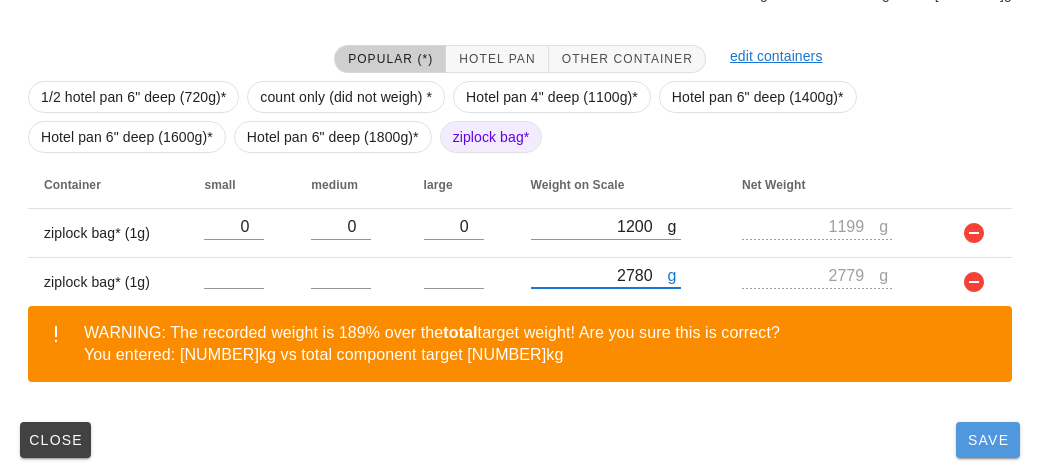 click on "Save" at bounding box center [988, 440] 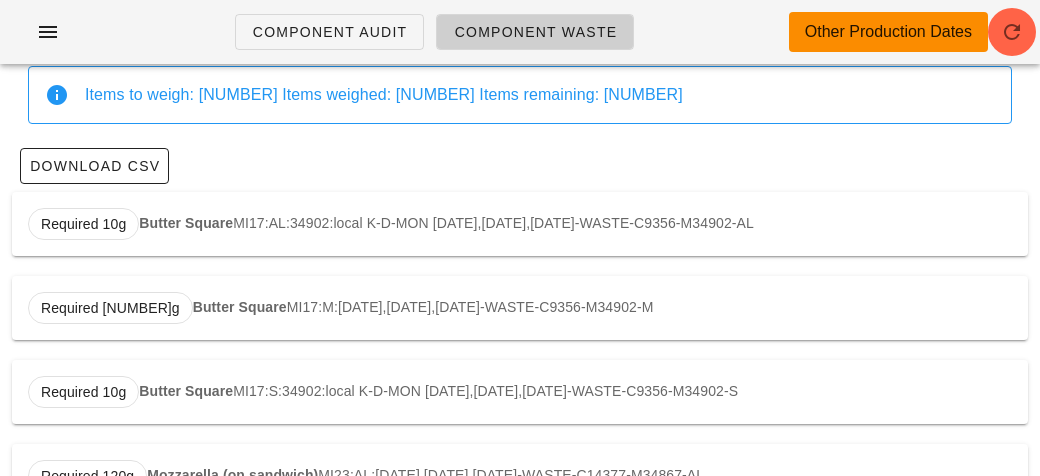 scroll, scrollTop: 0, scrollLeft: 0, axis: both 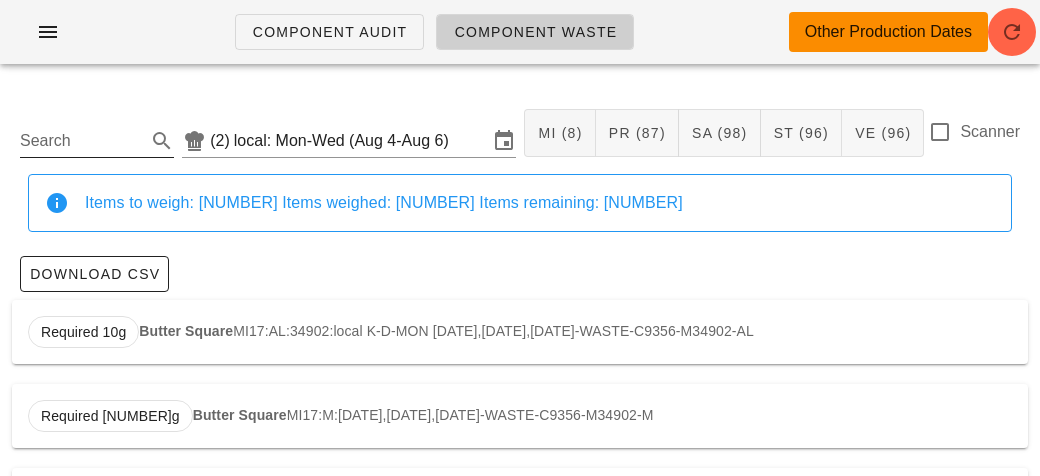 click on "Search" at bounding box center (81, 141) 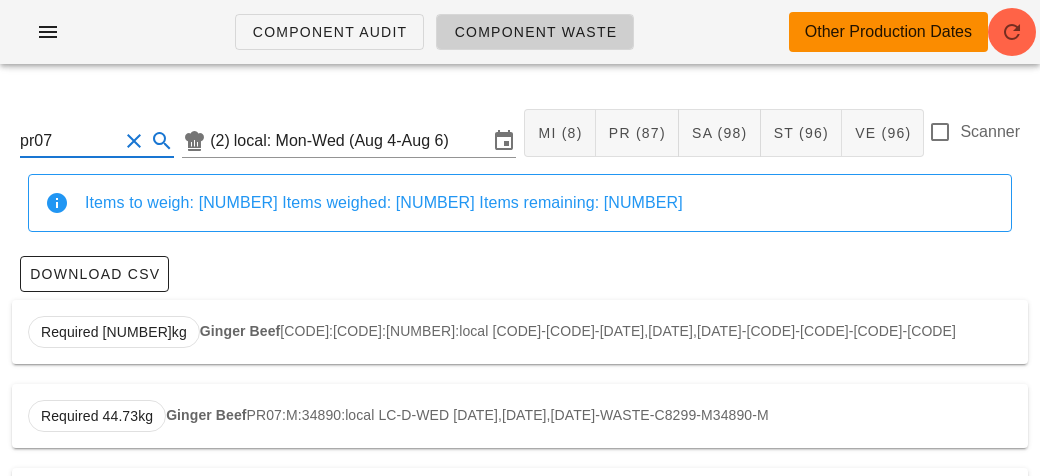 click on "Required [NUMBER]kg Ginger Beef  PR07:AL:34890:local LC-D-WED [DATE],[DATE],[DATE]-WASTE-C8299-M34890-AL" at bounding box center [520, 332] 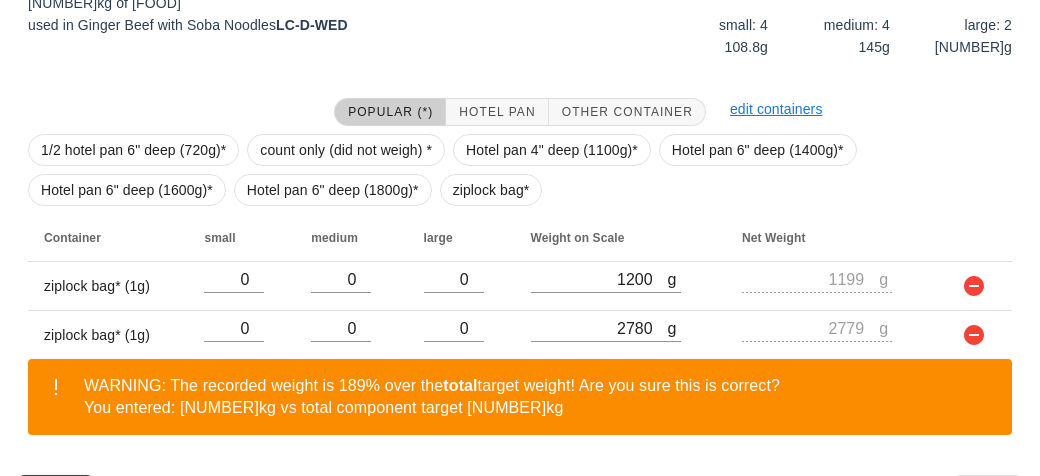 scroll, scrollTop: 443, scrollLeft: 0, axis: vertical 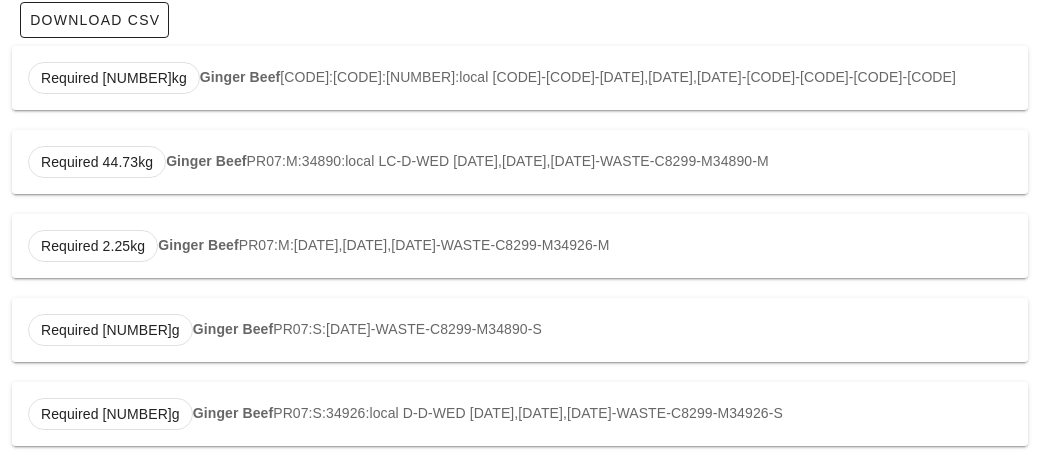 click on "Required [NUMBER]g Ginger Beef  PR07:S:34900:local LC-D-WED [DATE],[DATE],[DATE]-WASTE-C8299-M34900-S" at bounding box center (520, 330) 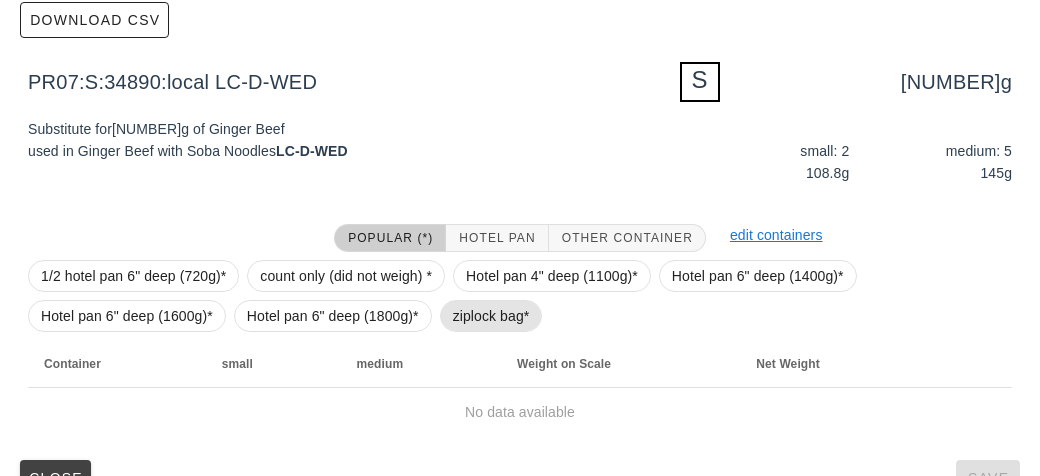 click on "ziplock bag*" at bounding box center [491, 316] 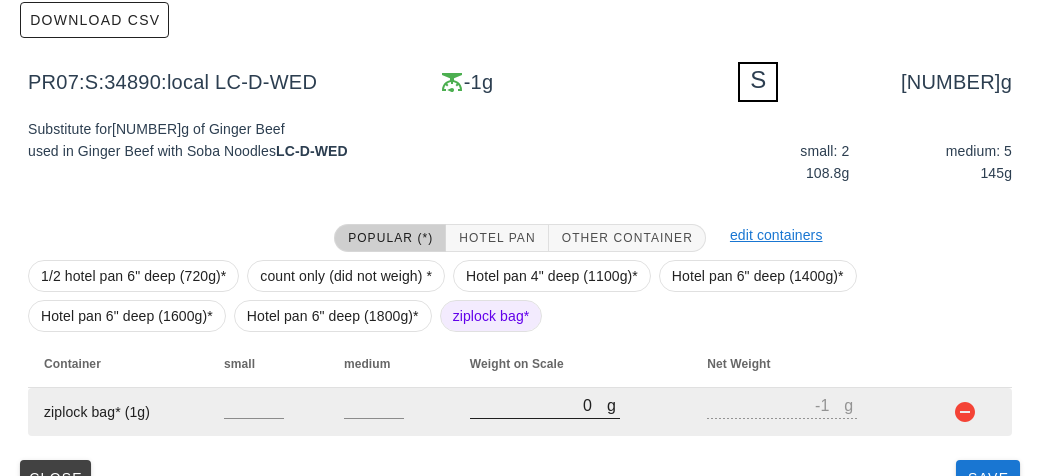click on "0" at bounding box center [538, 405] 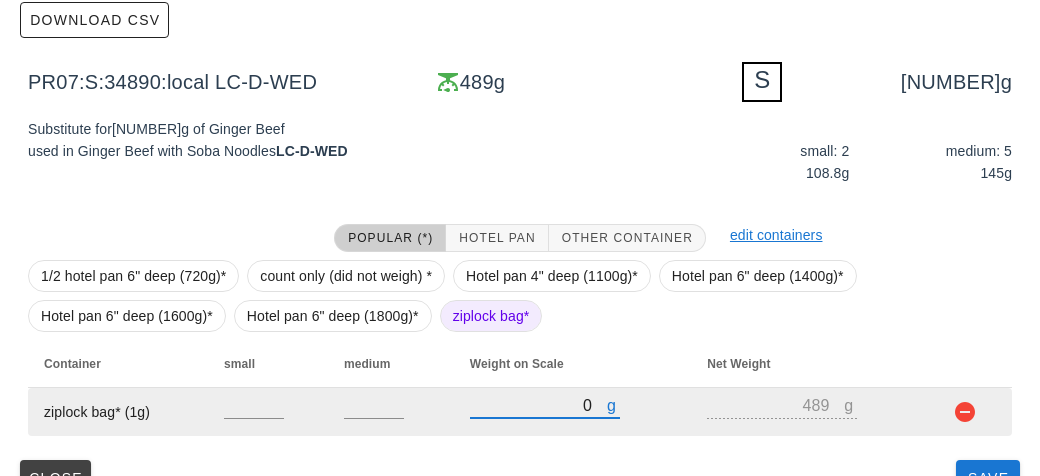 scroll, scrollTop: 292, scrollLeft: 0, axis: vertical 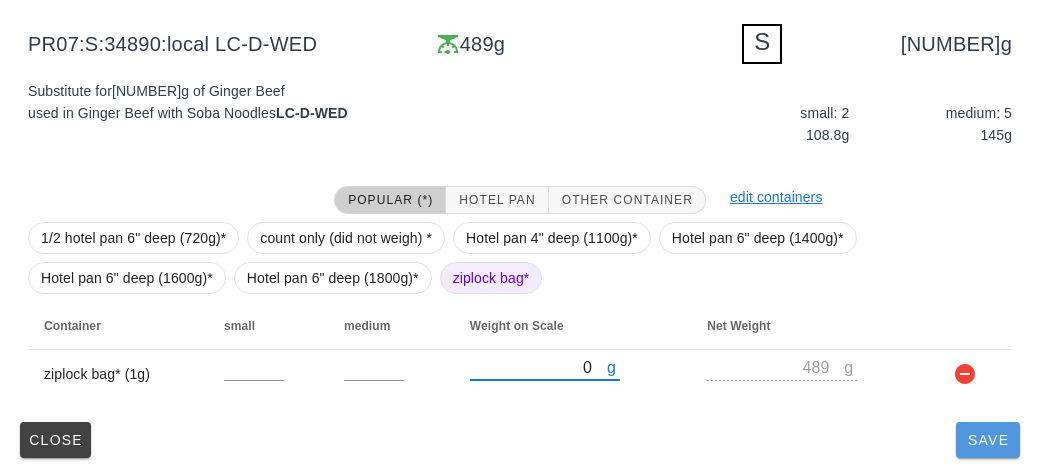 click on "Save" at bounding box center [988, 440] 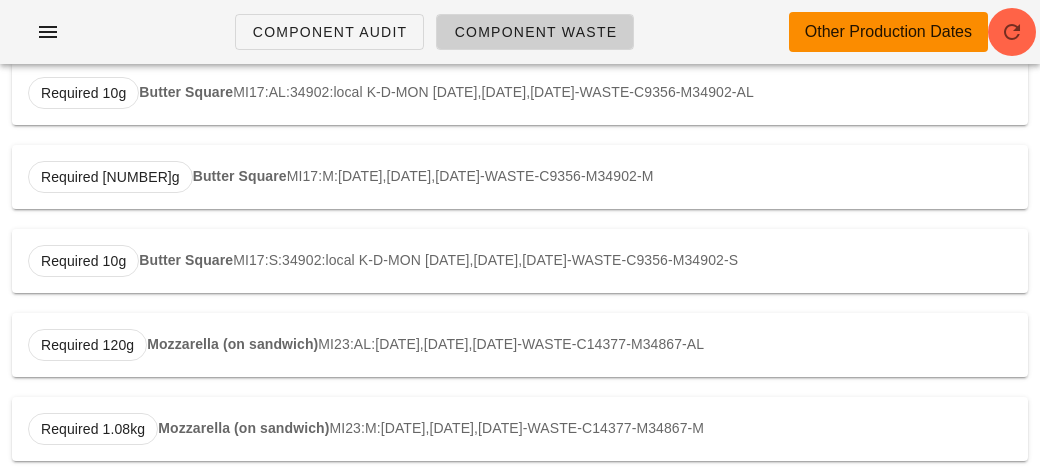 scroll, scrollTop: 0, scrollLeft: 0, axis: both 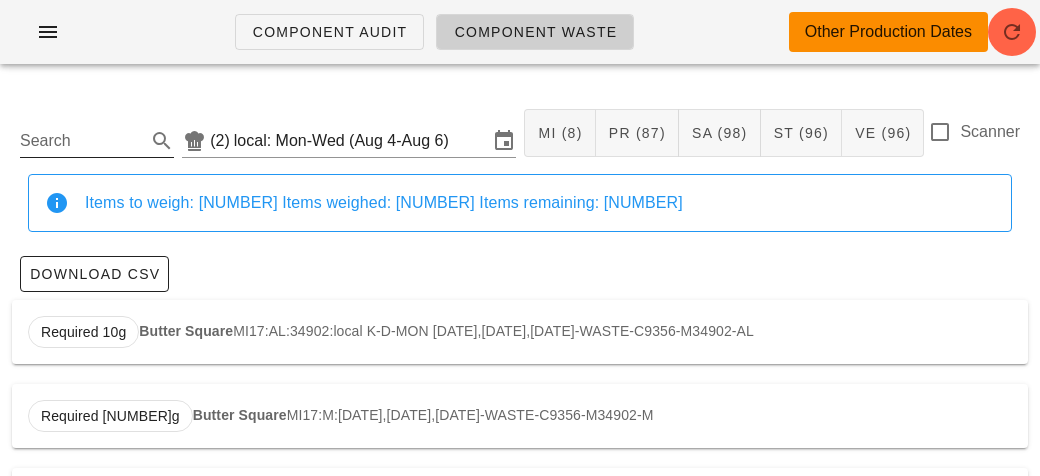 click on "Search" at bounding box center (81, 141) 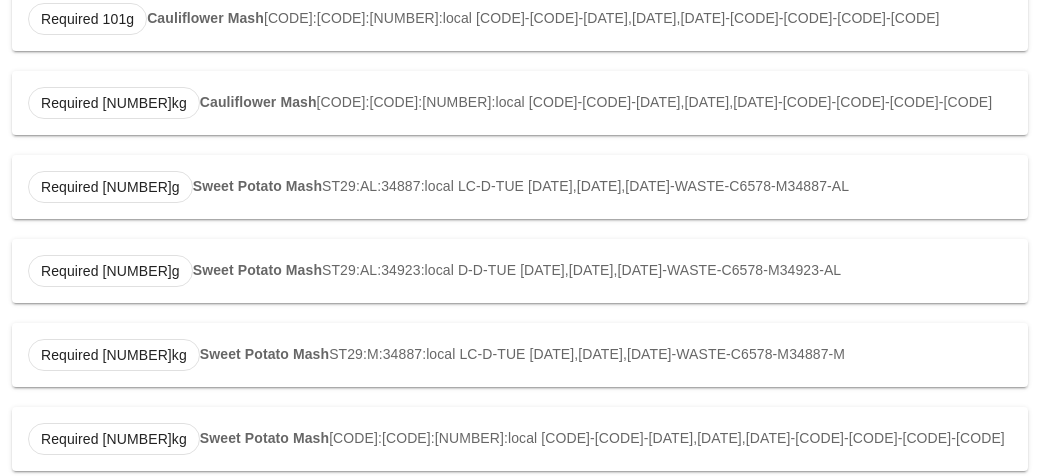 scroll, scrollTop: 339, scrollLeft: 0, axis: vertical 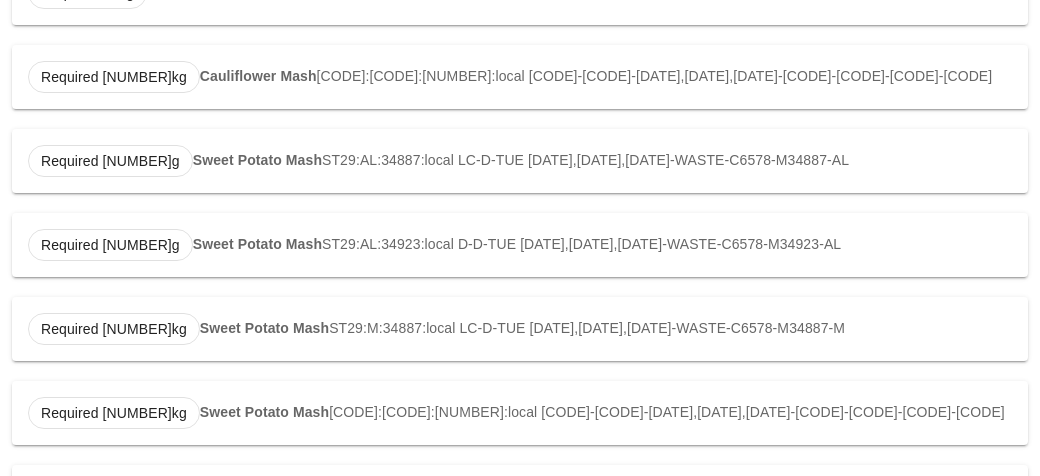 click on "Required [NUMBER]g Sweet Potato Mash  ST29:AL:34887:local LC-D-TUE [DATE],[DATE],[DATE]-WASTE-C6578-M34887-AL" at bounding box center [520, 161] 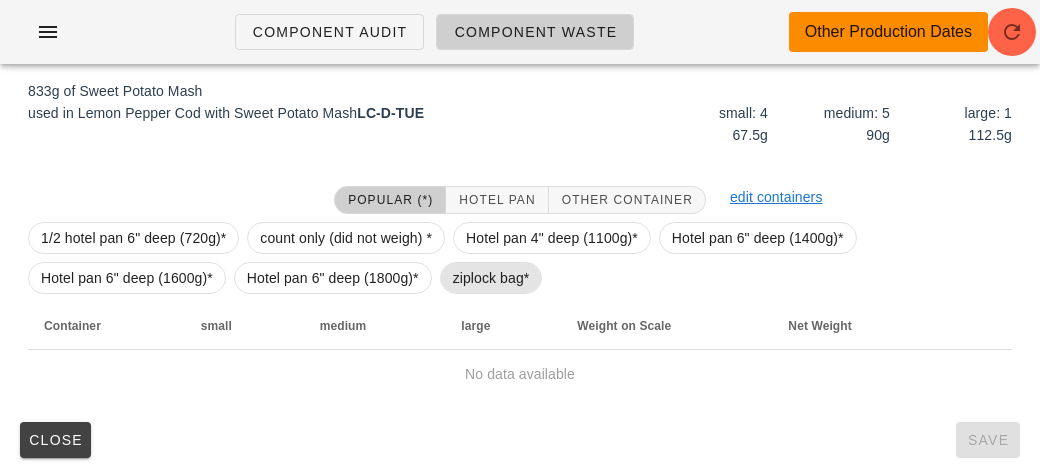 click on "ziplock bag*" at bounding box center (491, 278) 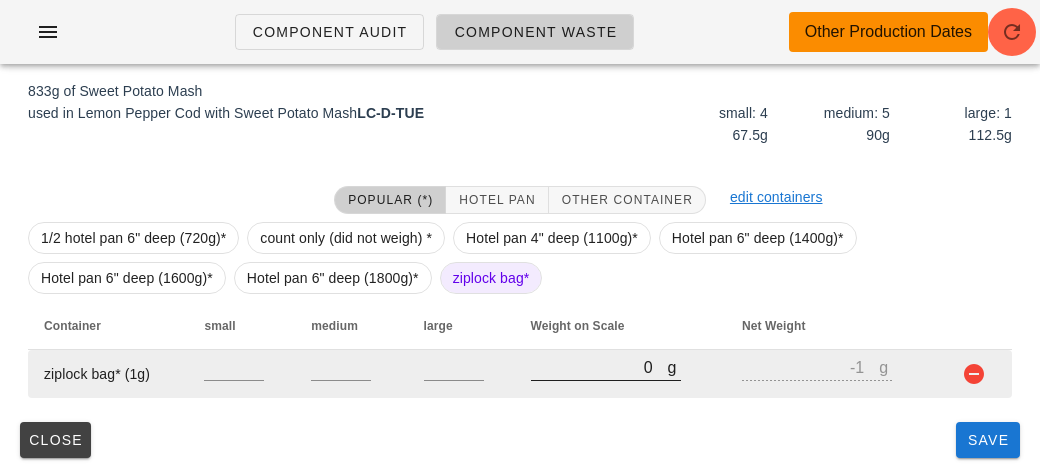 click on "0" at bounding box center [599, 367] 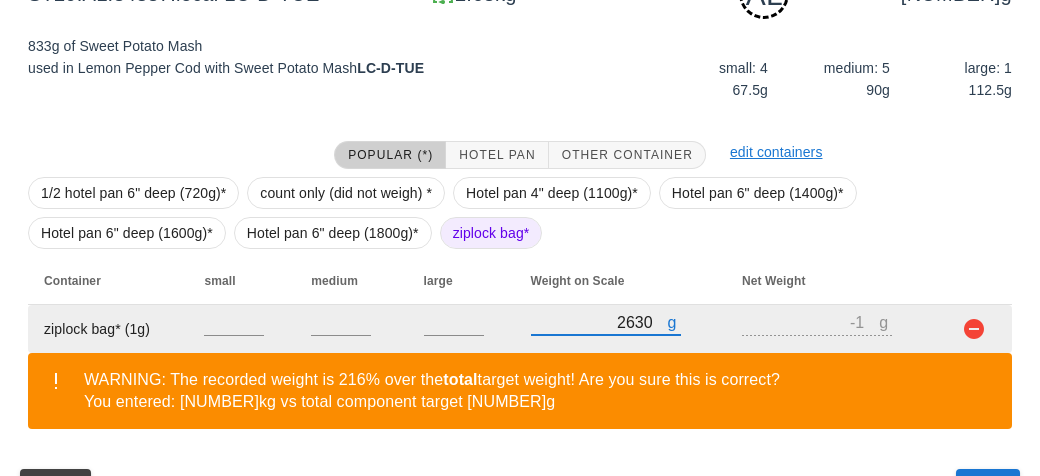 scroll, scrollTop: 394, scrollLeft: 0, axis: vertical 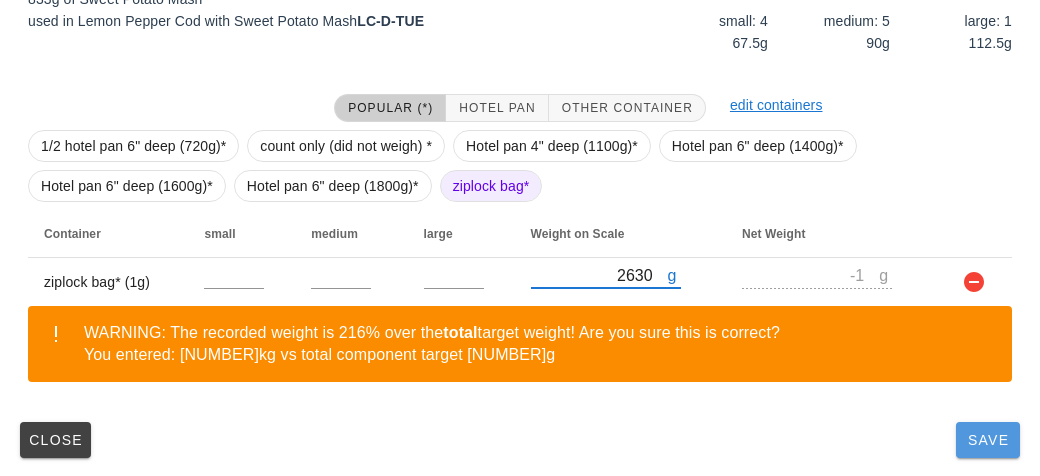 click on "Save" at bounding box center [988, 440] 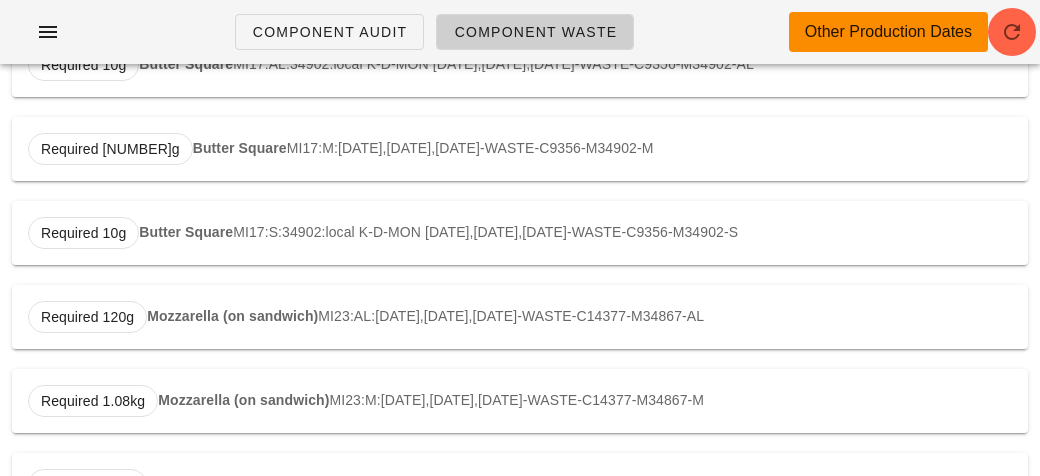 scroll, scrollTop: 0, scrollLeft: 0, axis: both 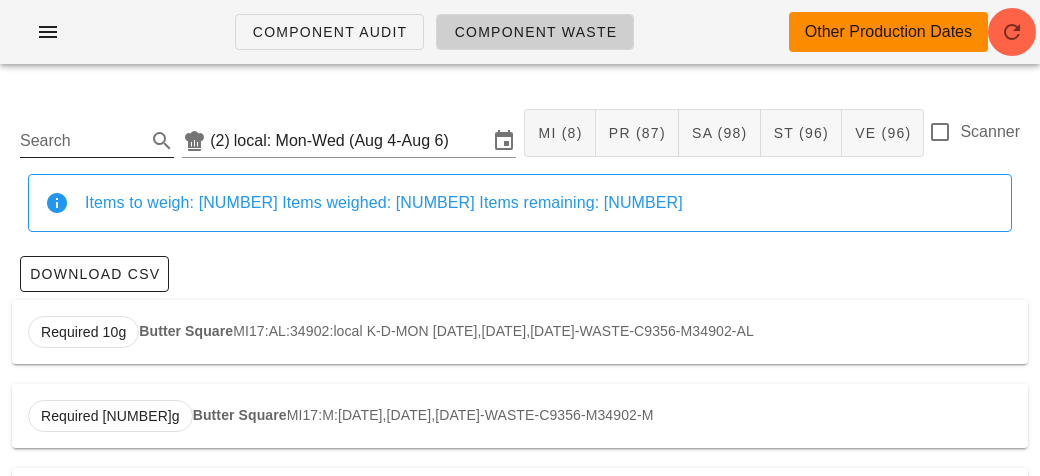 click on "Search" at bounding box center [81, 141] 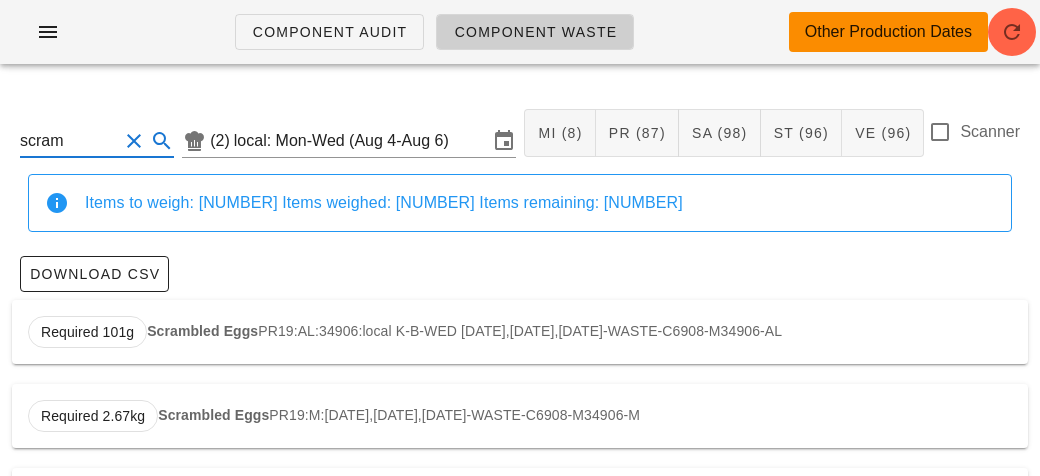 click on "Required 101g Scrambled Eggs  PR19:AL:[DATE],[DATE],[DATE]-WASTE-C6908-M34906-AL" at bounding box center (520, 332) 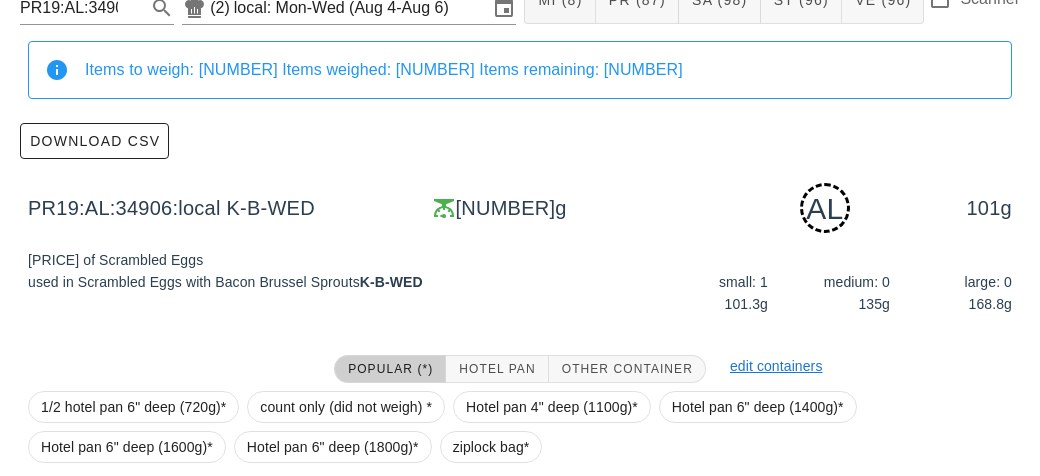 scroll, scrollTop: 350, scrollLeft: 0, axis: vertical 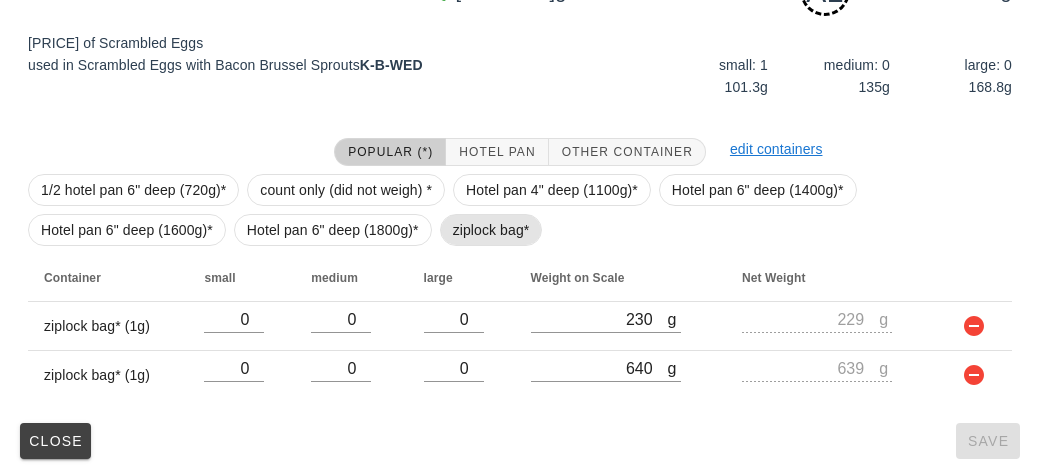 click on "ziplock bag*" at bounding box center [491, 230] 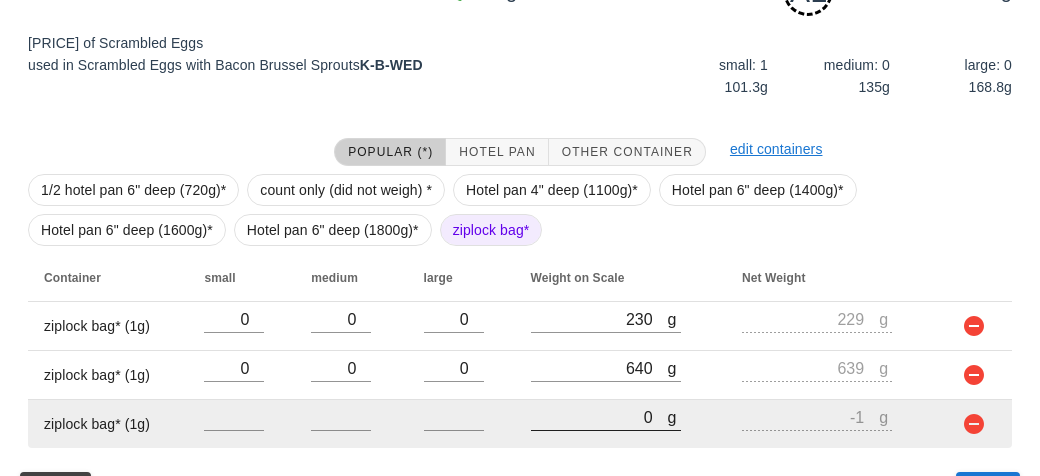 click on "0" at bounding box center (599, 417) 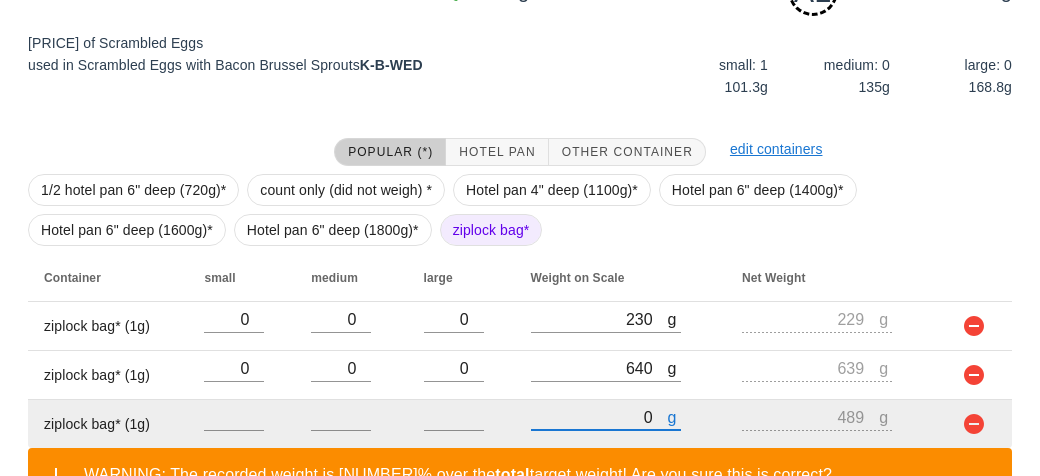 scroll, scrollTop: 491, scrollLeft: 0, axis: vertical 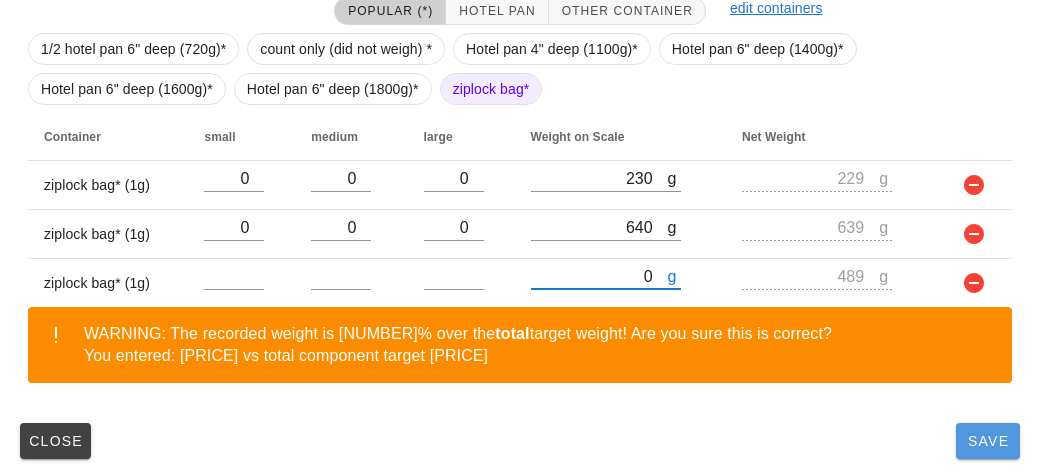 click on "Save" at bounding box center [988, 441] 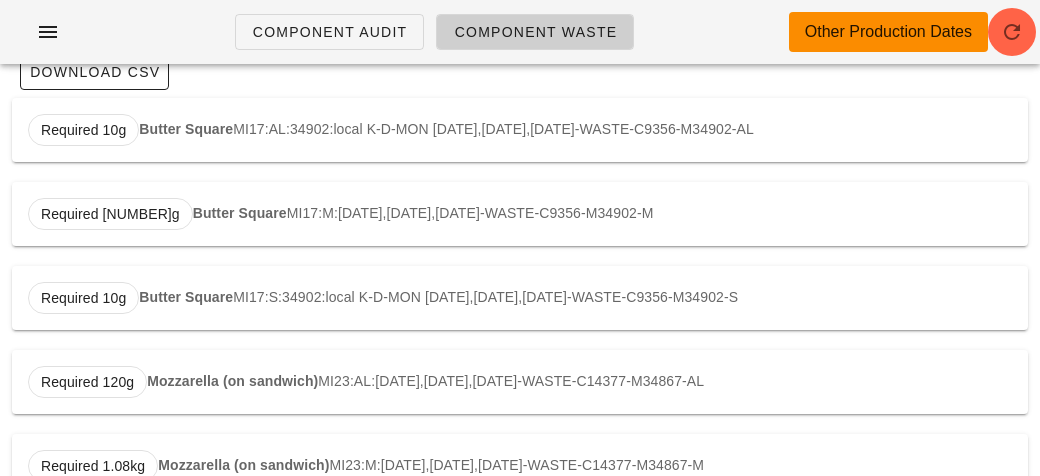 scroll, scrollTop: 0, scrollLeft: 0, axis: both 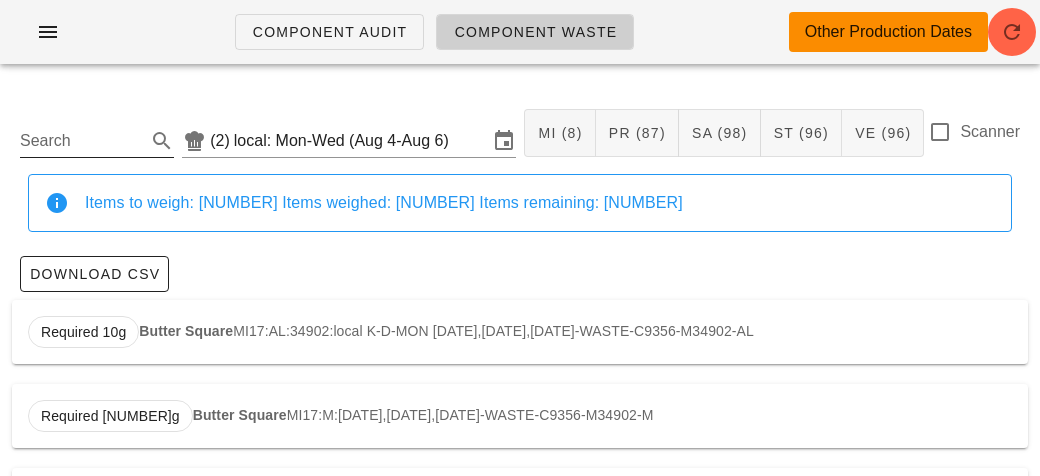click on "Search" at bounding box center [81, 141] 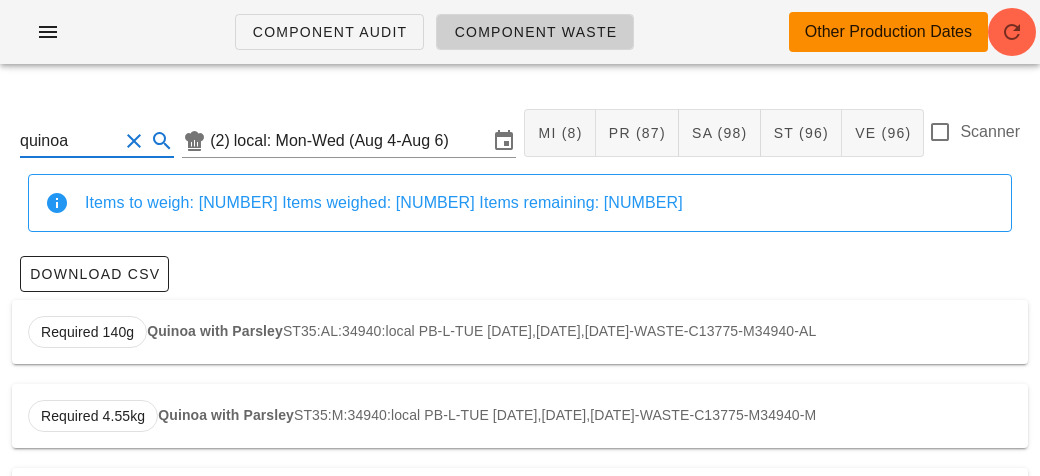click on "Required [NUMBER]g [FOOD]  [CODE]:[CODE]:[NUMBER]:local [CODE]-[CODE]-[DATE],[DATE],[DATE]-[CODE]-[CODE]-[CODE]-[CODE]" at bounding box center [520, 332] 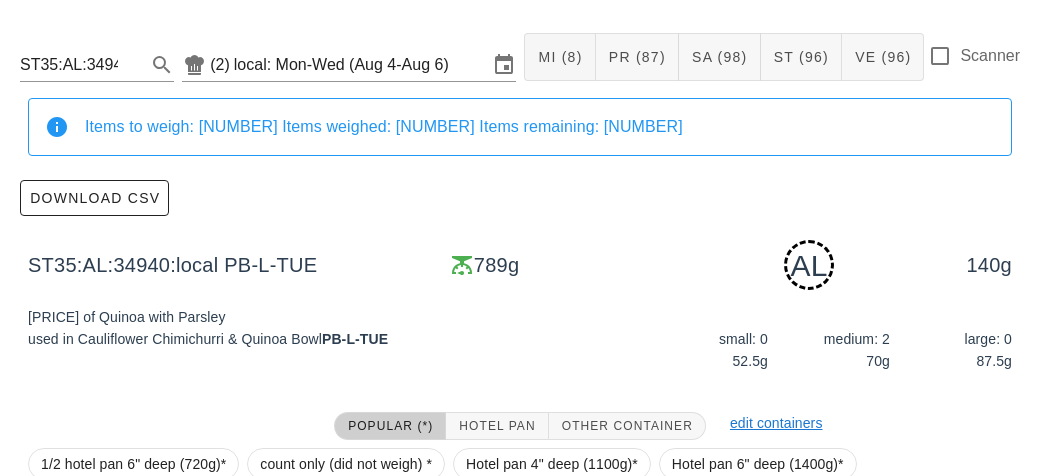 scroll, scrollTop: 302, scrollLeft: 0, axis: vertical 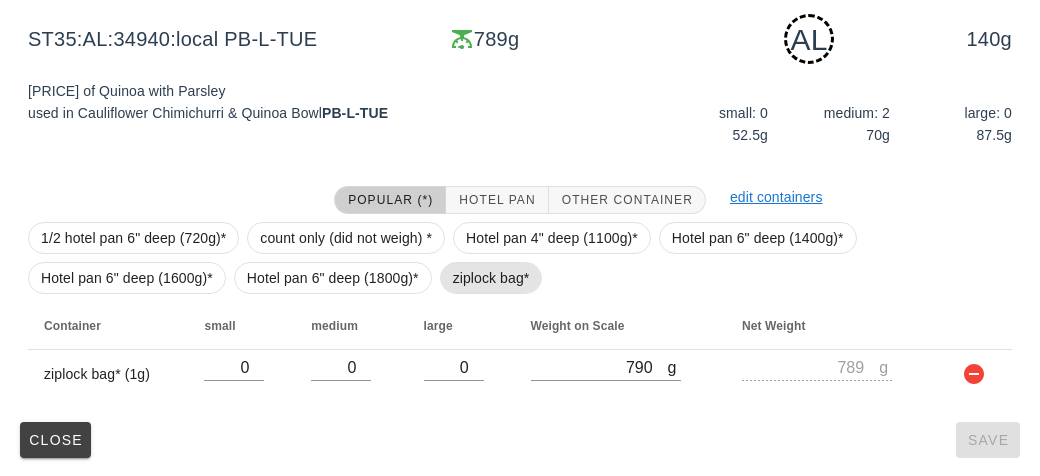 click on "ziplock bag*" at bounding box center (491, 278) 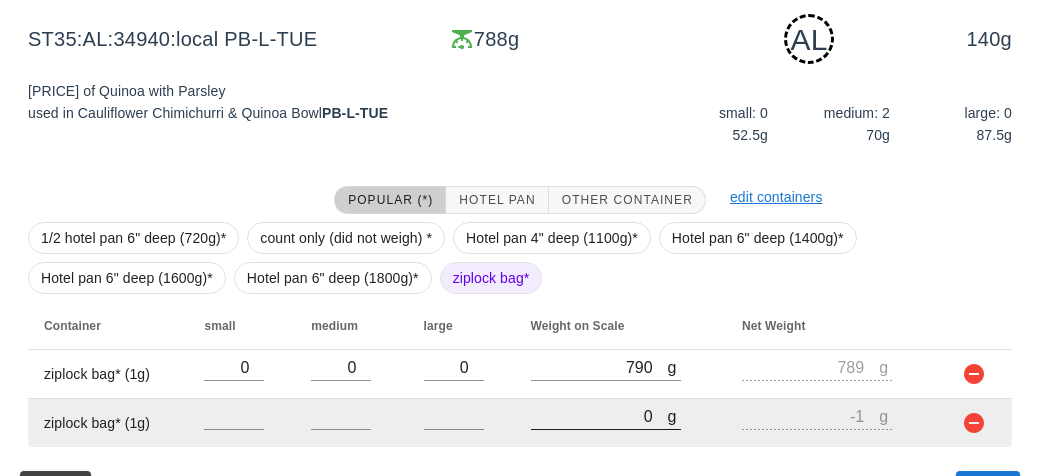 click on "0" at bounding box center (599, 416) 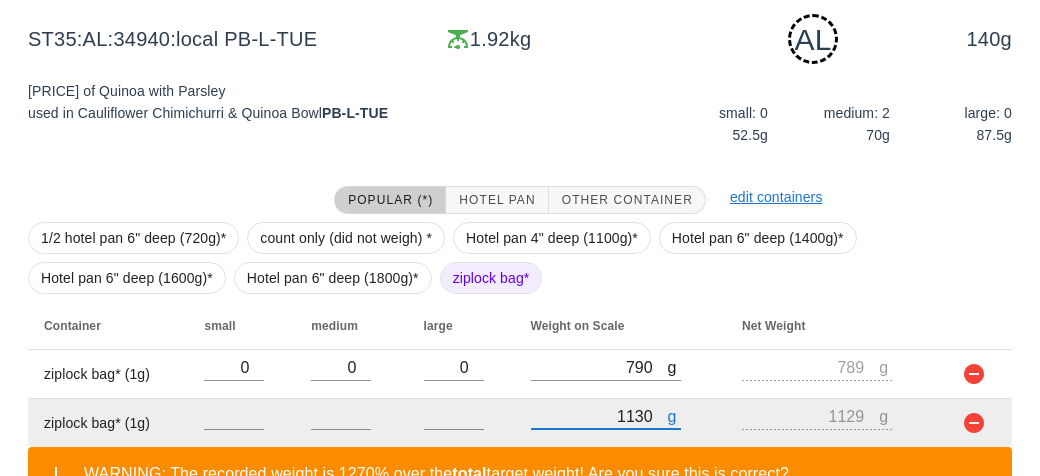 scroll, scrollTop: 443, scrollLeft: 0, axis: vertical 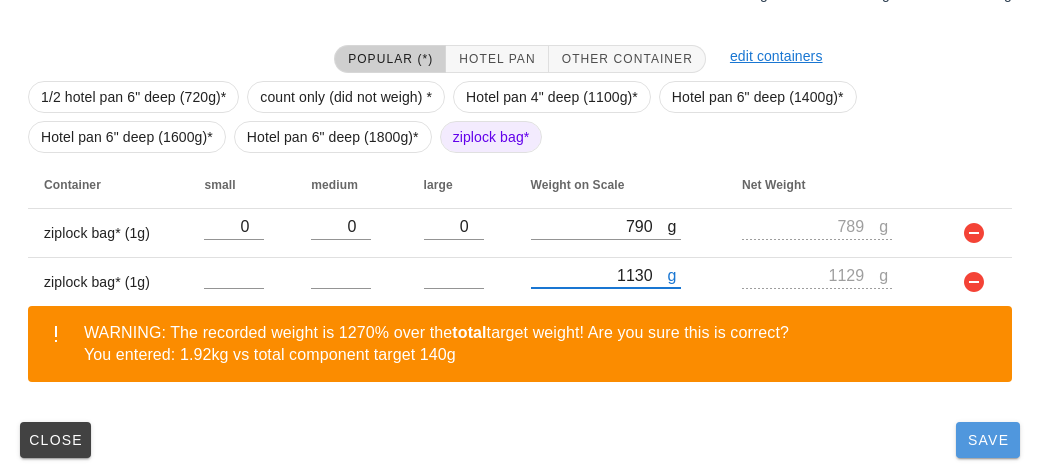 click on "Save" at bounding box center (988, 440) 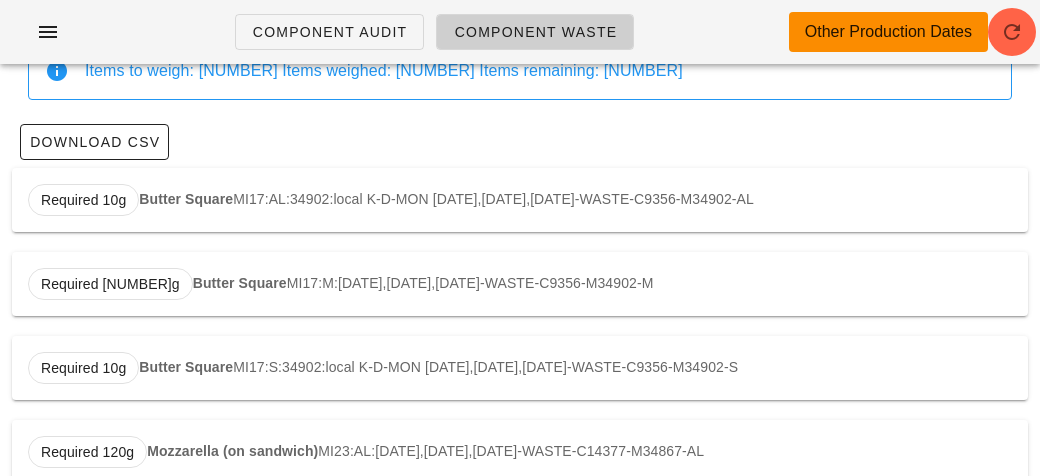 scroll, scrollTop: 0, scrollLeft: 0, axis: both 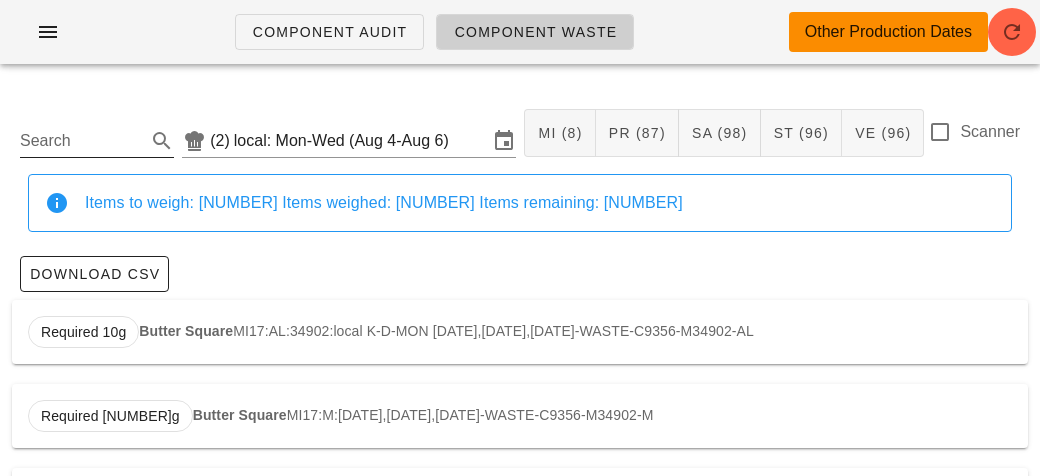 click on "Search" at bounding box center (81, 141) 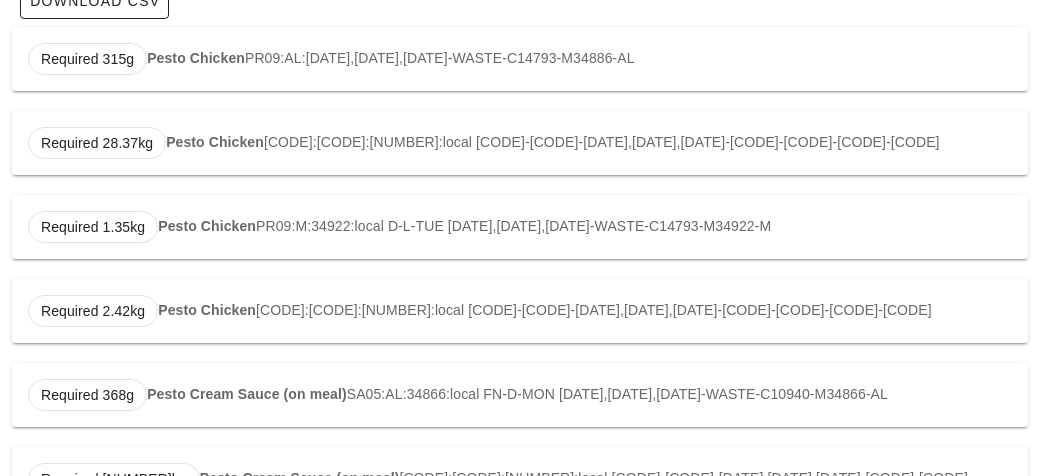 scroll, scrollTop: 277, scrollLeft: 0, axis: vertical 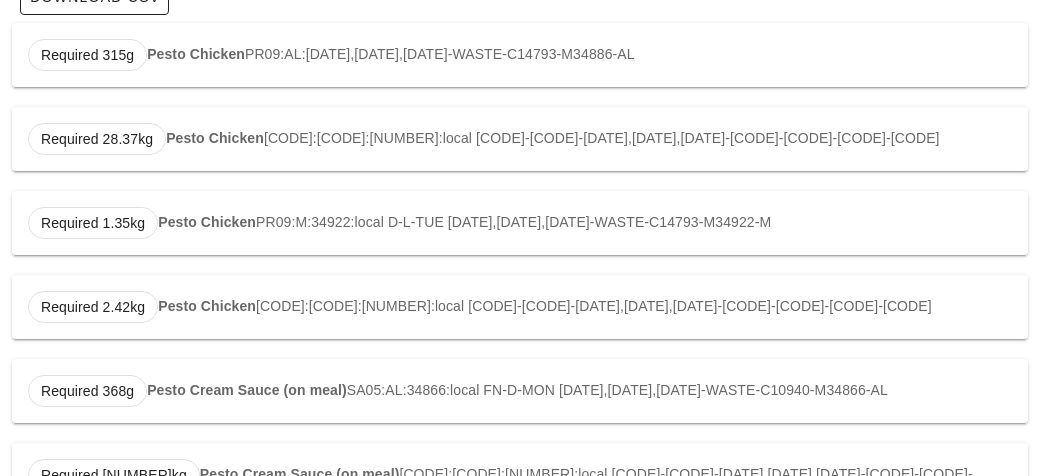 click on "Pesto Cream Sauce (on meal)" at bounding box center (247, 390) 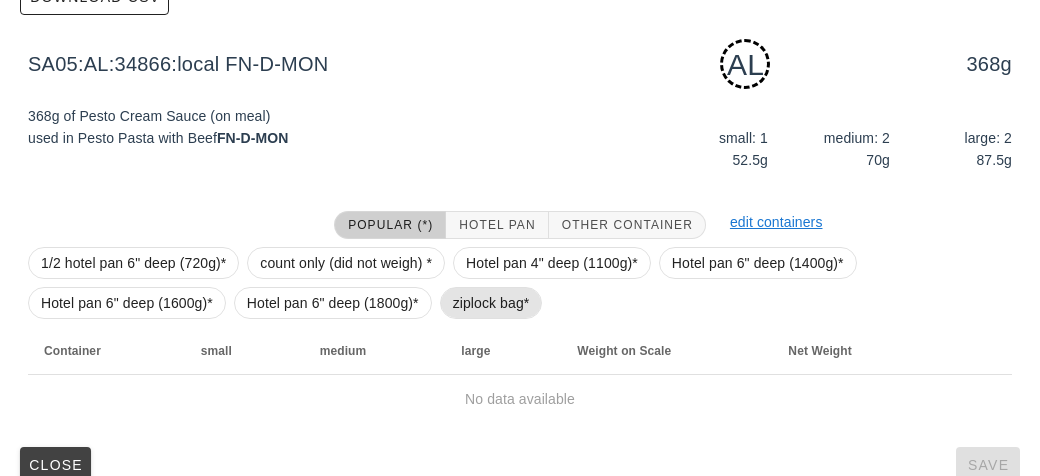 click on "ziplock bag*" at bounding box center (491, 303) 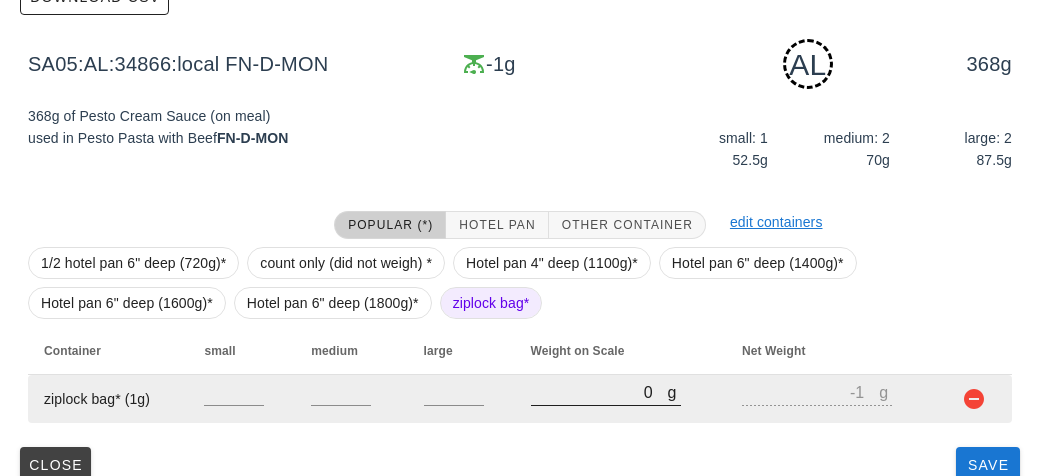 click on "0" at bounding box center (599, 392) 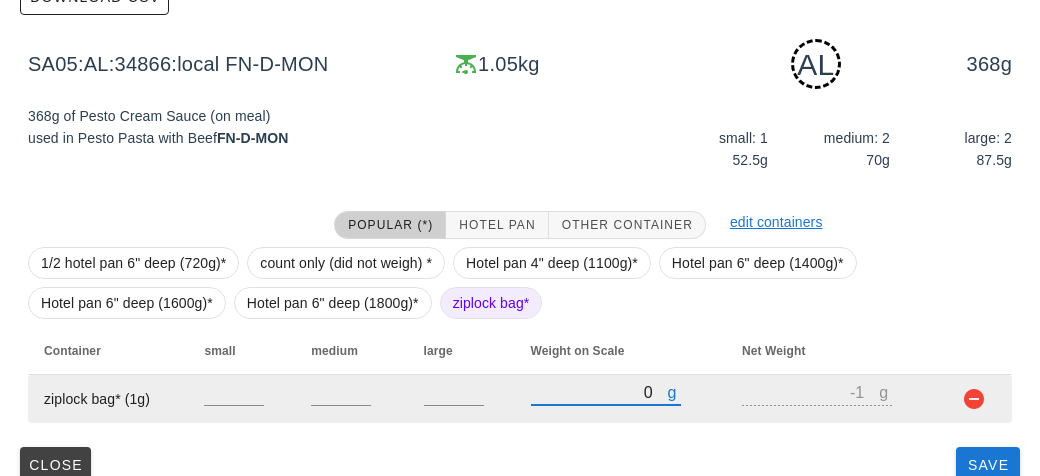 scroll, scrollTop: 302, scrollLeft: 0, axis: vertical 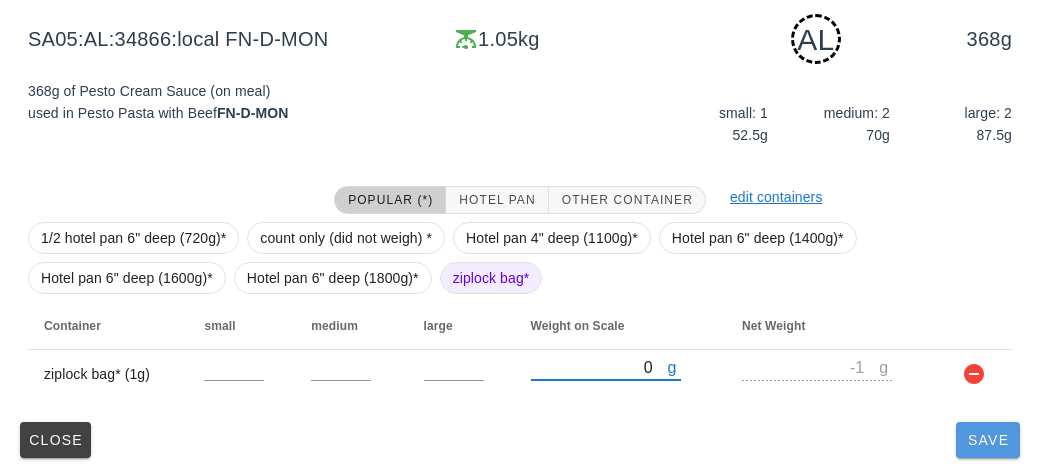 click on "Save" at bounding box center (988, 440) 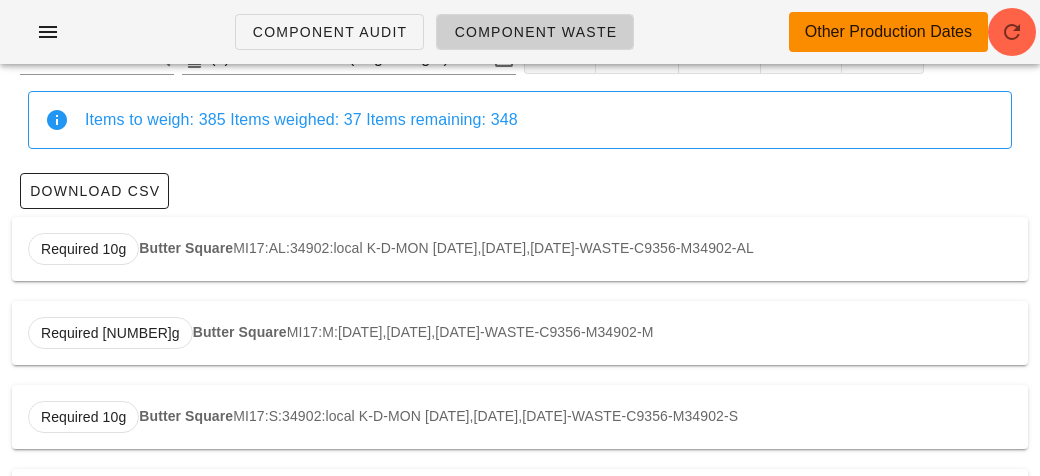 scroll, scrollTop: 0, scrollLeft: 0, axis: both 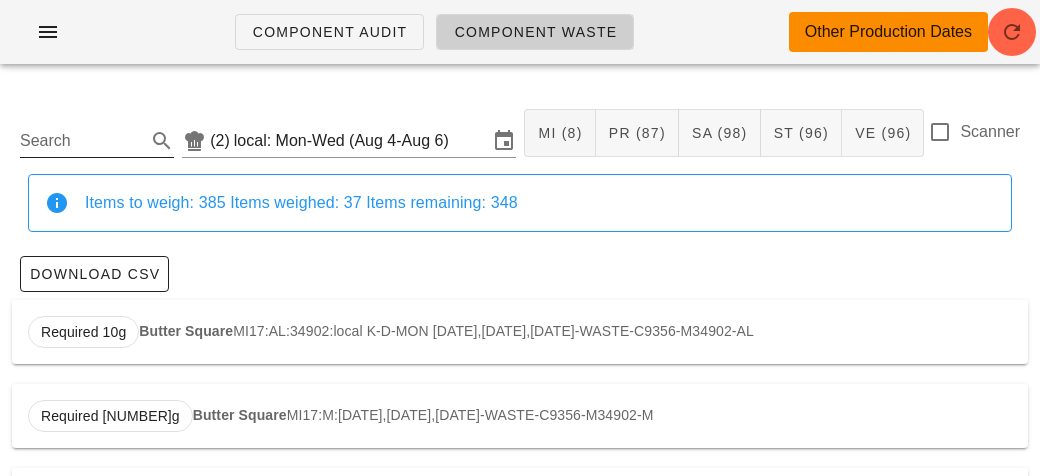 click on "Search" at bounding box center [81, 141] 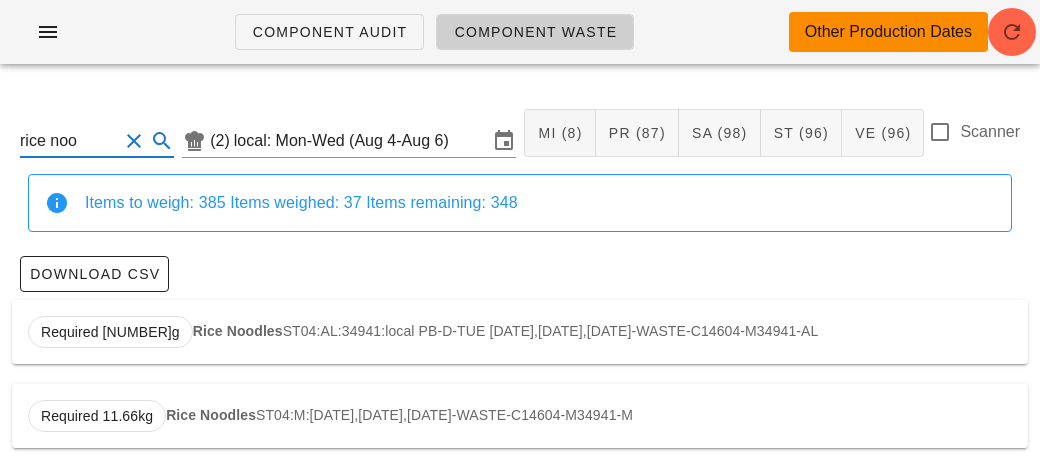click on "Required [NUMBER]g [FOOD]  [CODE]:[CODE]:[NUMBER]:local [CODE]-[CODE]-[DATE],[DATE],[DATE]-[CODE]-[CODE]-[CODE]-[CODE]" at bounding box center [520, 332] 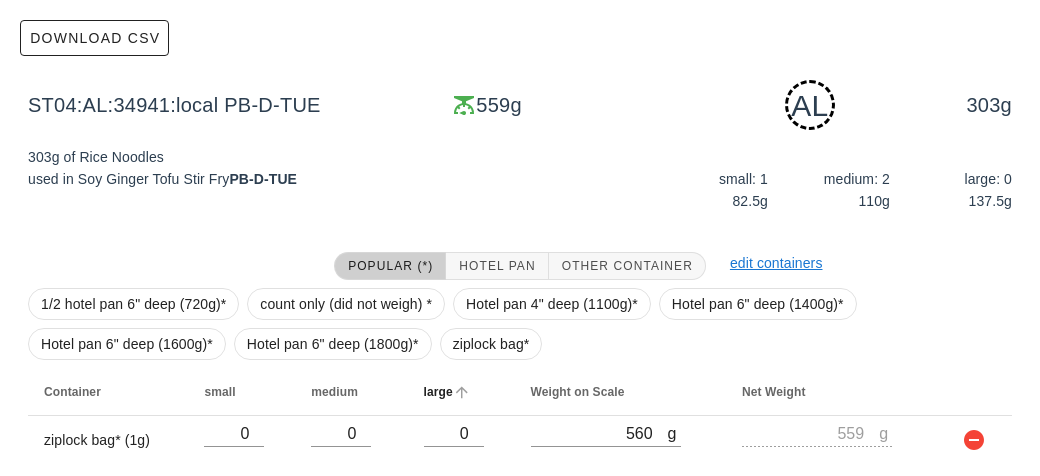 click on "large" at bounding box center [461, 392] 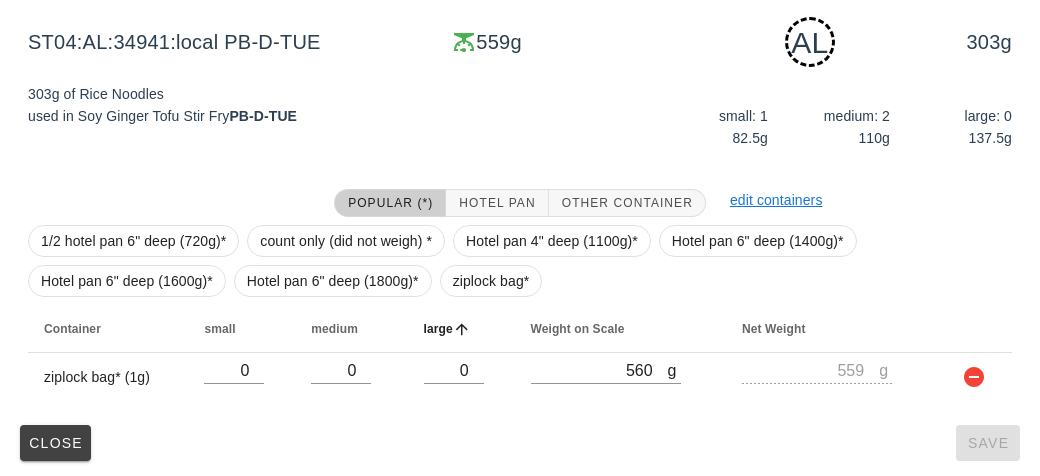 scroll, scrollTop: 302, scrollLeft: 0, axis: vertical 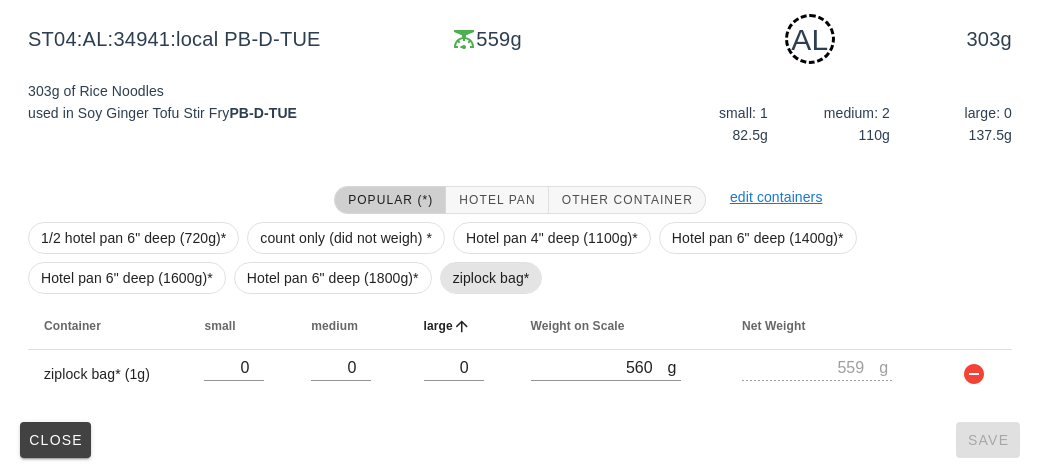 click on "ziplock bag*" at bounding box center [491, 278] 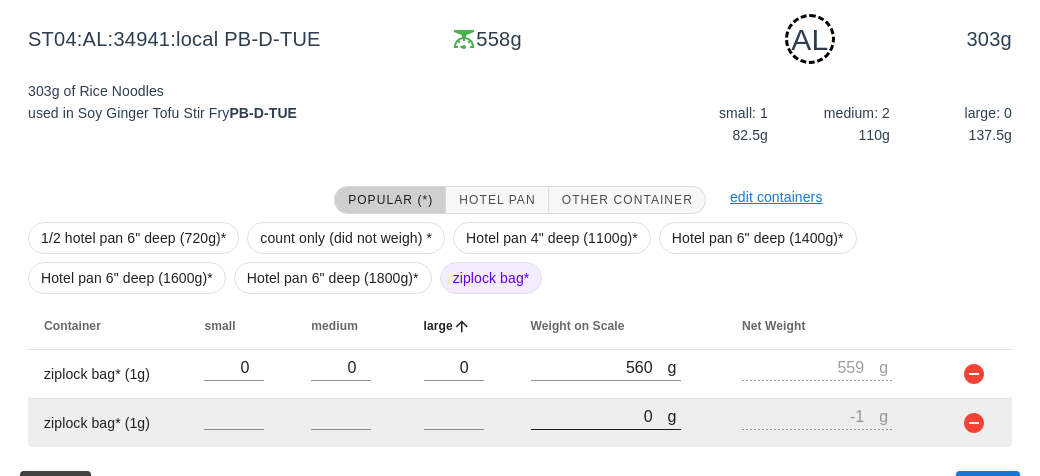 click on "0" at bounding box center [599, 416] 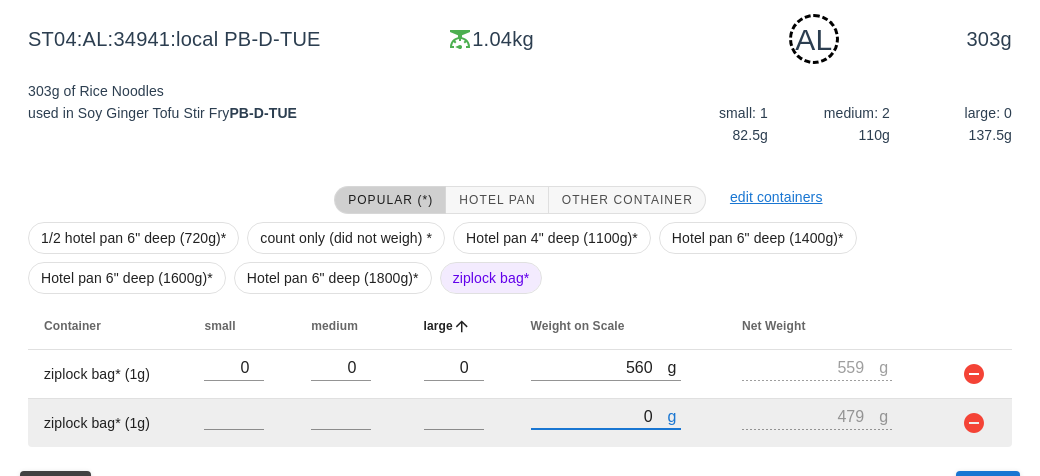 scroll, scrollTop: 350, scrollLeft: 0, axis: vertical 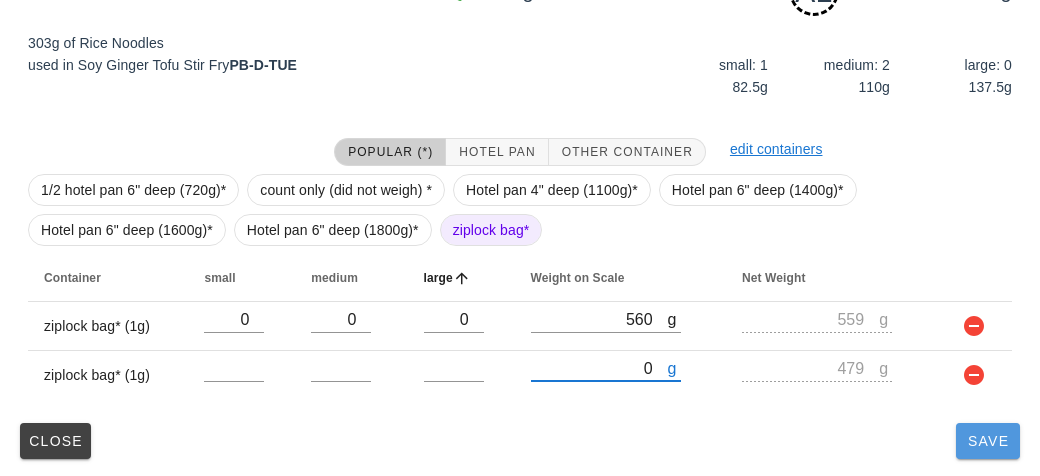 click on "Save" at bounding box center [988, 441] 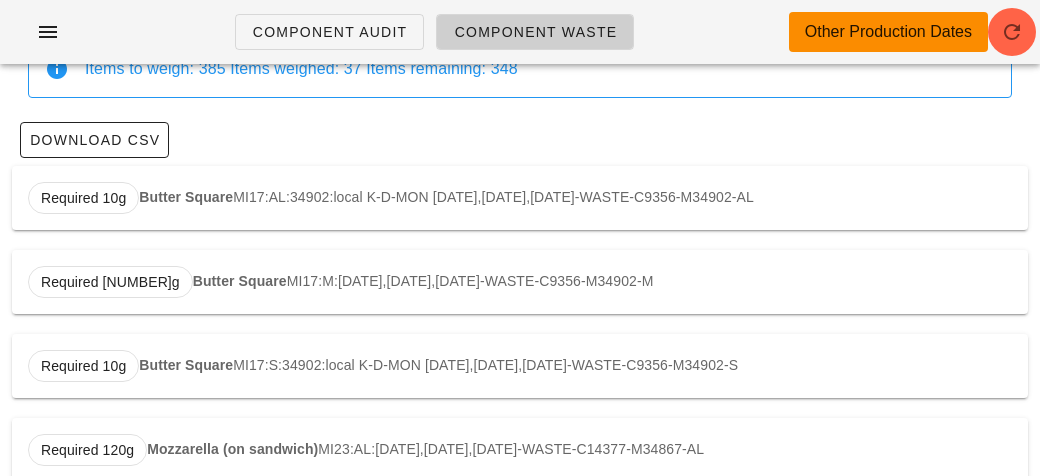 scroll, scrollTop: 0, scrollLeft: 0, axis: both 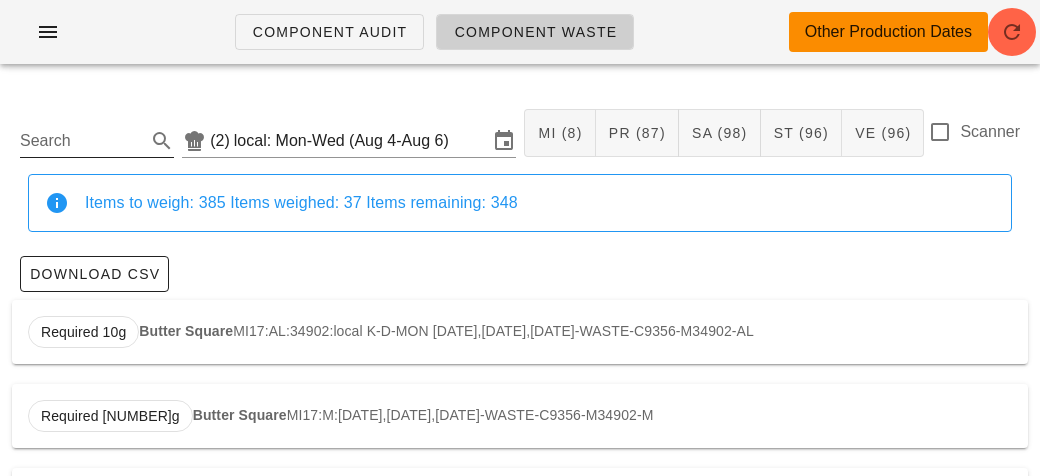 click on "Search" at bounding box center [81, 141] 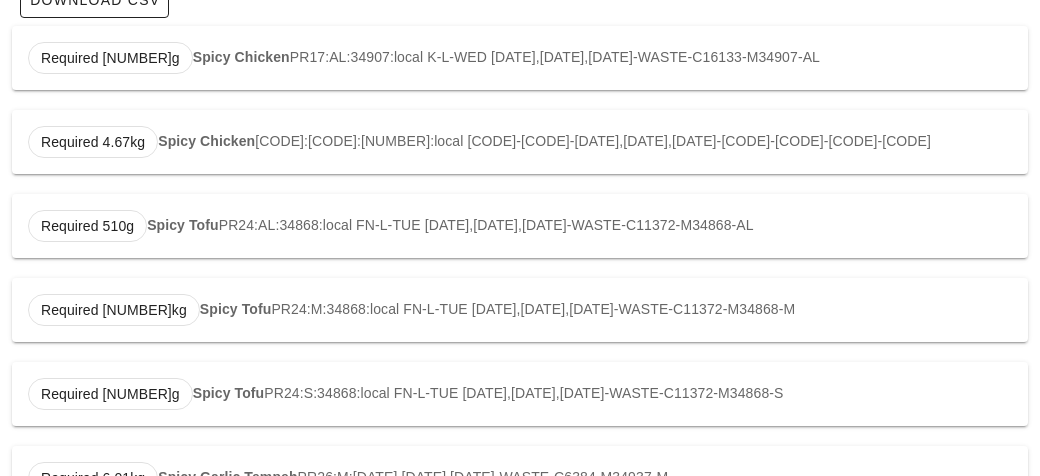 scroll, scrollTop: 315, scrollLeft: 0, axis: vertical 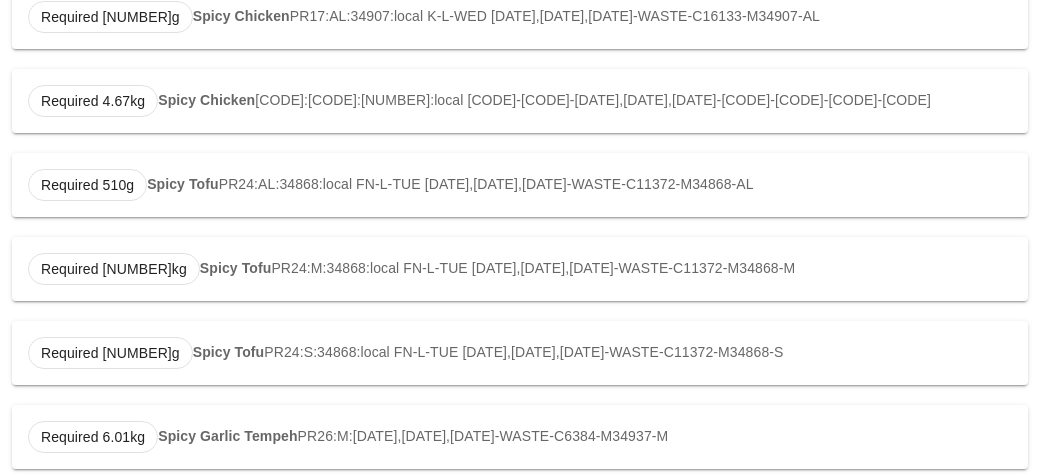 click on "Required 510g Spicy Tofu  PR24:AL:34868:local FN-L-TUE [DATE],[DATE],[DATE]-WASTE-C11372-M34868-AL" at bounding box center [520, 185] 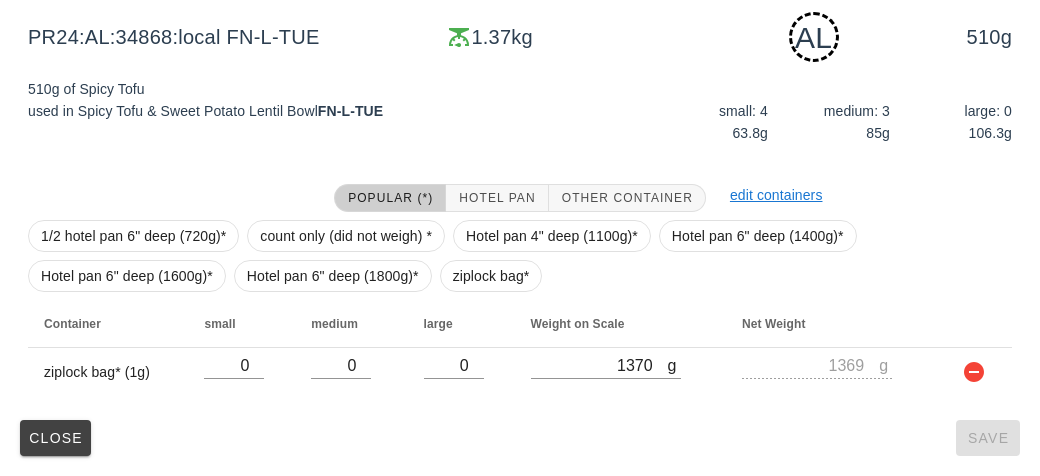 scroll, scrollTop: 302, scrollLeft: 0, axis: vertical 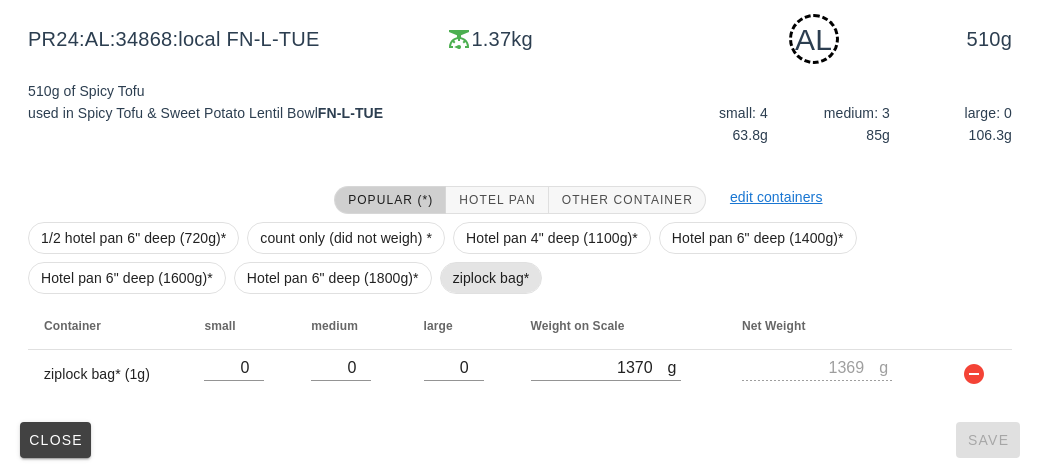 click on "ziplock bag*" at bounding box center (491, 278) 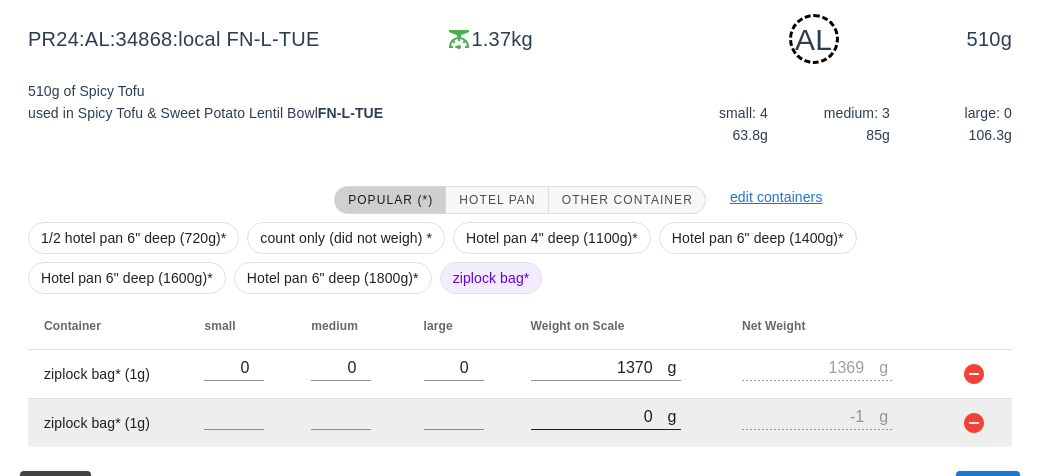 click on "0" at bounding box center (599, 416) 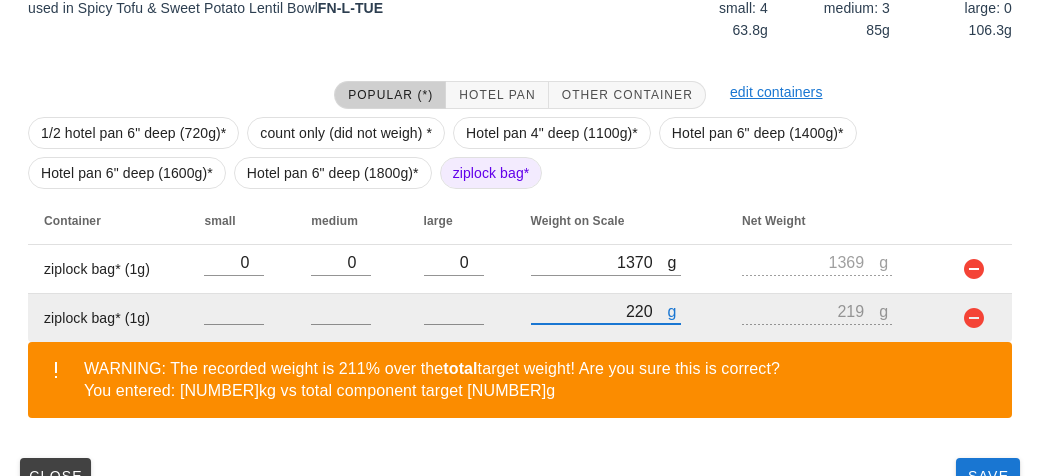 scroll, scrollTop: 443, scrollLeft: 0, axis: vertical 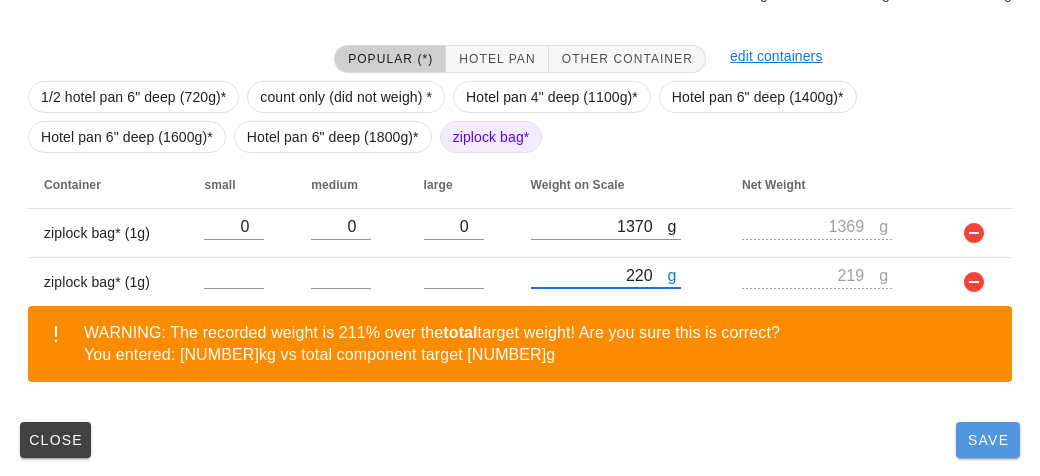 click on "Save" at bounding box center (988, 440) 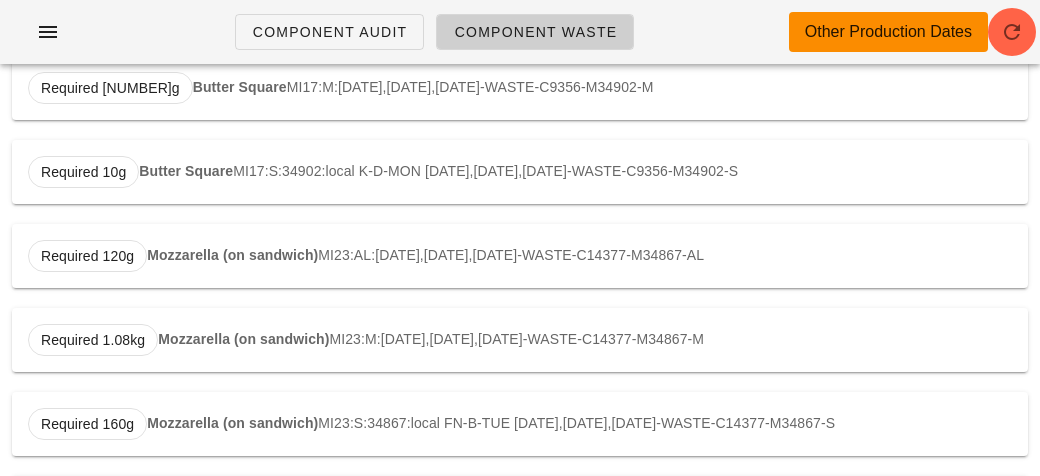 scroll, scrollTop: 0, scrollLeft: 0, axis: both 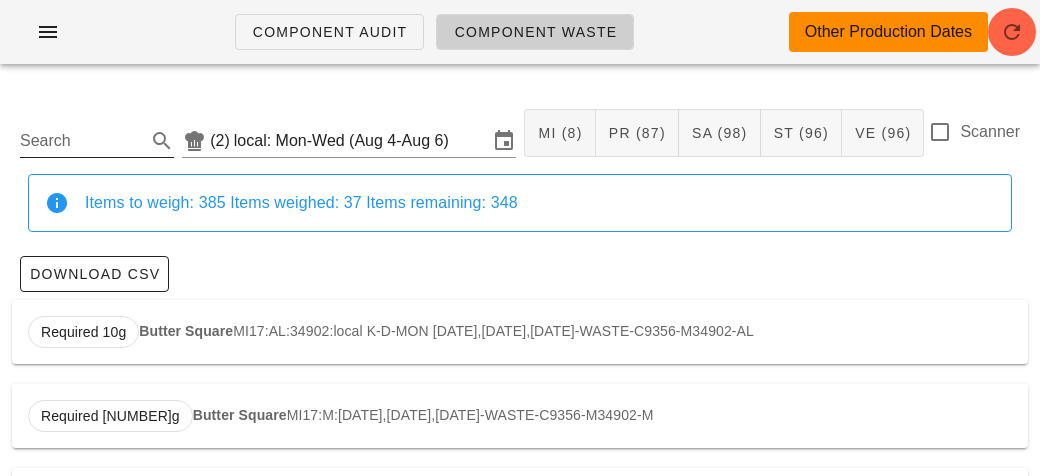 click on "Search" at bounding box center (81, 141) 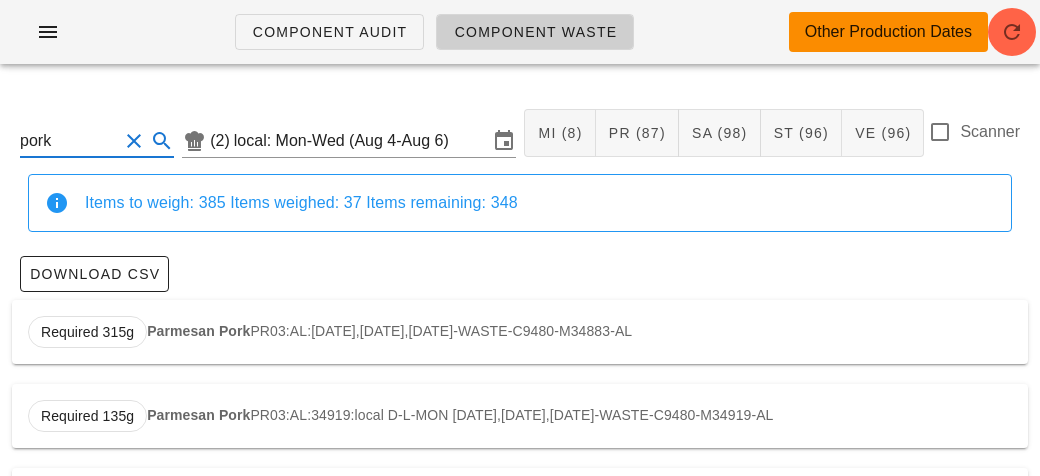 click on "Required 315g Parmesan Pork  PR03:AL:[DATE],[DATE],[DATE]-WASTE-C9480-M34883-AL" at bounding box center (520, 332) 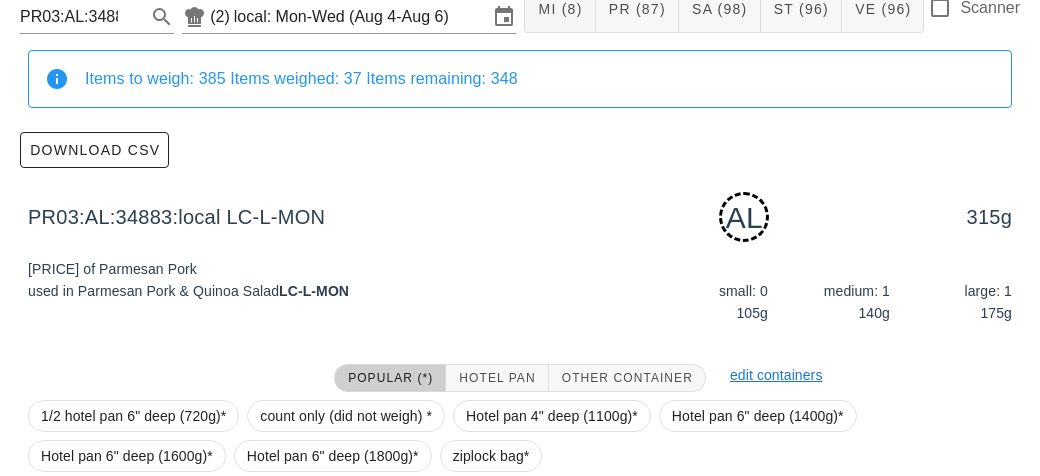 scroll, scrollTop: 302, scrollLeft: 0, axis: vertical 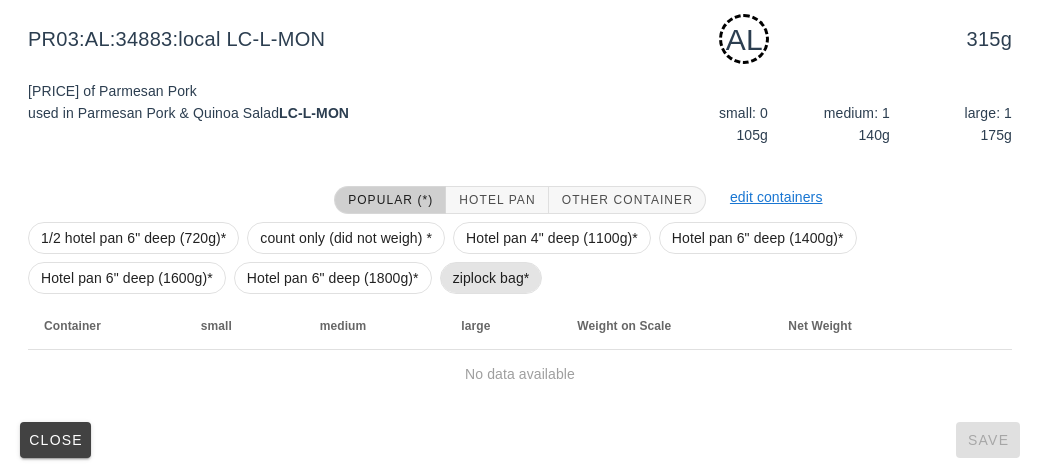 click on "ziplock bag*" at bounding box center (491, 278) 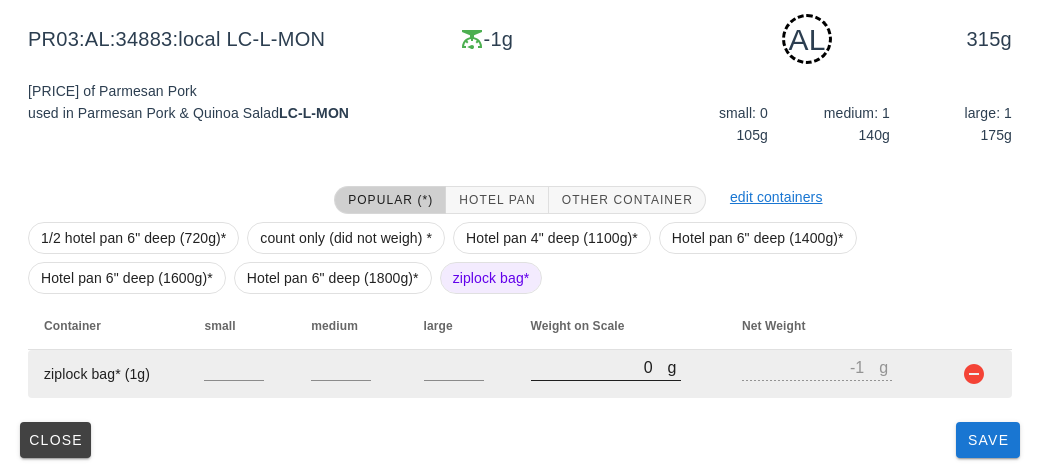 click on "0" at bounding box center (599, 367) 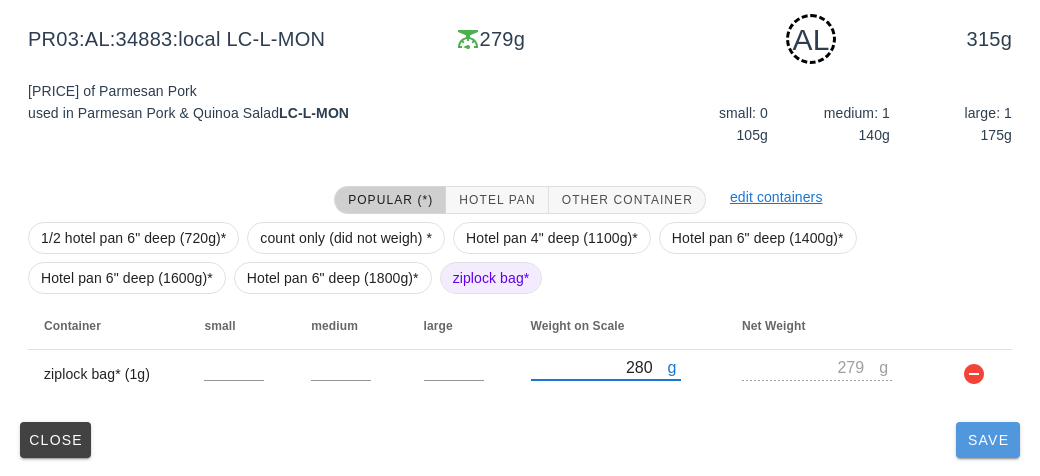 click on "Save" at bounding box center (988, 440) 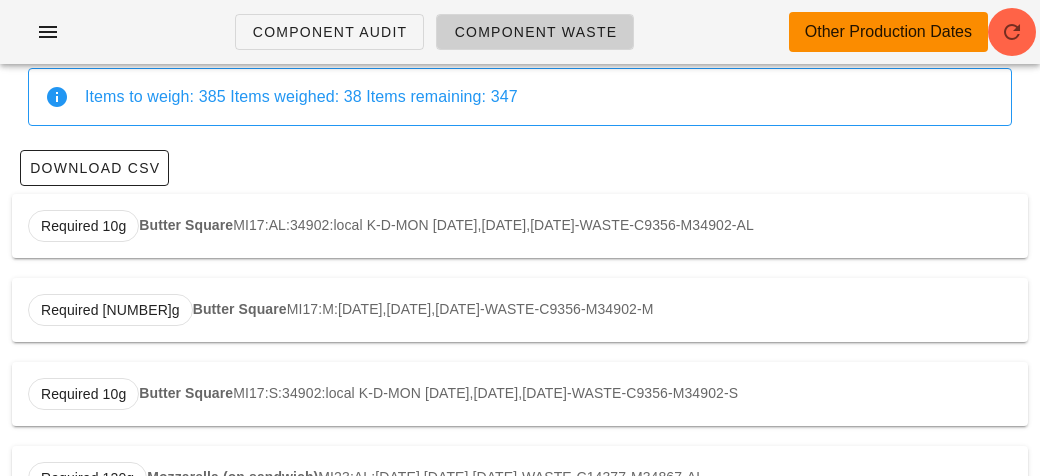 scroll, scrollTop: 0, scrollLeft: 0, axis: both 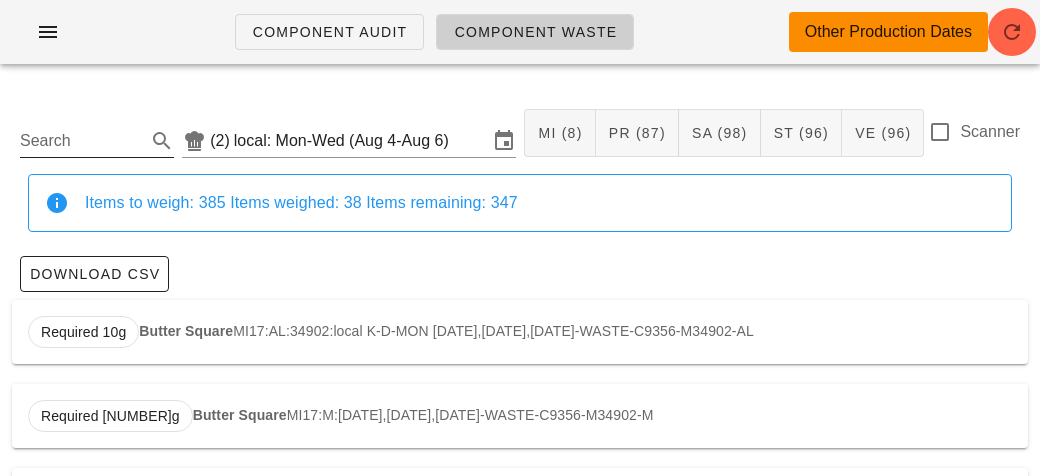 click on "Search" at bounding box center [81, 141] 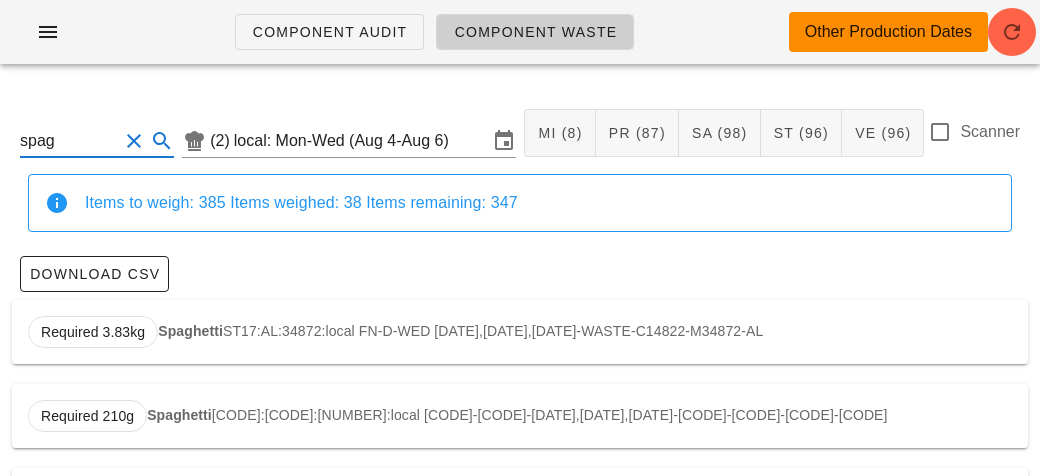 click on "Spaghetti" at bounding box center [190, 331] 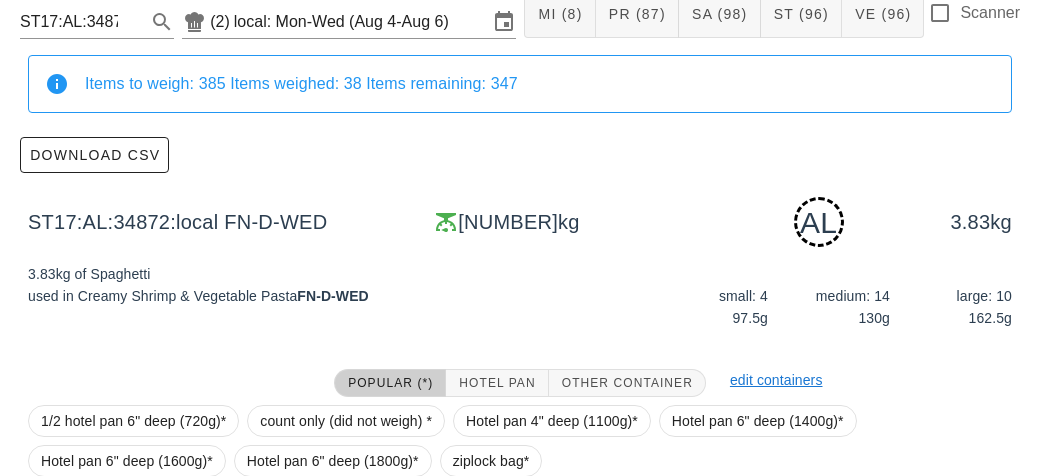 scroll, scrollTop: 302, scrollLeft: 0, axis: vertical 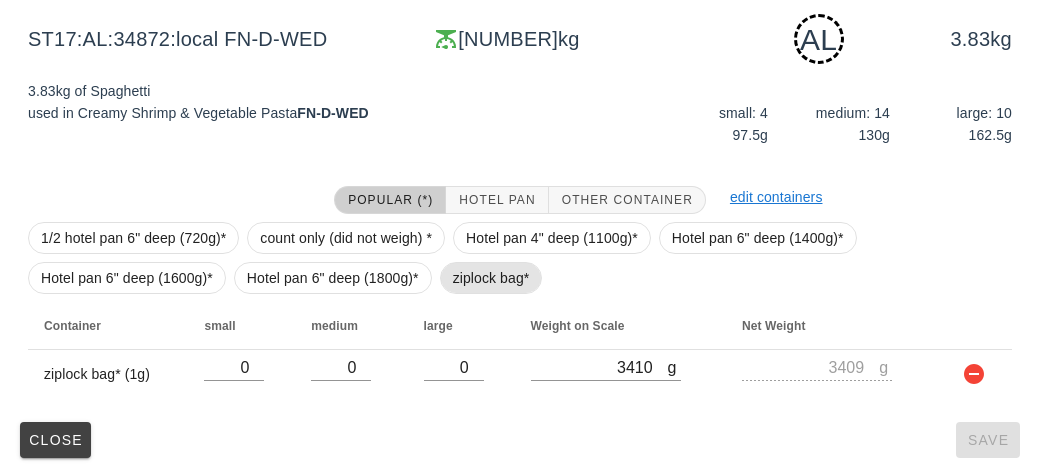 click on "ziplock bag*" at bounding box center (491, 278) 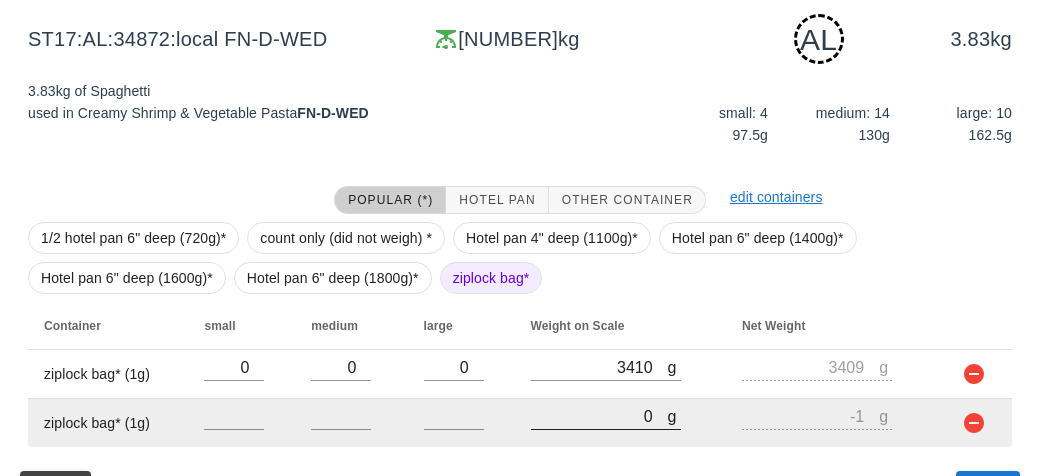 click on "0" at bounding box center (599, 416) 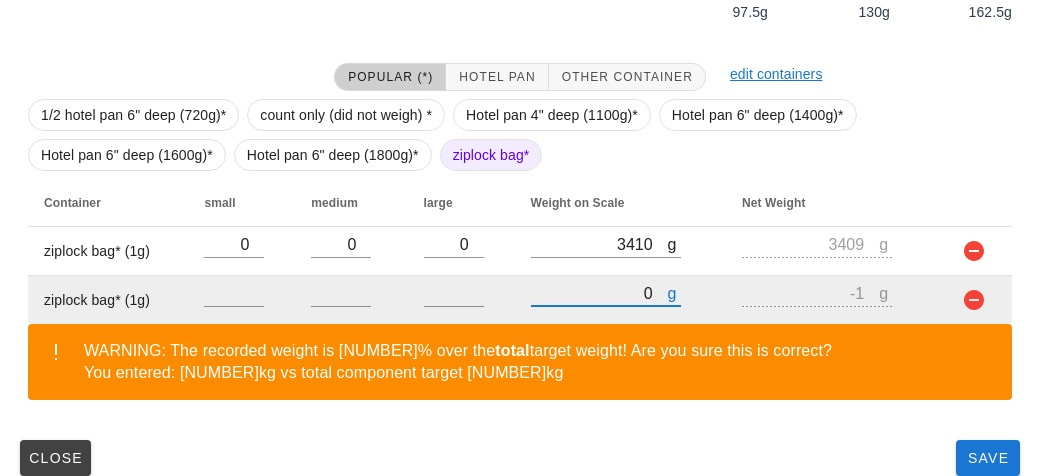 scroll, scrollTop: 443, scrollLeft: 0, axis: vertical 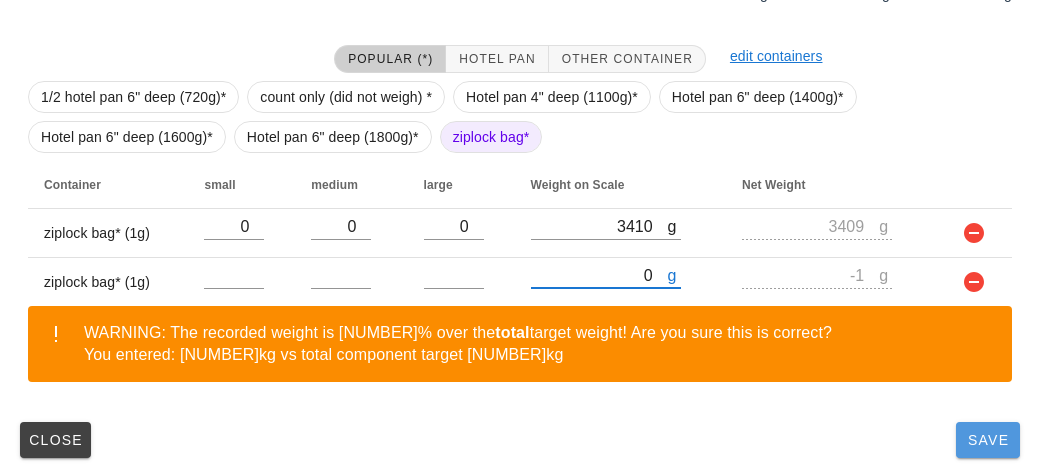 click on "Save" at bounding box center (988, 440) 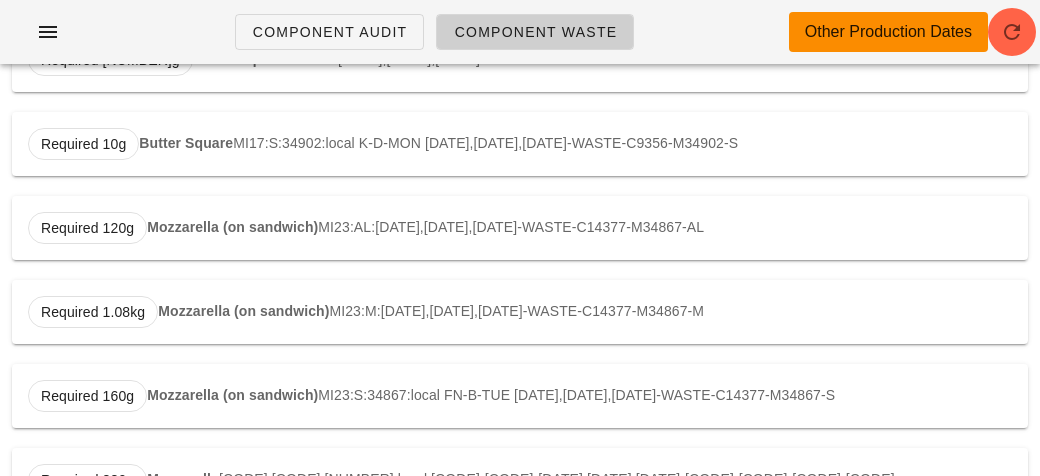 scroll, scrollTop: 0, scrollLeft: 0, axis: both 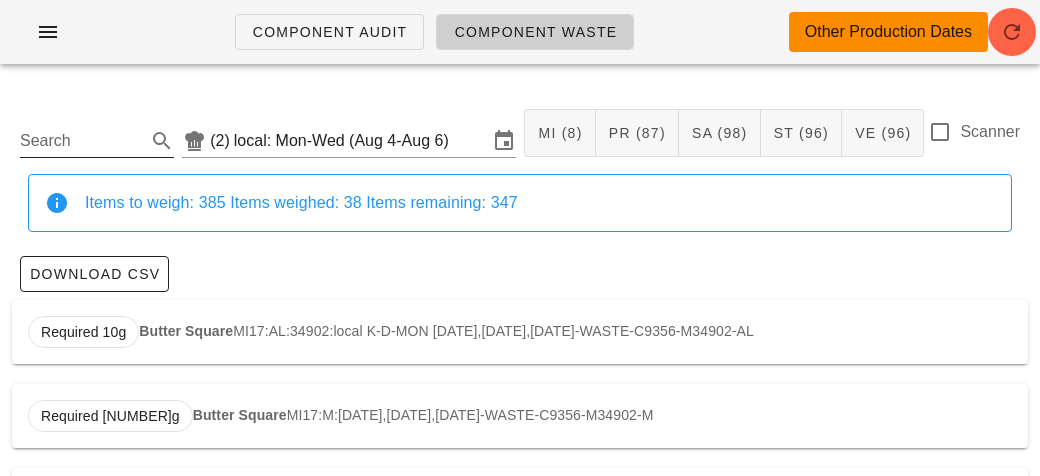 click on "Search" at bounding box center (81, 141) 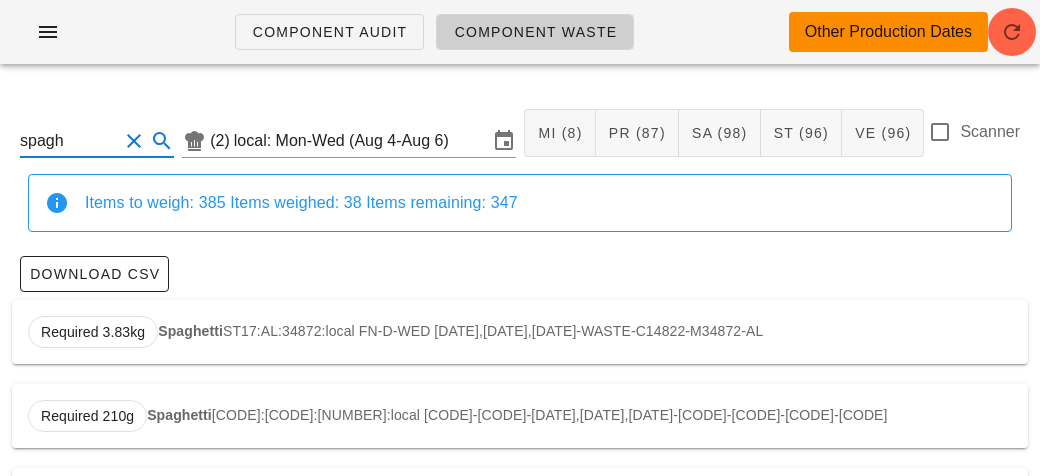 click on "Required 3.83kg Spaghetti  ST17:AL:34872:local FN-D-WED [DATE],[DATE],[DATE]-WASTE-C14822-M34872-AL" at bounding box center [520, 332] 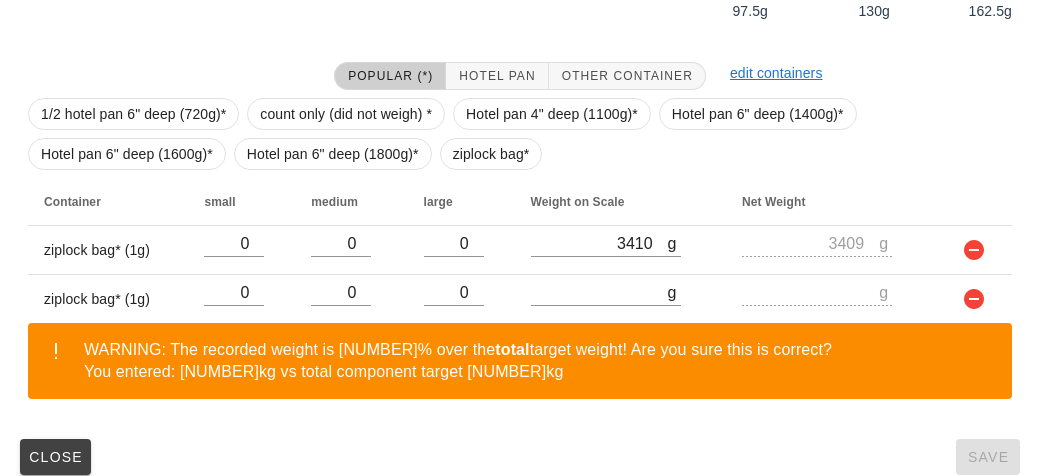 scroll, scrollTop: 443, scrollLeft: 0, axis: vertical 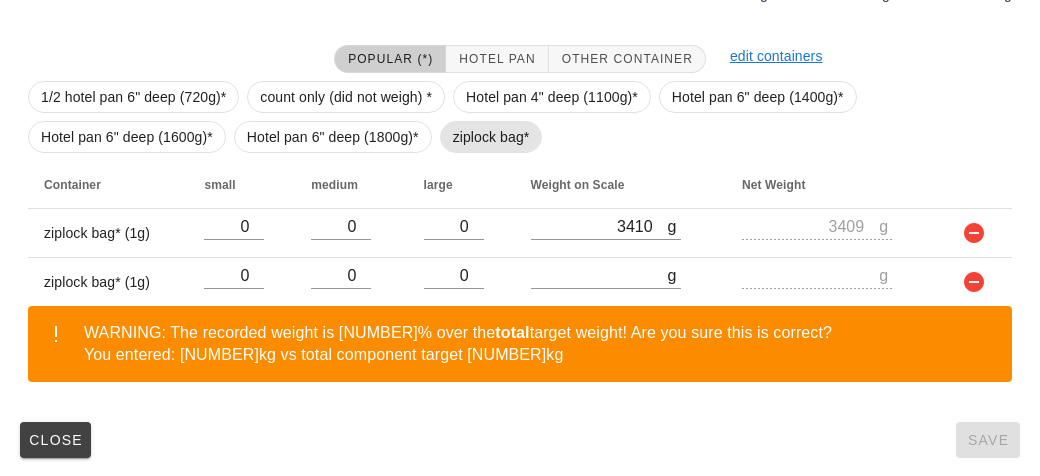 click on "ziplock bag*" at bounding box center [491, 137] 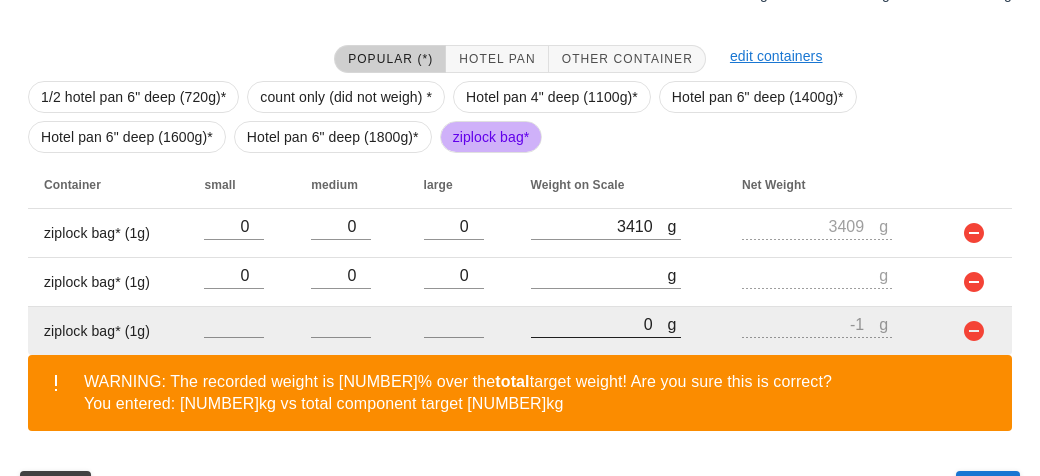 click on "0" at bounding box center [599, 324] 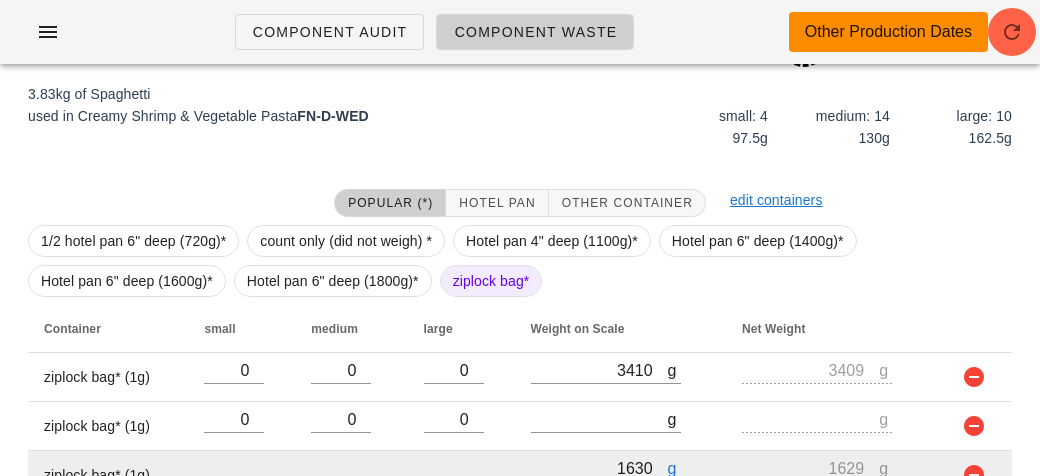 scroll, scrollTop: 491, scrollLeft: 0, axis: vertical 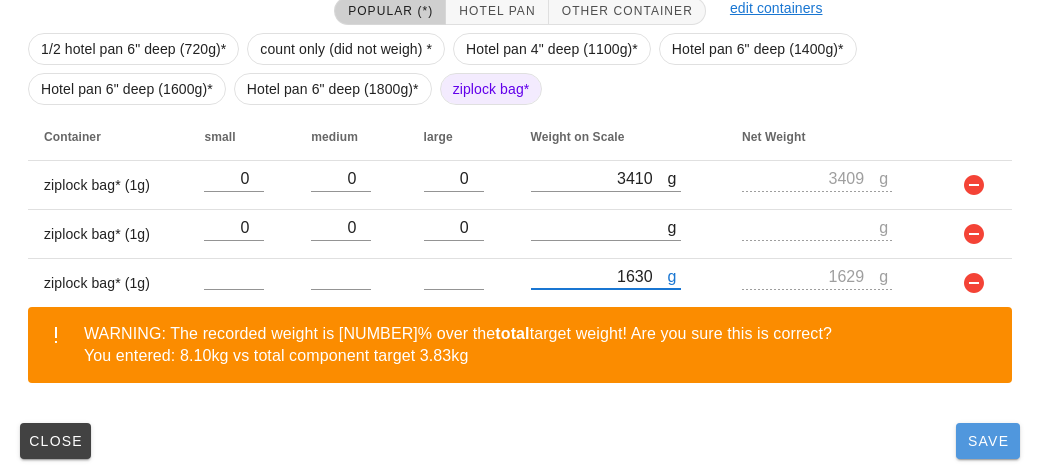 click on "Save" at bounding box center [988, 441] 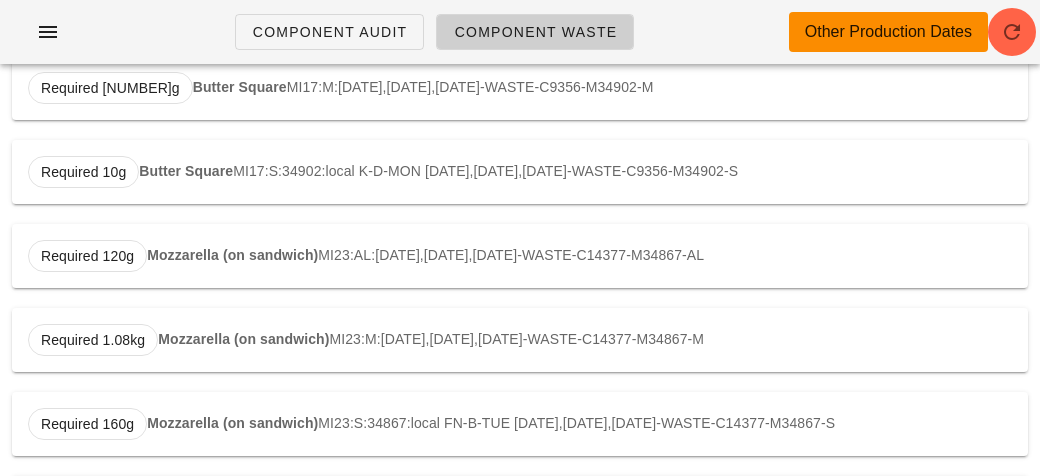scroll, scrollTop: 0, scrollLeft: 0, axis: both 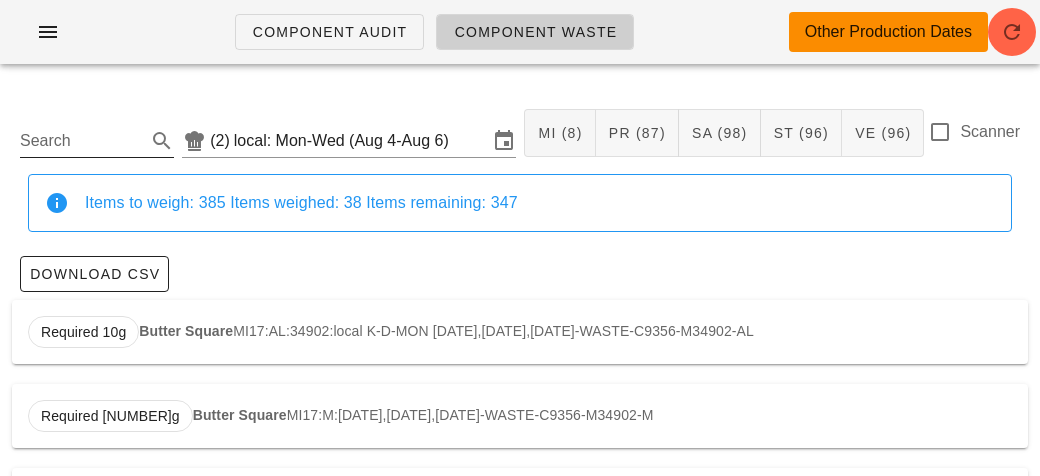 click on "Search" at bounding box center (81, 141) 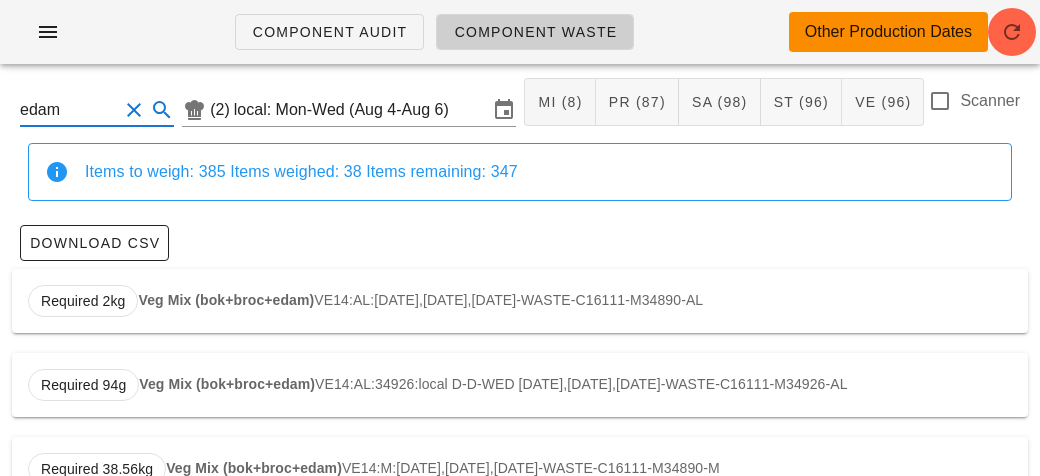 scroll, scrollTop: 0, scrollLeft: 0, axis: both 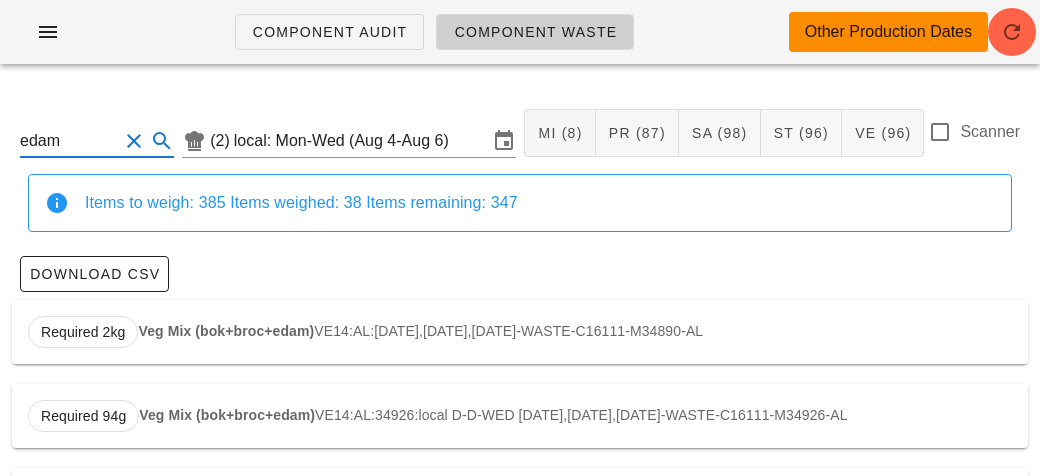 click on "Required 2kg Veg Mix (bok+broc+edam)  VE14:AL:34890:local LC-D-WED [DATE],[DATE],[DATE]-WASTE-C16111-M34890-AL" at bounding box center (520, 332) 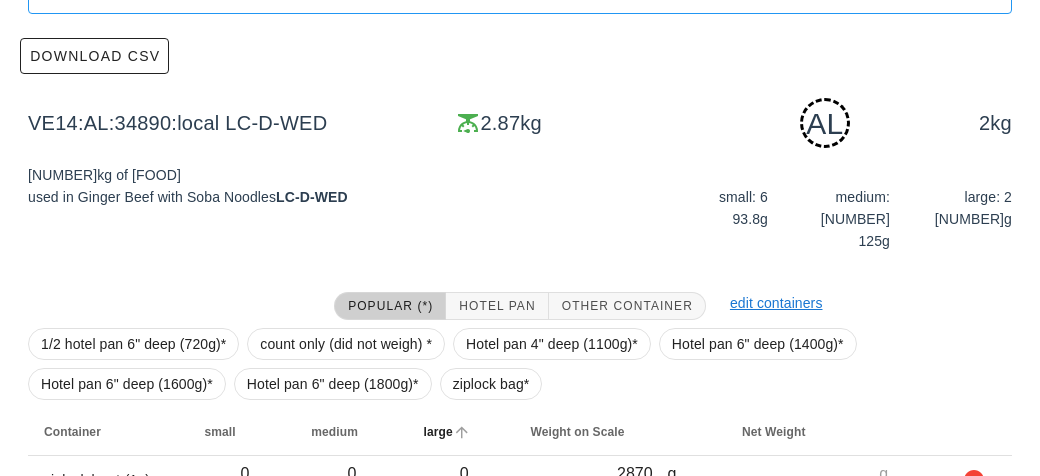 click on "large" at bounding box center [461, 432] 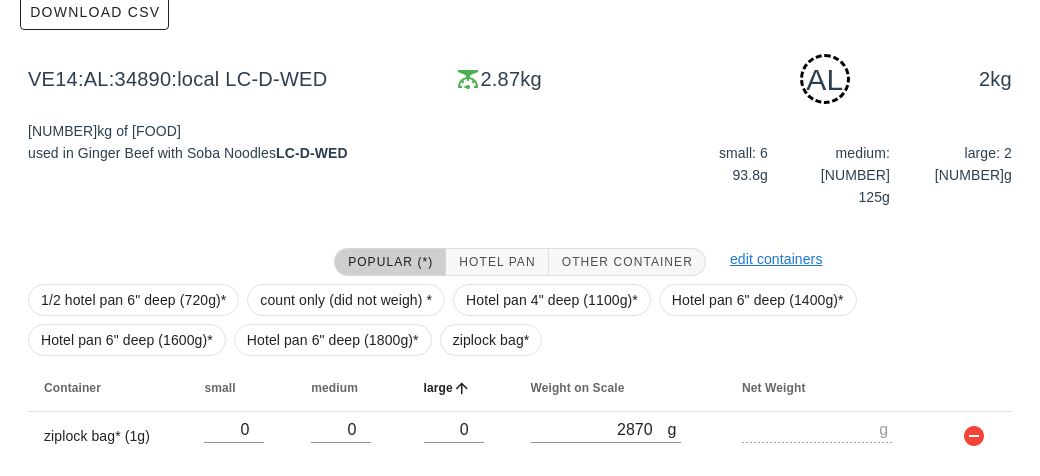 scroll, scrollTop: 302, scrollLeft: 0, axis: vertical 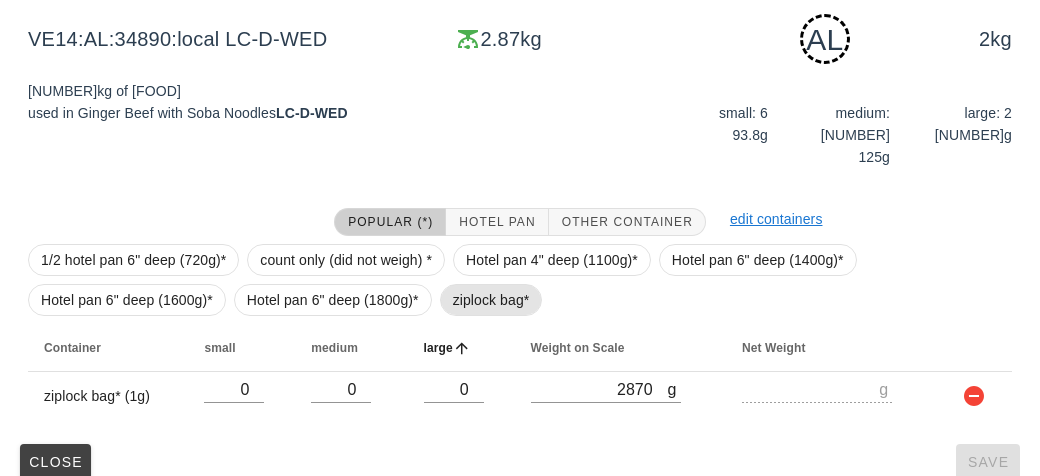 click on "ziplock bag*" at bounding box center (491, 300) 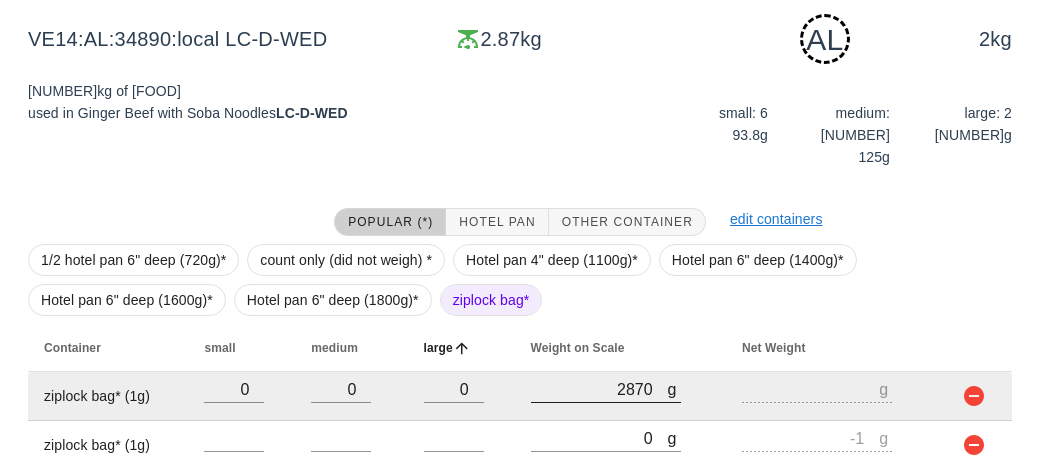 click at bounding box center (606, 413) 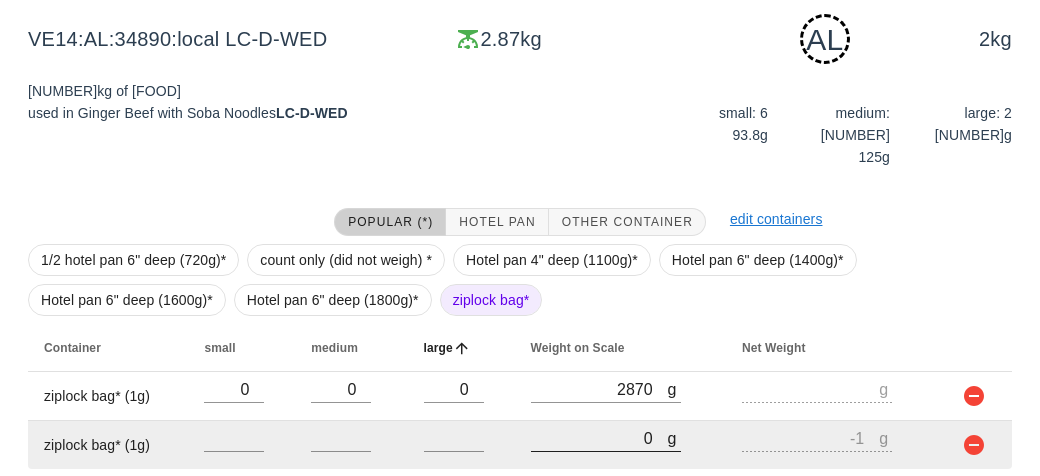 click on "0" at bounding box center (599, 438) 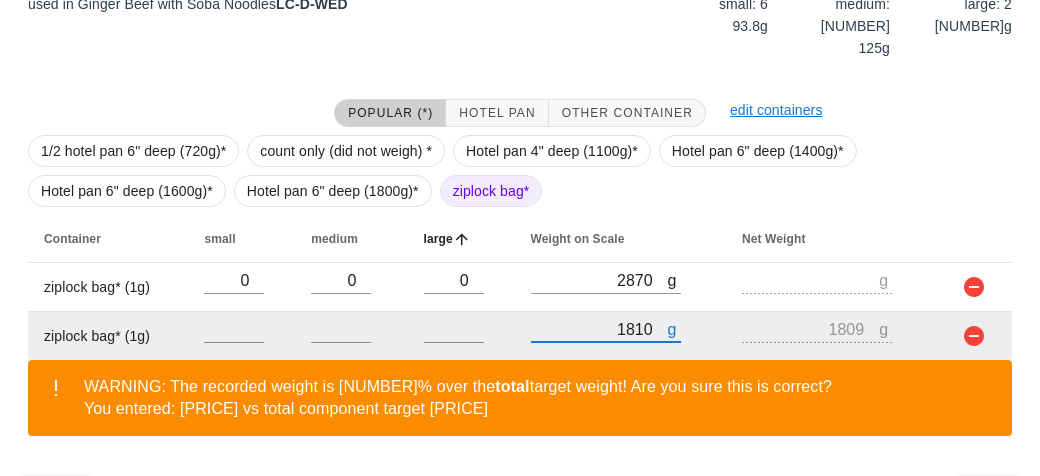 scroll, scrollTop: 443, scrollLeft: 0, axis: vertical 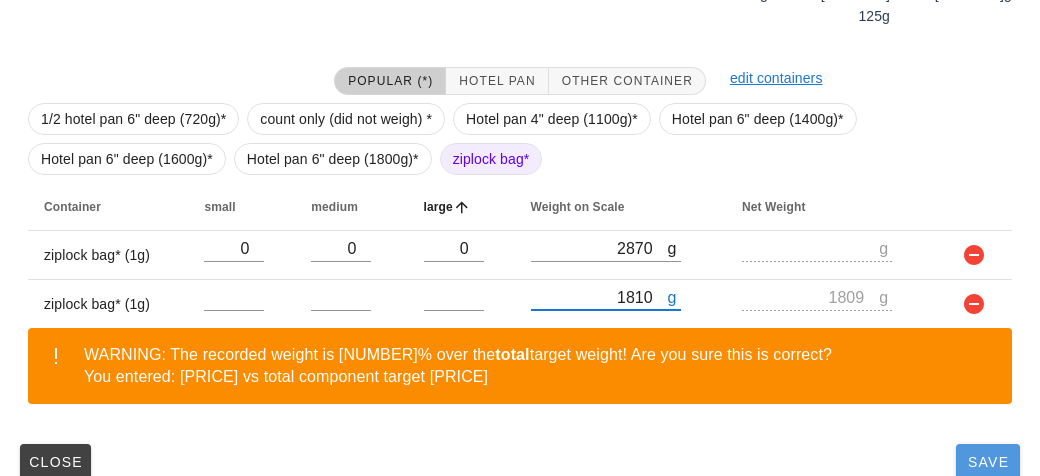click on "Save" at bounding box center (988, 462) 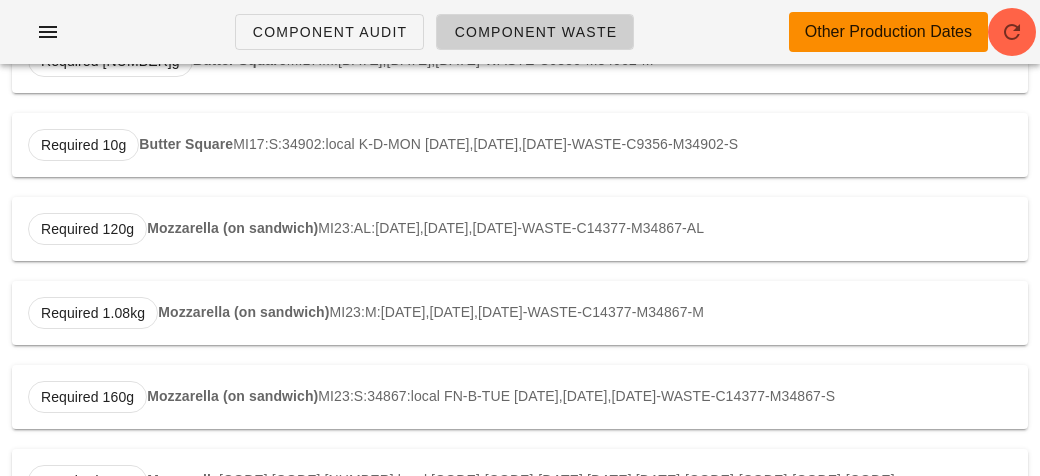 scroll, scrollTop: 0, scrollLeft: 0, axis: both 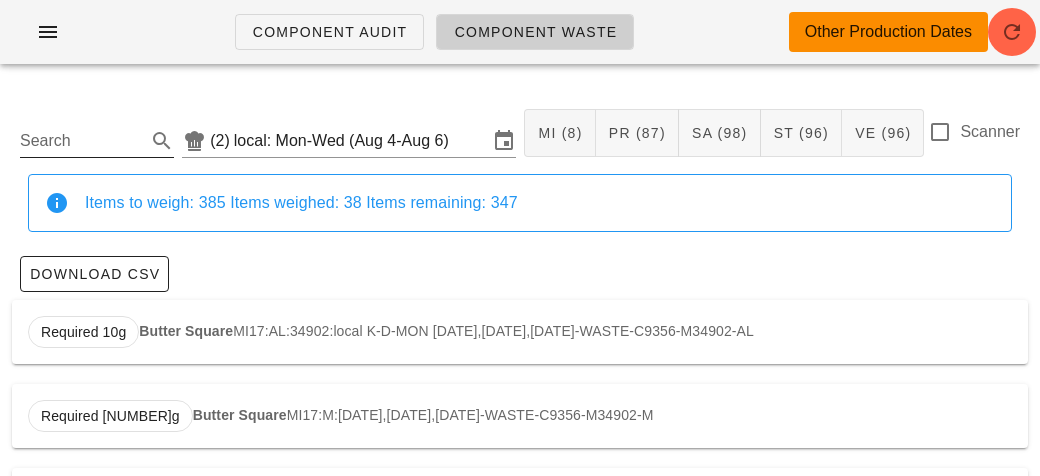 click on "Search" at bounding box center [81, 141] 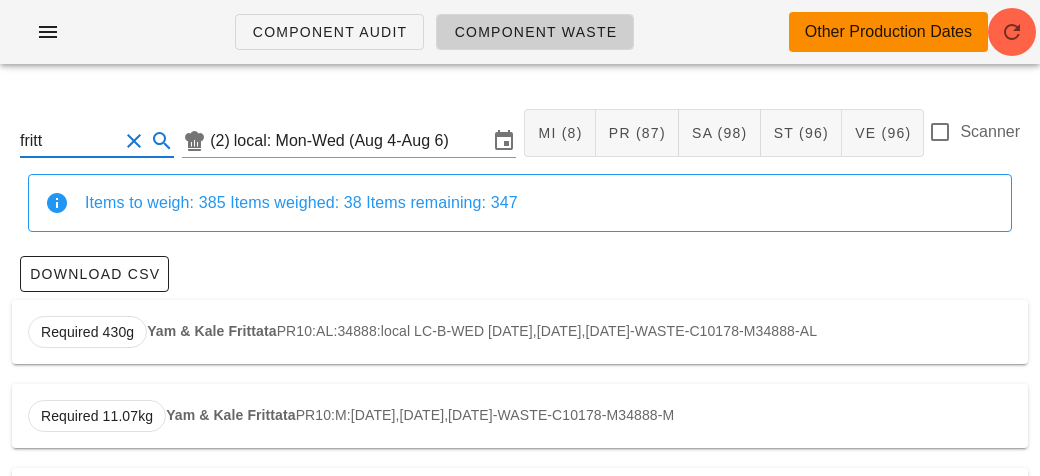 click on "Yam & Kale Frittata" at bounding box center (212, 331) 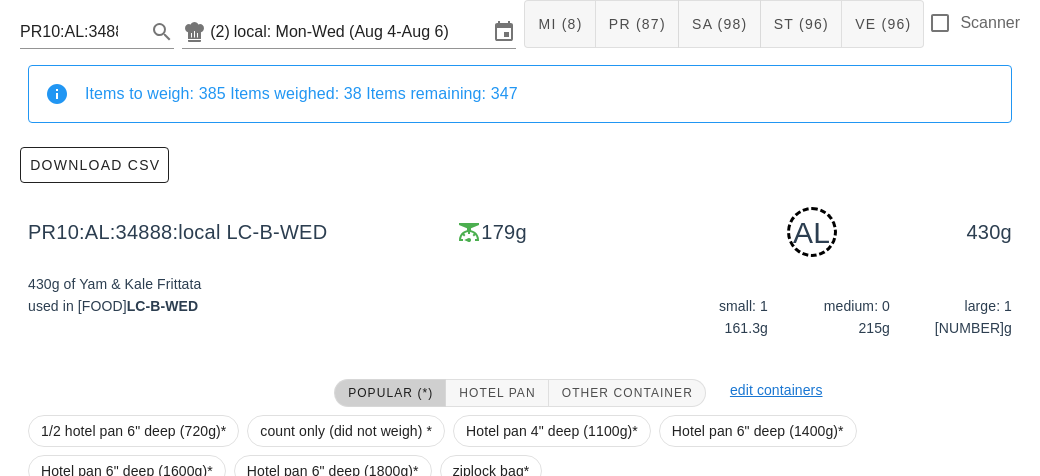 scroll, scrollTop: 302, scrollLeft: 0, axis: vertical 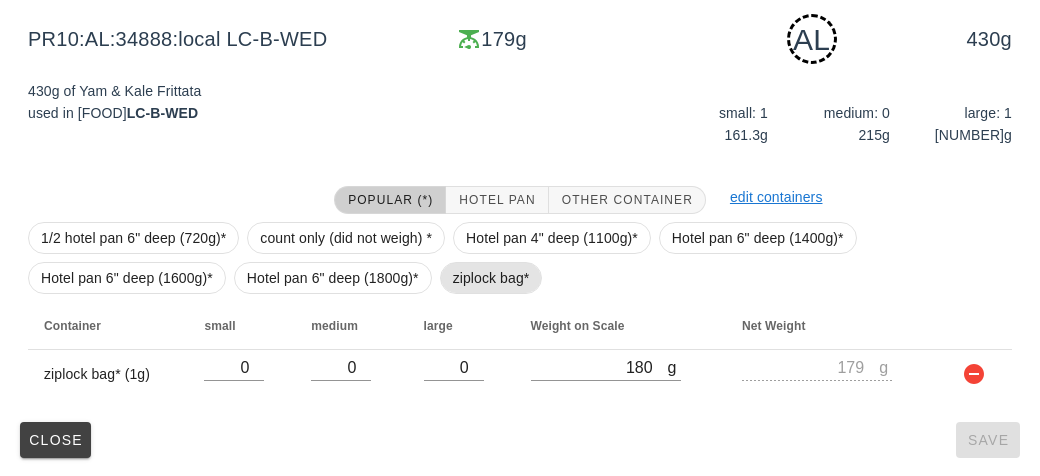 click on "ziplock bag*" at bounding box center (491, 278) 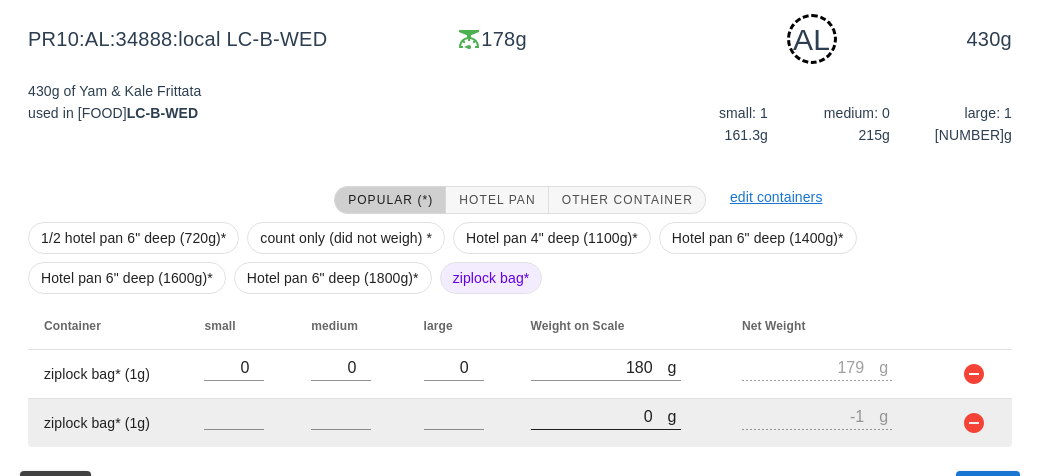 click on "0" at bounding box center [599, 416] 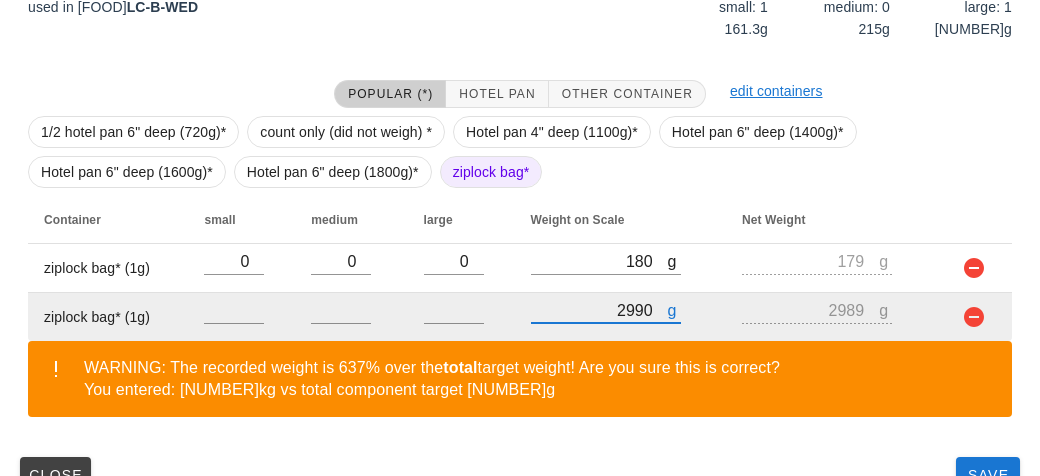 scroll, scrollTop: 443, scrollLeft: 0, axis: vertical 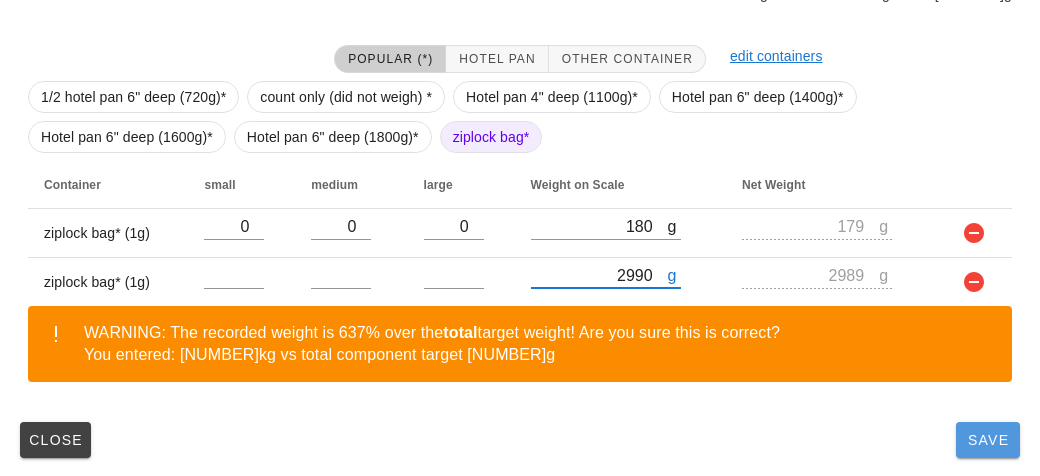 click on "Save" at bounding box center [988, 440] 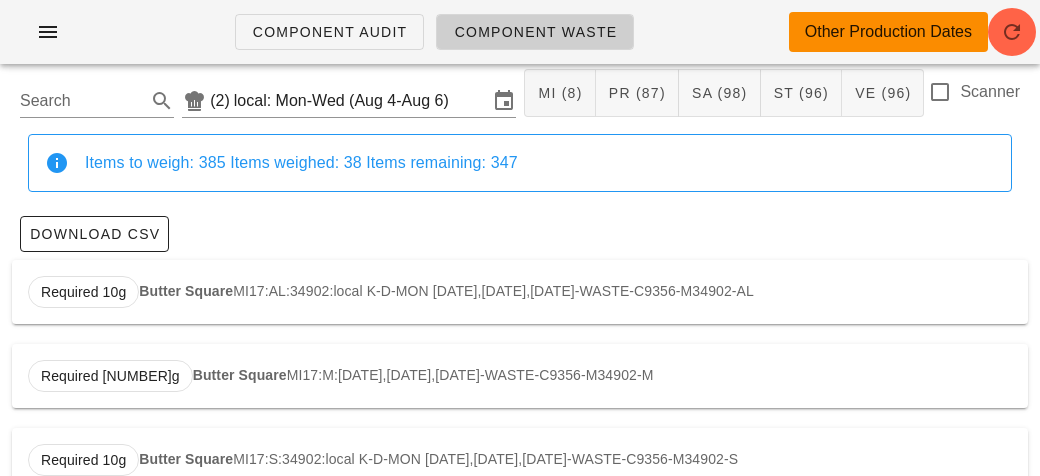 scroll, scrollTop: 0, scrollLeft: 0, axis: both 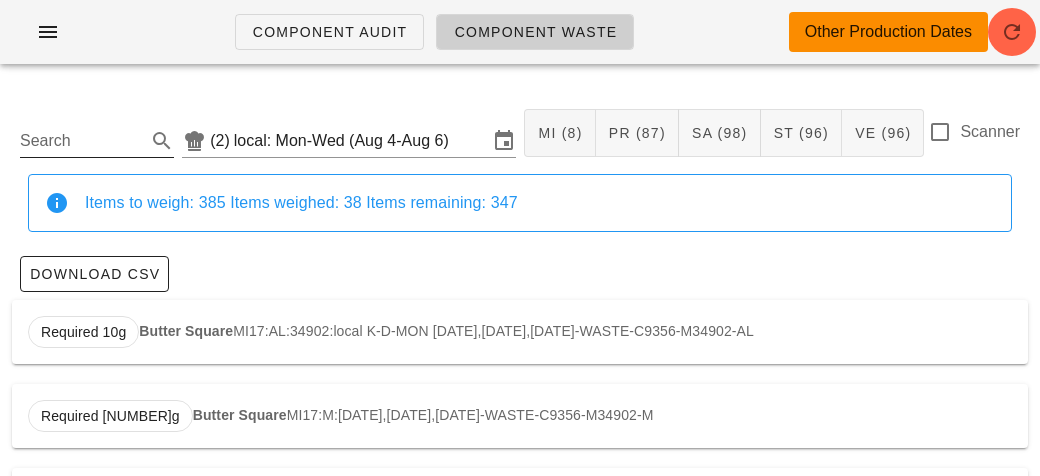 click on "Search" at bounding box center [81, 141] 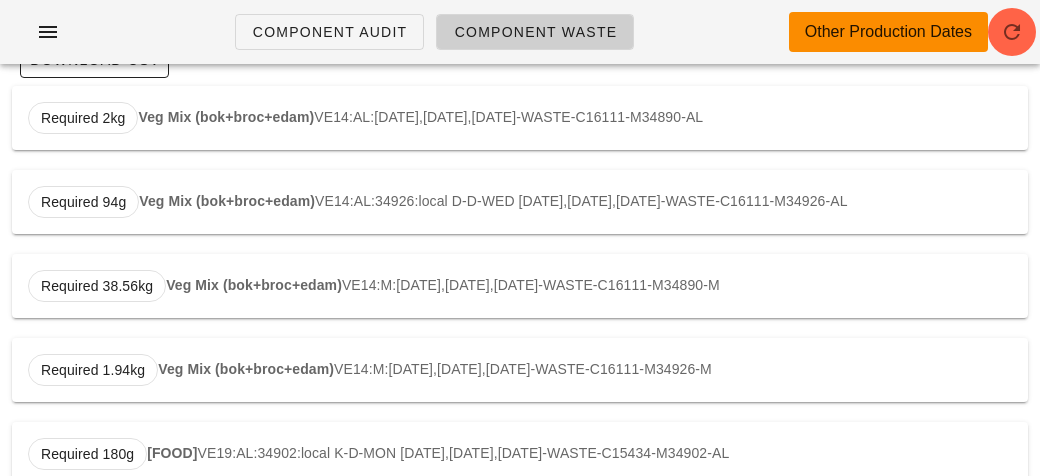 scroll, scrollTop: 0, scrollLeft: 0, axis: both 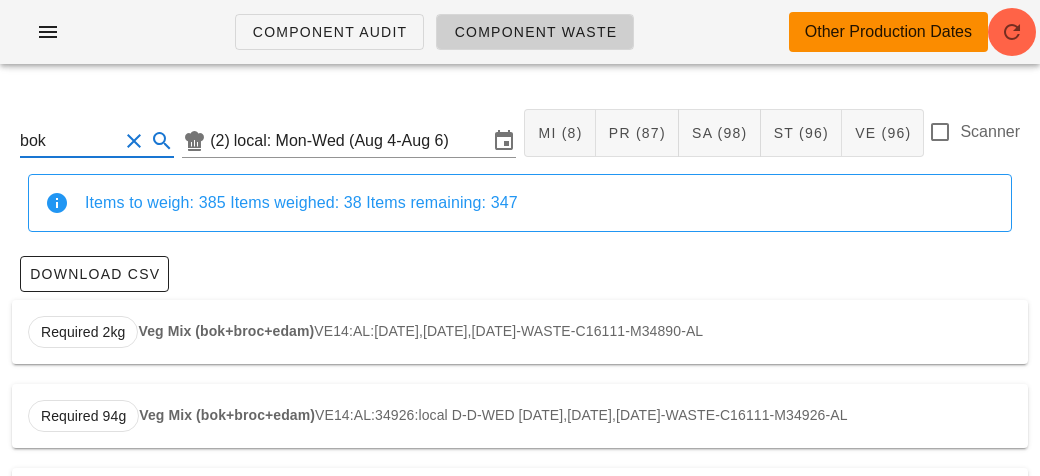 click on "Required 2kg Veg Mix (bok+broc+edam)  VE14:AL:34890:local LC-D-WED [DATE],[DATE],[DATE]-WASTE-C16111-M34890-AL" at bounding box center (520, 332) 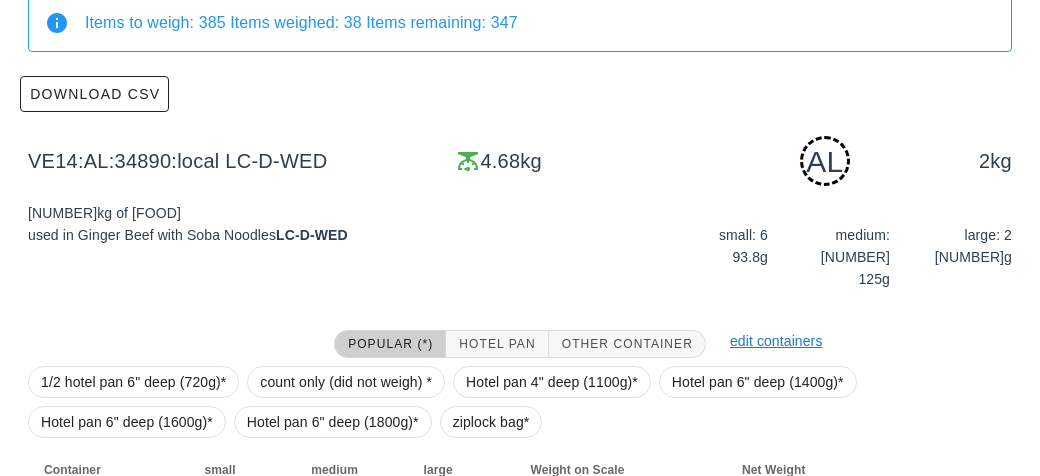 scroll, scrollTop: 443, scrollLeft: 0, axis: vertical 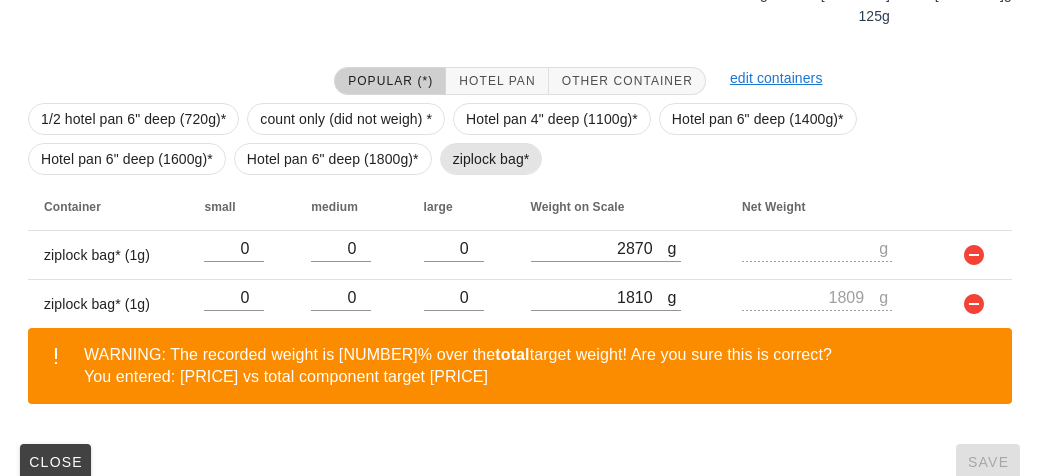 click on "ziplock bag*" at bounding box center [491, 159] 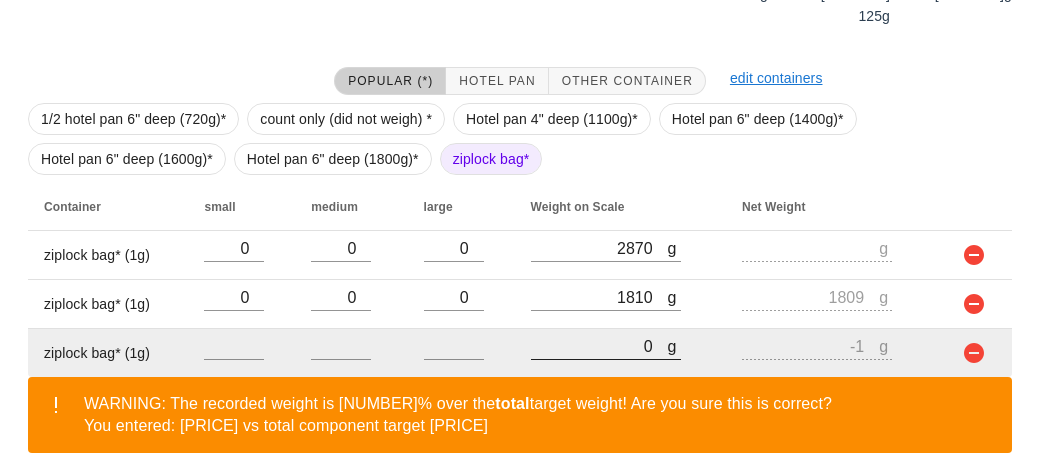 click on "0" at bounding box center (599, 346) 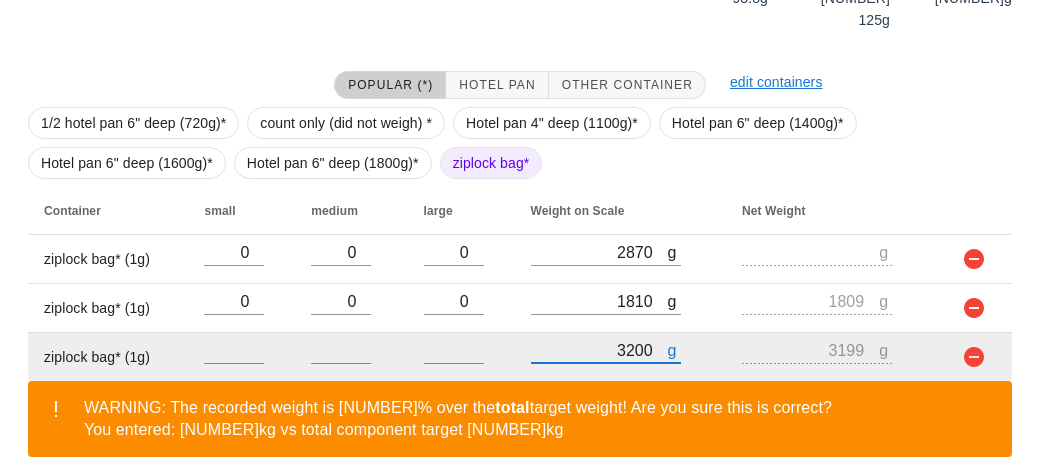 scroll, scrollTop: 491, scrollLeft: 0, axis: vertical 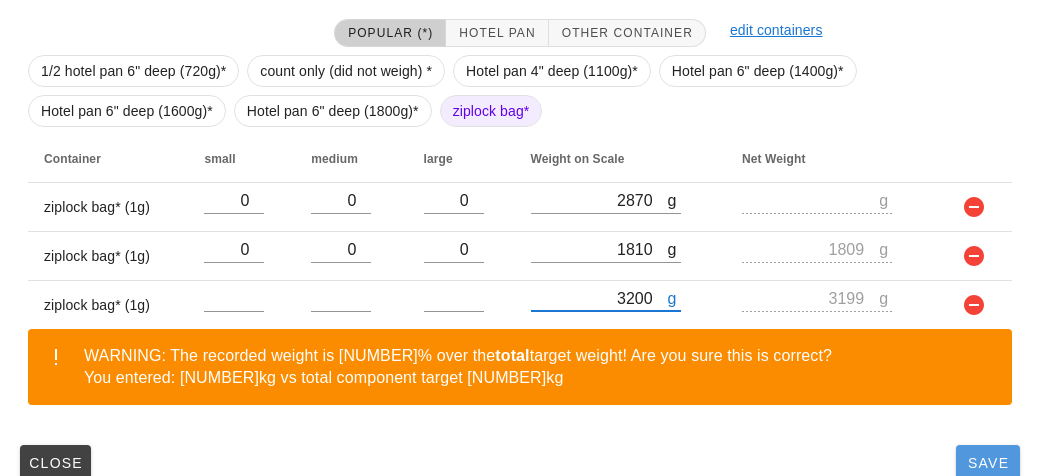 click on "Save" at bounding box center [988, 463] 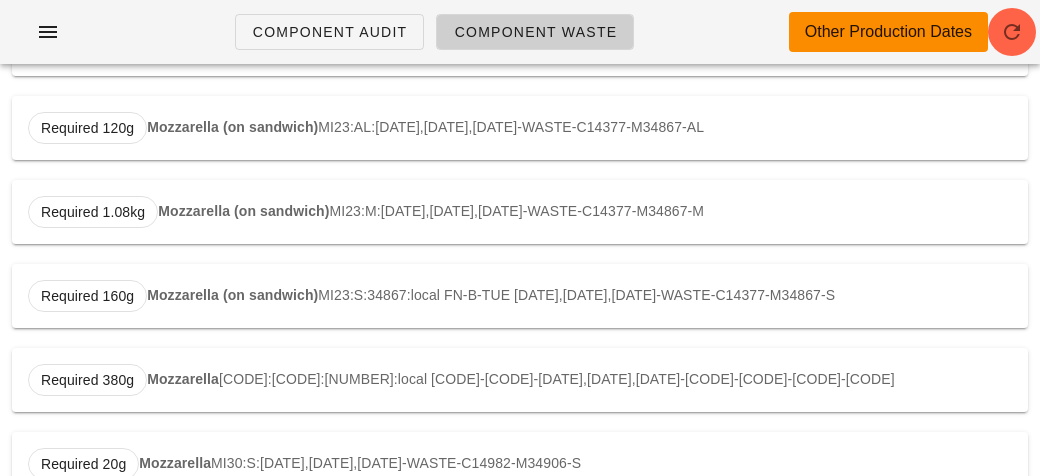 scroll, scrollTop: 0, scrollLeft: 0, axis: both 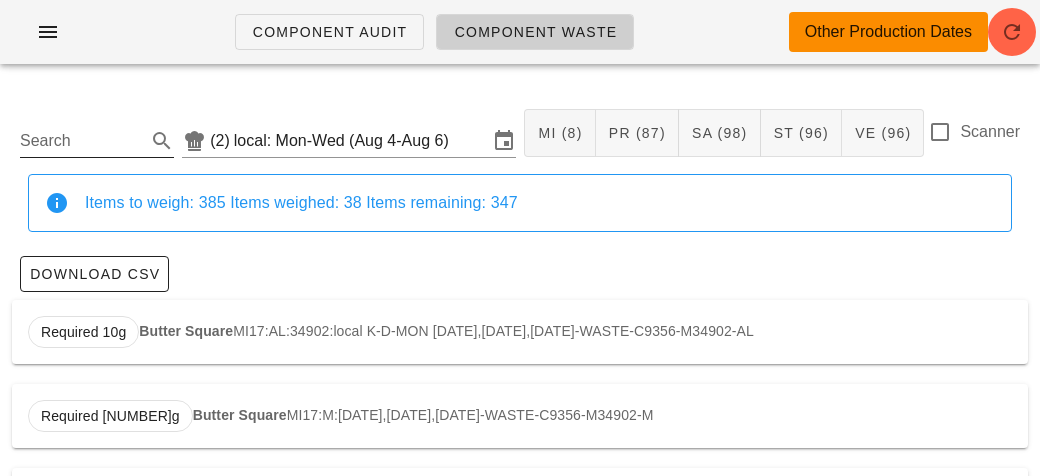 click on "Search" at bounding box center [81, 141] 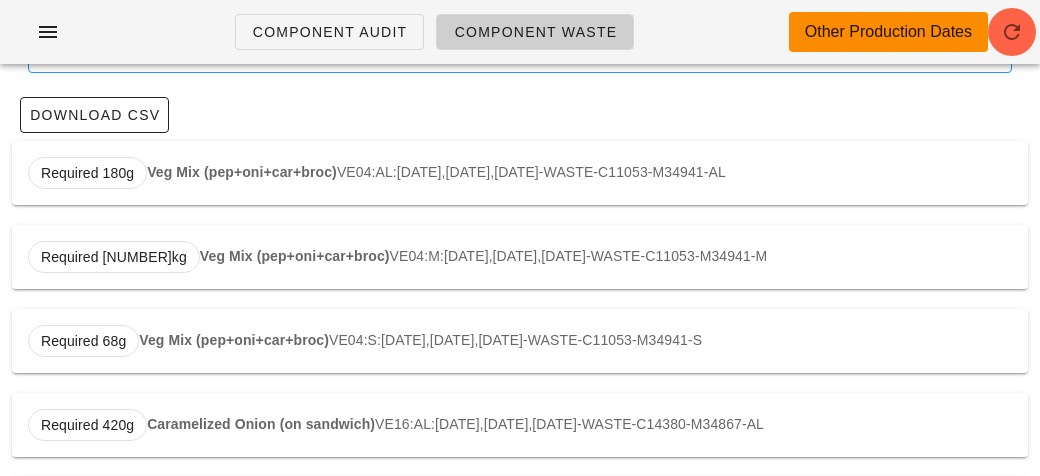 scroll, scrollTop: 0, scrollLeft: 0, axis: both 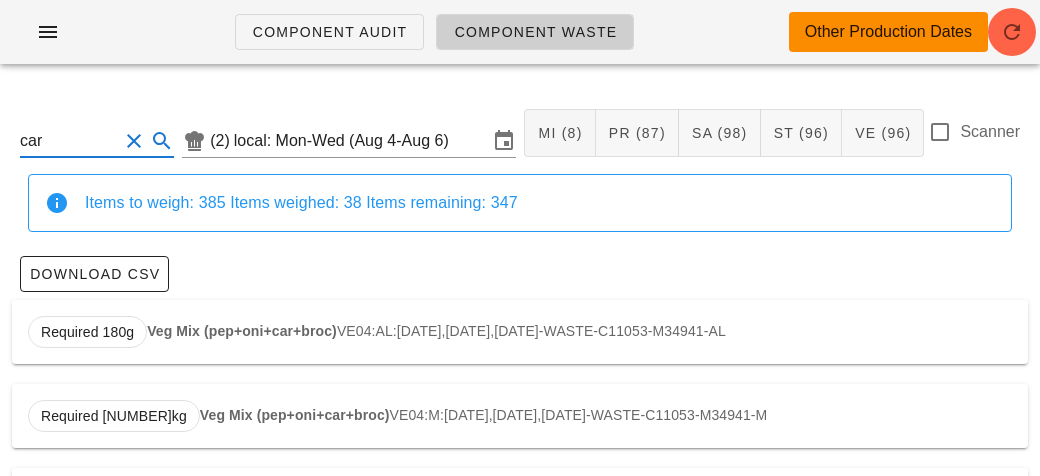 click on "Veg Mix (pep+oni+car+broc)" at bounding box center [242, 331] 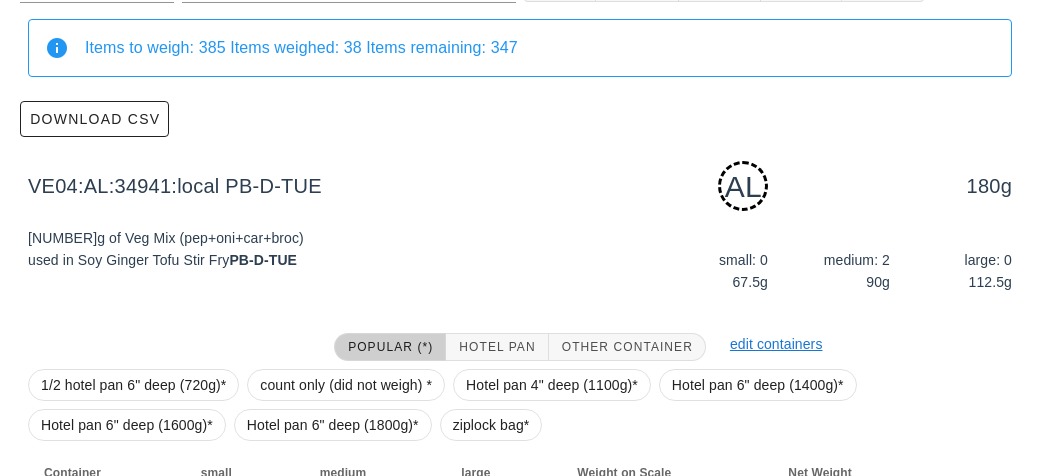 scroll, scrollTop: 302, scrollLeft: 0, axis: vertical 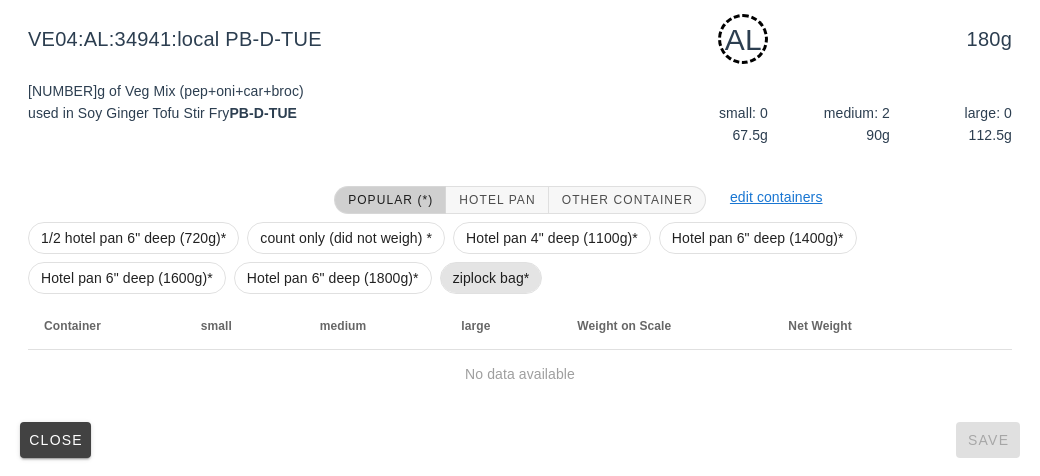 click on "ziplock bag*" at bounding box center [491, 278] 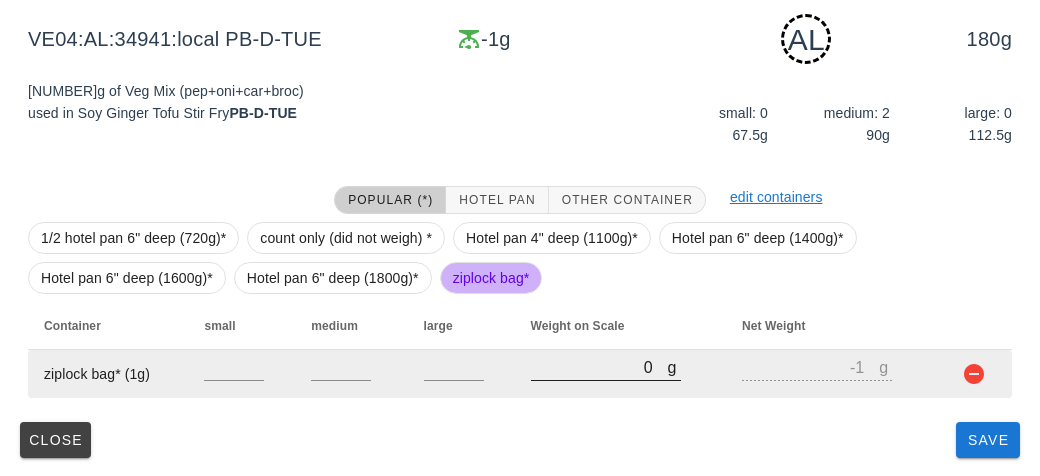 click on "0" at bounding box center (599, 367) 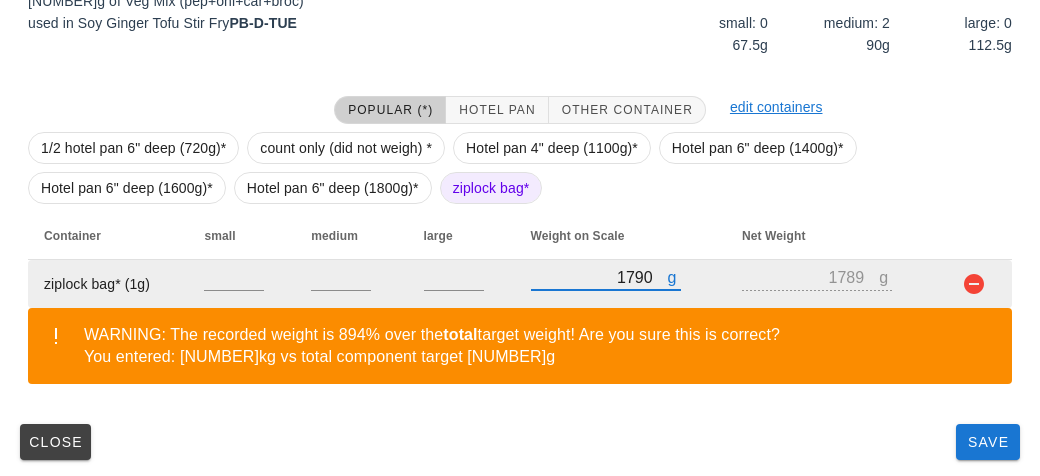 scroll, scrollTop: 394, scrollLeft: 0, axis: vertical 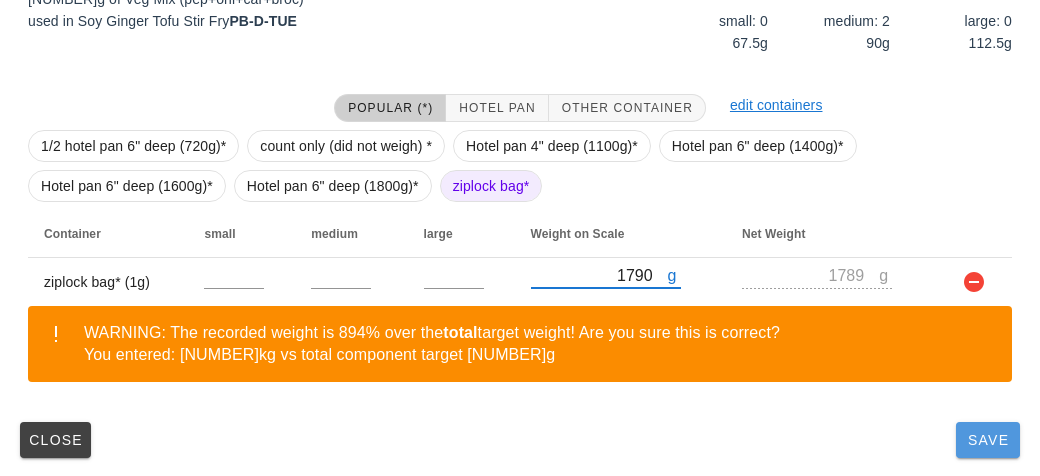 click on "Save" at bounding box center [988, 440] 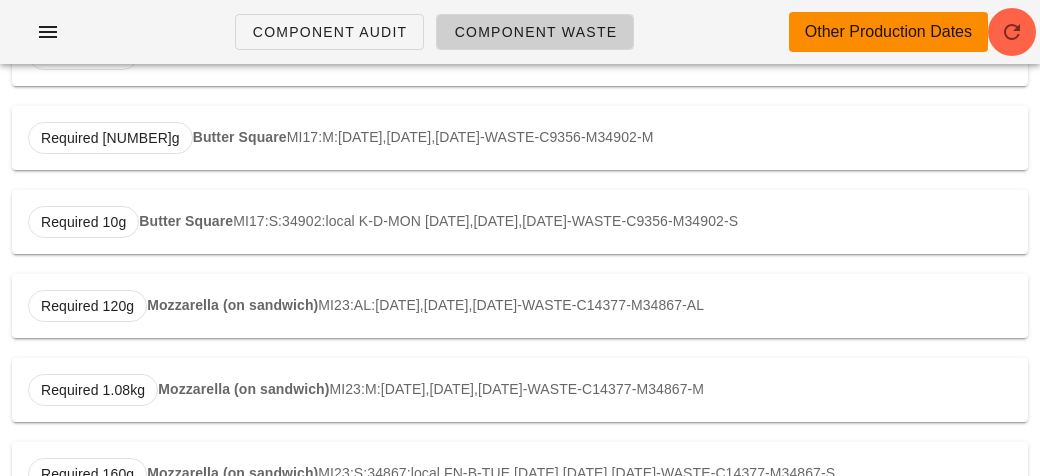 scroll, scrollTop: 0, scrollLeft: 0, axis: both 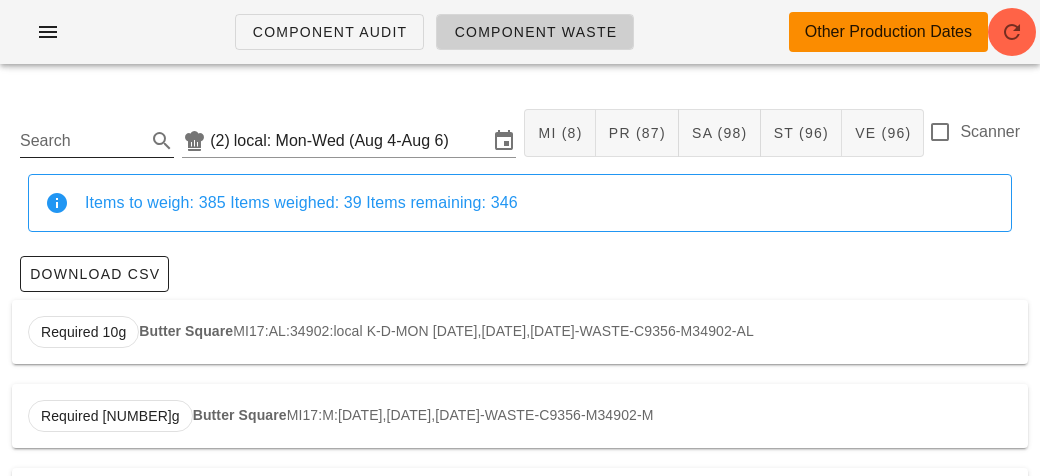 click on "Search" at bounding box center (81, 141) 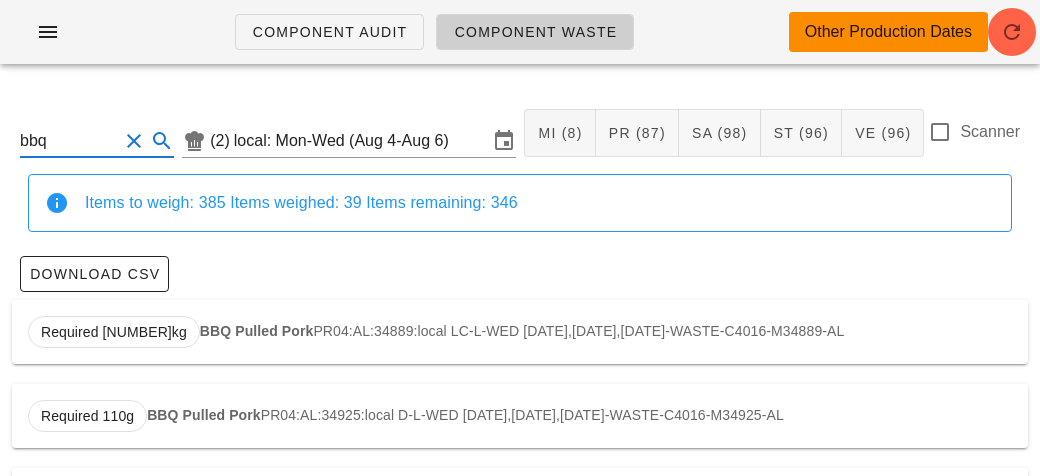 click on "BBQ Pulled Pork" at bounding box center [257, 331] 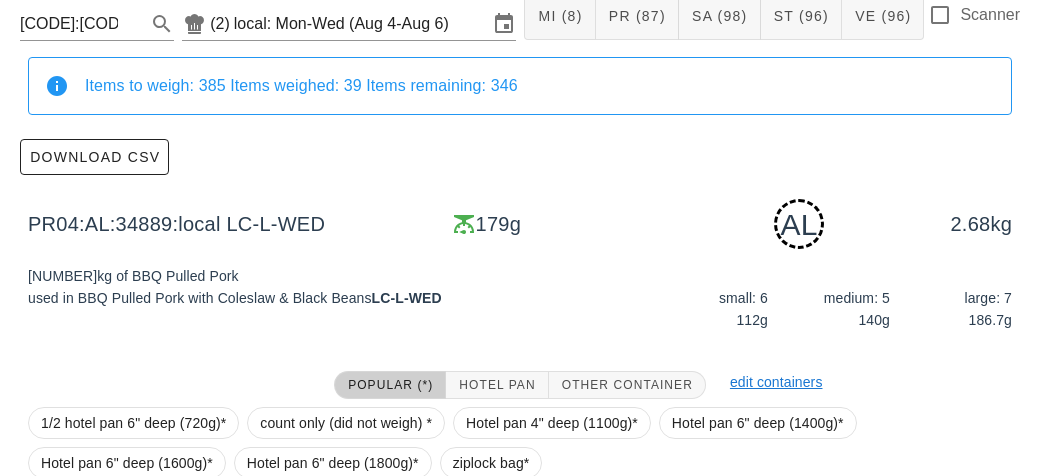 scroll, scrollTop: 302, scrollLeft: 0, axis: vertical 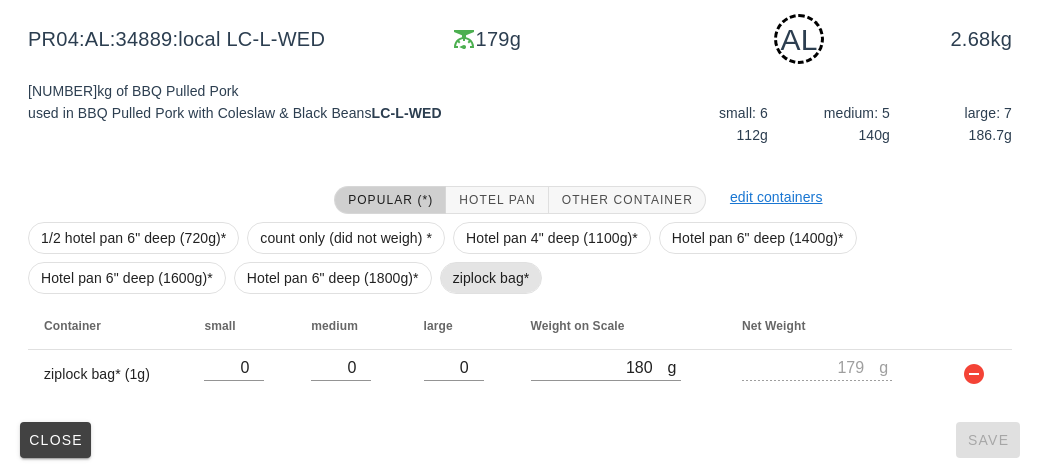 click on "ziplock bag*" at bounding box center (491, 278) 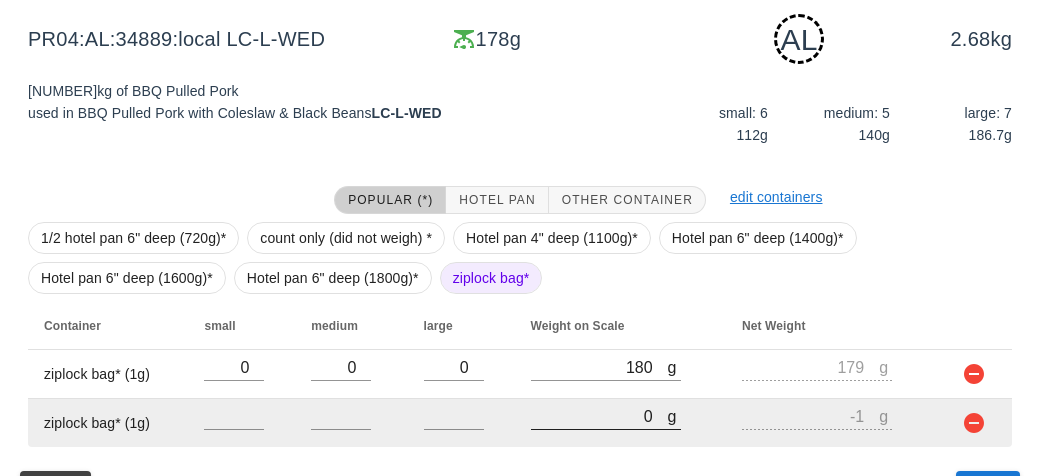 click on "0" at bounding box center (599, 416) 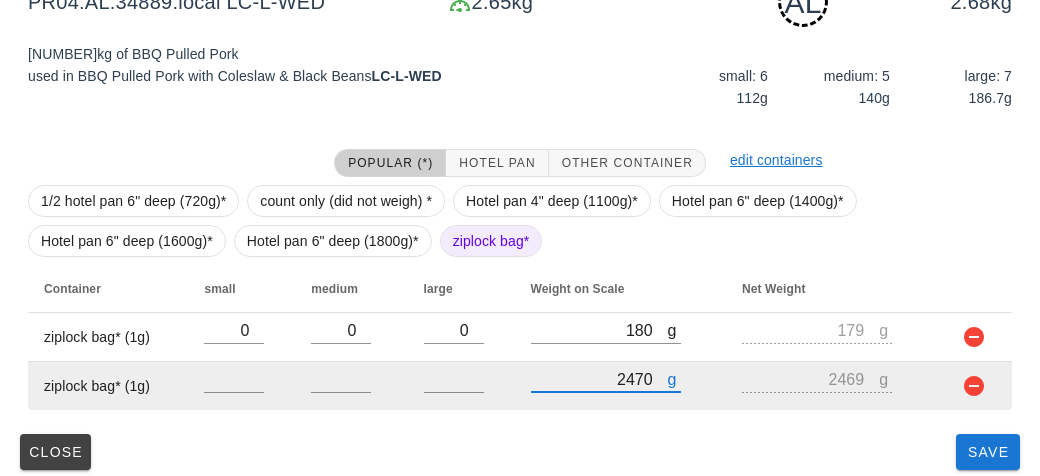 scroll, scrollTop: 350, scrollLeft: 0, axis: vertical 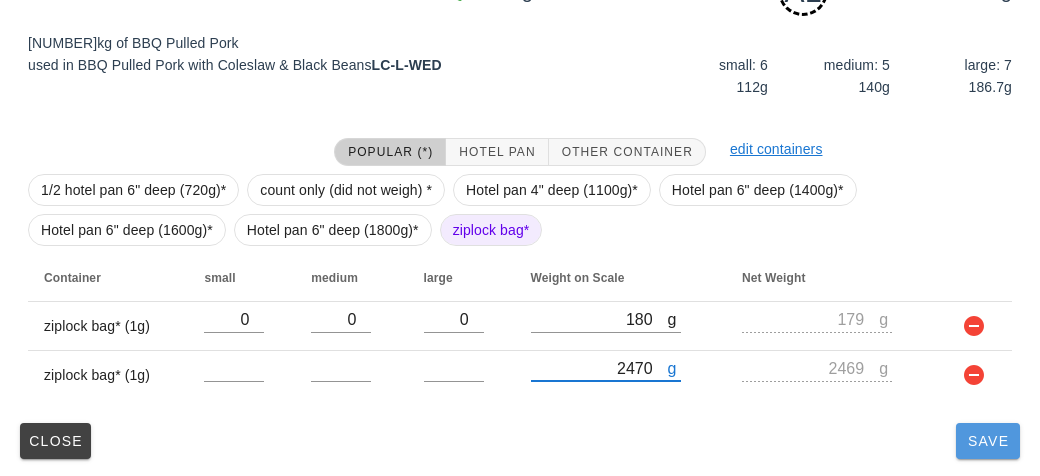 click on "Save" at bounding box center (988, 441) 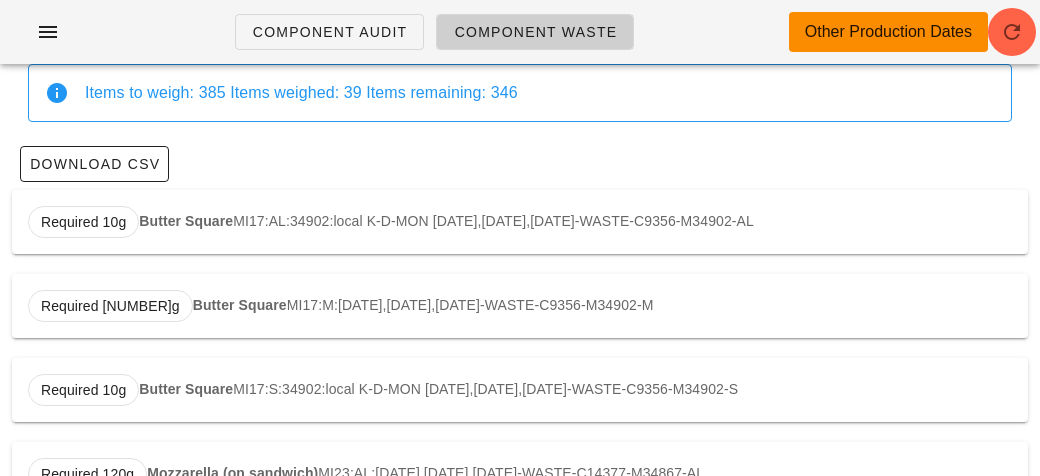 scroll, scrollTop: 0, scrollLeft: 0, axis: both 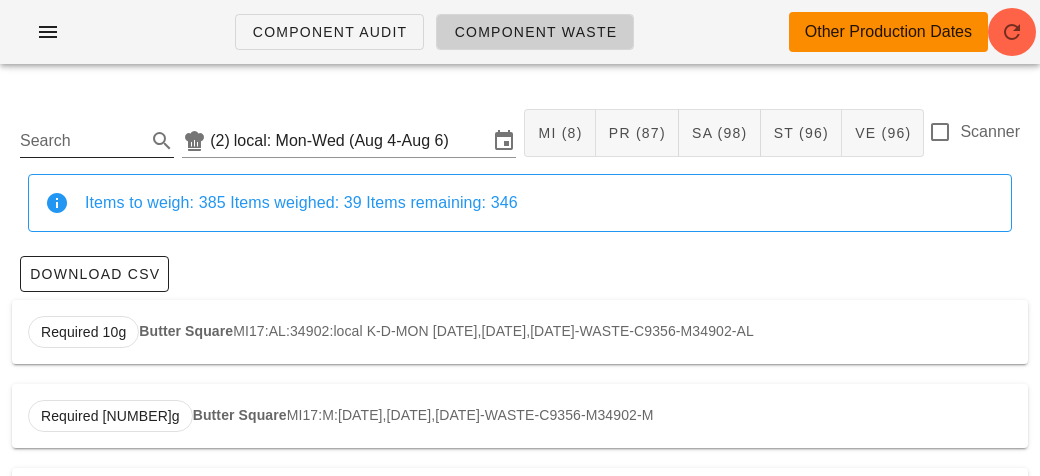 click on "Search" at bounding box center [81, 141] 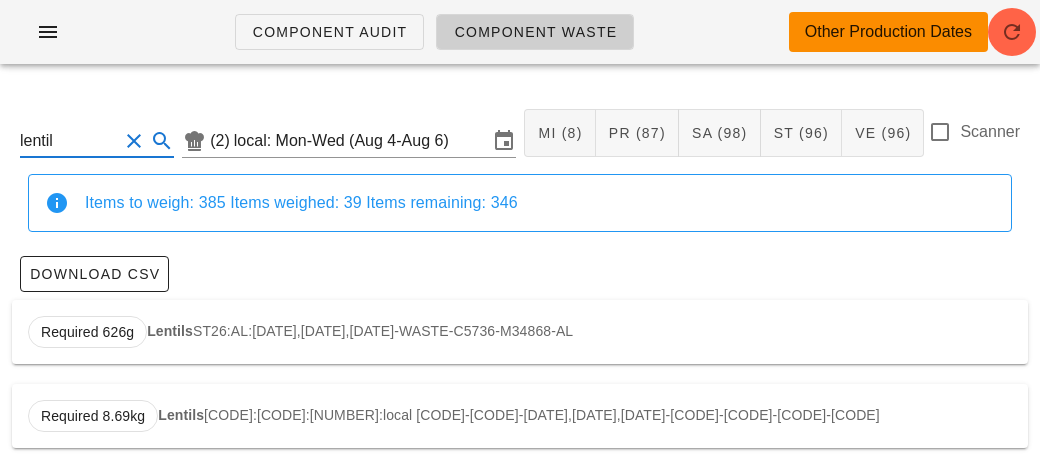 click on "Lentils" at bounding box center (170, 331) 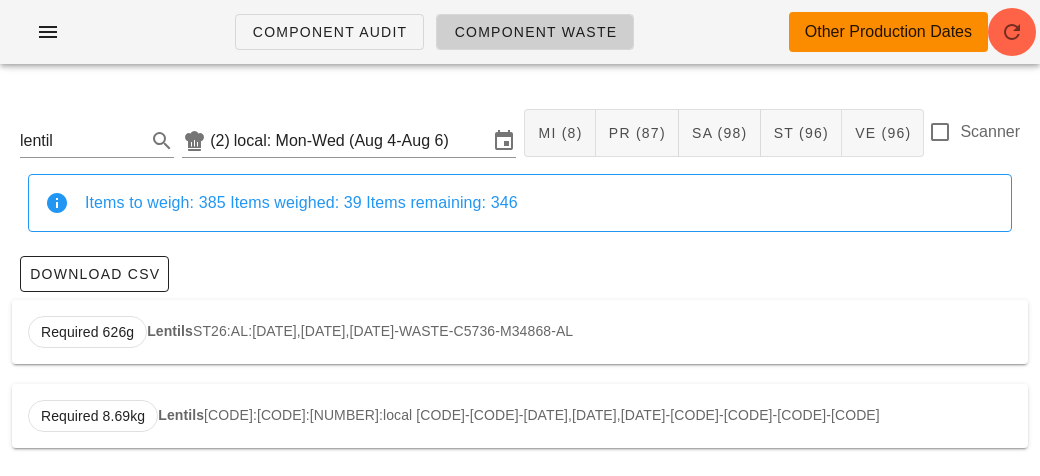 scroll, scrollTop: 3, scrollLeft: 0, axis: vertical 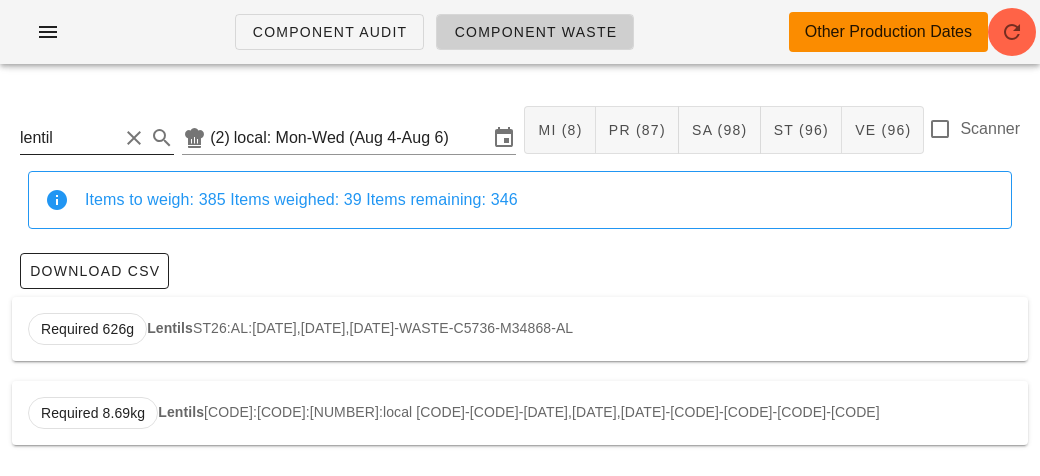 click on "lentil" at bounding box center (69, 138) 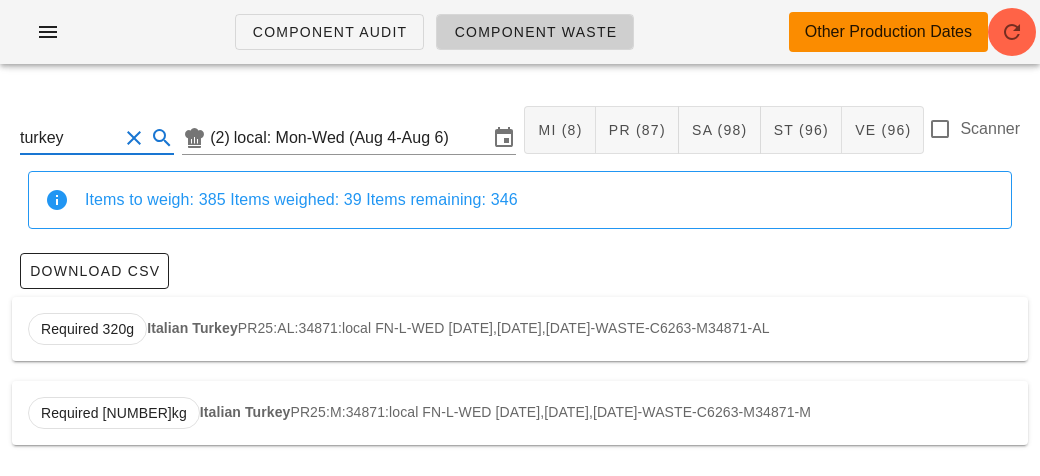 scroll, scrollTop: 0, scrollLeft: 0, axis: both 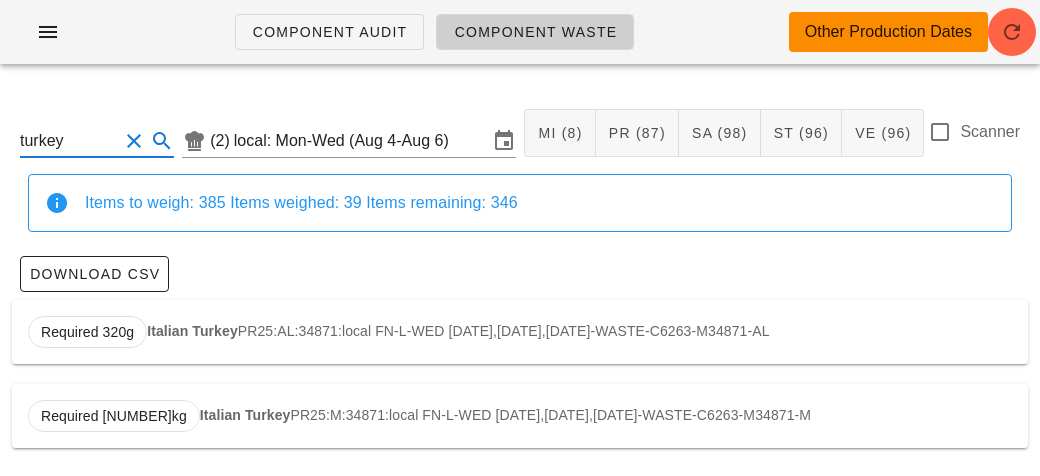 click on "Italian Turkey" at bounding box center [192, 331] 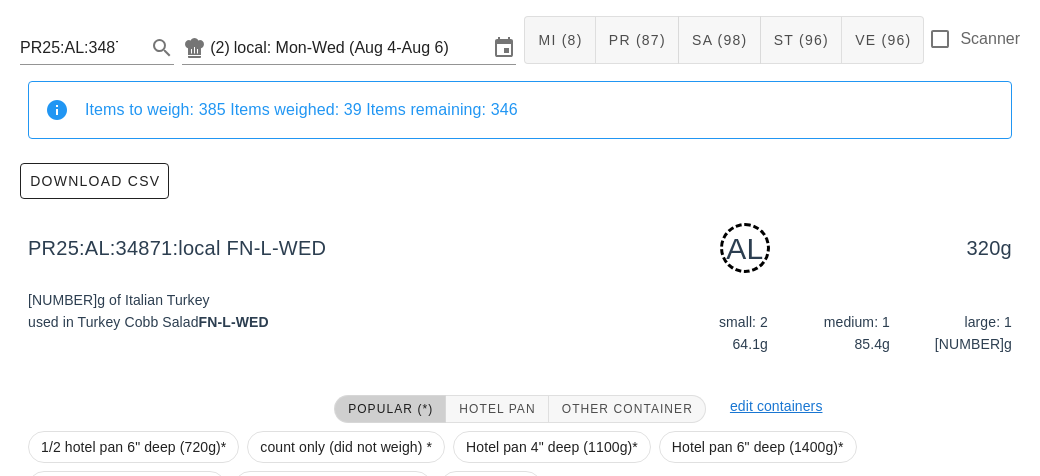 scroll, scrollTop: 302, scrollLeft: 0, axis: vertical 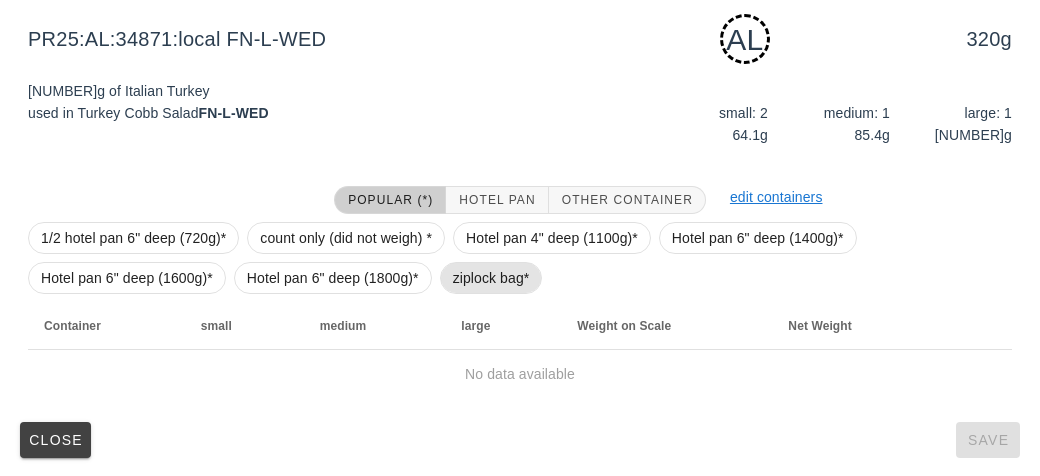 click on "ziplock bag*" at bounding box center [491, 278] 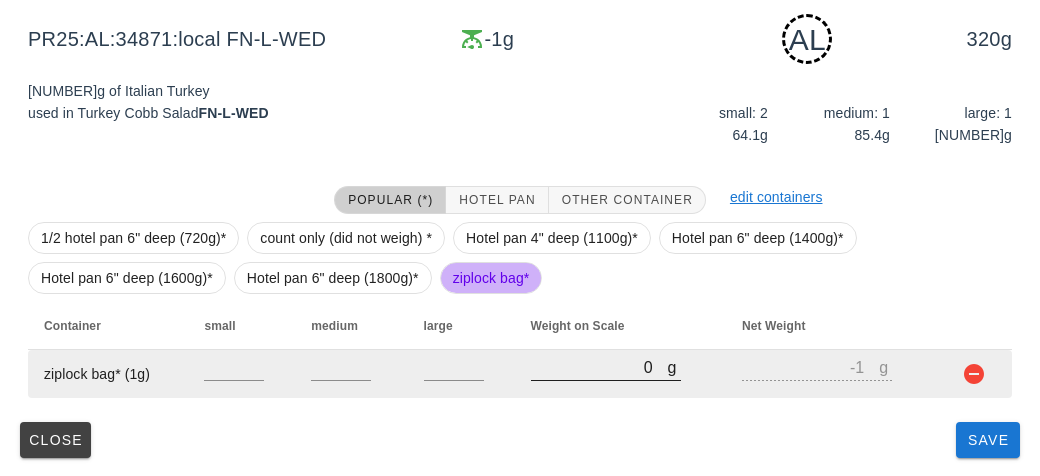 click on "0" at bounding box center (599, 367) 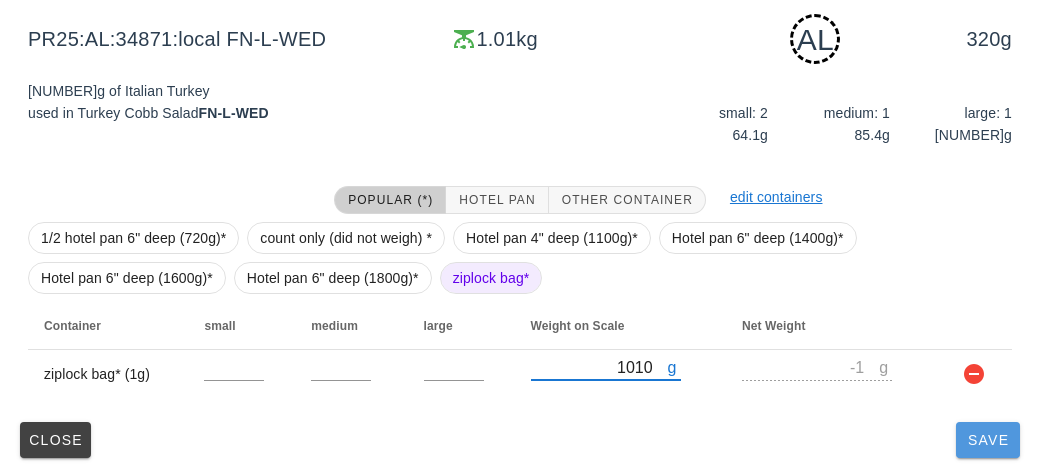 click on "Save" at bounding box center (988, 440) 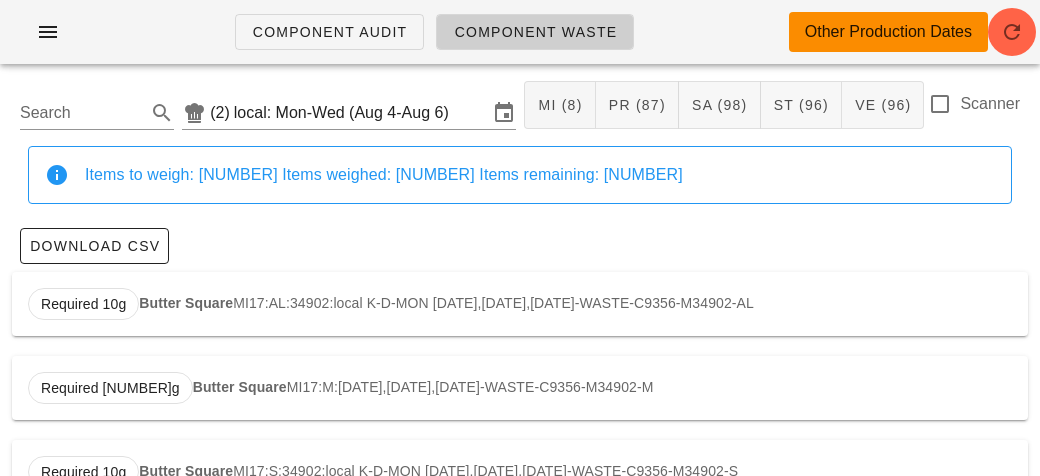 scroll, scrollTop: 0, scrollLeft: 0, axis: both 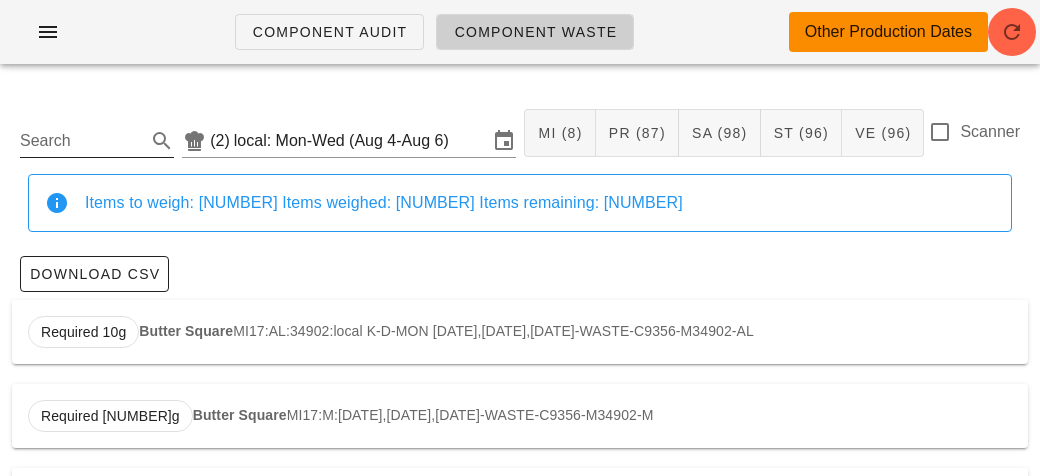 click on "Search" at bounding box center (81, 141) 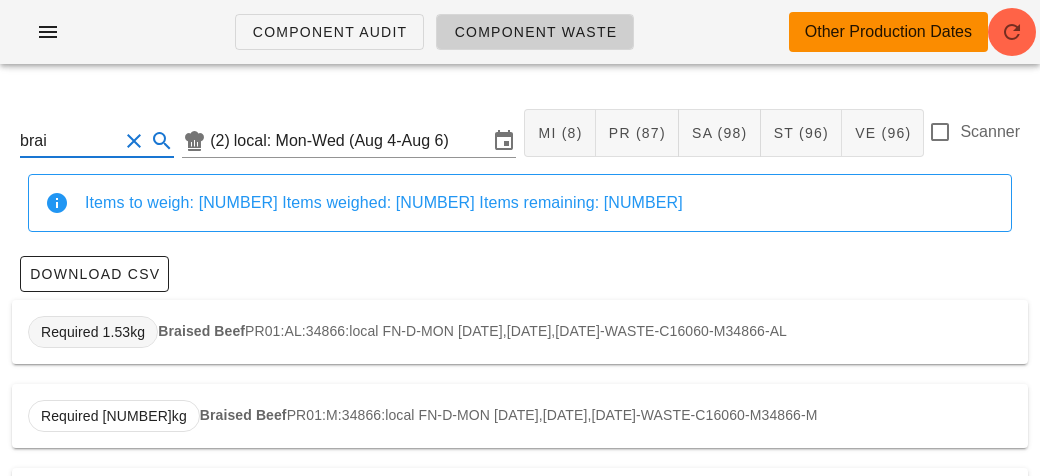 click on "Required 1.53kg" at bounding box center [93, 332] 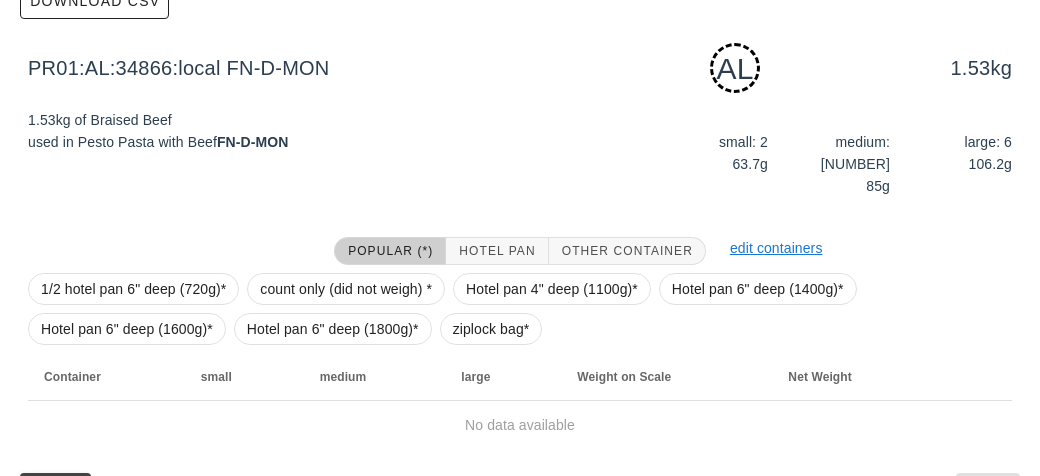 scroll, scrollTop: 302, scrollLeft: 0, axis: vertical 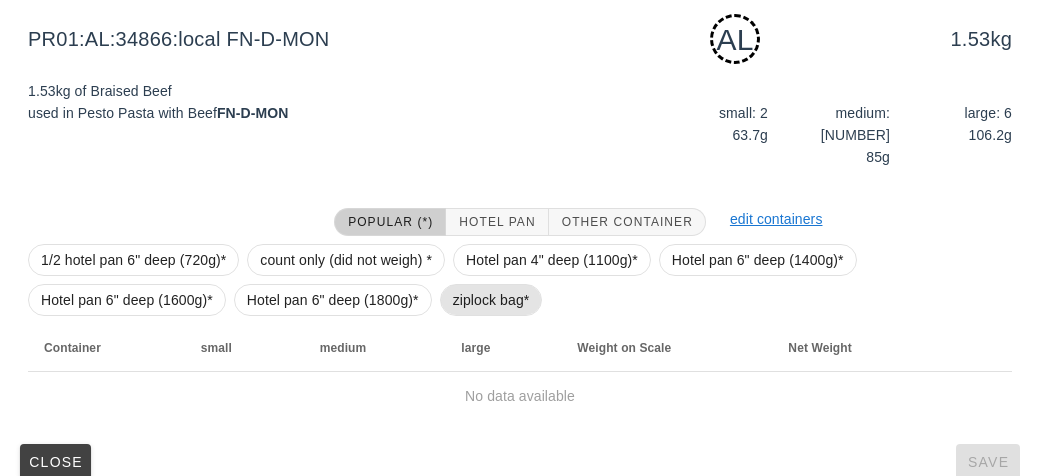 click on "ziplock bag*" at bounding box center (491, 300) 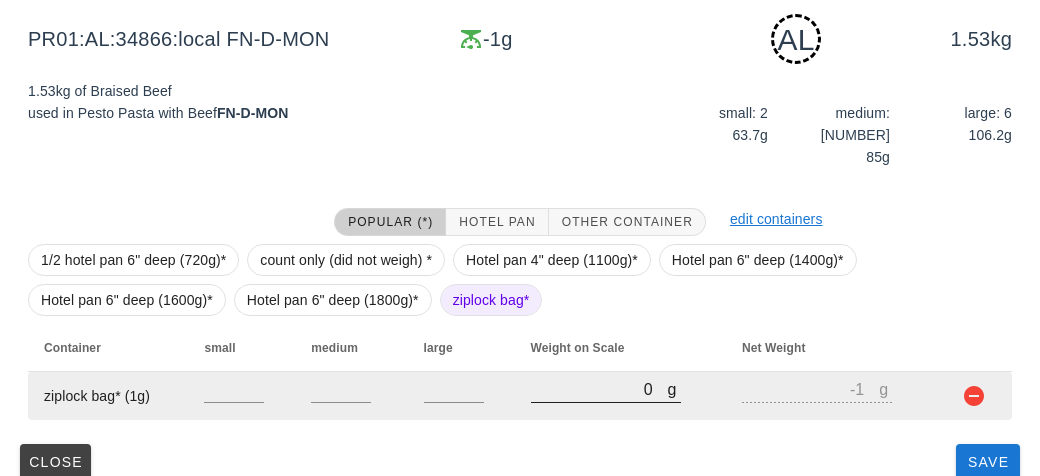 click on "0" at bounding box center [599, 389] 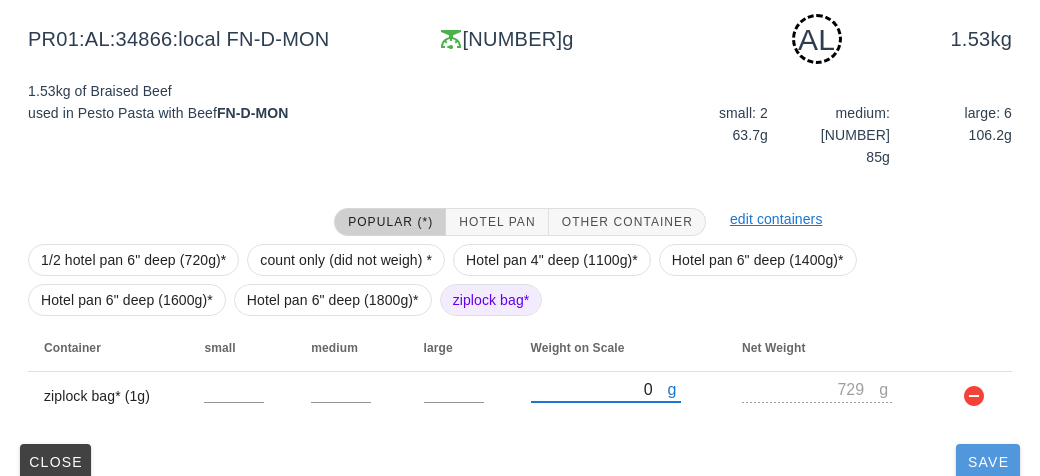 click on "Save" at bounding box center [988, 462] 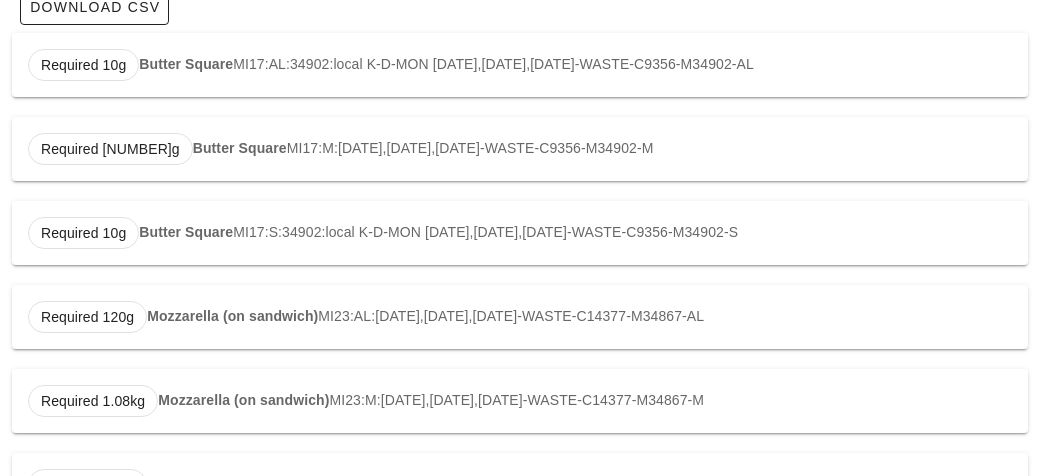 scroll, scrollTop: 0, scrollLeft: 0, axis: both 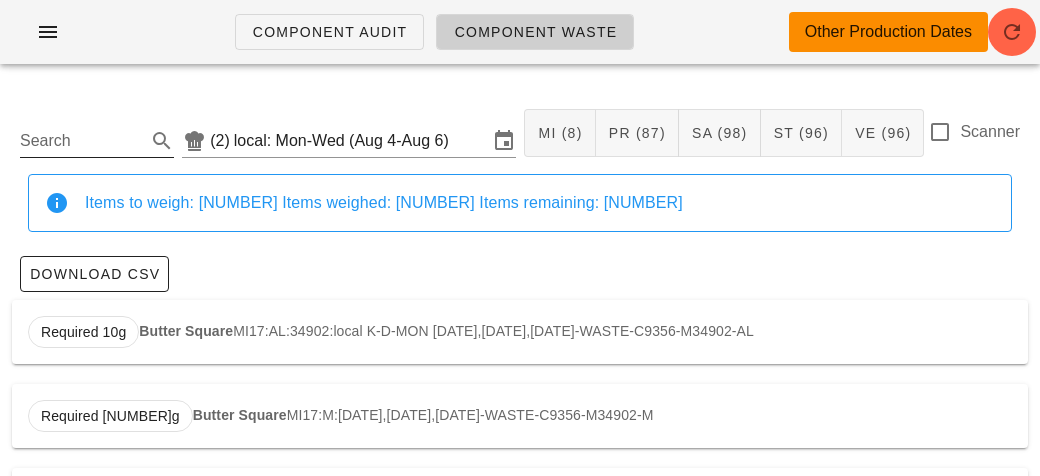 click on "Search" at bounding box center (81, 141) 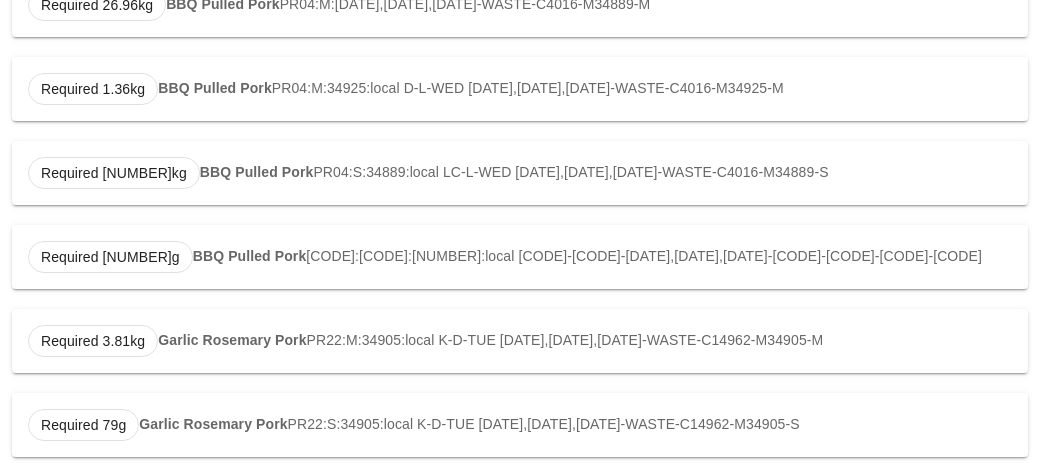click on "Garlic Rosemary Pork" at bounding box center [232, 340] 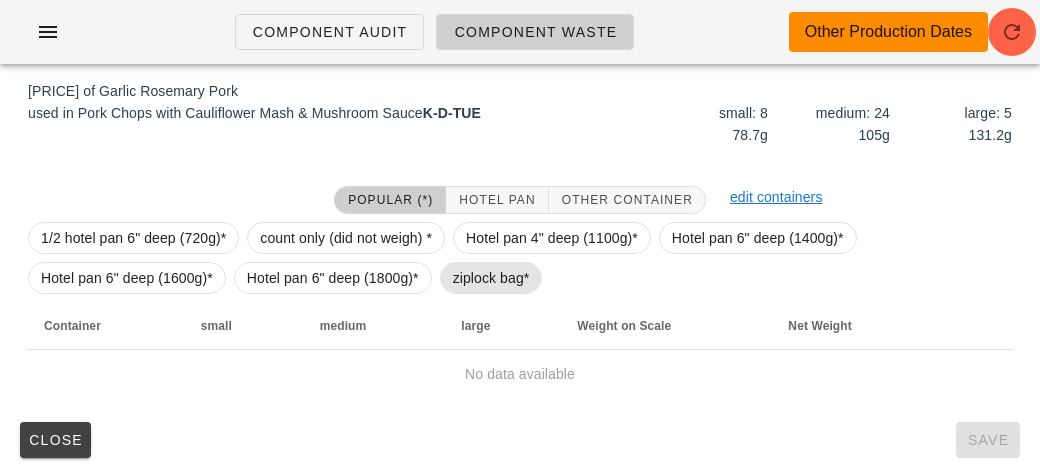 click on "ziplock bag*" at bounding box center [491, 278] 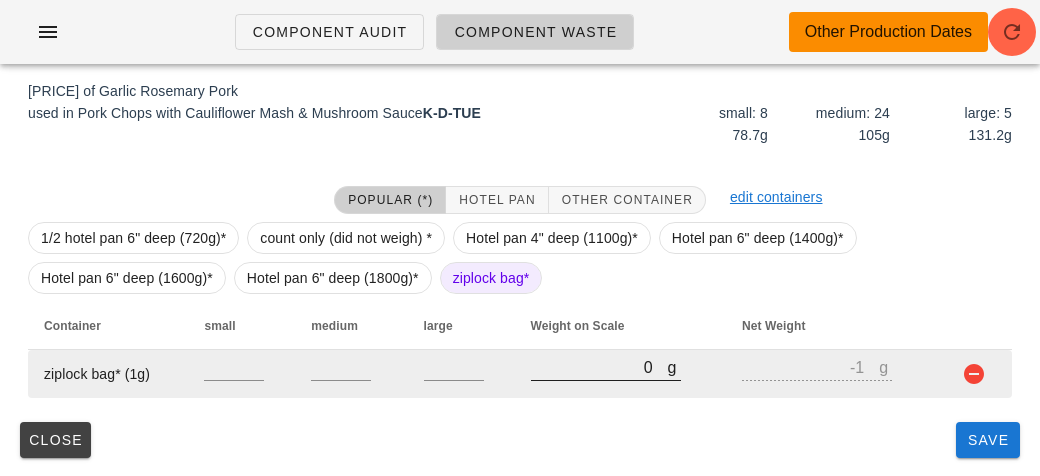 click on "0" at bounding box center [599, 367] 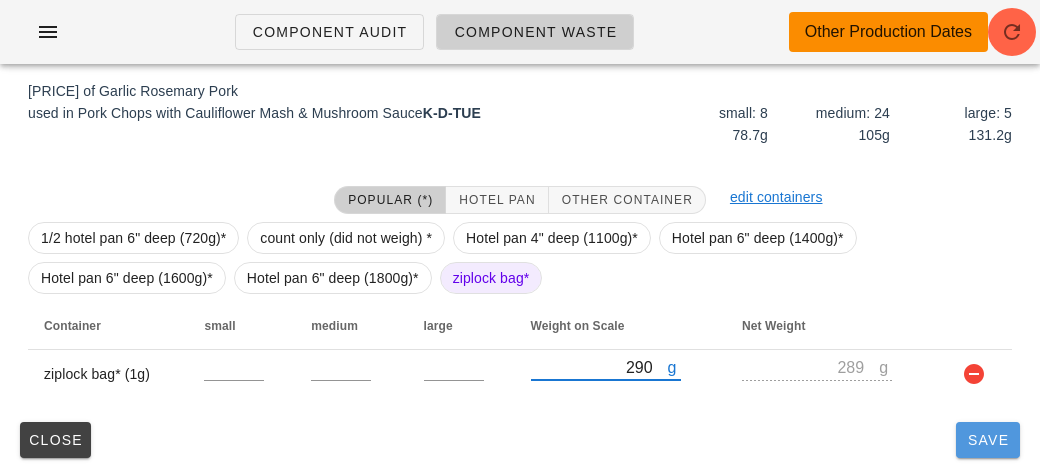 click on "Save" at bounding box center (988, 440) 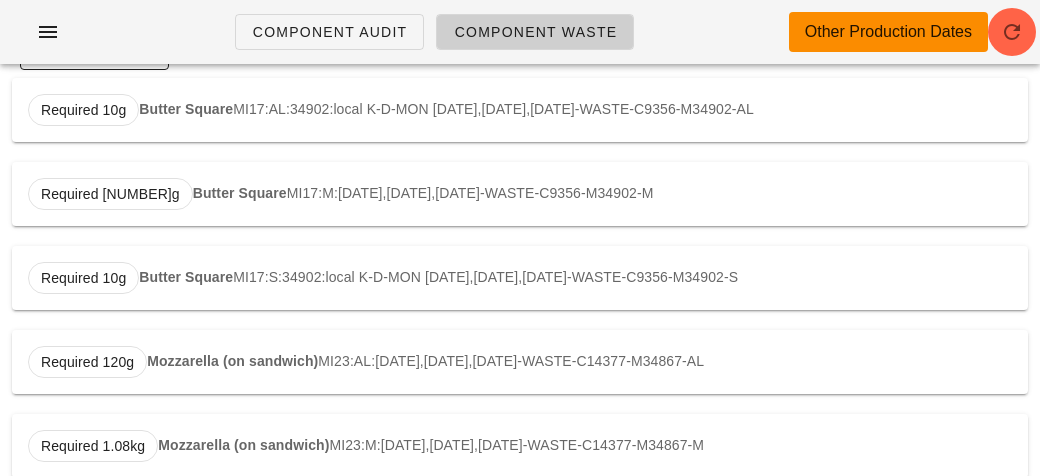 scroll, scrollTop: 0, scrollLeft: 0, axis: both 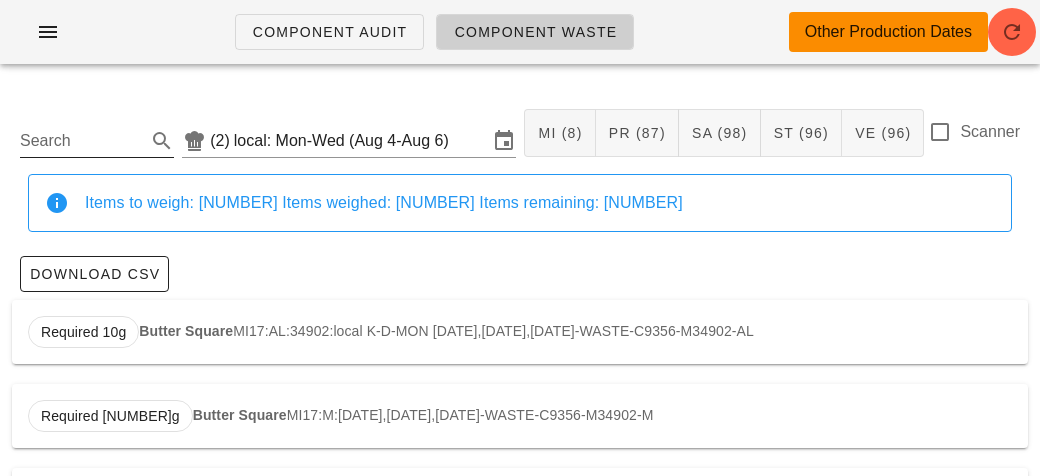 click on "Search" at bounding box center (81, 141) 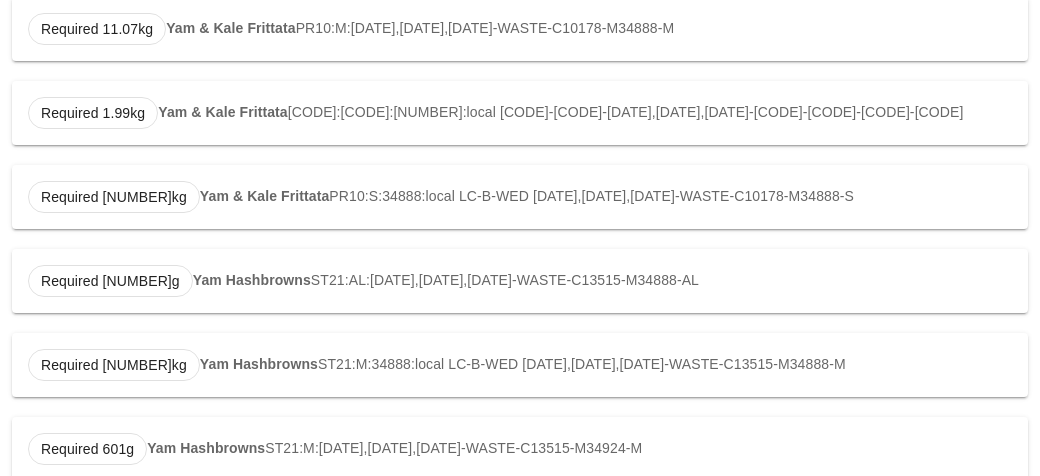 click on "Required [NUMBER]g Yam Hashbrowns ST21:AL:34888:local LC-B-WED [DATE],[DATE],[DATE]-WASTE-C13515-M34888-AL" at bounding box center (520, 281) 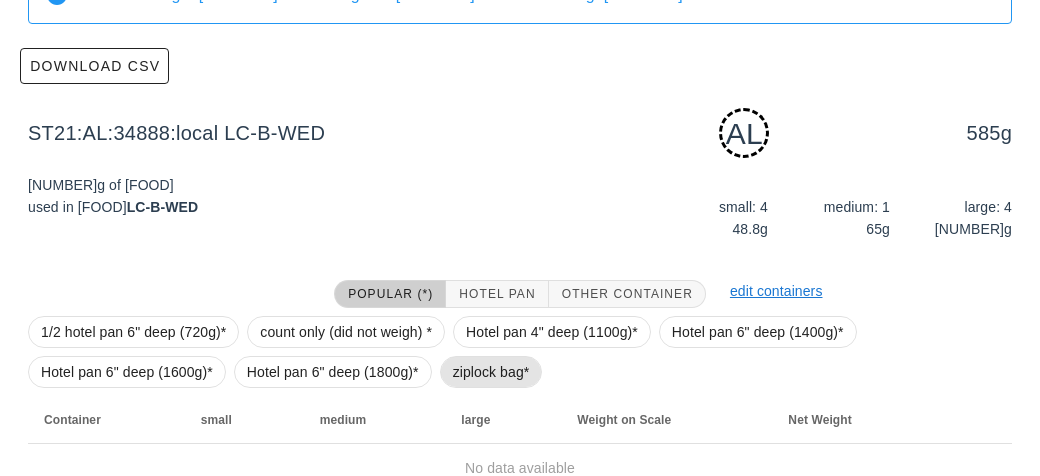 click on "ziplock bag*" at bounding box center [491, 372] 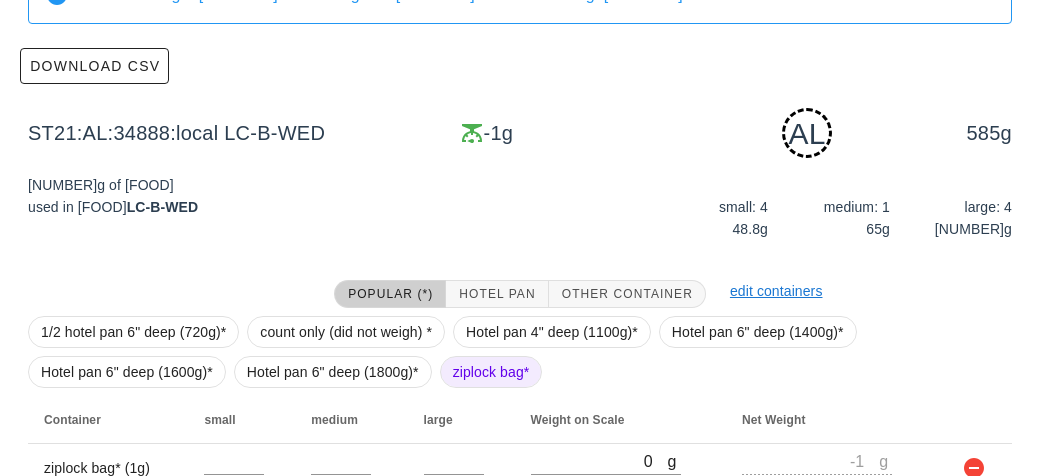 scroll, scrollTop: 302, scrollLeft: 0, axis: vertical 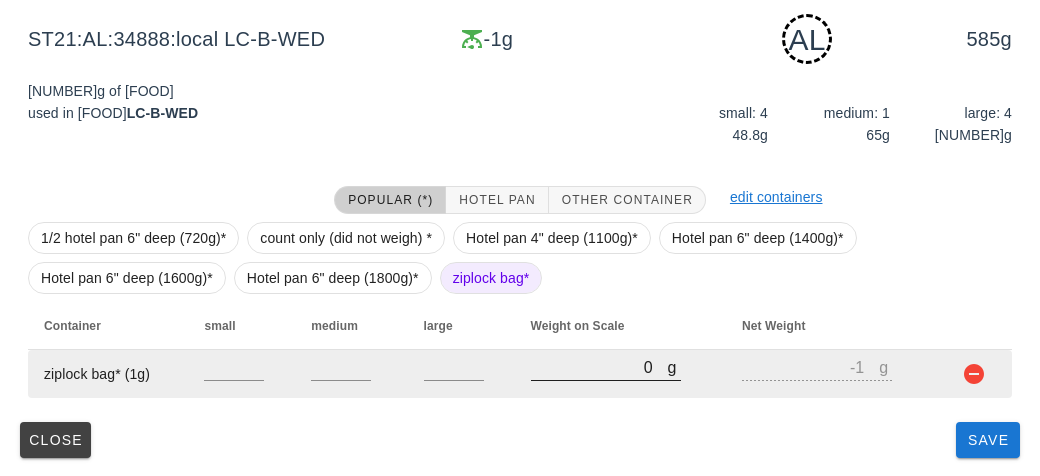 click at bounding box center [606, 391] 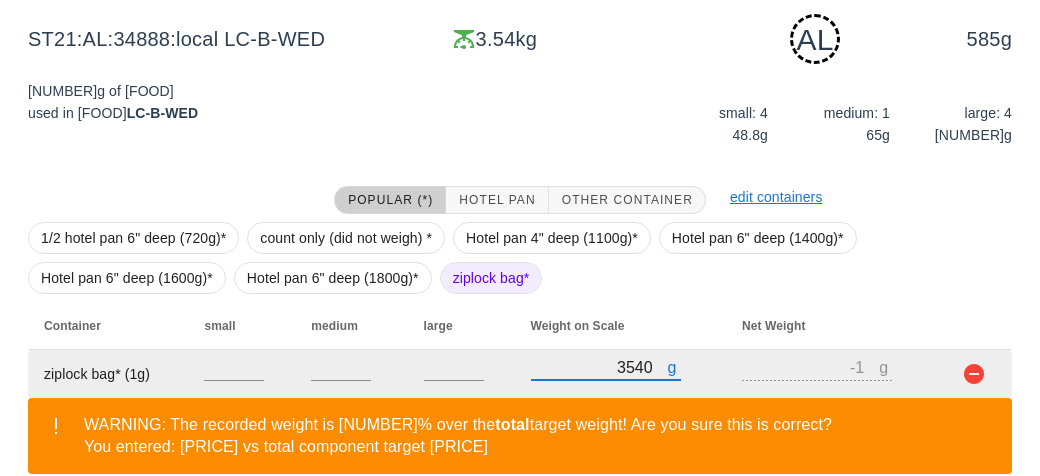 scroll, scrollTop: 394, scrollLeft: 0, axis: vertical 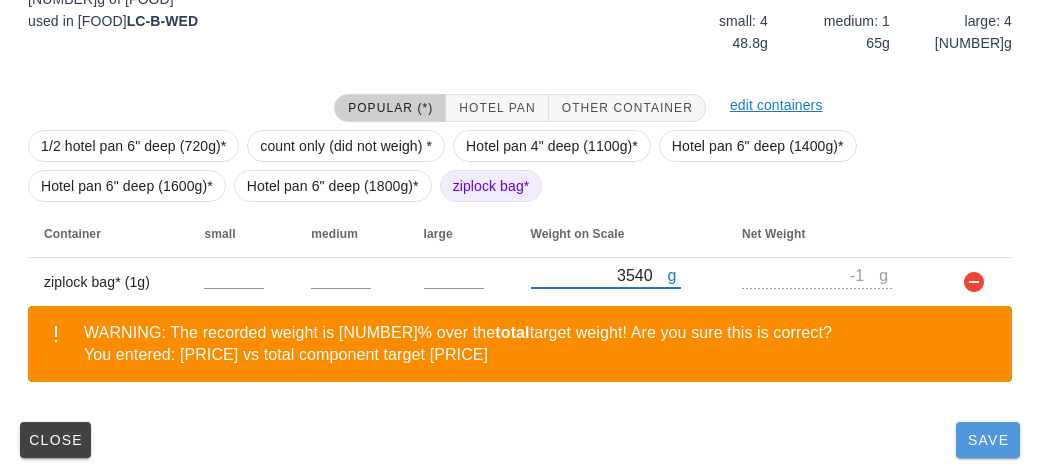 click on "Save" at bounding box center [988, 440] 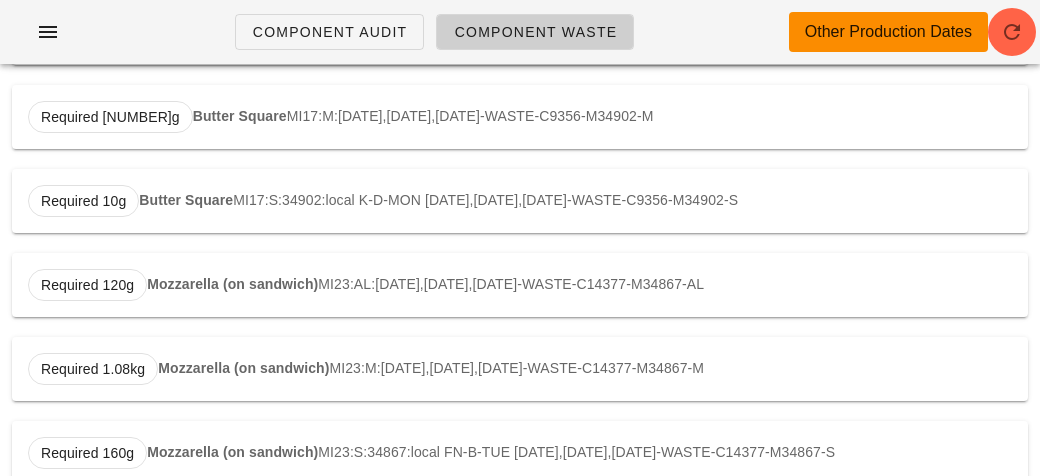 scroll, scrollTop: 0, scrollLeft: 0, axis: both 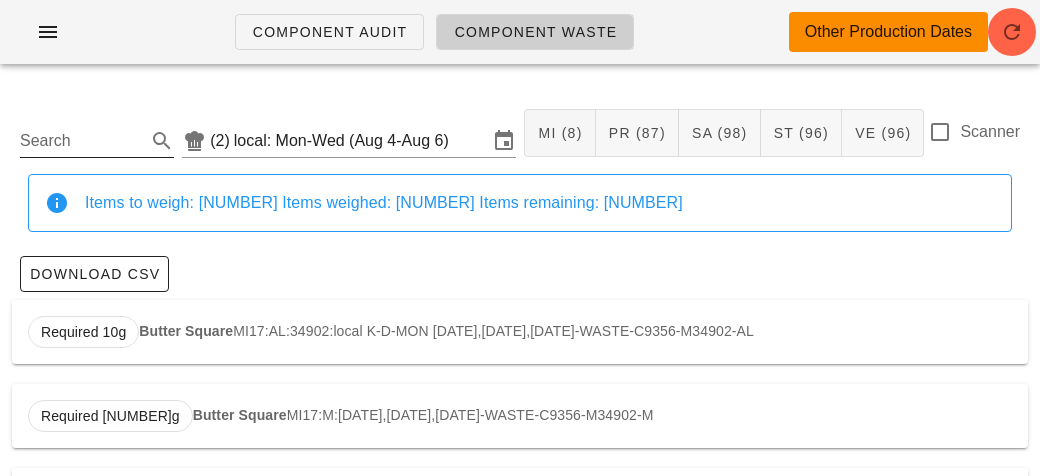 click on "Search" at bounding box center [81, 141] 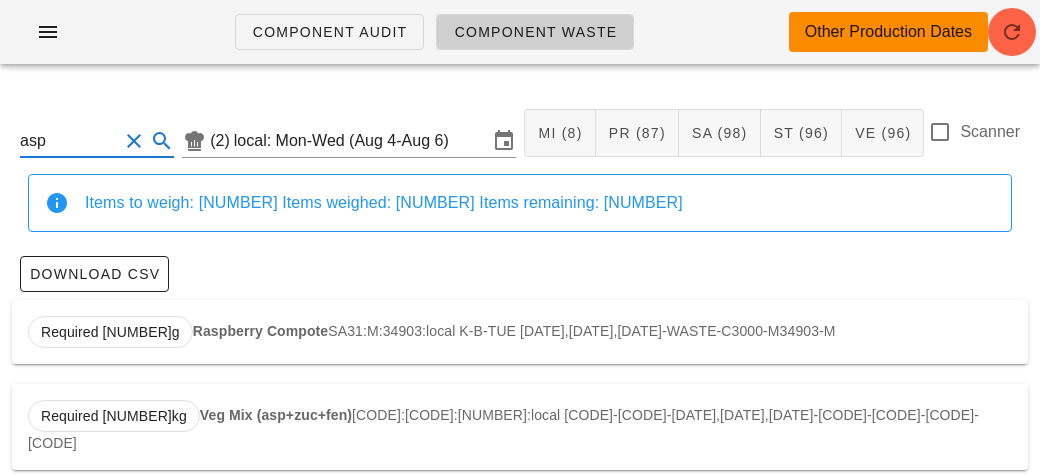 click on "Veg Mix (asp+zuc+fen)" at bounding box center [276, 415] 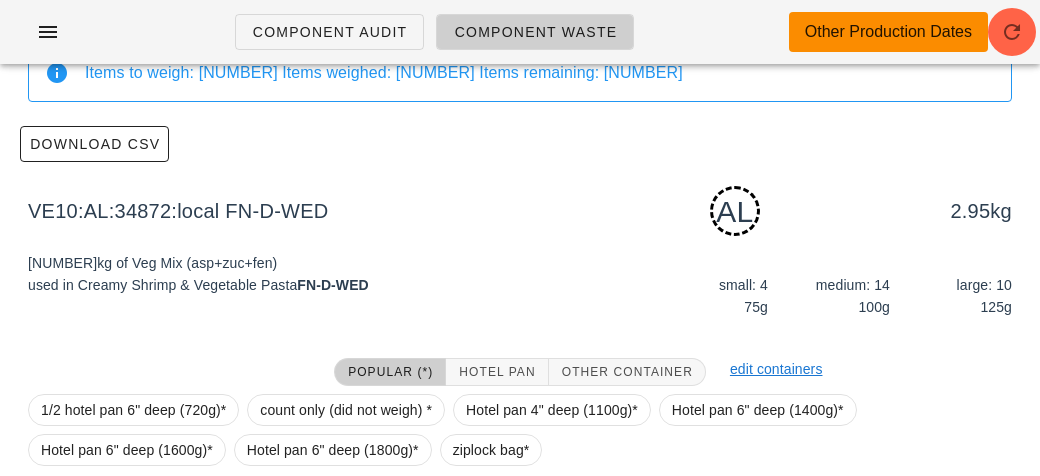 scroll, scrollTop: 302, scrollLeft: 0, axis: vertical 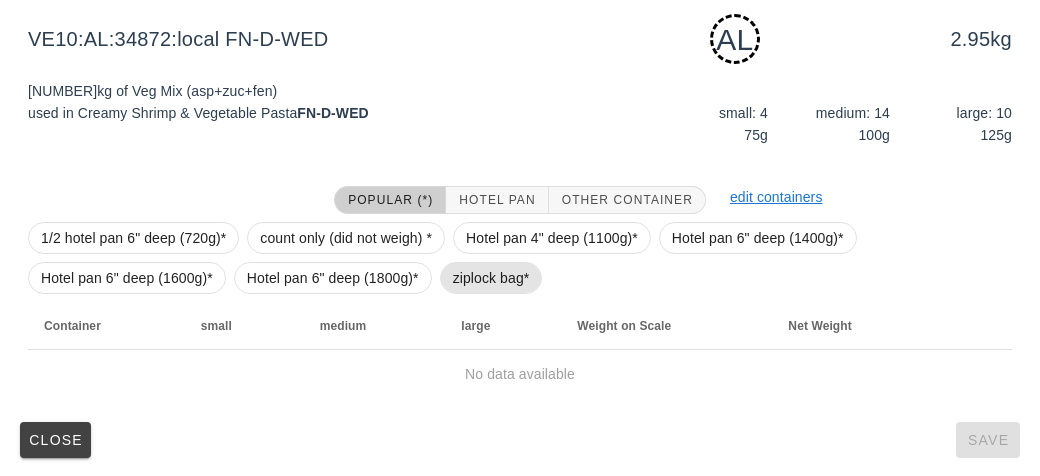 click on "ziplock bag*" at bounding box center (491, 278) 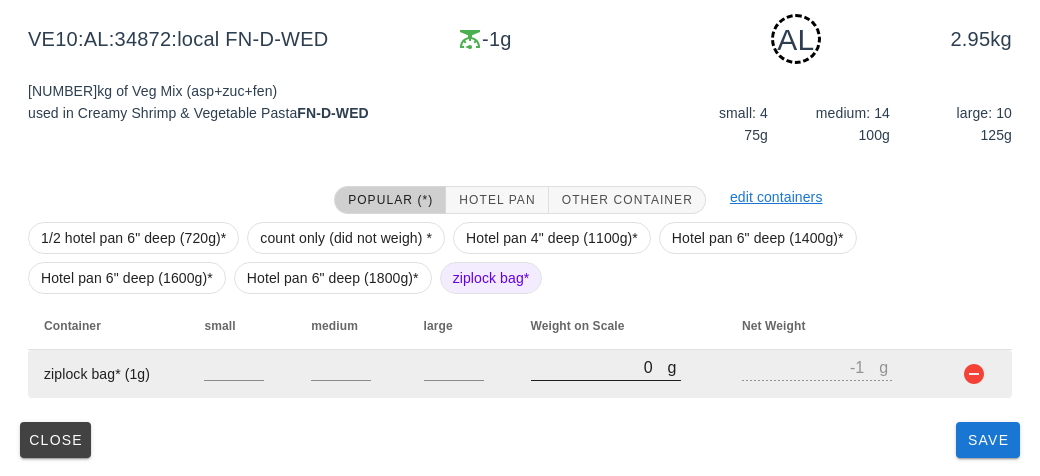 click at bounding box center [606, 391] 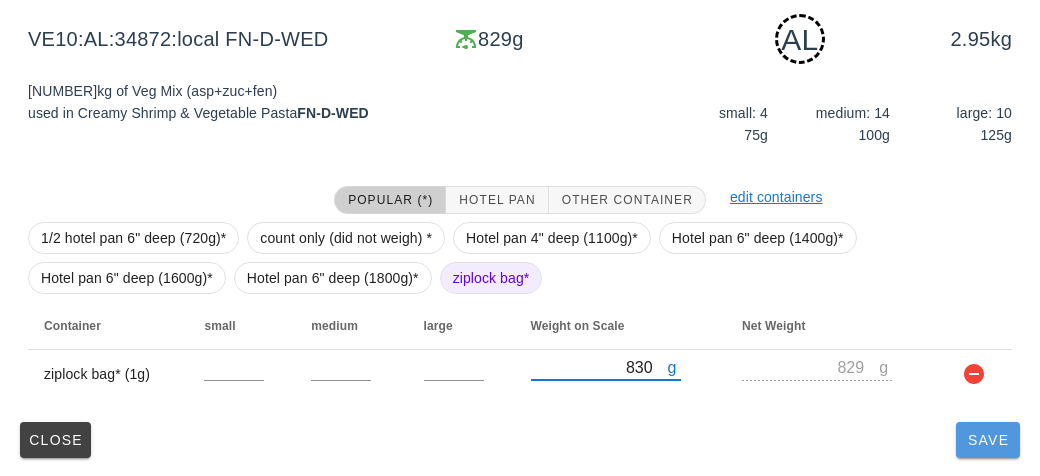 click on "Save" at bounding box center (988, 440) 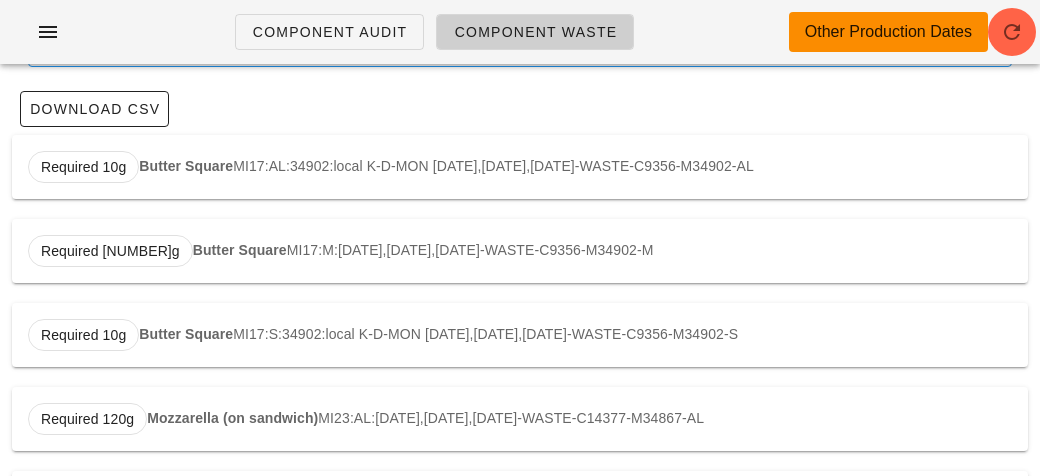 scroll, scrollTop: 0, scrollLeft: 0, axis: both 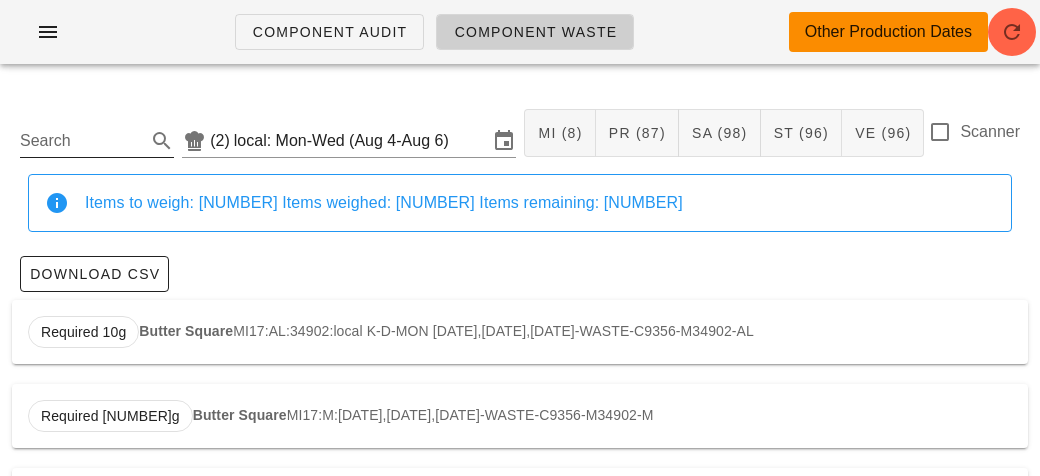click on "Search" at bounding box center (81, 141) 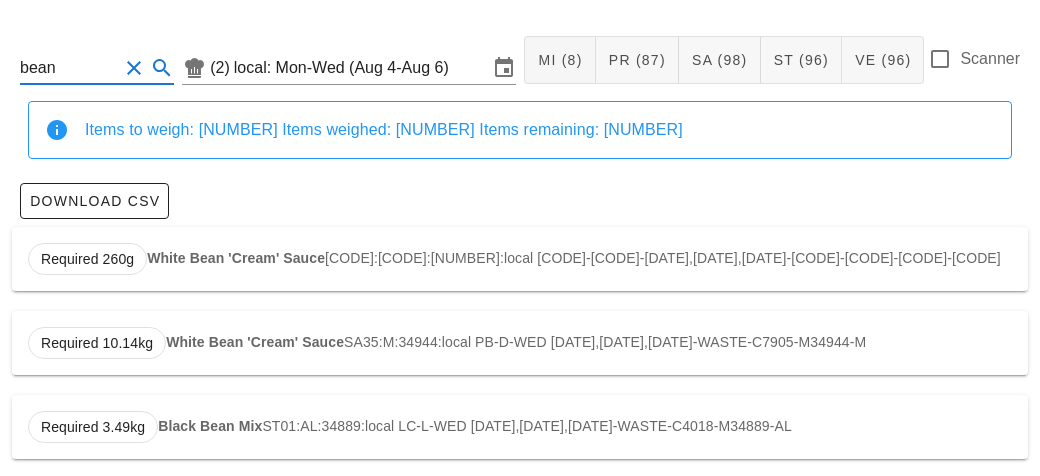 scroll, scrollTop: 159, scrollLeft: 0, axis: vertical 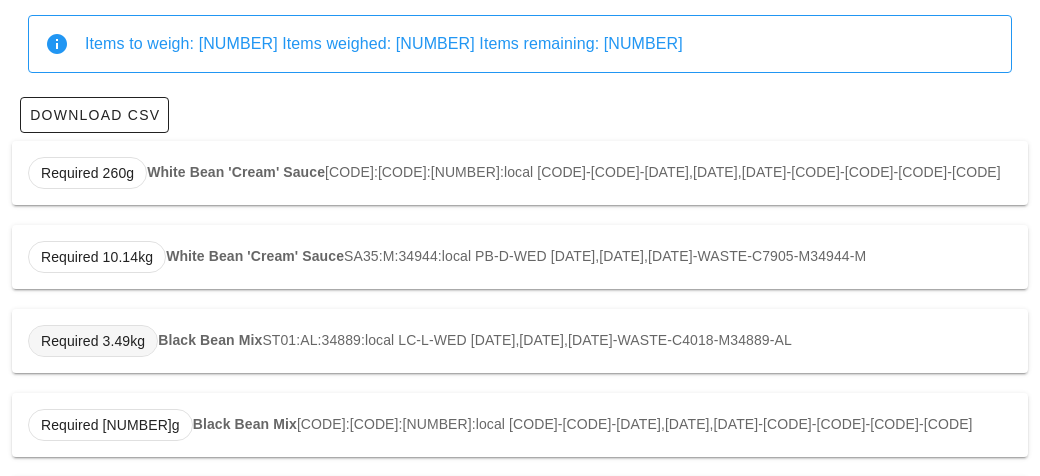 click on "Required 3.49kg" at bounding box center [93, 341] 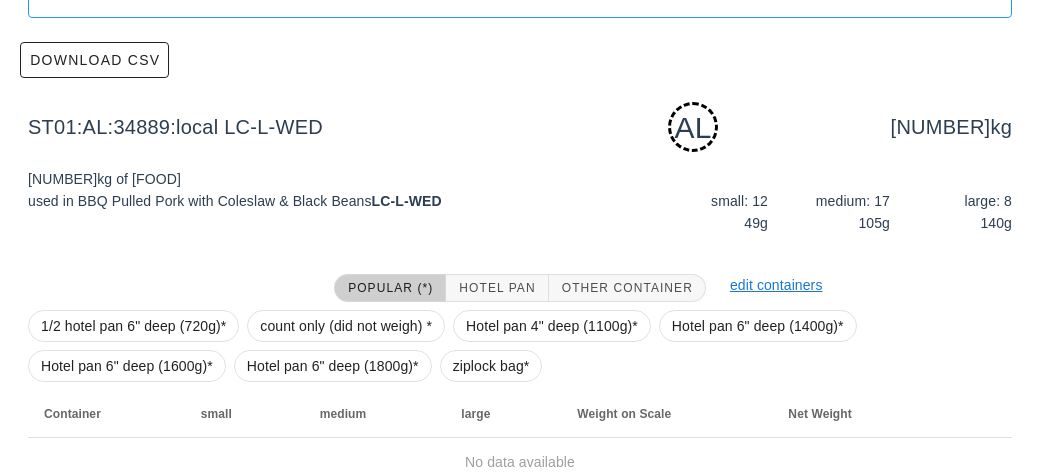 scroll, scrollTop: 302, scrollLeft: 0, axis: vertical 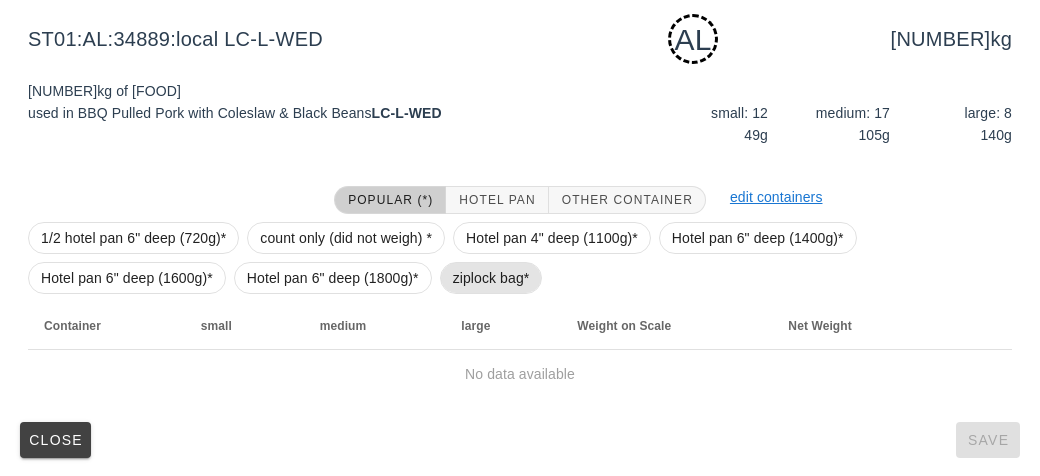 click on "ziplock bag*" at bounding box center [491, 278] 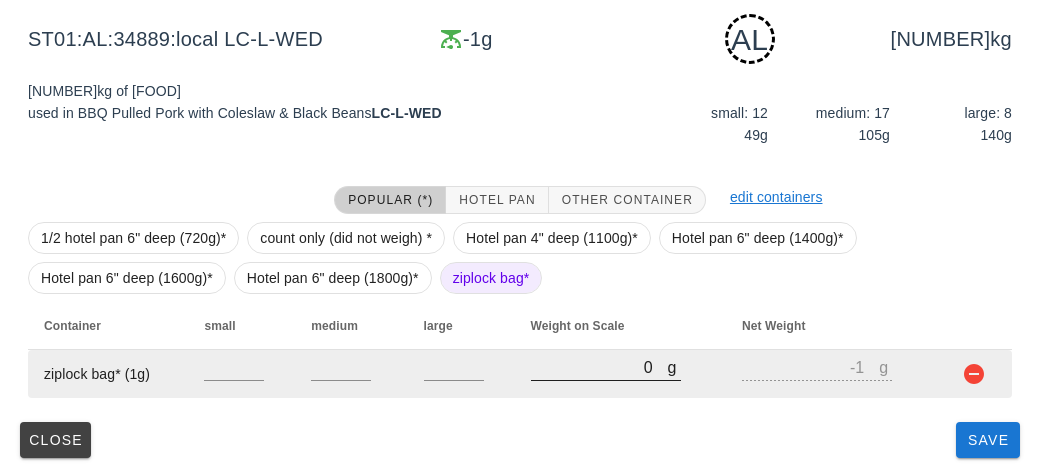 click on "0" at bounding box center (599, 367) 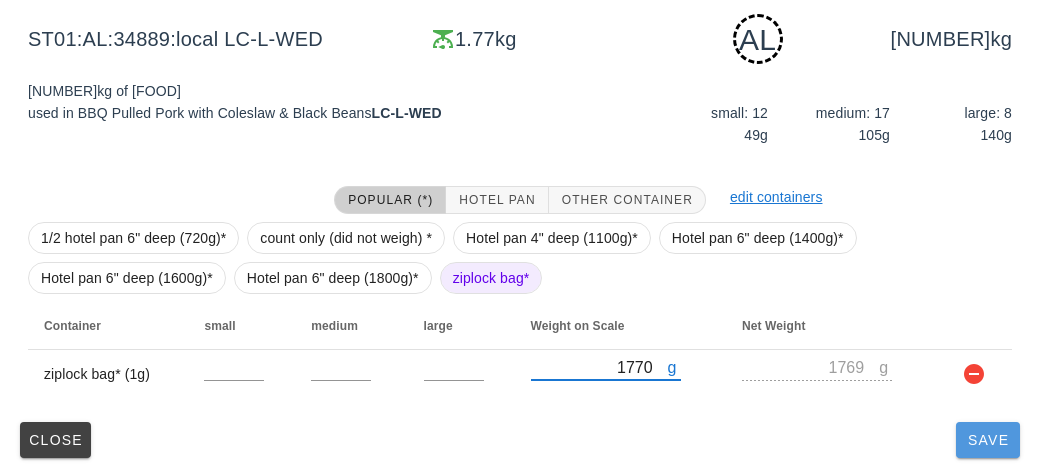 click on "Save" at bounding box center (988, 440) 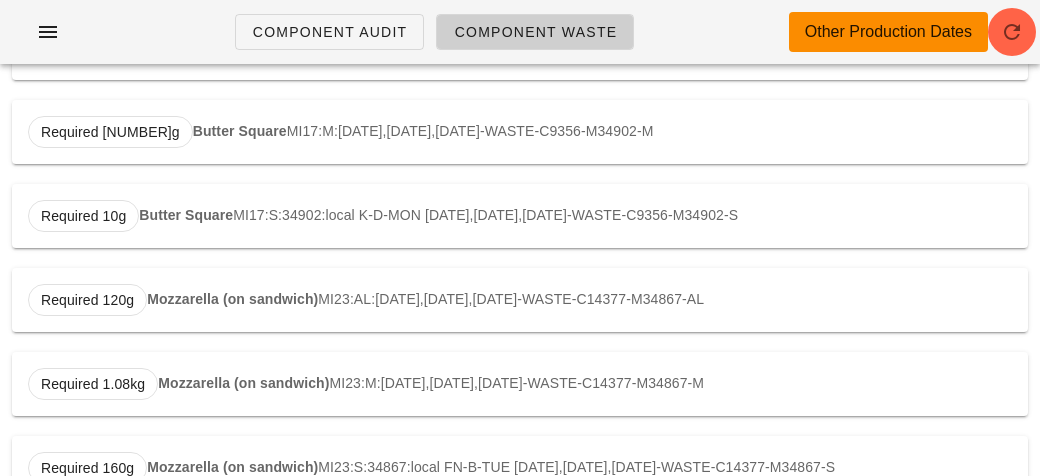 scroll, scrollTop: 0, scrollLeft: 0, axis: both 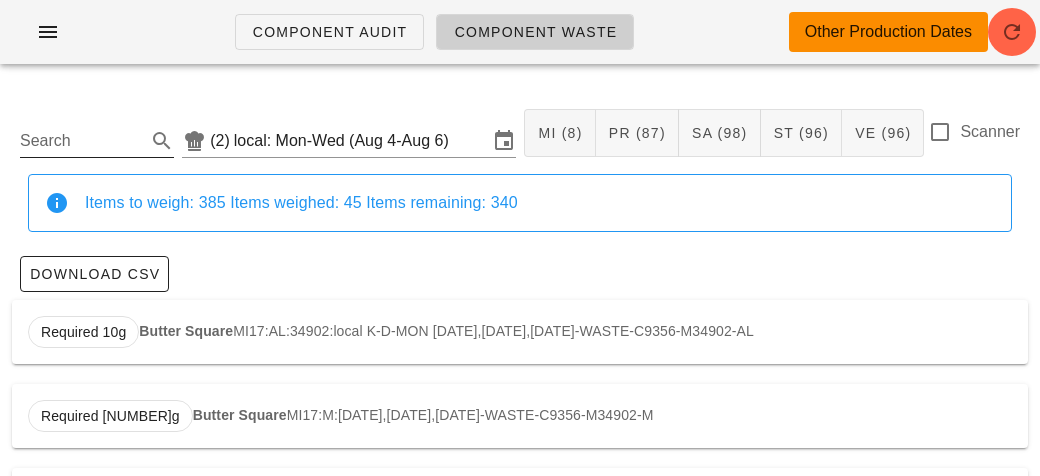 click on "Search" at bounding box center (81, 141) 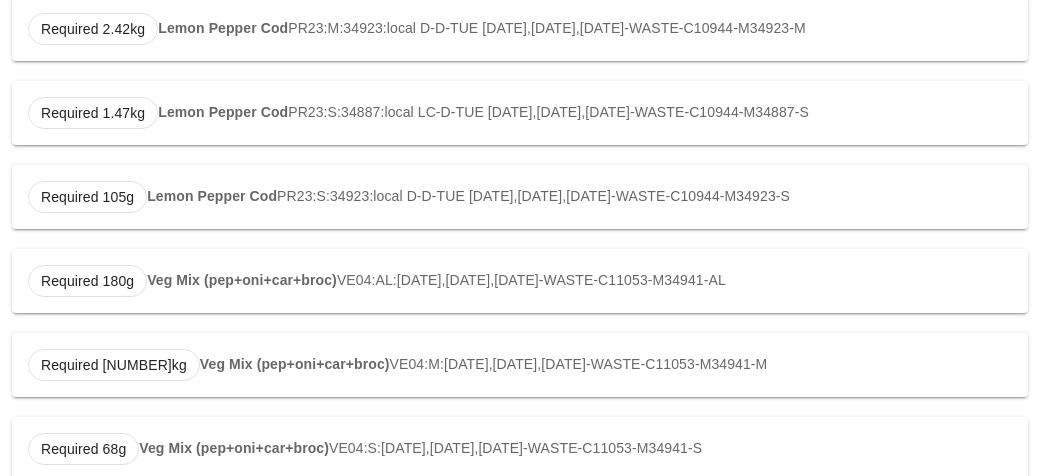 click on "Veg Mix (pep+oni+car+broc)" at bounding box center [242, 280] 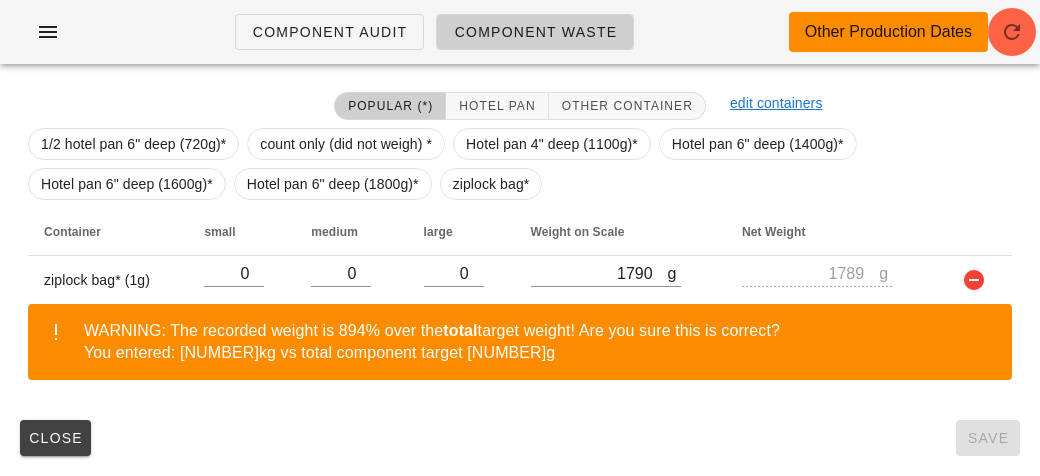 scroll, scrollTop: 394, scrollLeft: 0, axis: vertical 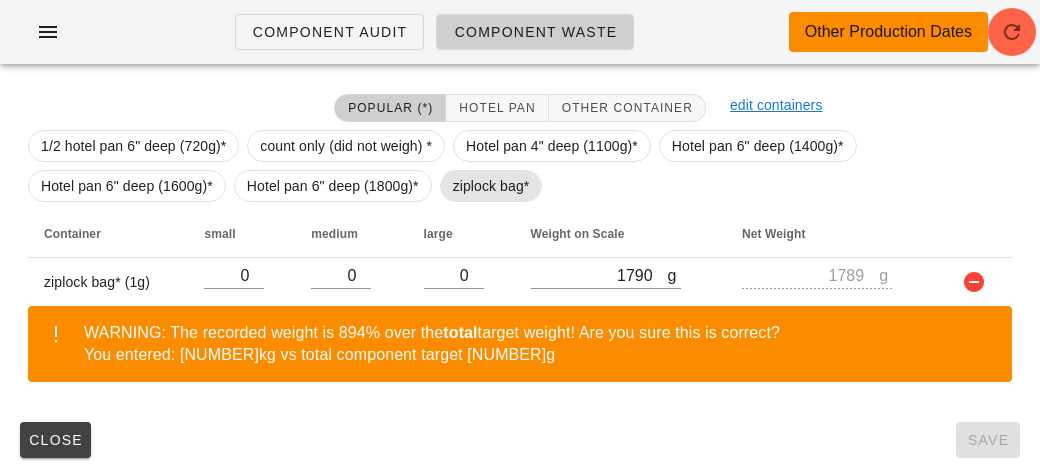 click on "ziplock bag*" at bounding box center [491, 186] 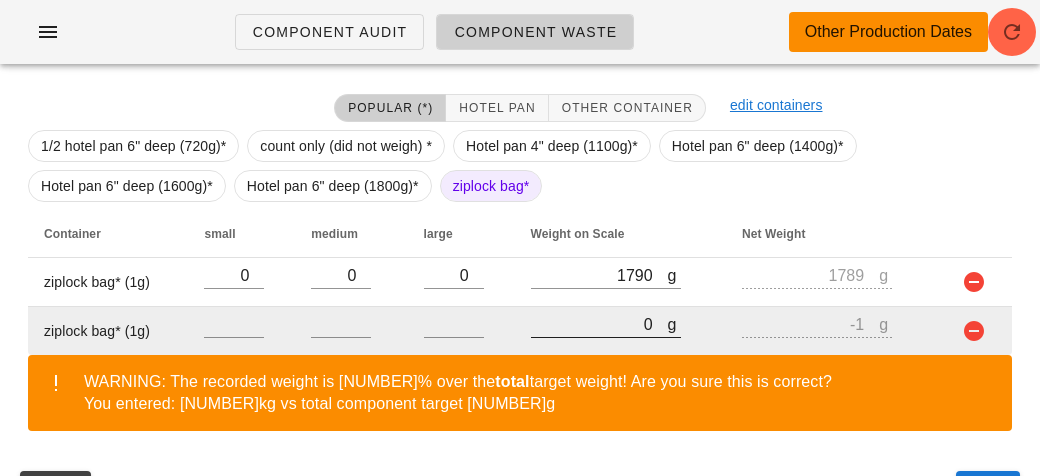 click on "0" at bounding box center [599, 324] 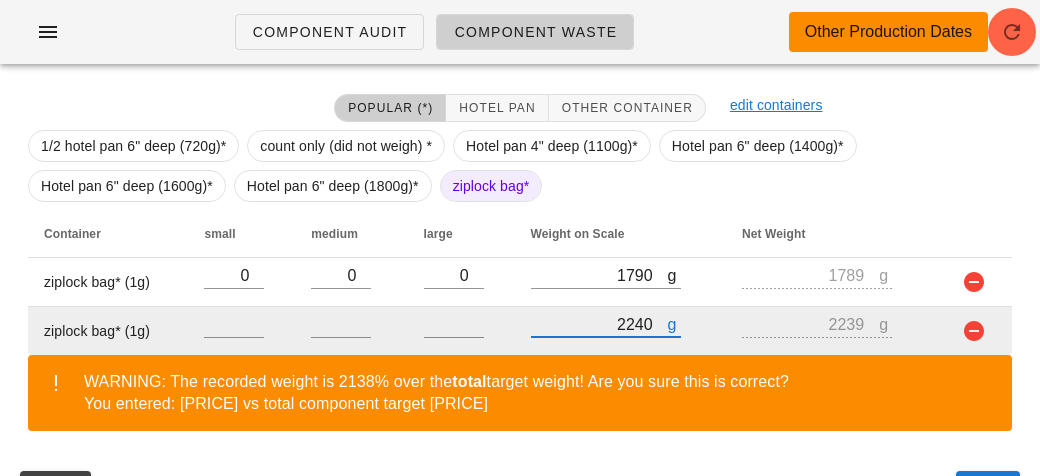 scroll, scrollTop: 443, scrollLeft: 0, axis: vertical 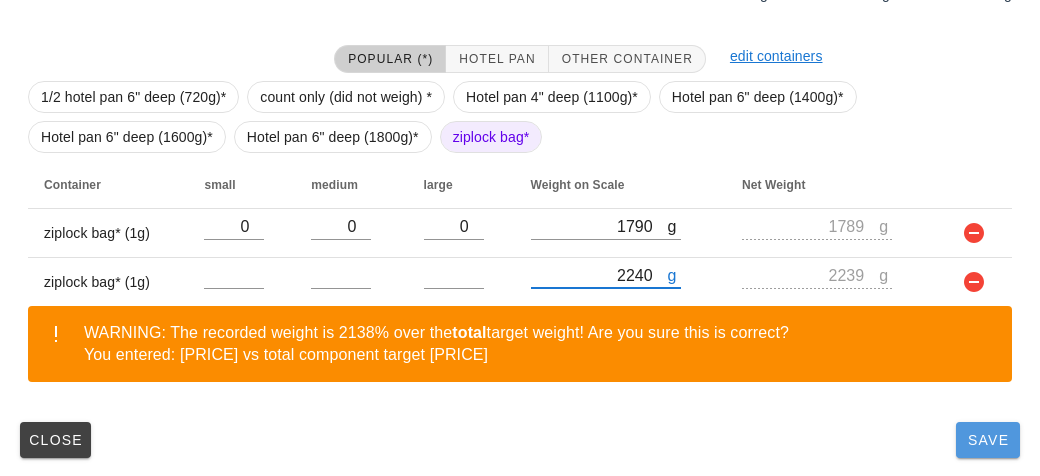 click on "Save" at bounding box center [988, 440] 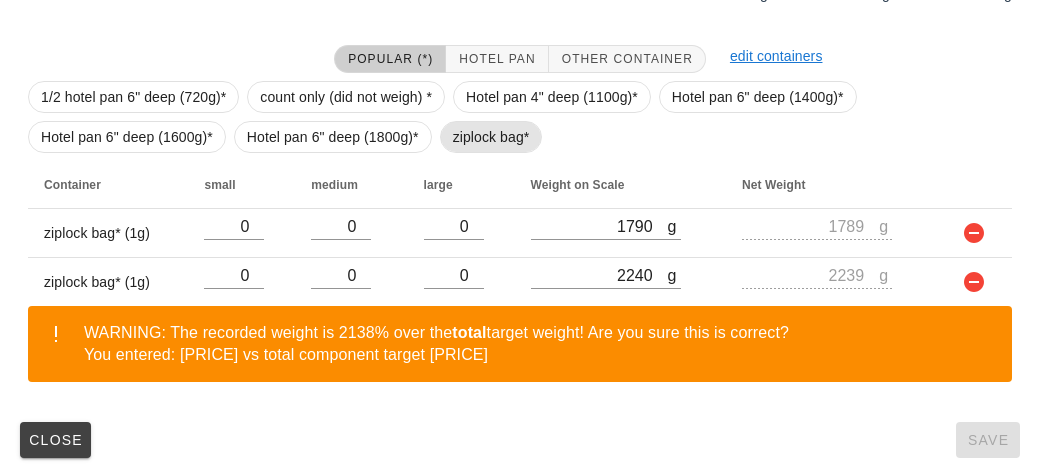 click on "ziplock bag*" at bounding box center [491, 137] 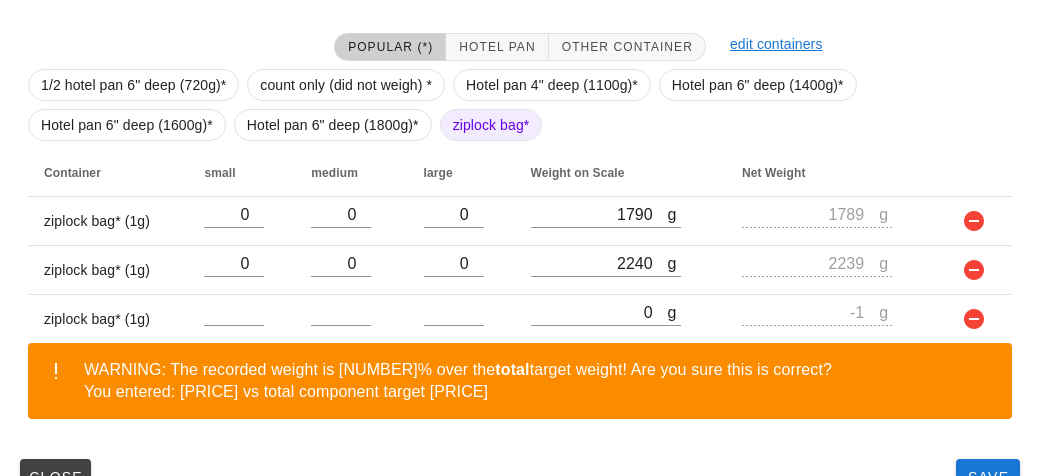 scroll, scrollTop: 491, scrollLeft: 0, axis: vertical 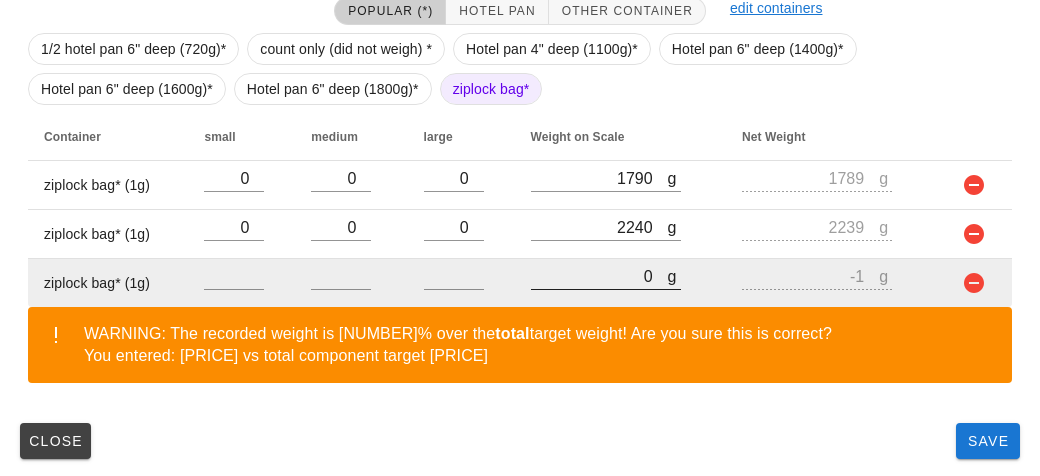 click on "0" at bounding box center [599, 276] 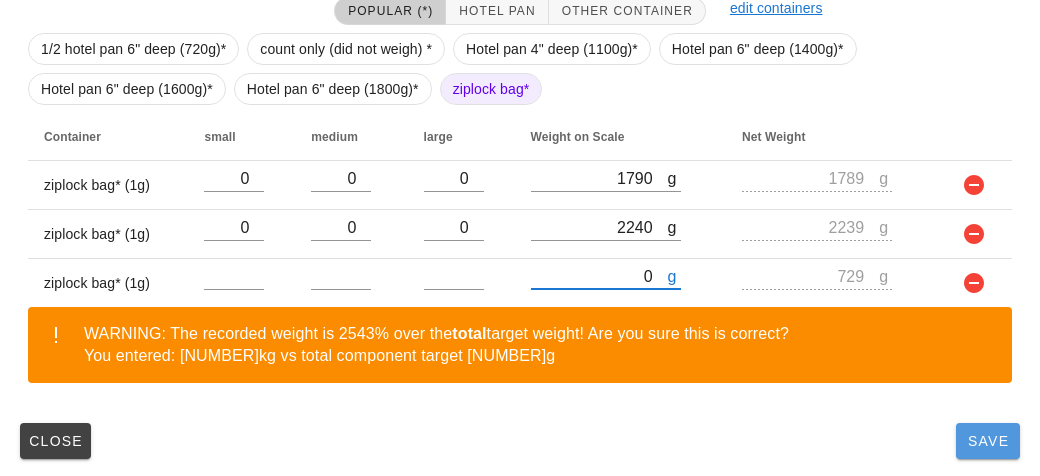 click on "Save" at bounding box center (988, 441) 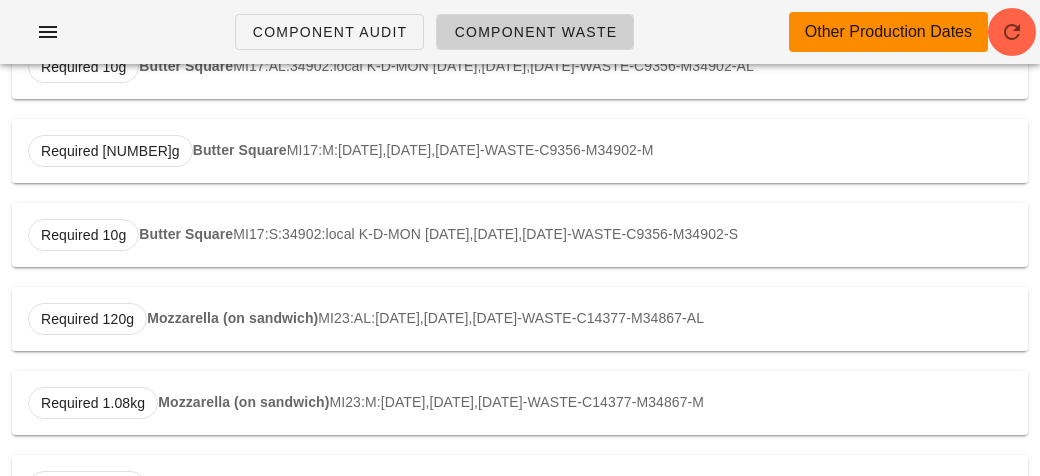 scroll, scrollTop: 0, scrollLeft: 0, axis: both 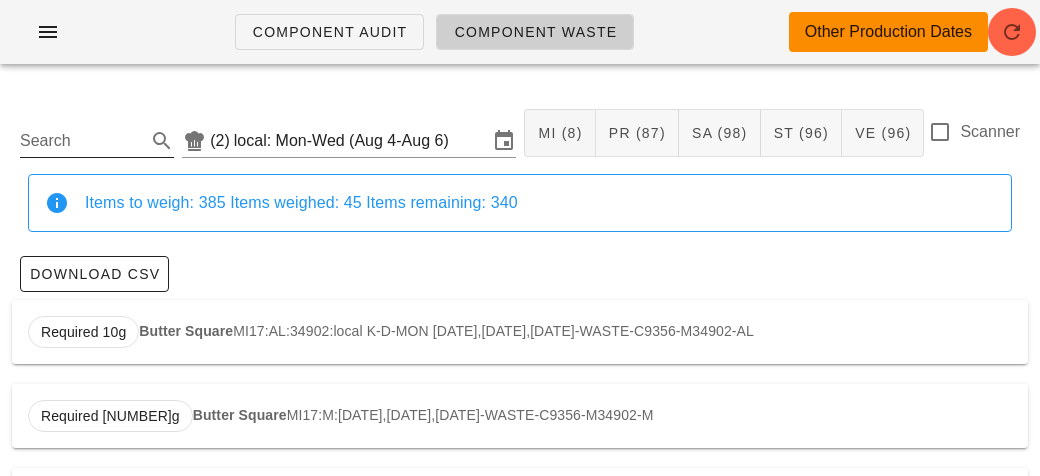 click on "Search" at bounding box center (81, 141) 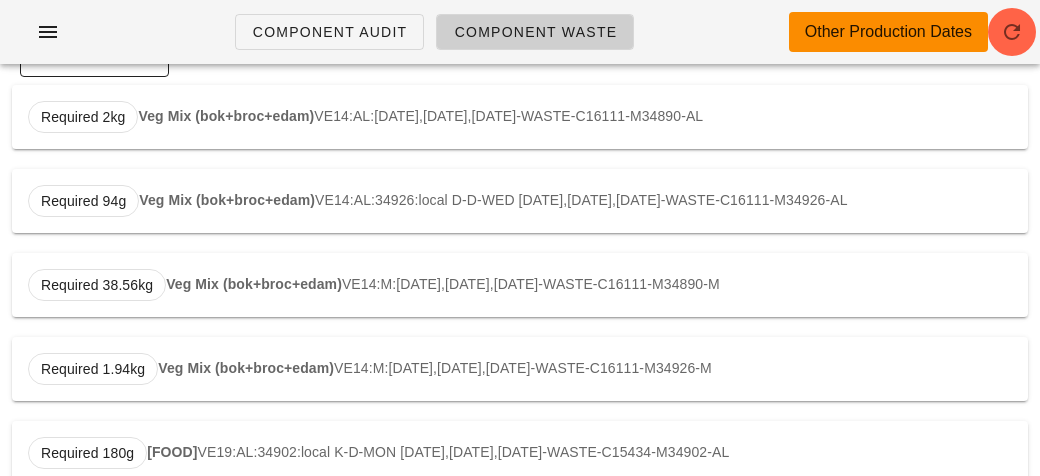scroll, scrollTop: 0, scrollLeft: 0, axis: both 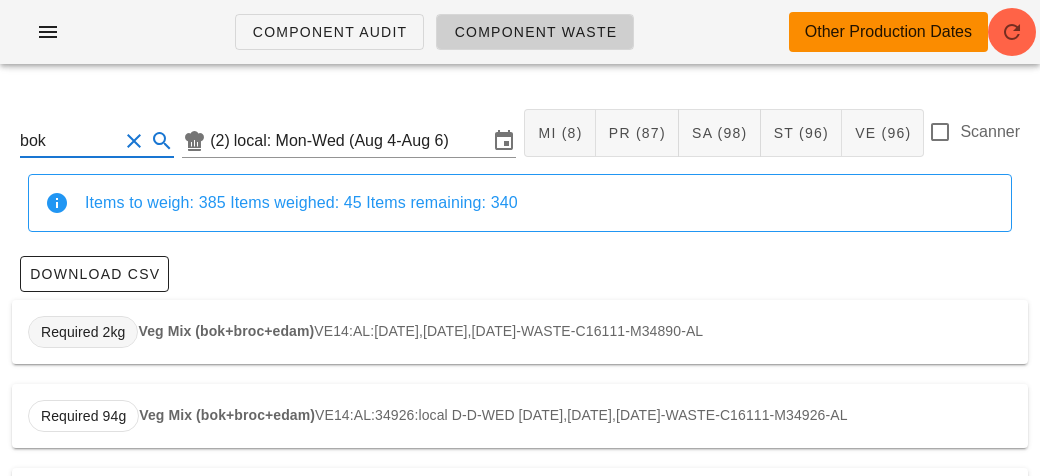 click on "Required 2kg" at bounding box center (83, 332) 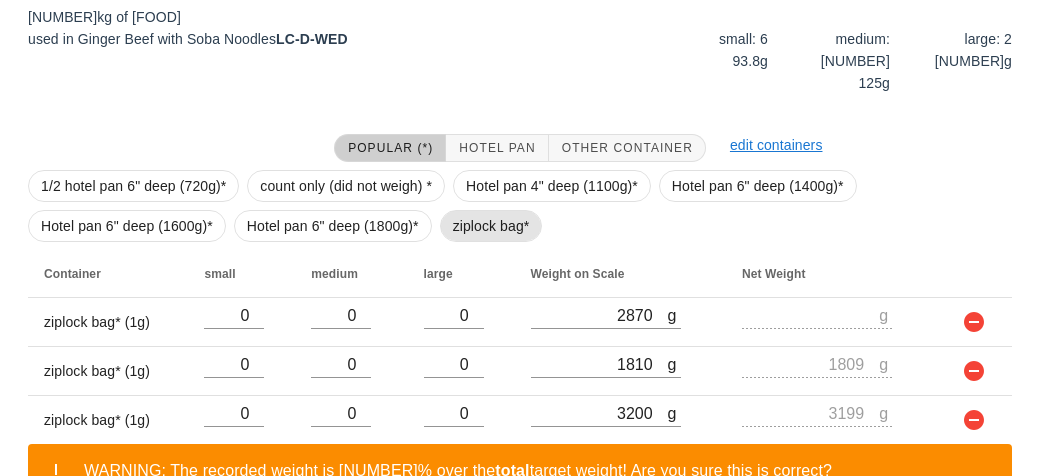 click on "ziplock bag*" at bounding box center [491, 226] 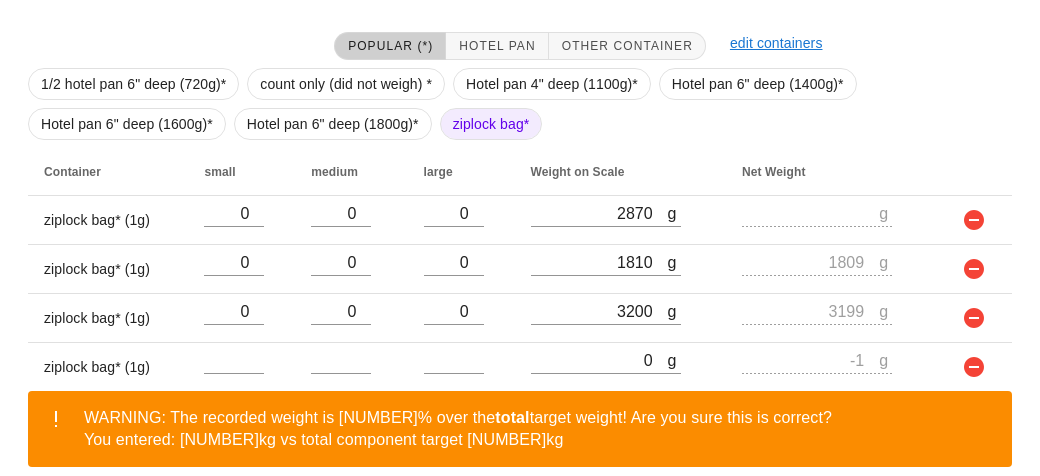 scroll, scrollTop: 540, scrollLeft: 0, axis: vertical 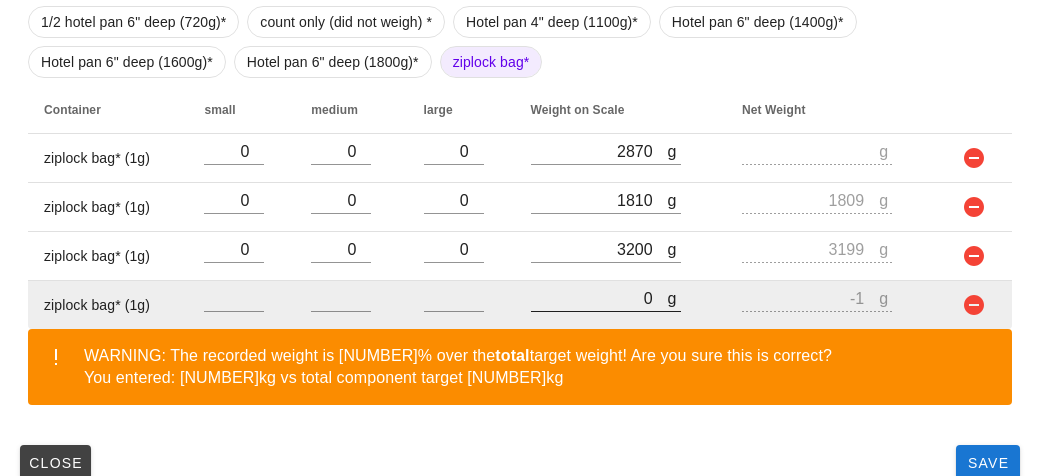 click on "0" at bounding box center (599, 298) 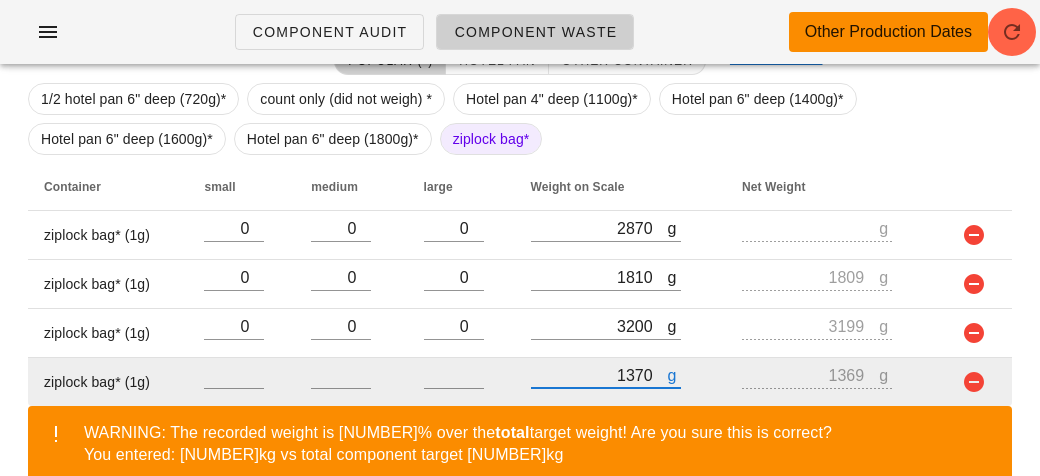 scroll, scrollTop: 540, scrollLeft: 0, axis: vertical 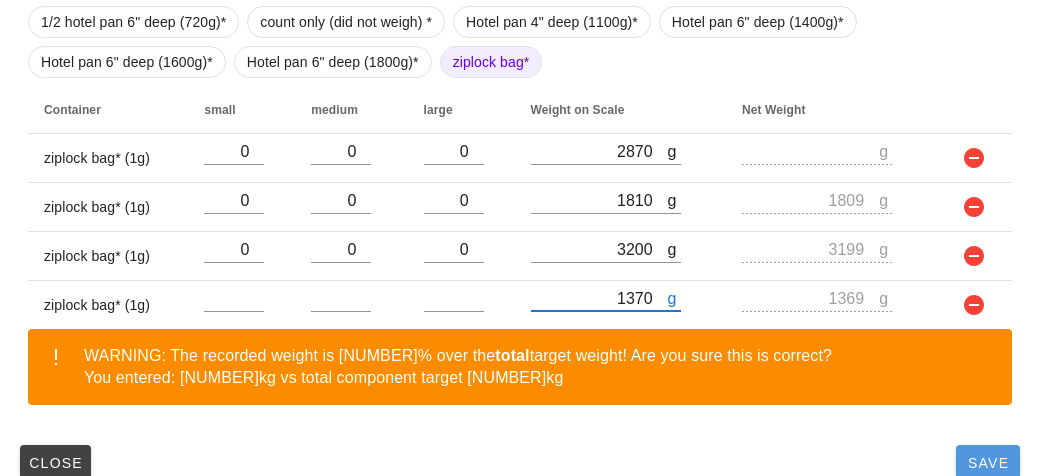 click on "Save" at bounding box center (988, 463) 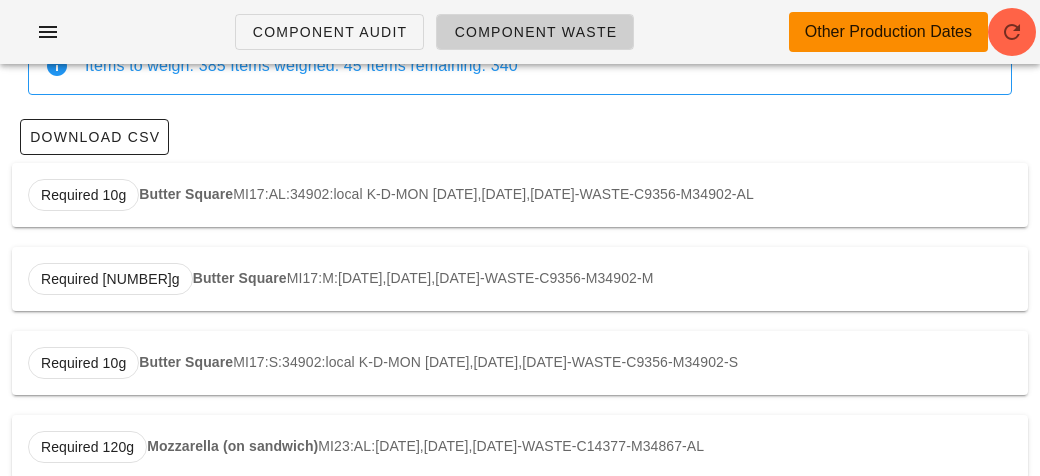 scroll, scrollTop: 0, scrollLeft: 0, axis: both 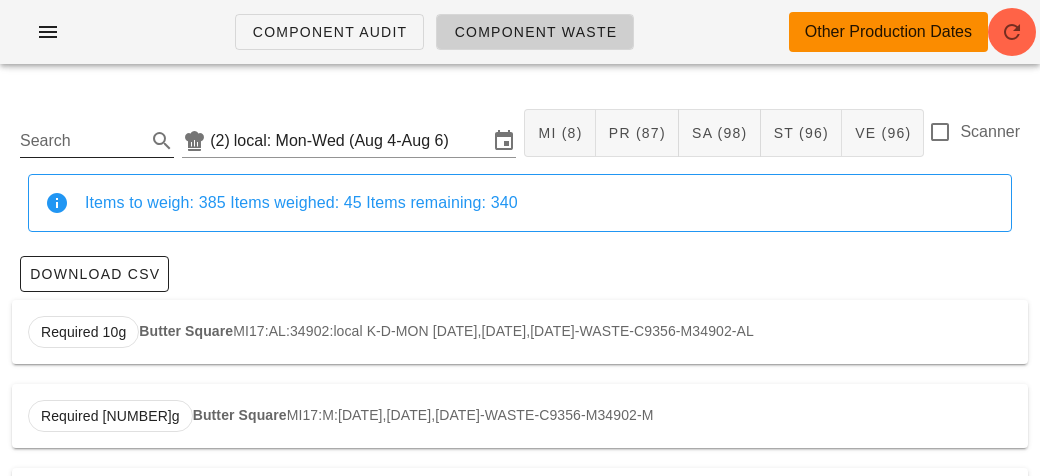 click on "Search" at bounding box center (81, 141) 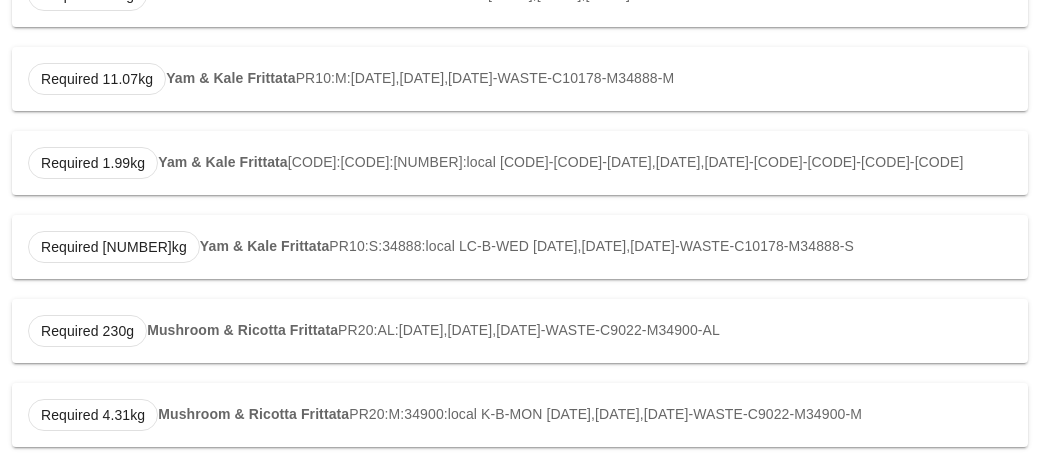 click on "Mushroom & Ricotta Frittata" at bounding box center (242, 330) 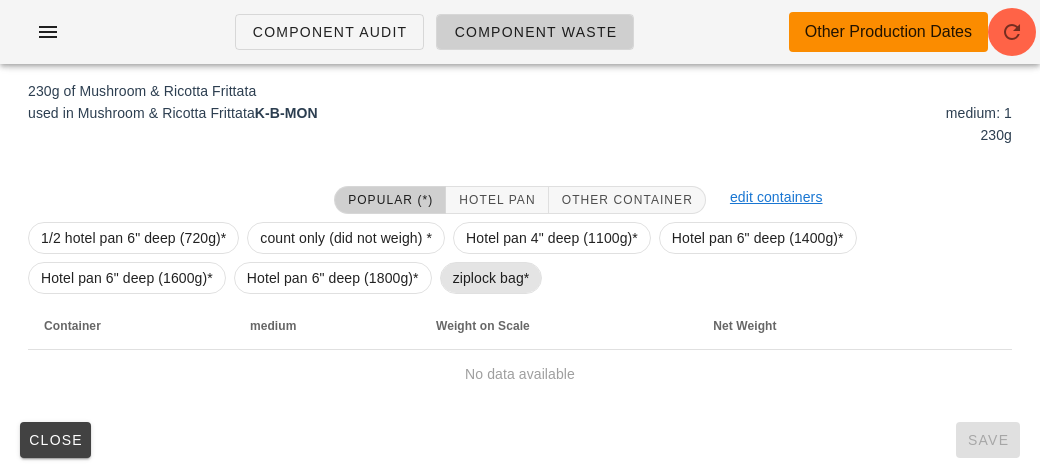 click on "ziplock bag*" at bounding box center [491, 278] 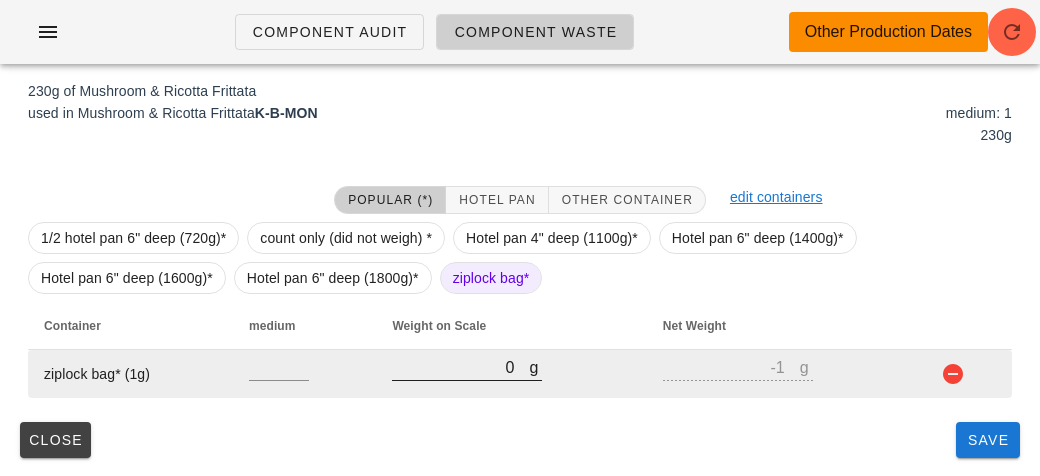 click on "0" at bounding box center (460, 367) 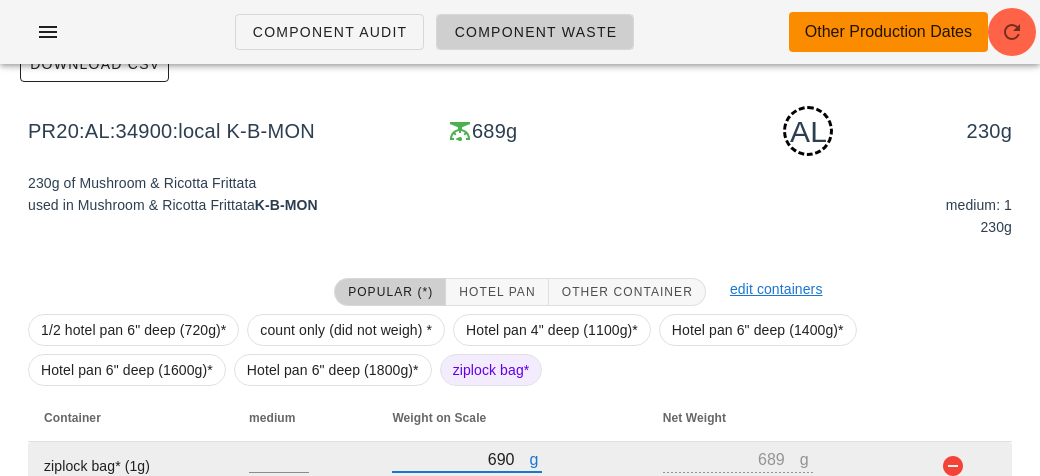 scroll, scrollTop: 302, scrollLeft: 0, axis: vertical 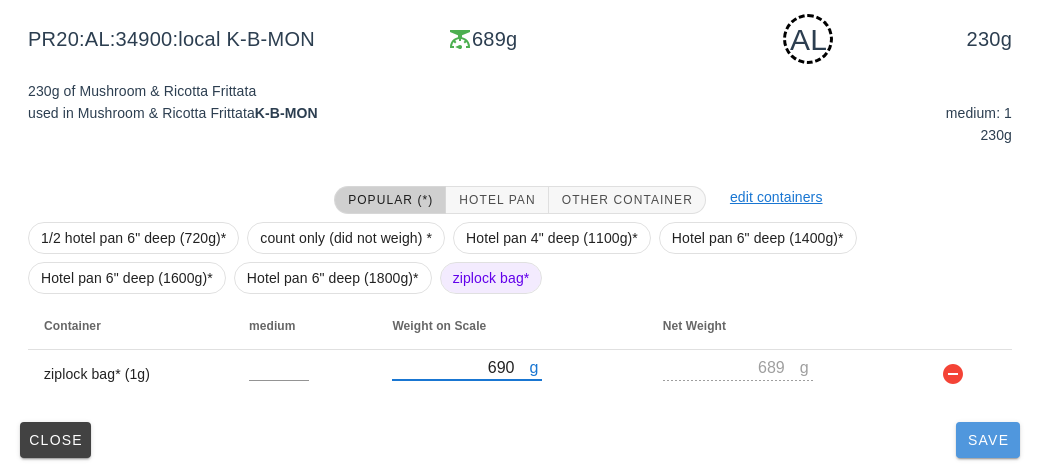 click on "Save" at bounding box center [988, 440] 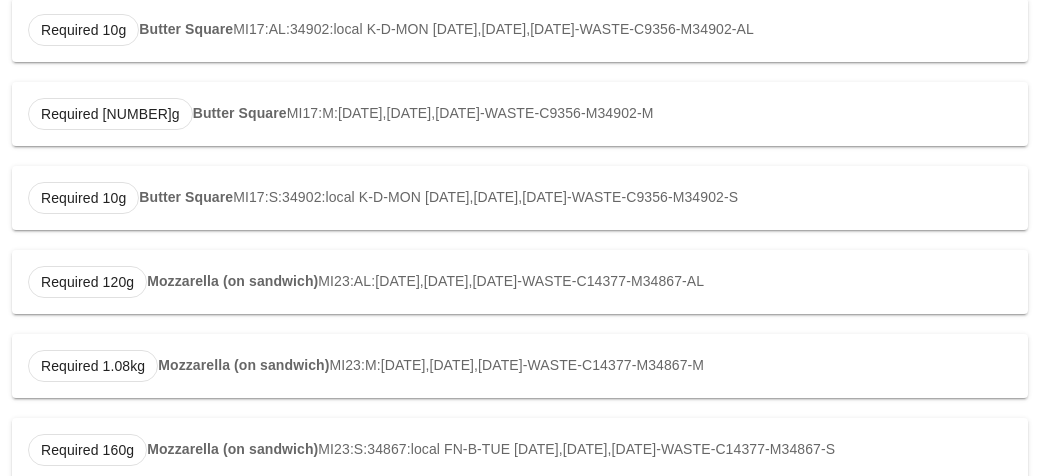 scroll, scrollTop: 0, scrollLeft: 0, axis: both 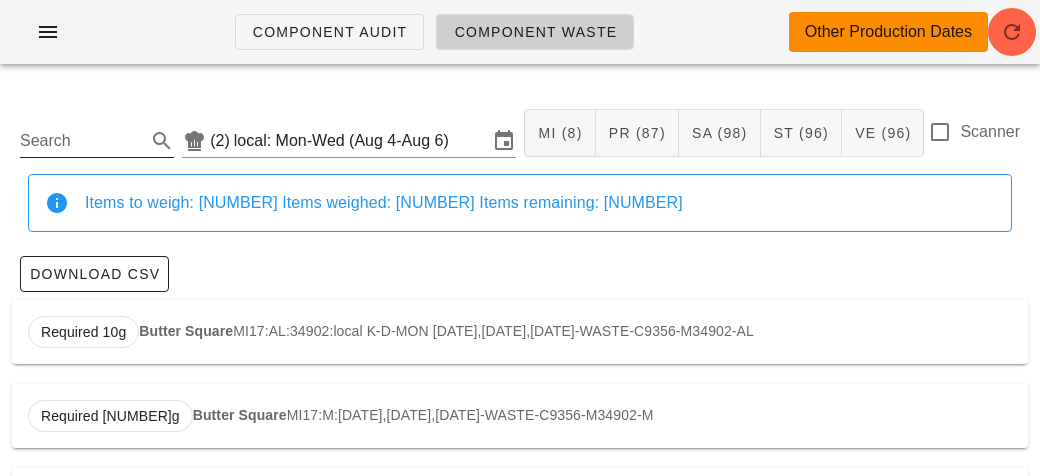 click on "Search" at bounding box center (81, 141) 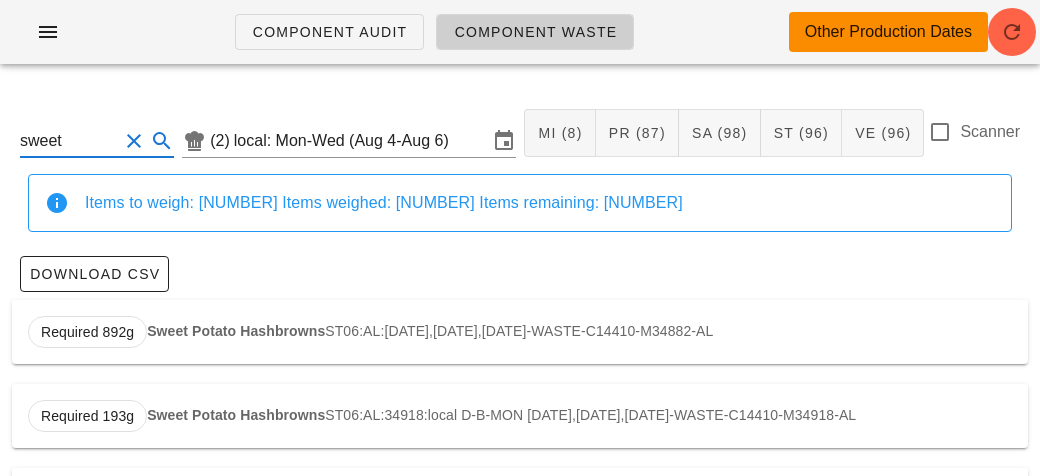 click on "Sweet Potato Hashbrowns" at bounding box center [236, 331] 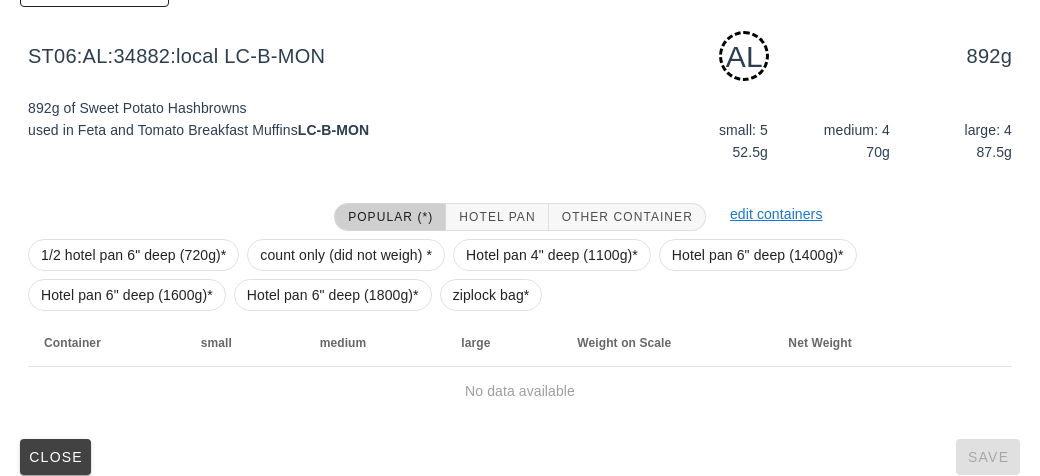 scroll, scrollTop: 302, scrollLeft: 0, axis: vertical 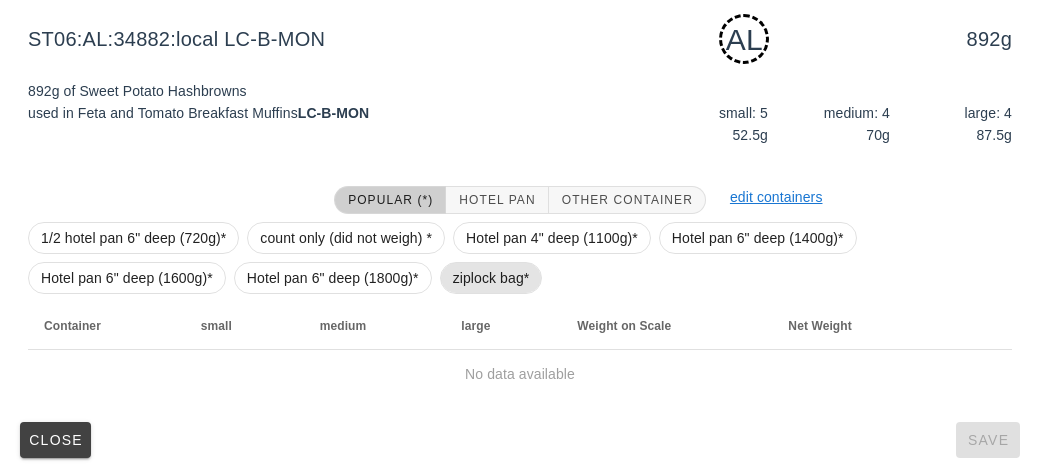 click on "ziplock bag*" at bounding box center (491, 278) 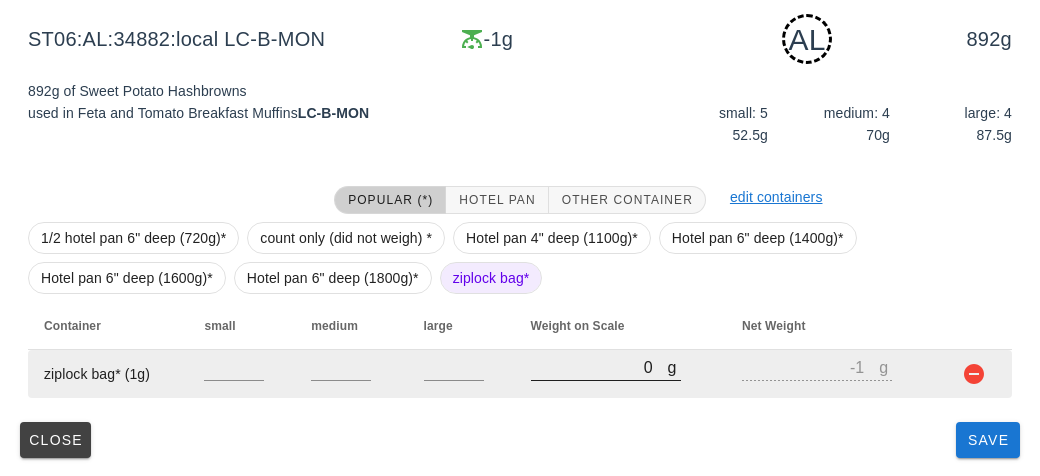 click on "0" at bounding box center [599, 367] 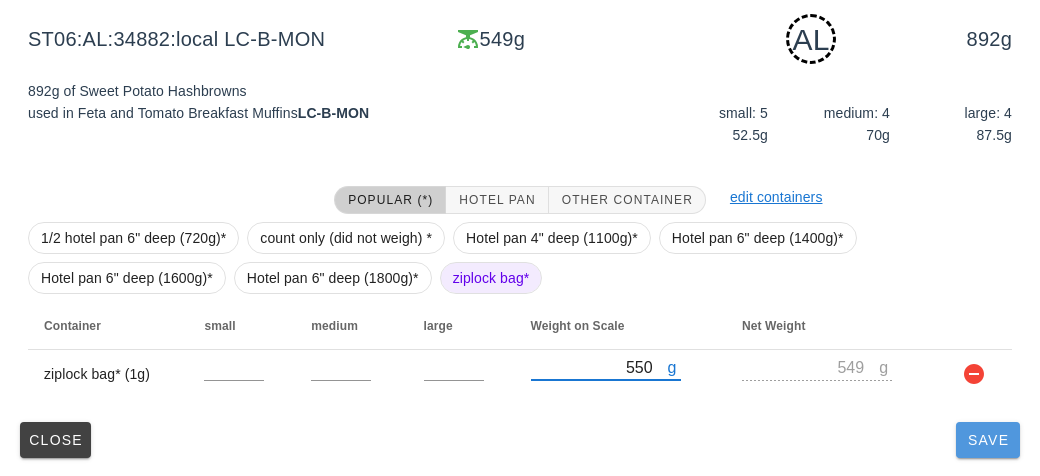 click on "Save" at bounding box center (988, 440) 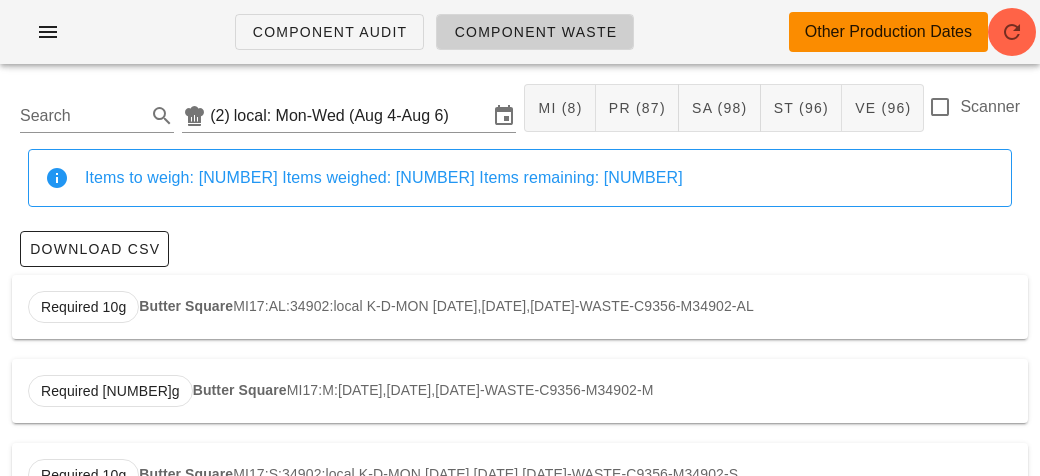 scroll, scrollTop: 0, scrollLeft: 0, axis: both 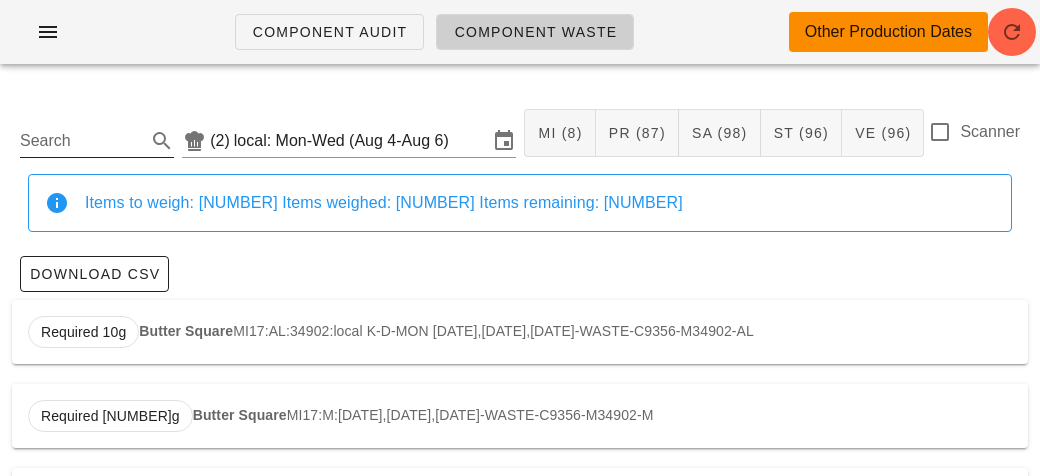 click on "Search" at bounding box center (81, 141) 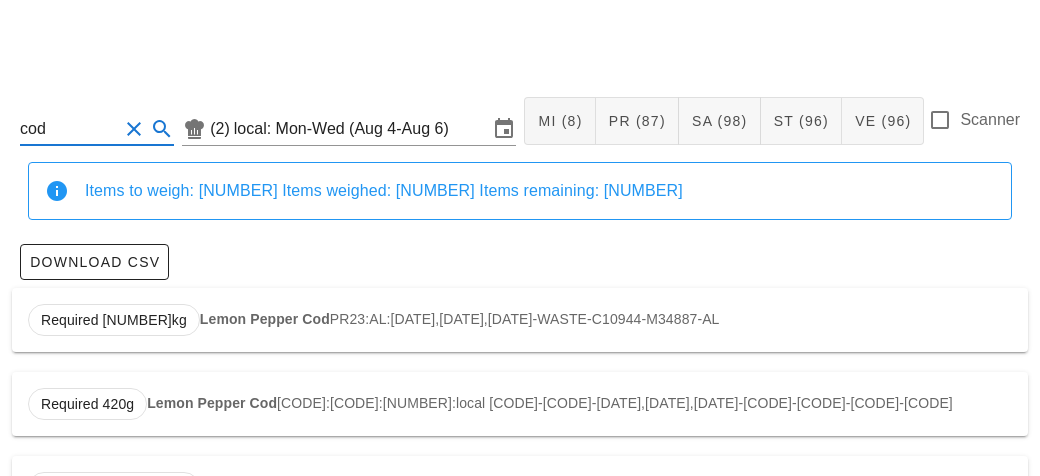 click on "Lemon Pepper Cod" at bounding box center (265, 319) 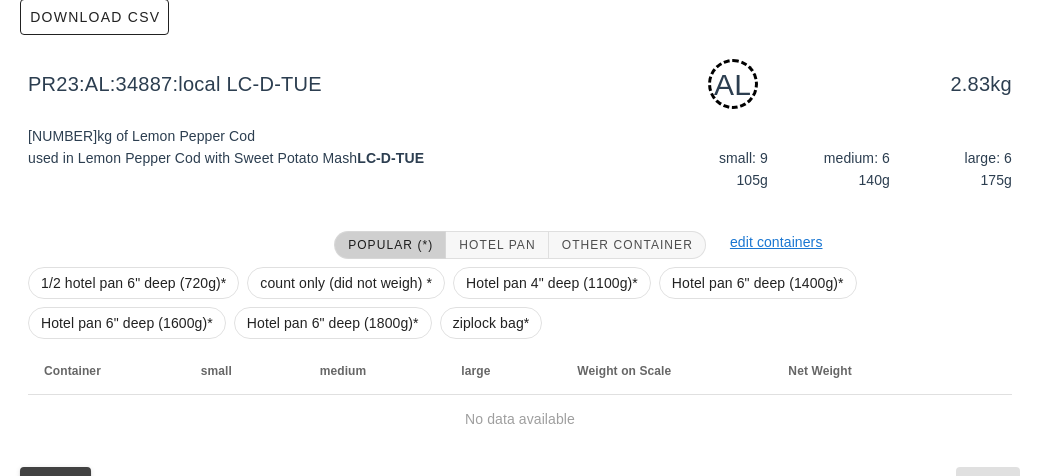 scroll, scrollTop: 302, scrollLeft: 0, axis: vertical 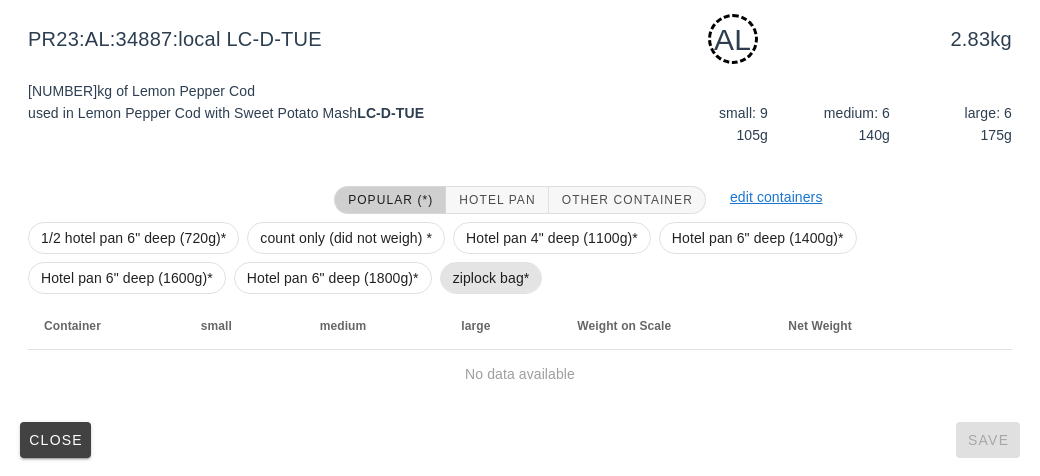click on "ziplock bag*" at bounding box center [491, 278] 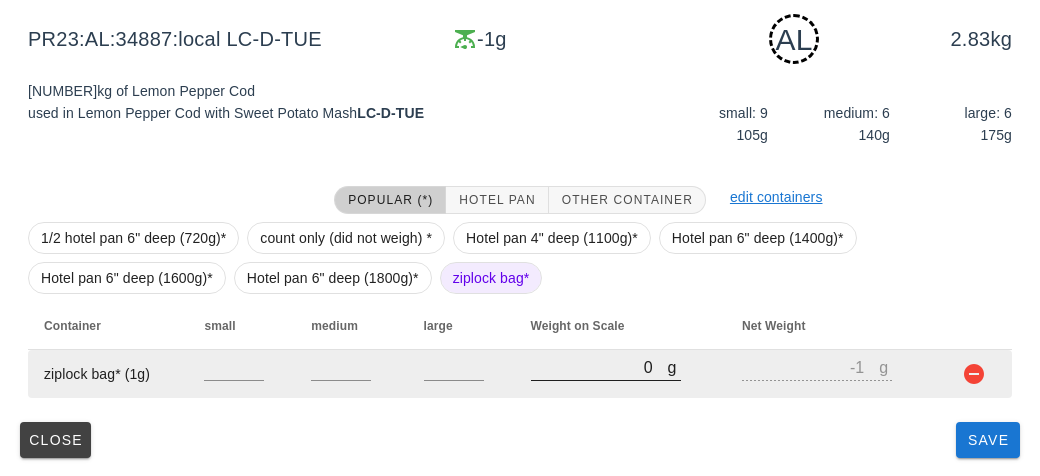 click on "0" at bounding box center [599, 367] 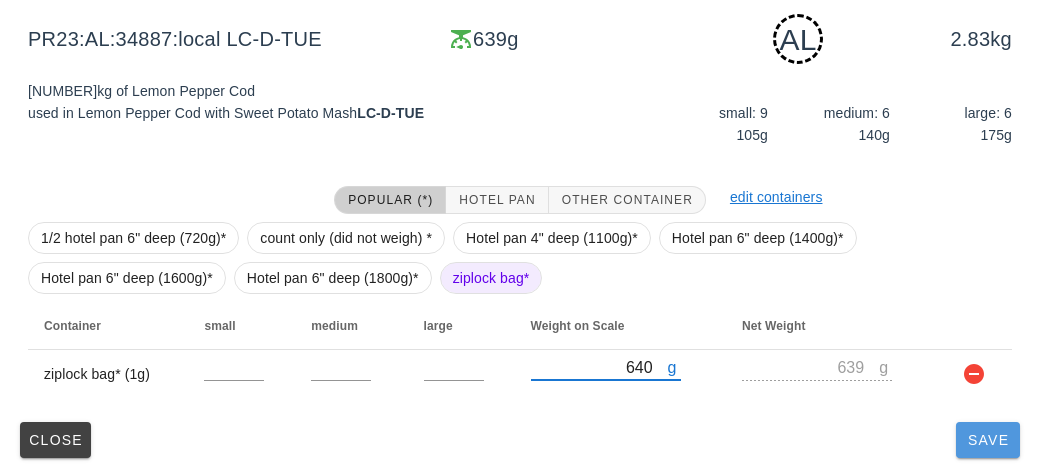 click on "Save" at bounding box center [988, 440] 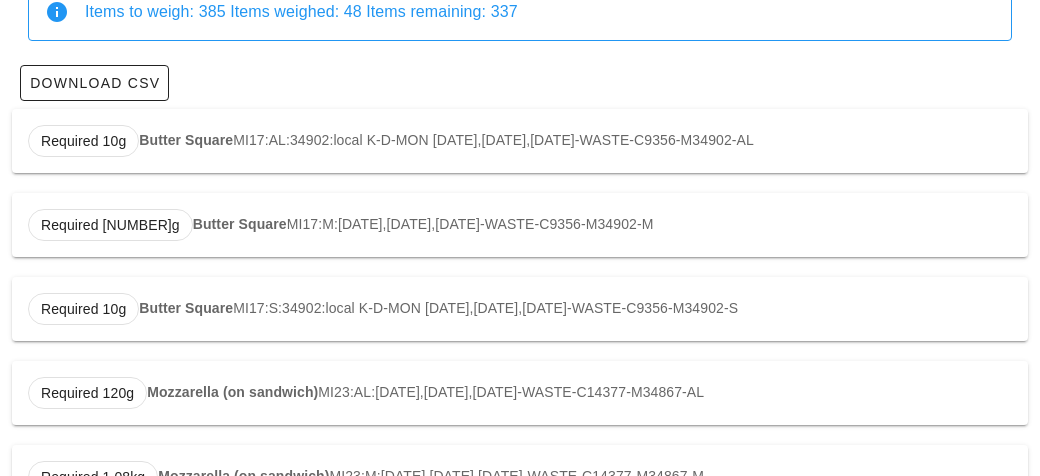 scroll, scrollTop: 0, scrollLeft: 0, axis: both 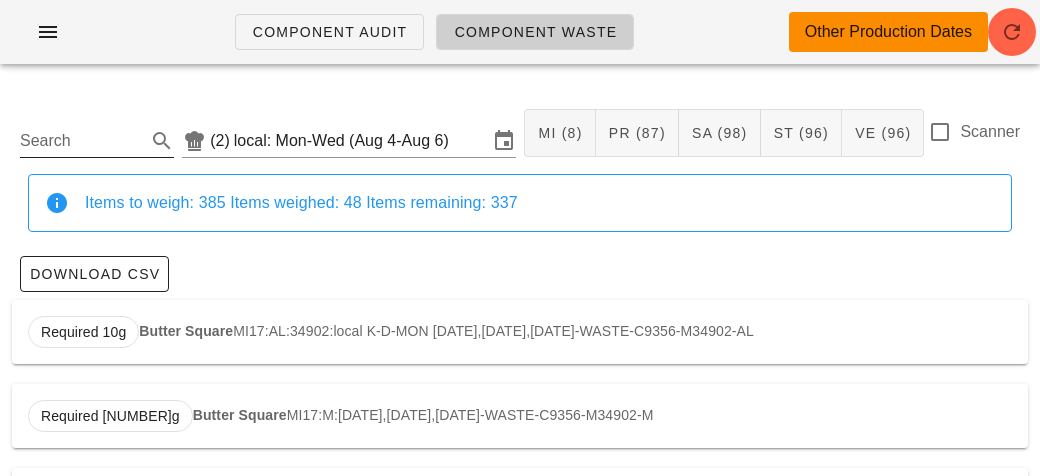 click on "Search" at bounding box center (81, 141) 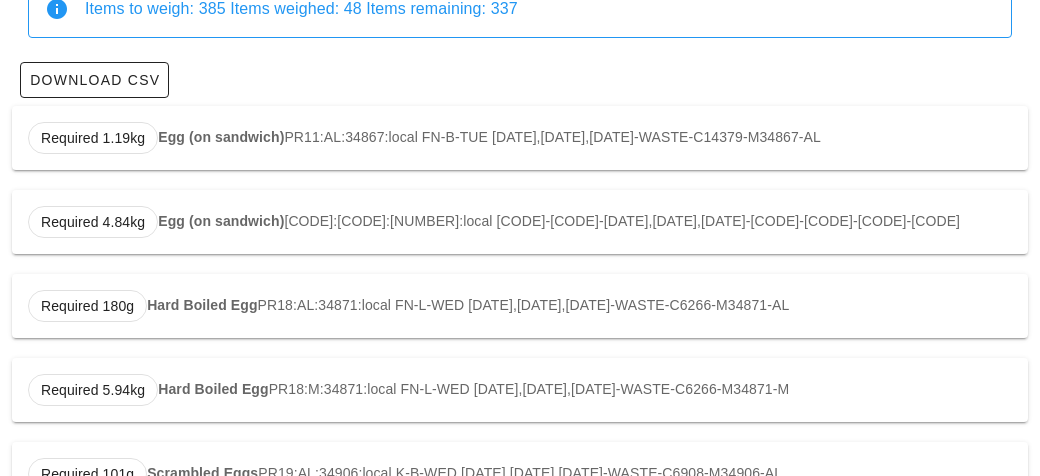 scroll, scrollTop: 195, scrollLeft: 0, axis: vertical 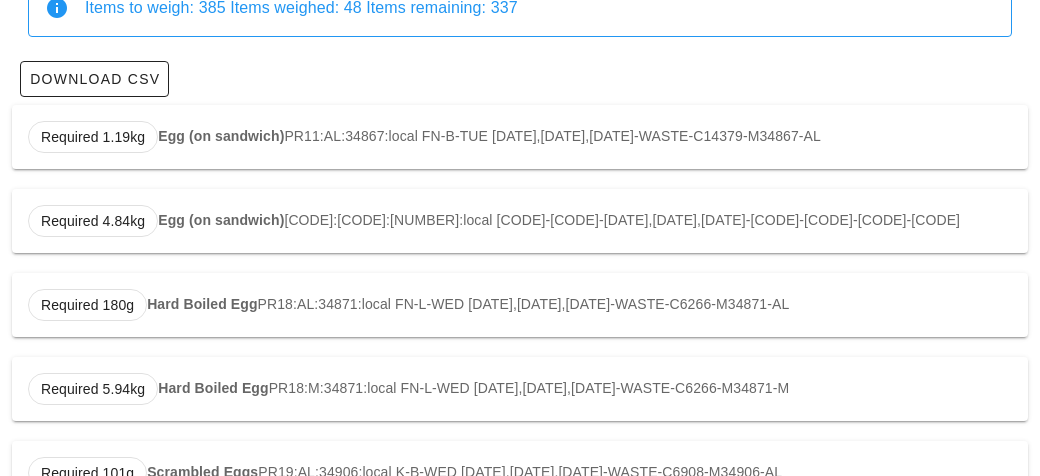 click on "Hard Boiled Egg" at bounding box center [202, 304] 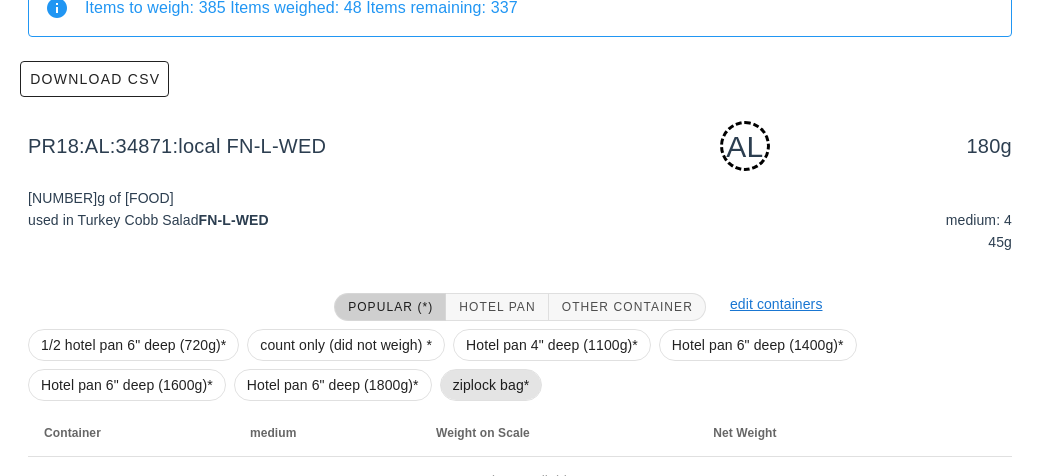 click on "ziplock bag*" at bounding box center (491, 385) 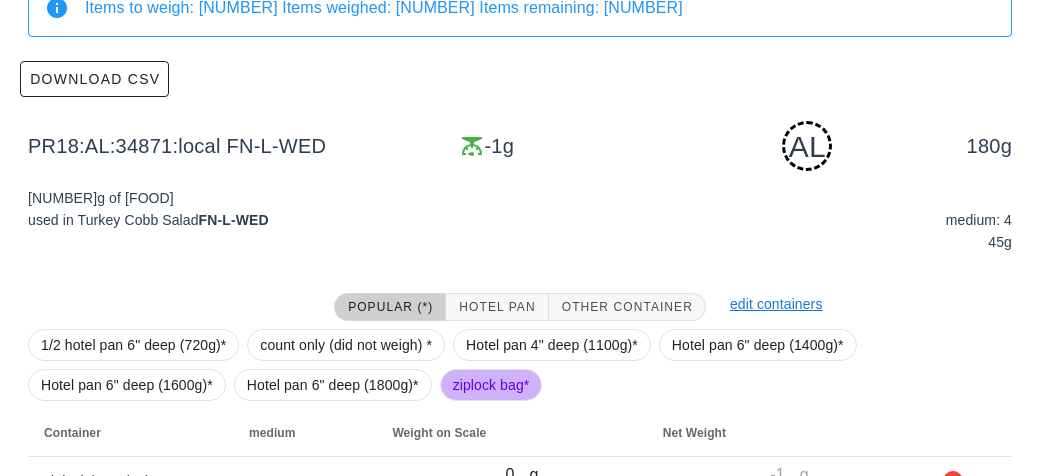 scroll, scrollTop: 302, scrollLeft: 0, axis: vertical 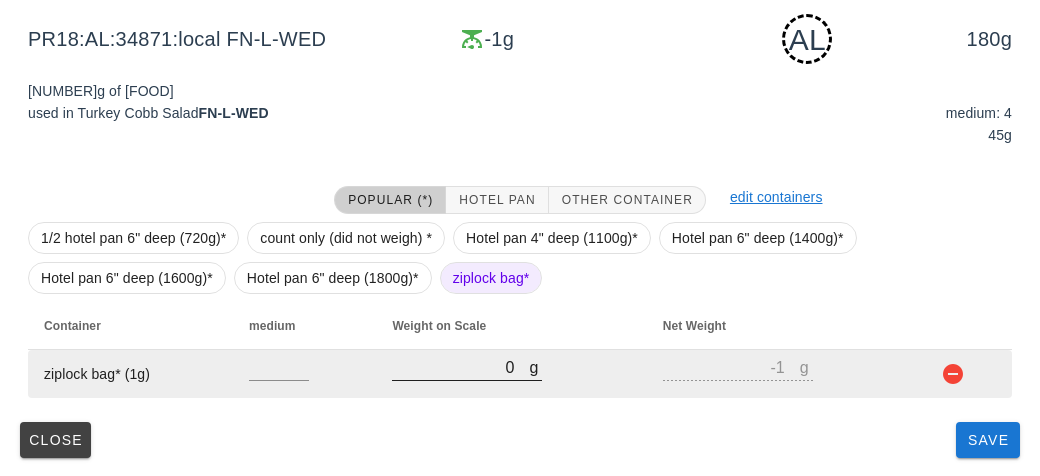 click on "0" at bounding box center (460, 367) 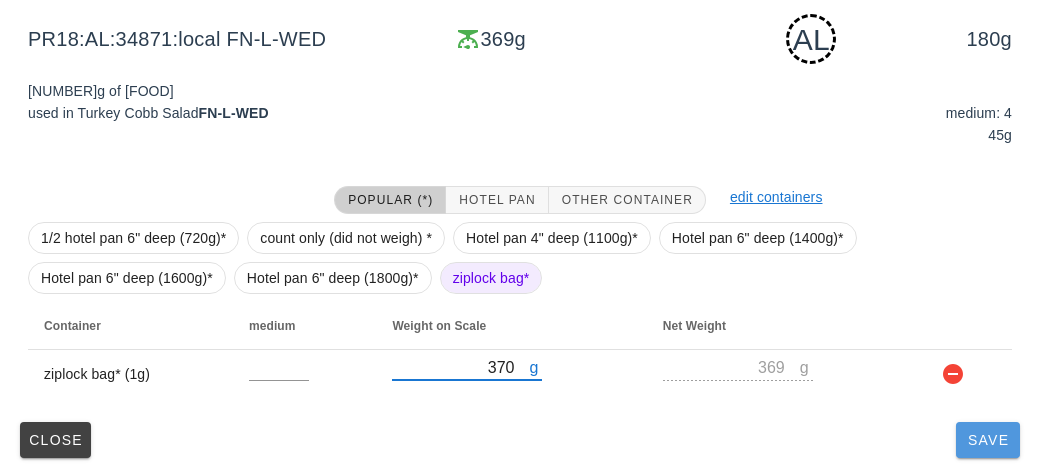 click on "Save" at bounding box center [988, 440] 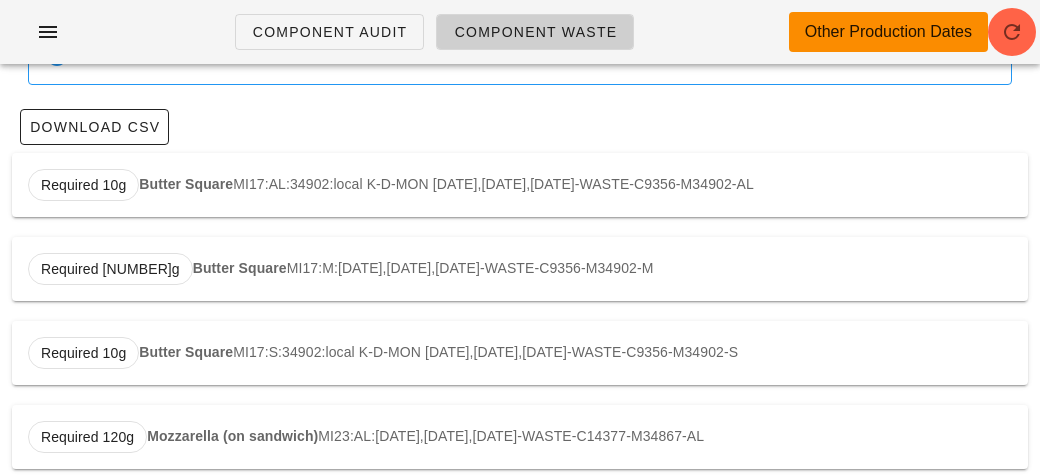 scroll, scrollTop: 0, scrollLeft: 0, axis: both 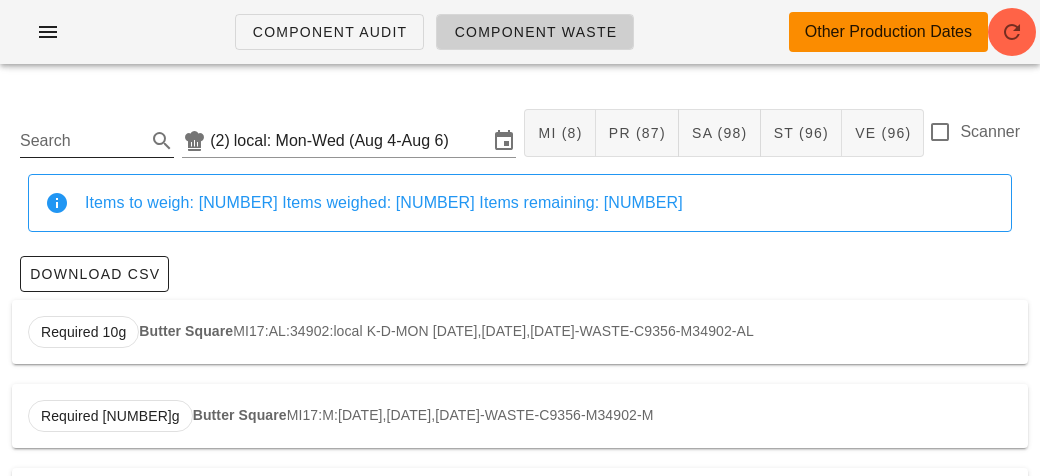 click on "Search" at bounding box center [81, 141] 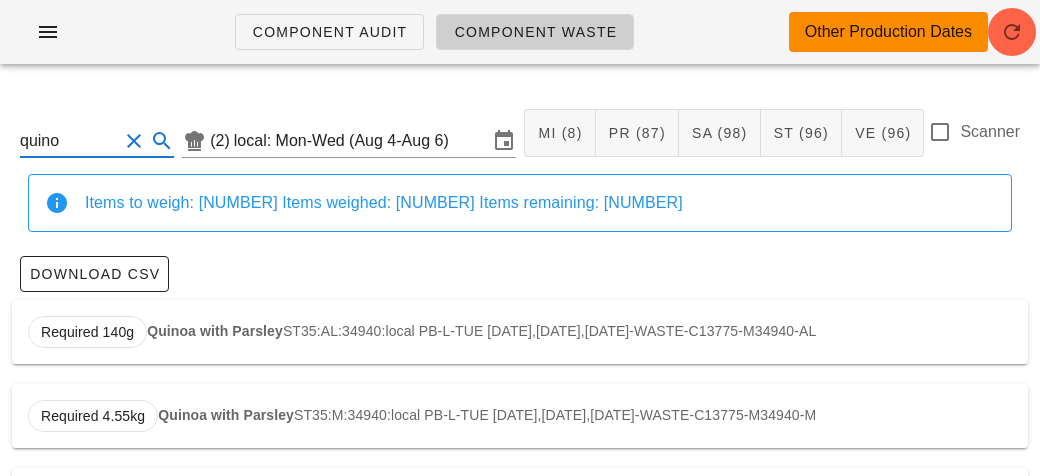 click on "Quinoa with Parsley" at bounding box center [215, 331] 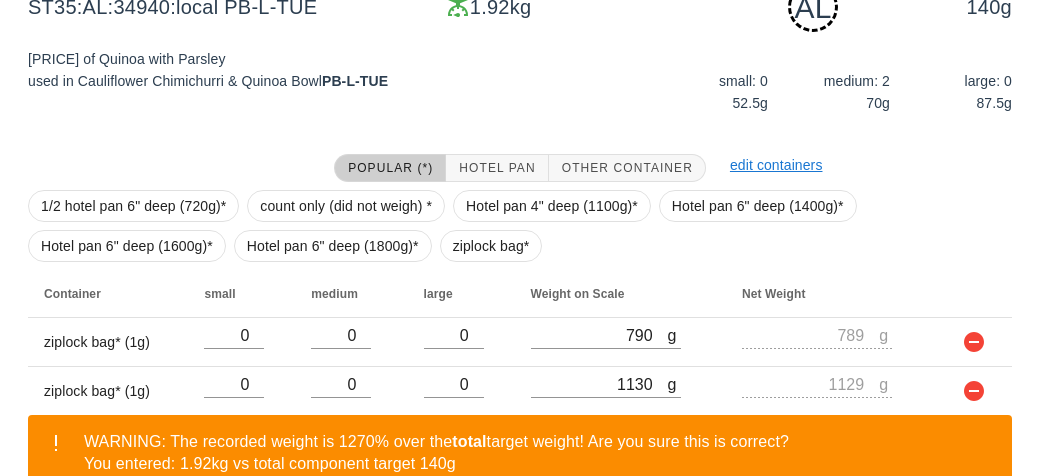 scroll, scrollTop: 443, scrollLeft: 0, axis: vertical 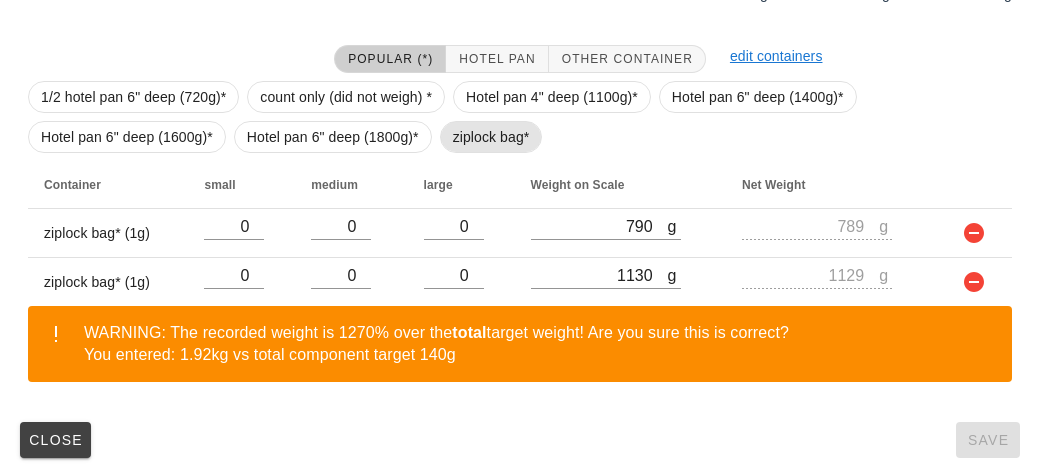 click on "ziplock bag*" at bounding box center [491, 137] 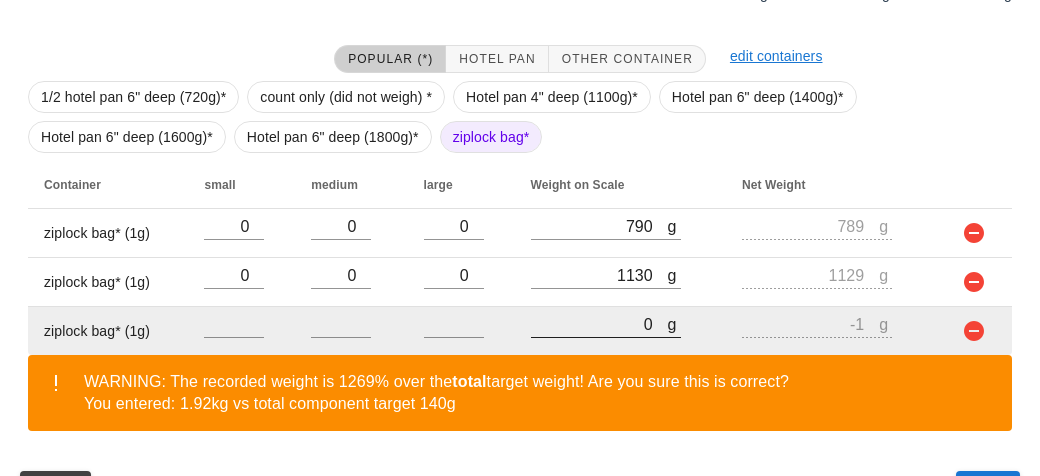 click on "0" at bounding box center (599, 324) 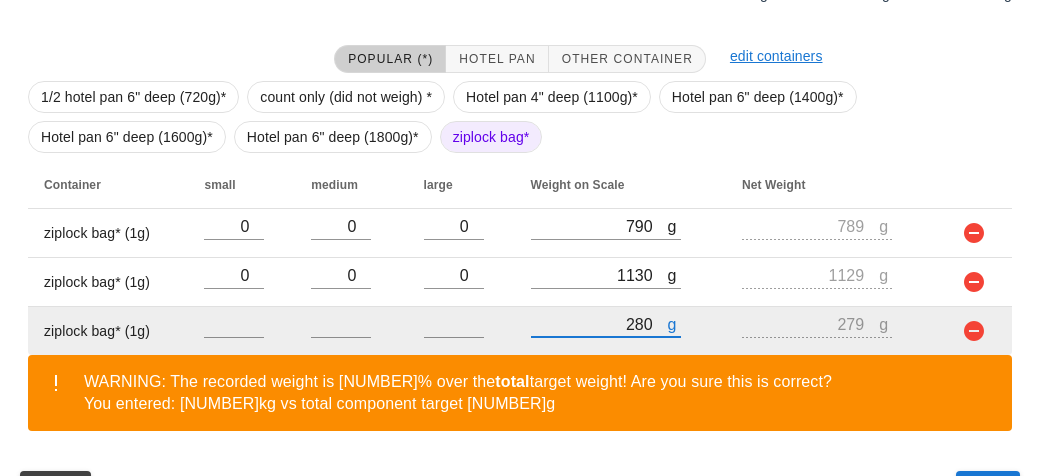 scroll, scrollTop: 491, scrollLeft: 0, axis: vertical 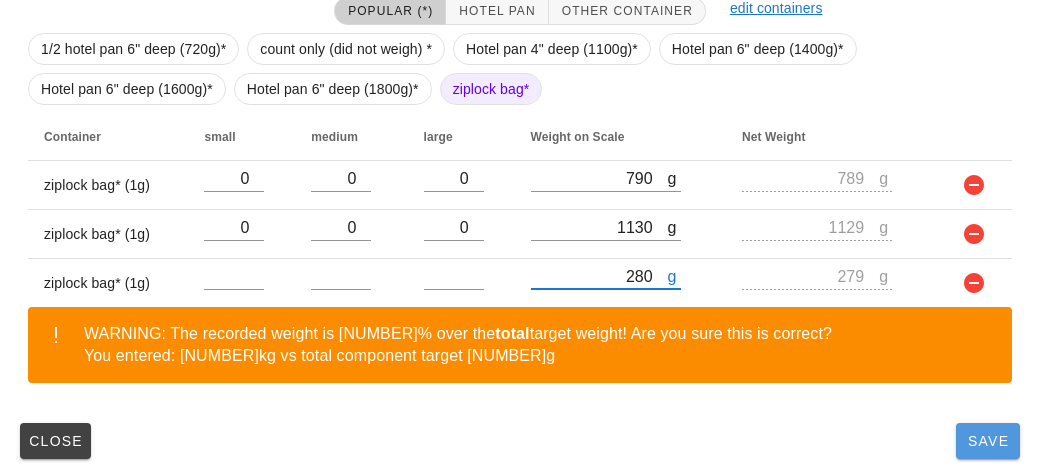 click on "Save" at bounding box center (988, 441) 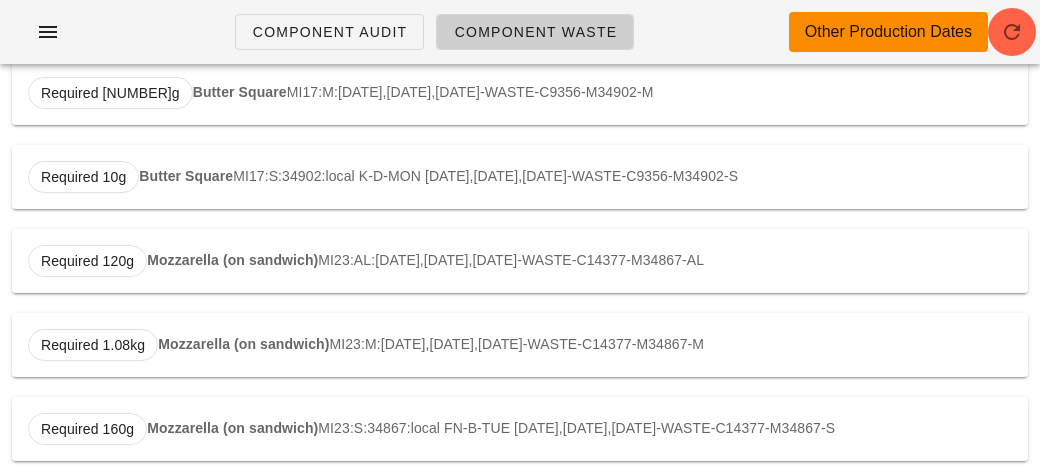 scroll, scrollTop: 0, scrollLeft: 0, axis: both 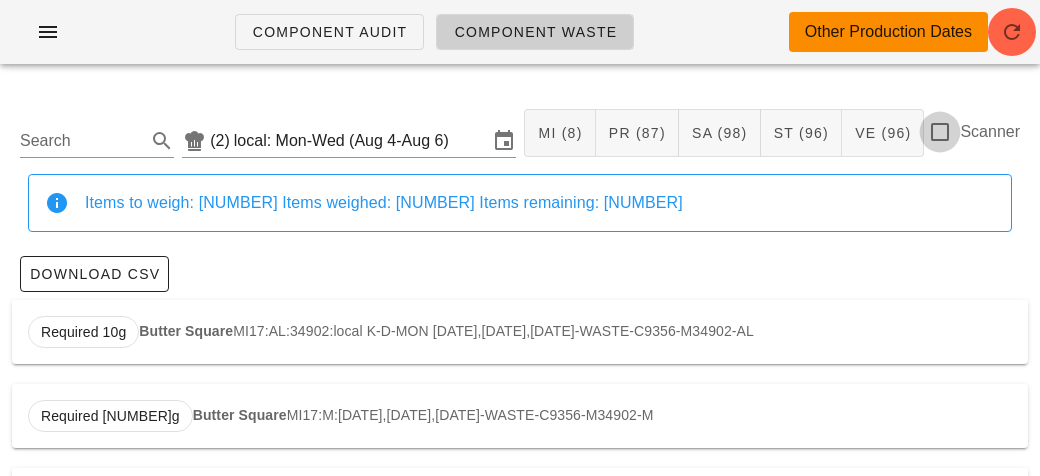 click at bounding box center [940, 132] 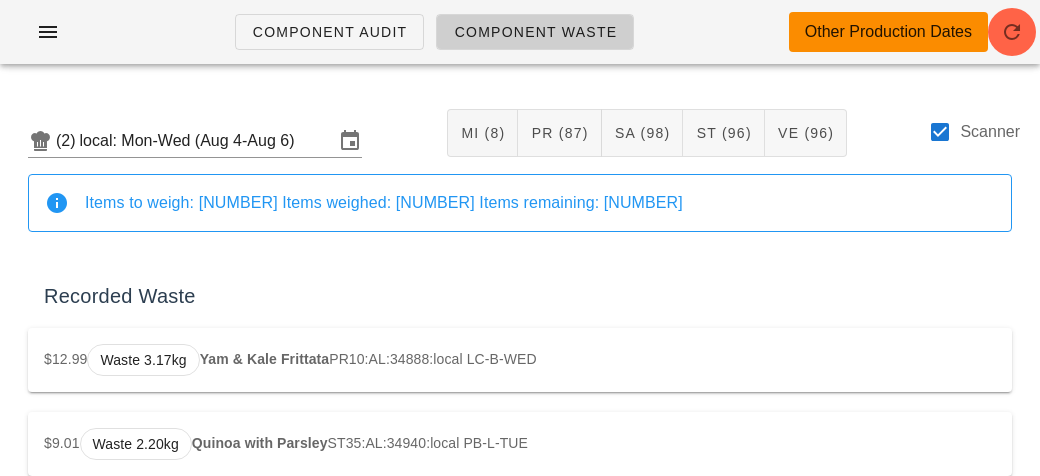 click on "Recorded Waste" at bounding box center (520, 296) 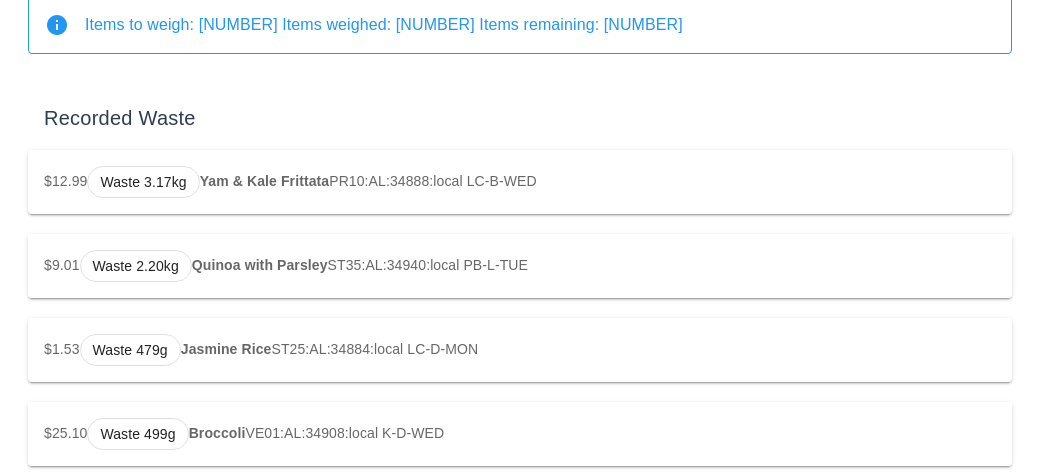 scroll, scrollTop: 213, scrollLeft: 0, axis: vertical 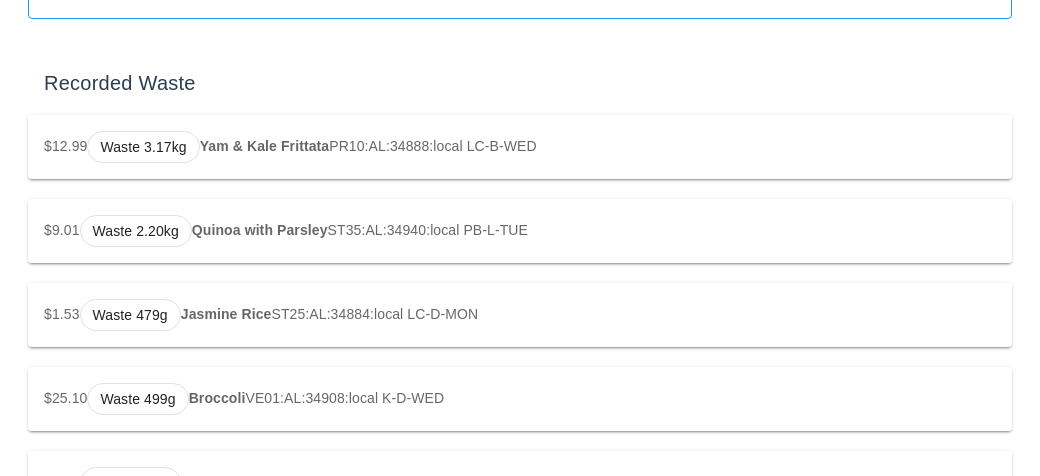 click on "(2) local: [DATE]-[DATE] MI (8)  PR (87)  SA (98)  ST (96)  VE (96)  Scanner  Items to weigh: 385 Items weighed: 49 Items remaining: 336  Recorded Waste  $[PRICE]  Waste [PRICE] Yam & Kale Frittata  PR10:AL:[DATE]   $[PRICE]  Waste [PRICE] Quinoa with Parsley  ST35:AL:[DATE]   $[PRICE]  Waste [PRICE] Jasmine Rice  ST25:AL:[DATE]   $[PRICE]  Waste [PRICE] Broccoli  VE01:AL:[DATE]   $[PRICE]  Waste [PRICE] Veg Mix (kale+broc+ch.tom+zuc)  VE13:AL:[DATE]   $[PRICE]  Waste [PRICE] Veg Mix (asp+pep)  VE21:AL:[DATE]   $[PRICE]  Waste [PRICE] Veg Mix (asp+caul+fen)  VE11:AL:[DATE]   $[PRICE]  Waste [PRICE] Maple Peanut Butter Oatmeal  ST07:AL:[DATE]   $[PRICE]  Waste [PRICE] Sweet Potato Hashbrowns  ST06:AL:[DATE]   $[PRICE]  Waste [PRICE] Spaghetti  ST17:AL:[DATE]   $[PRICE]  Waste [PRICE] Rice Noodles  ST04:AL:[DATE]   $[PRICE]  Waste [PRICE] Braised Beef  PR01:AL:[DATE]   $[PRICE]  Waste [PRICE]  $[PRICE]" at bounding box center (520, 2063) 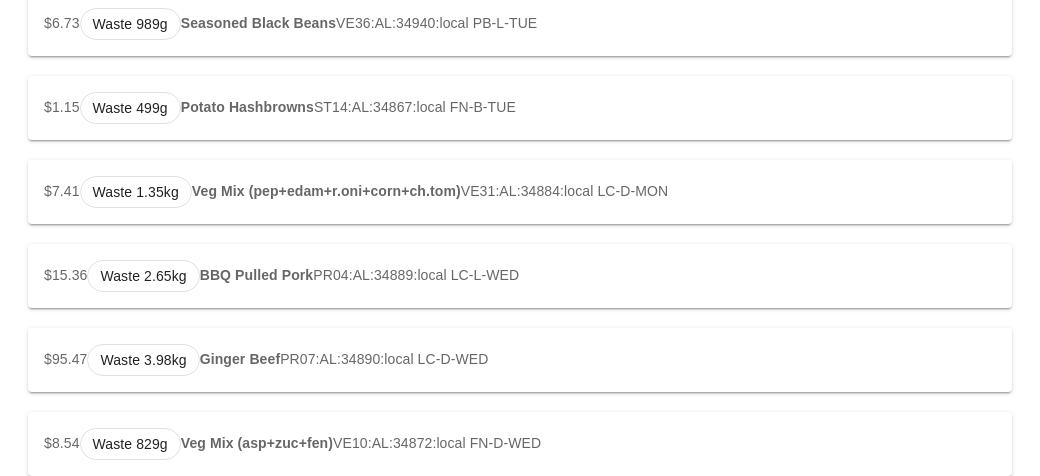 scroll, scrollTop: 2268, scrollLeft: 0, axis: vertical 